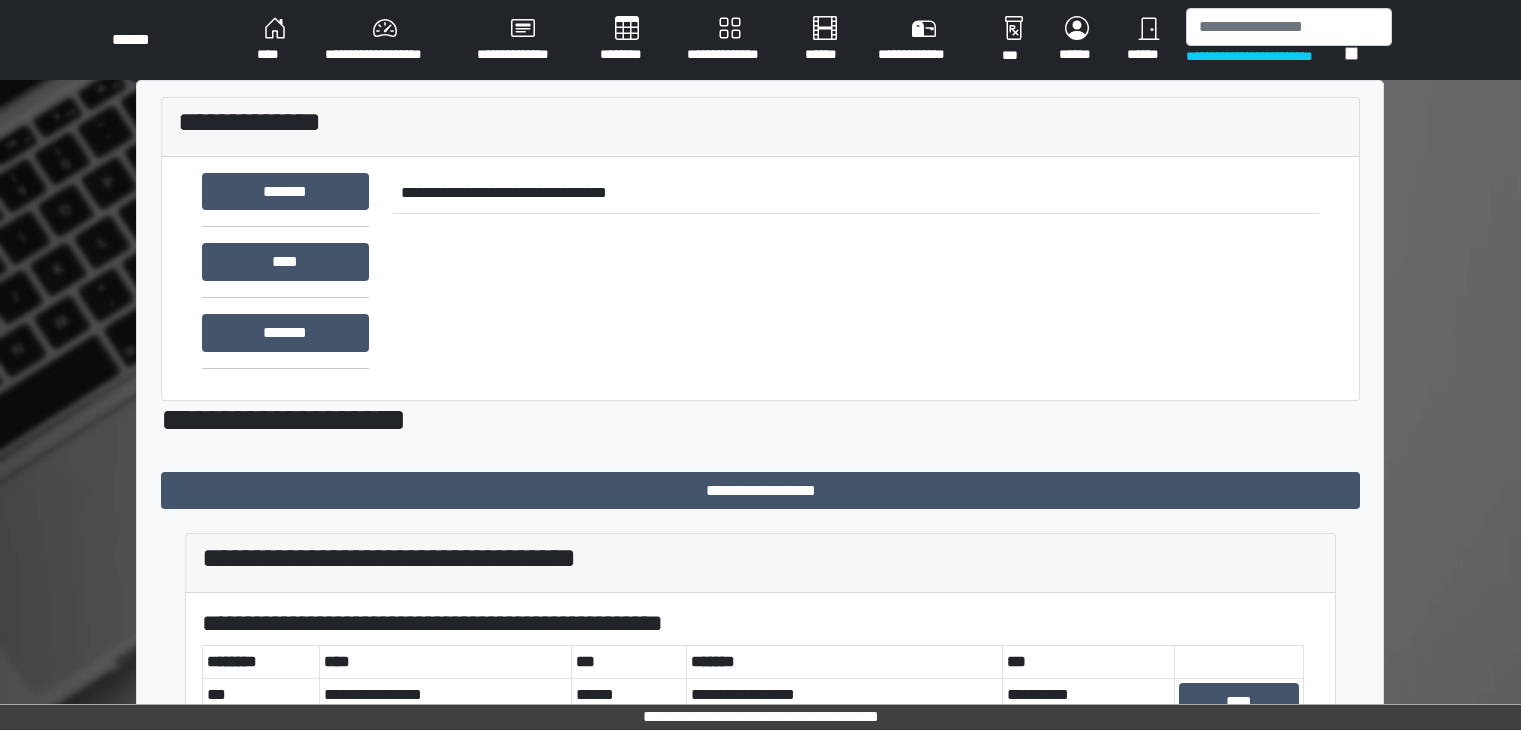 scroll, scrollTop: 0, scrollLeft: 0, axis: both 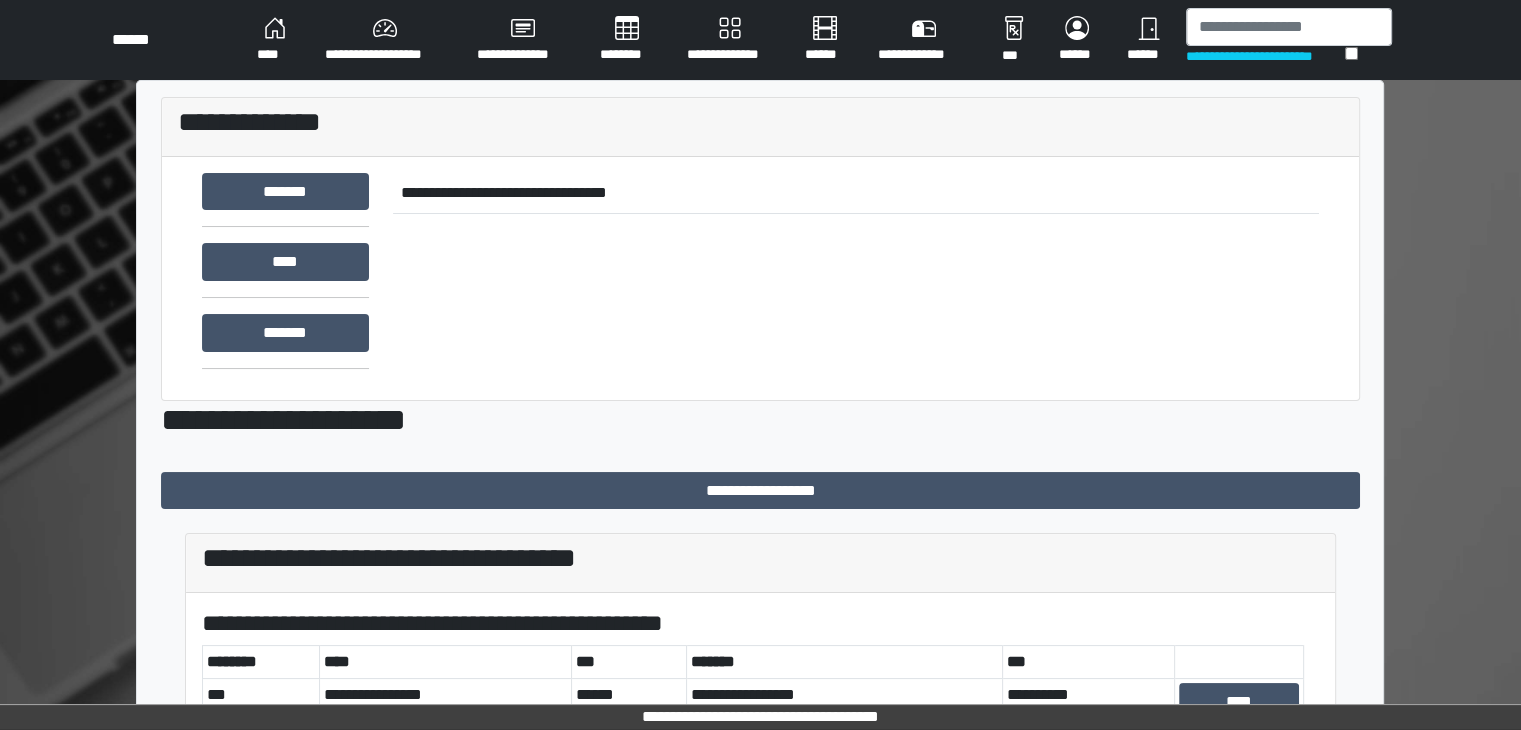 click on "**********" at bounding box center [385, 40] 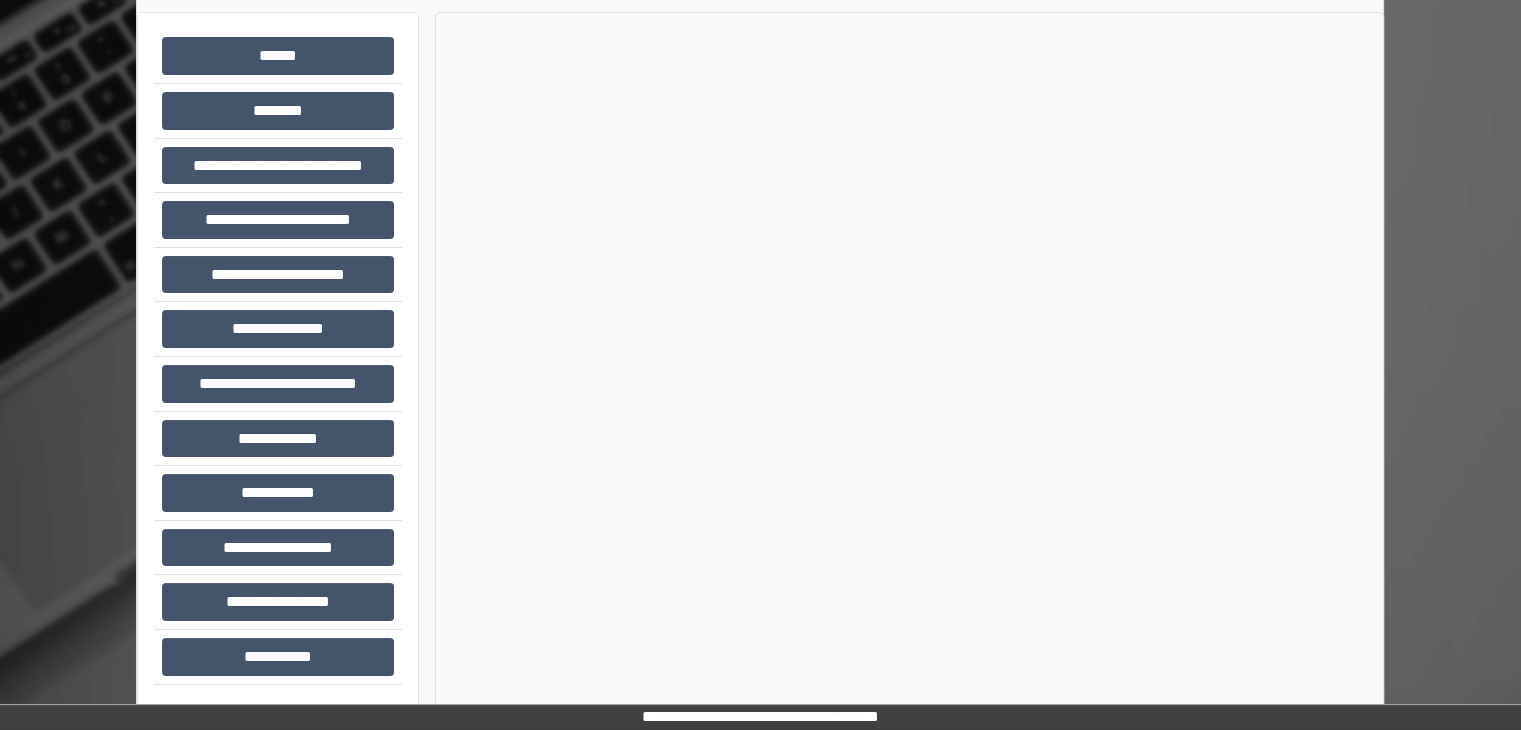 scroll, scrollTop: 87, scrollLeft: 0, axis: vertical 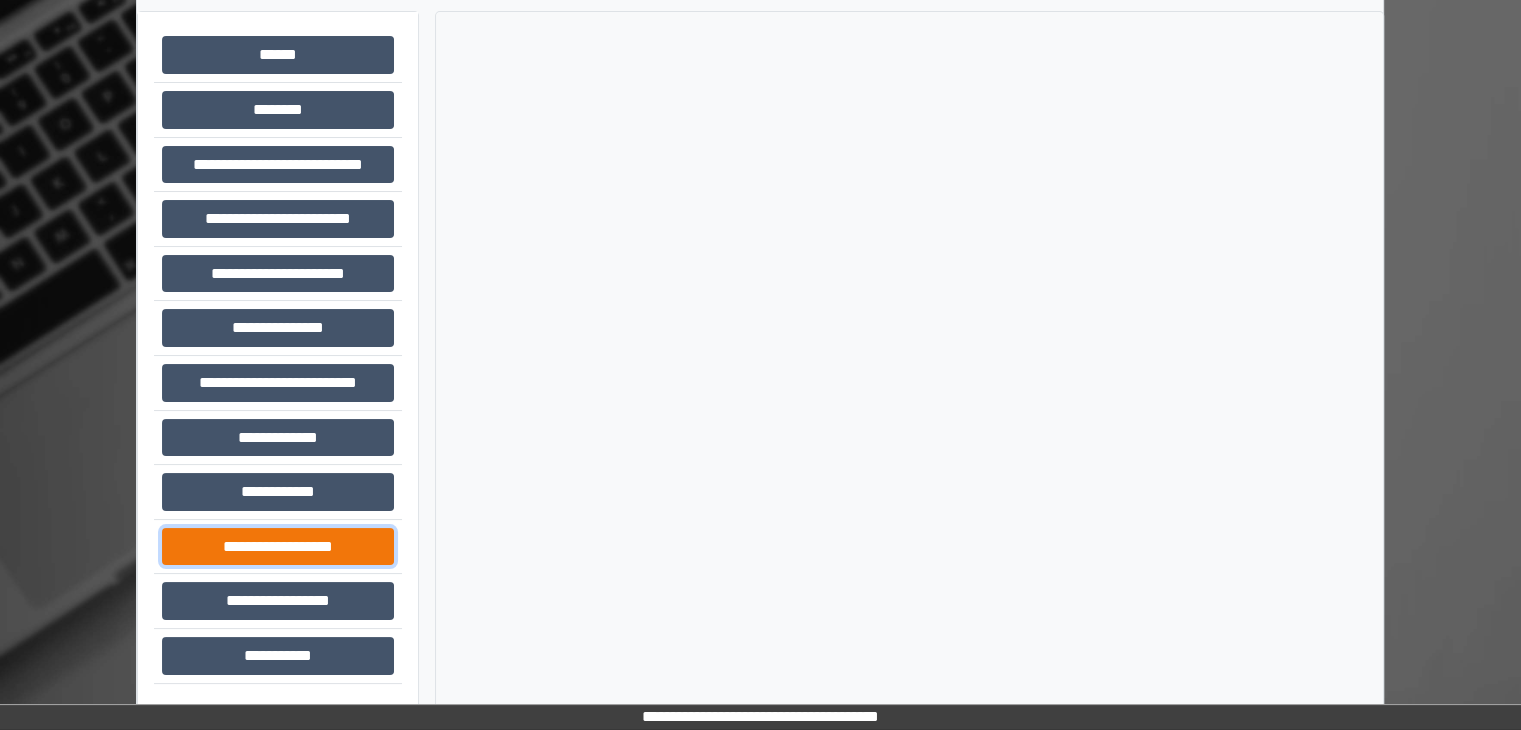 click on "**********" at bounding box center [278, 547] 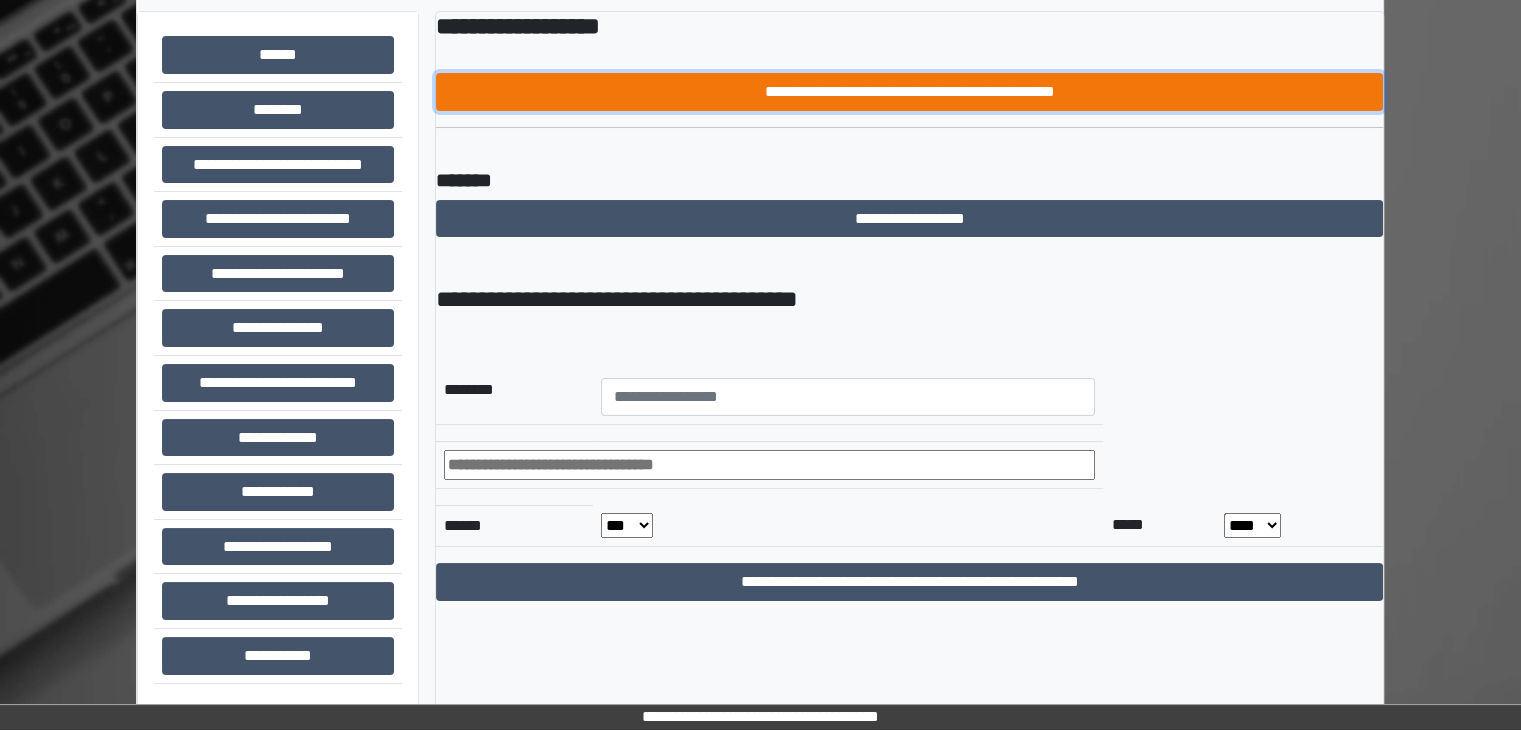click on "**********" at bounding box center (909, 92) 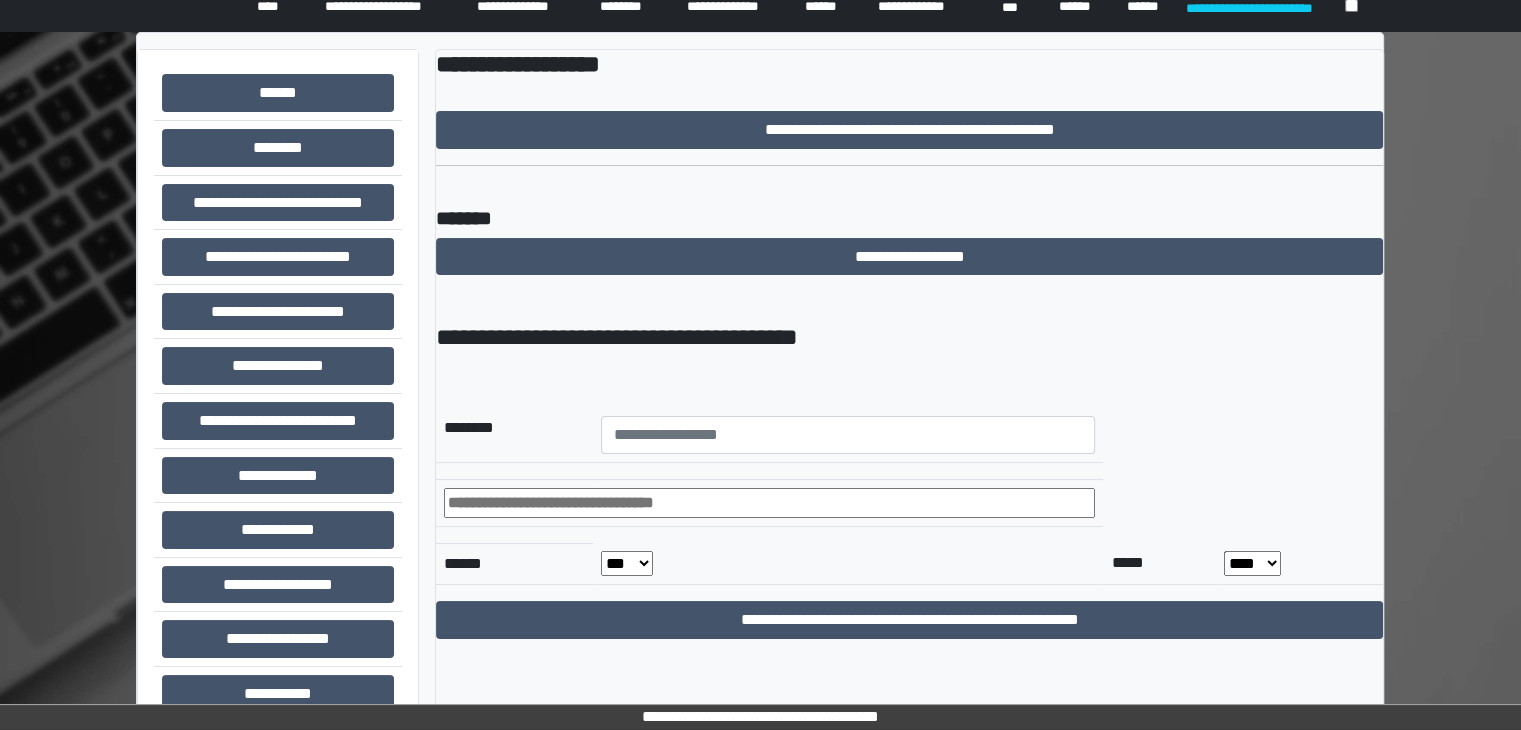 scroll, scrollTop: 0, scrollLeft: 0, axis: both 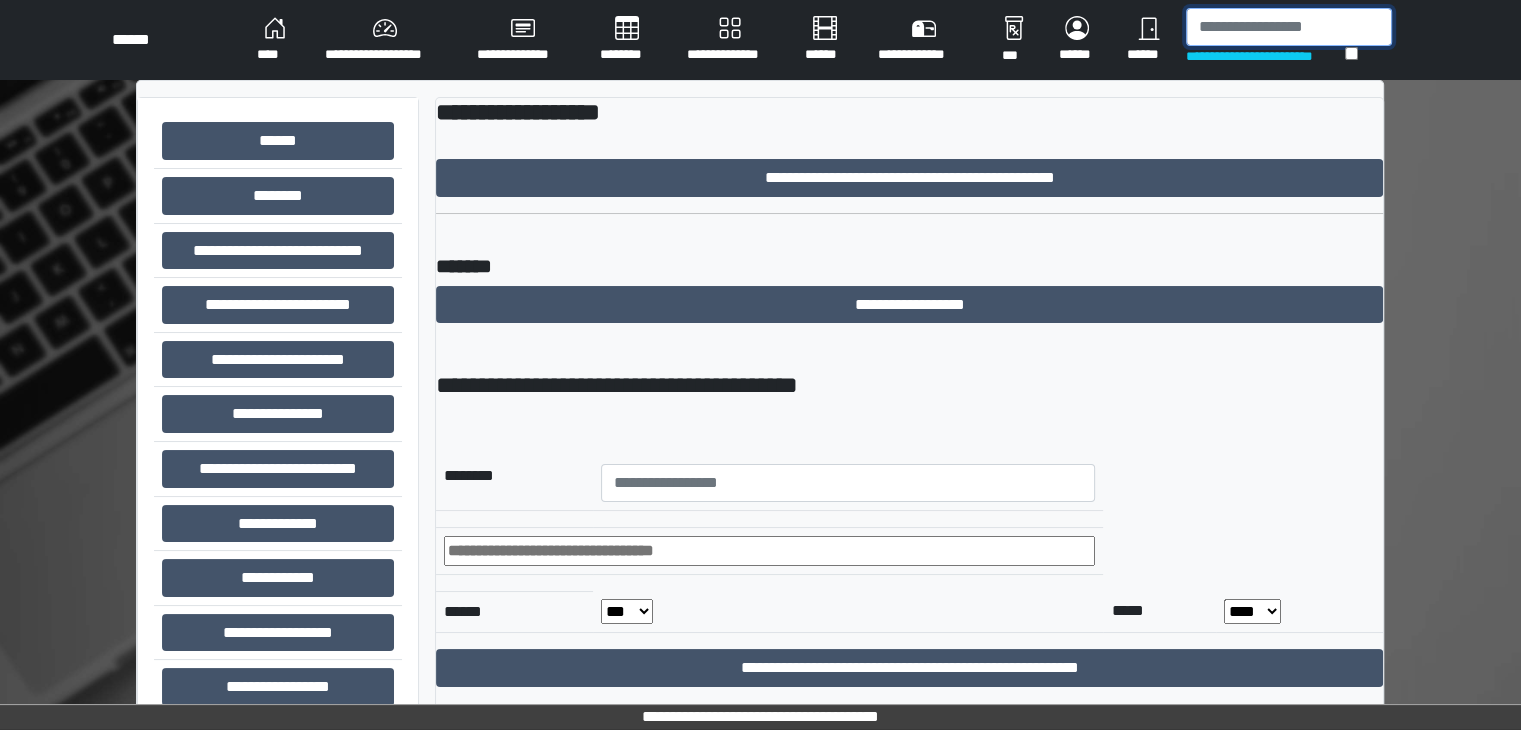 click at bounding box center (1289, 27) 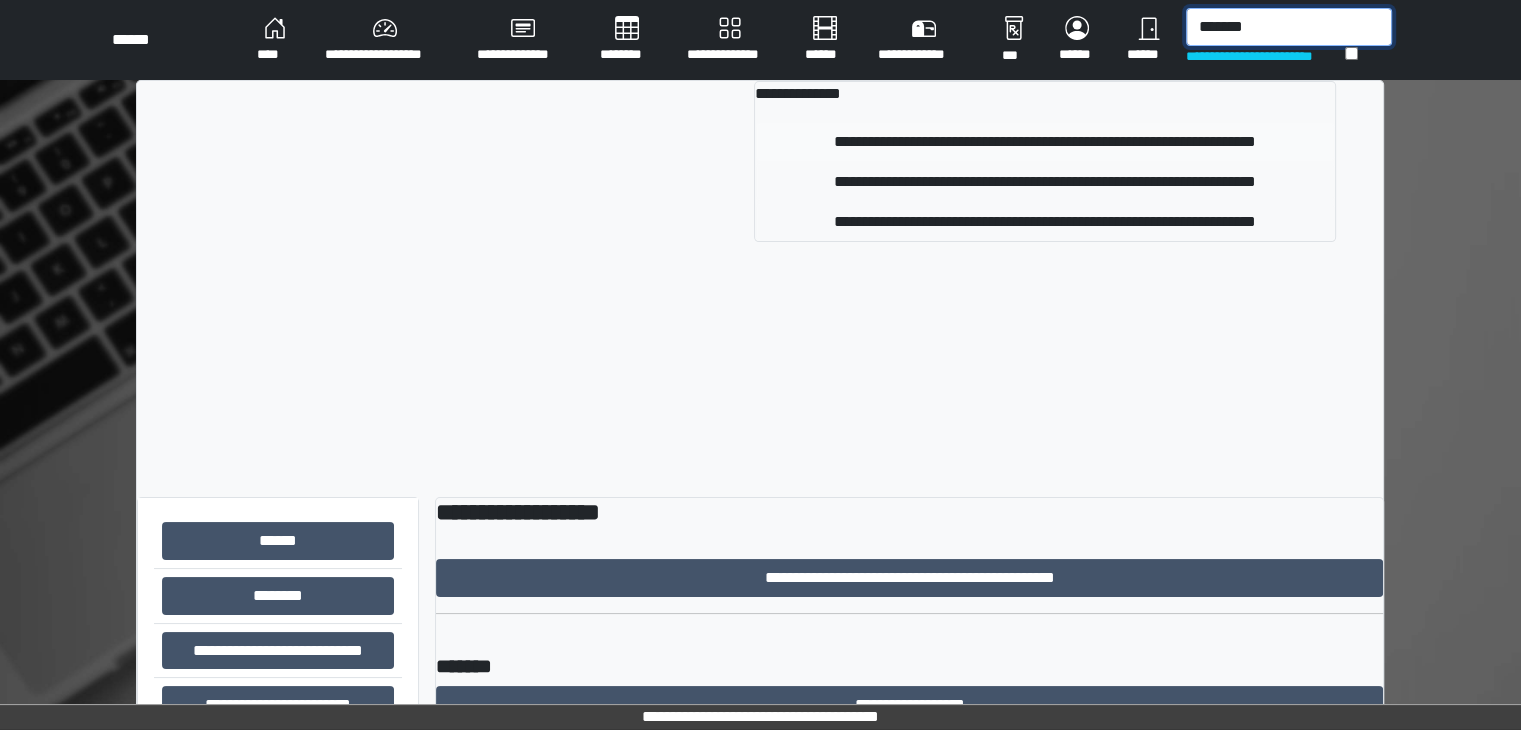 type on "*******" 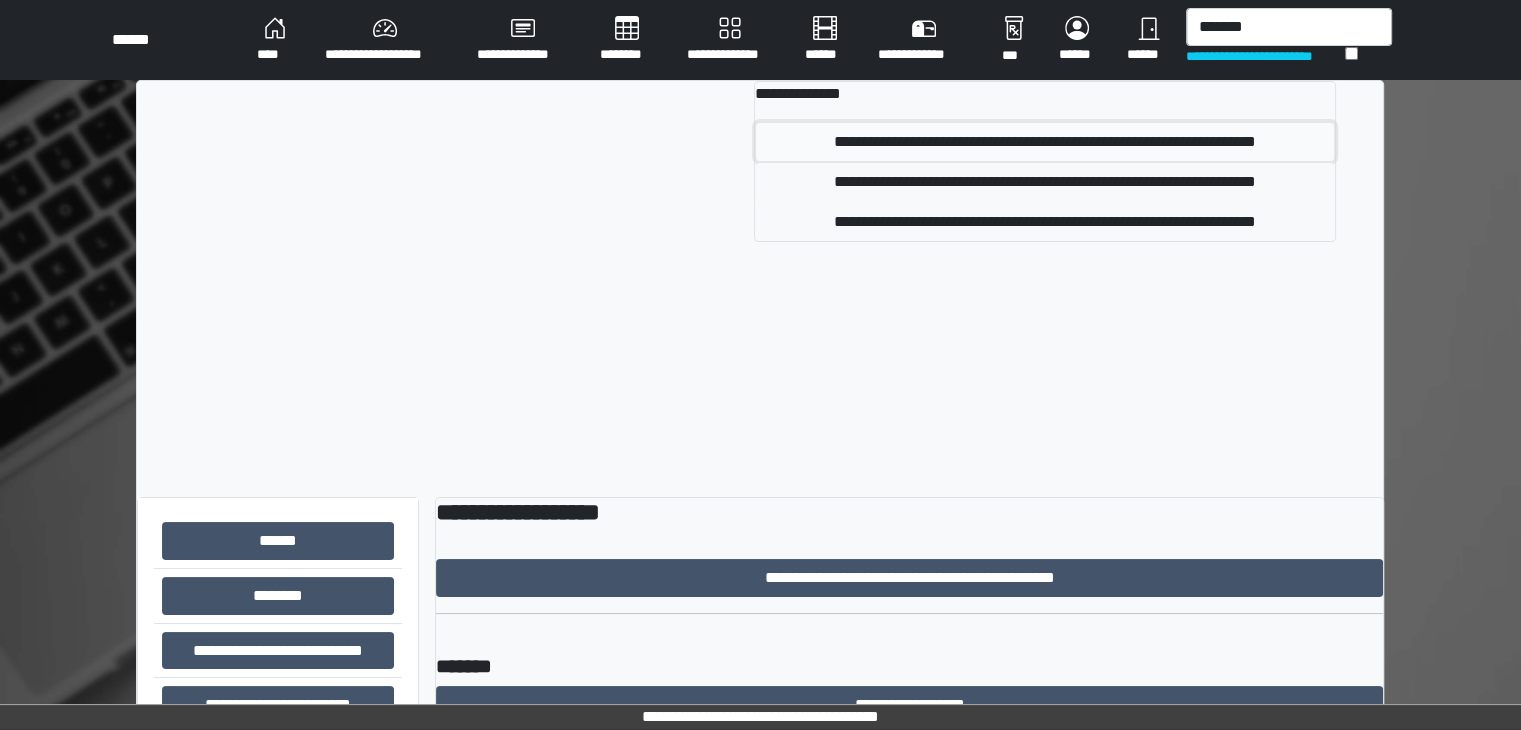 click on "**********" at bounding box center [1045, 142] 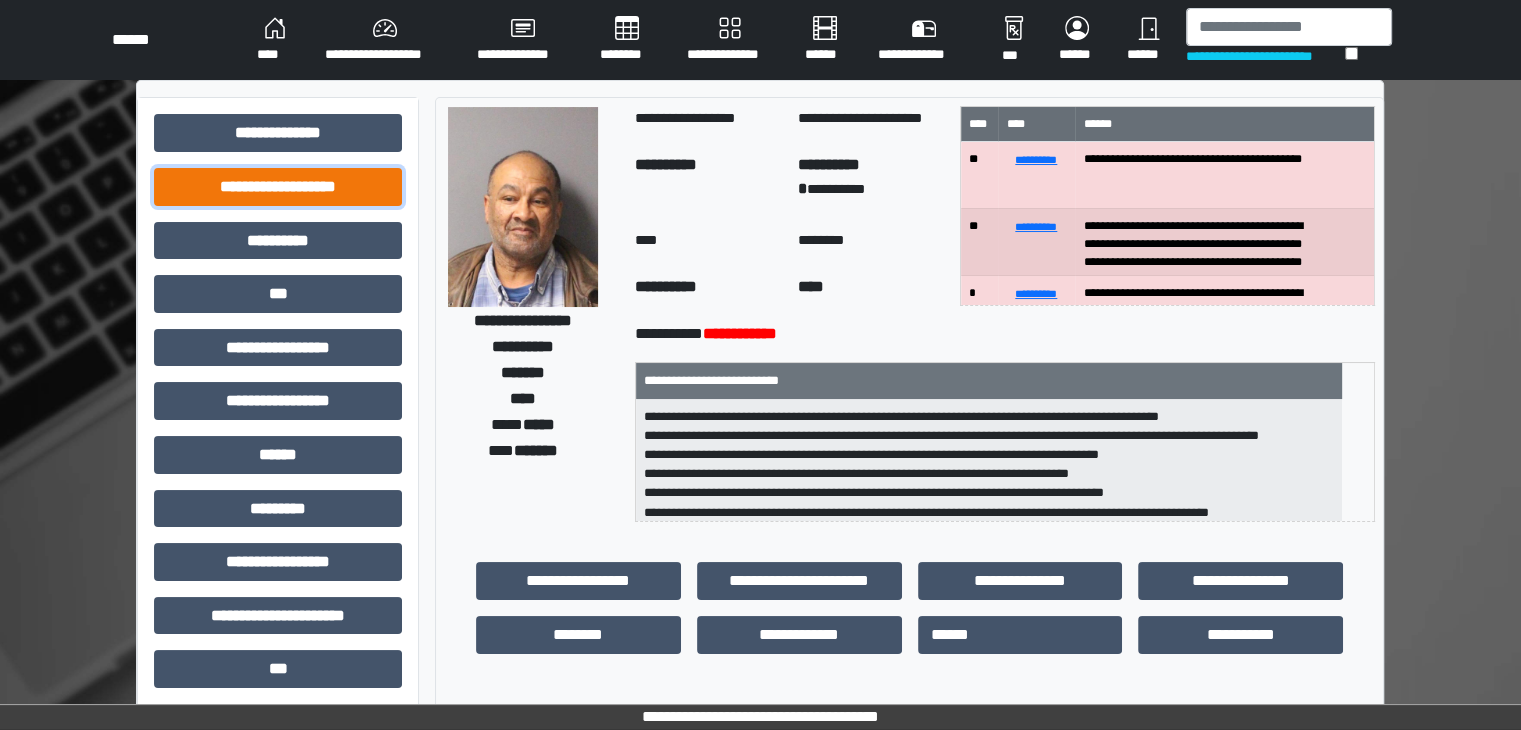click on "**********" at bounding box center (278, 187) 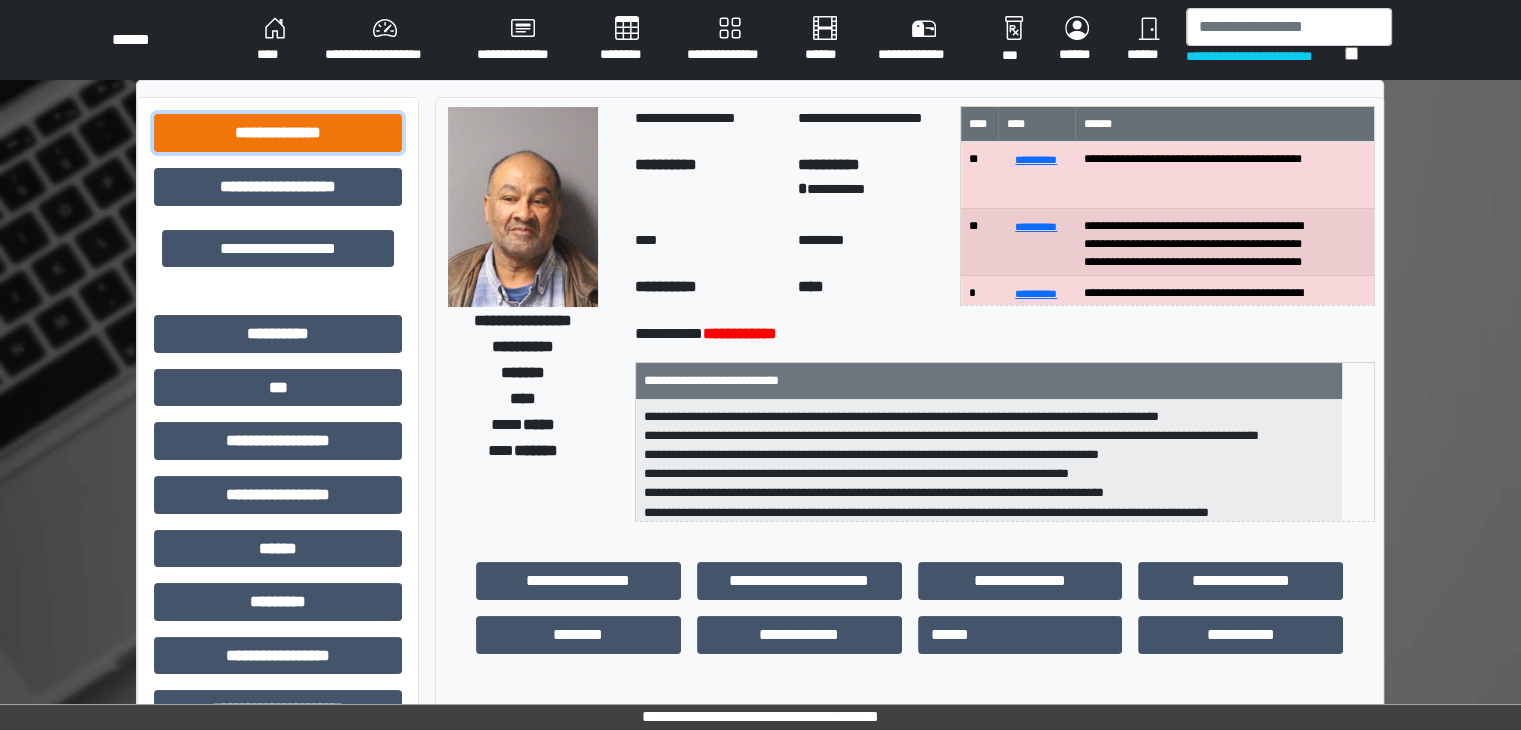 click on "**********" at bounding box center [278, 133] 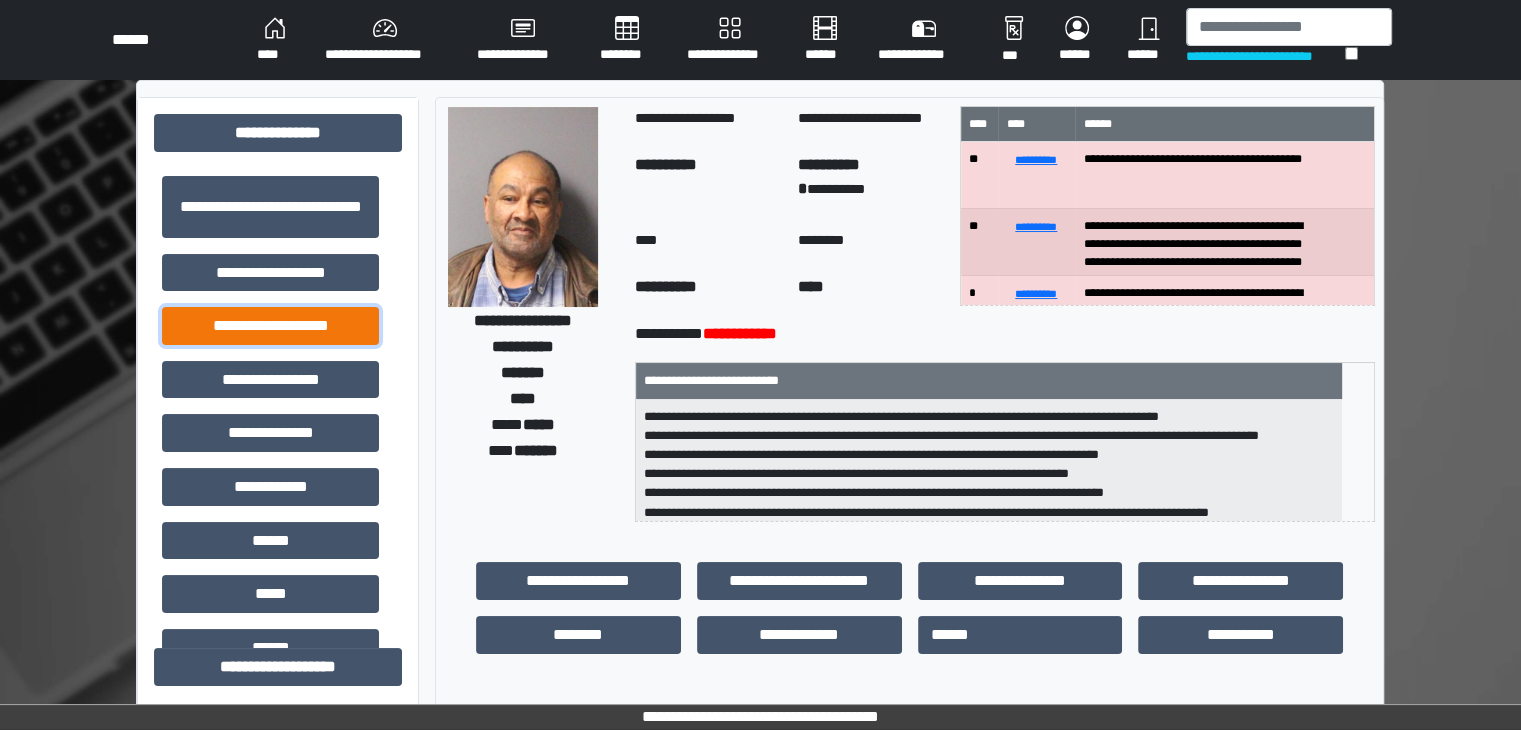 click on "**********" at bounding box center [270, 326] 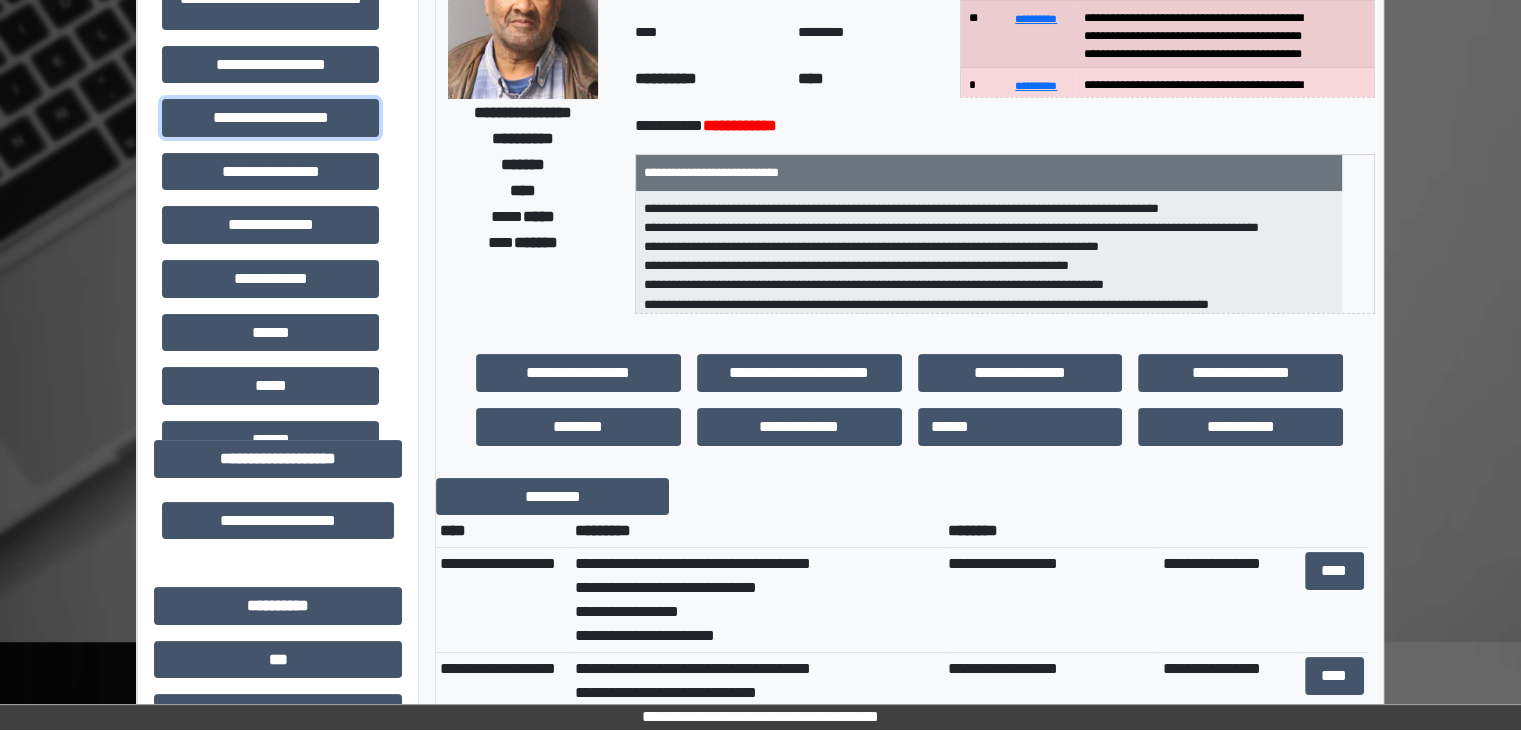 scroll, scrollTop: 200, scrollLeft: 0, axis: vertical 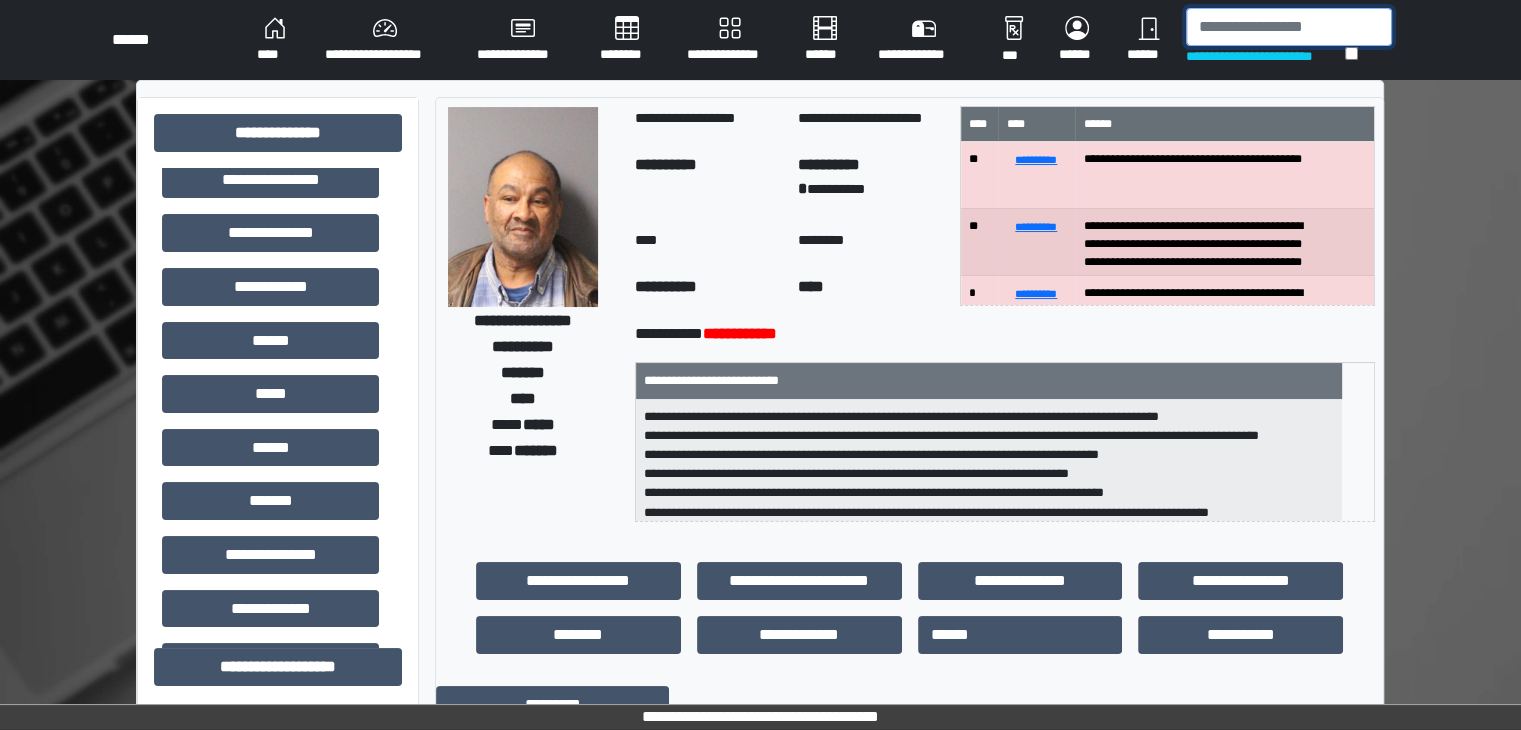 click at bounding box center (1289, 27) 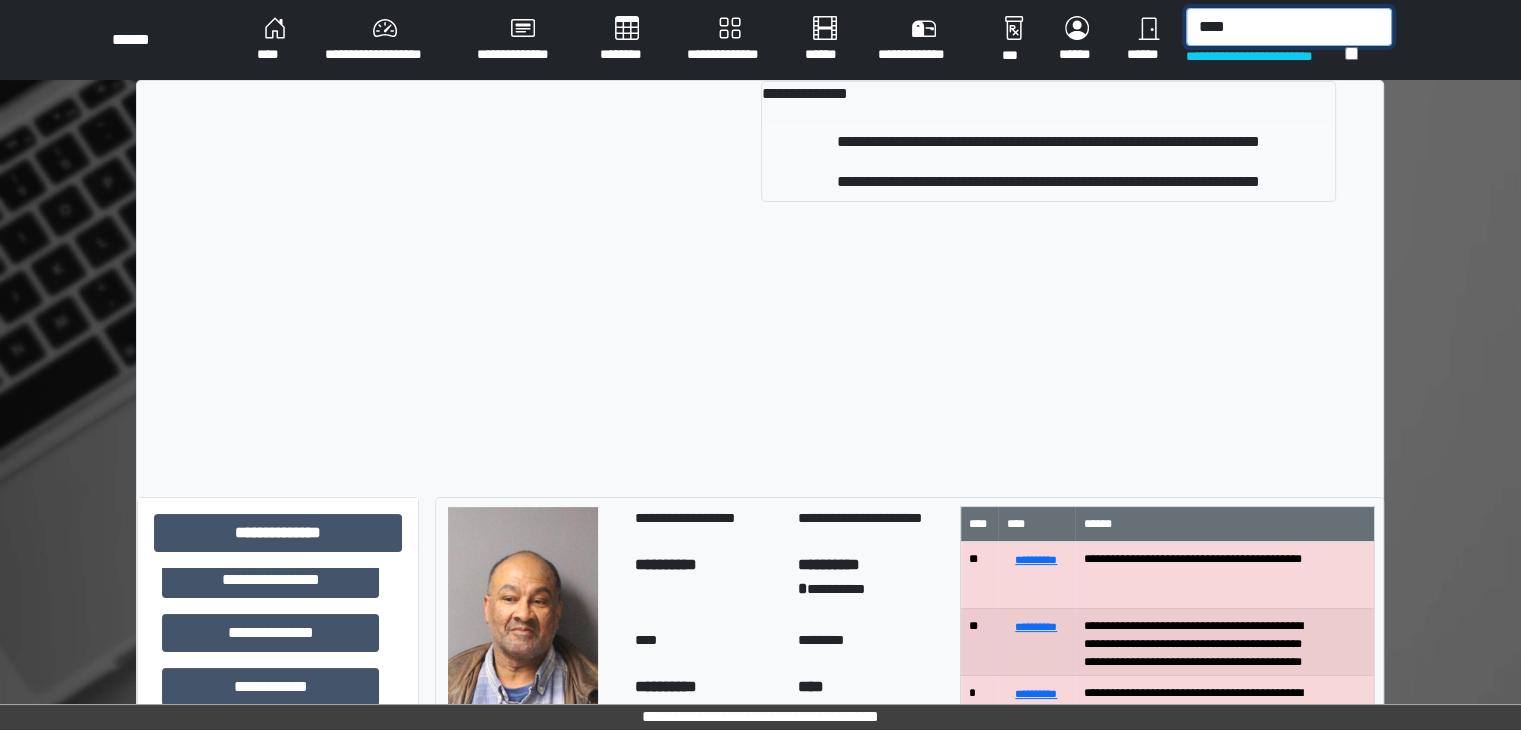 type on "****" 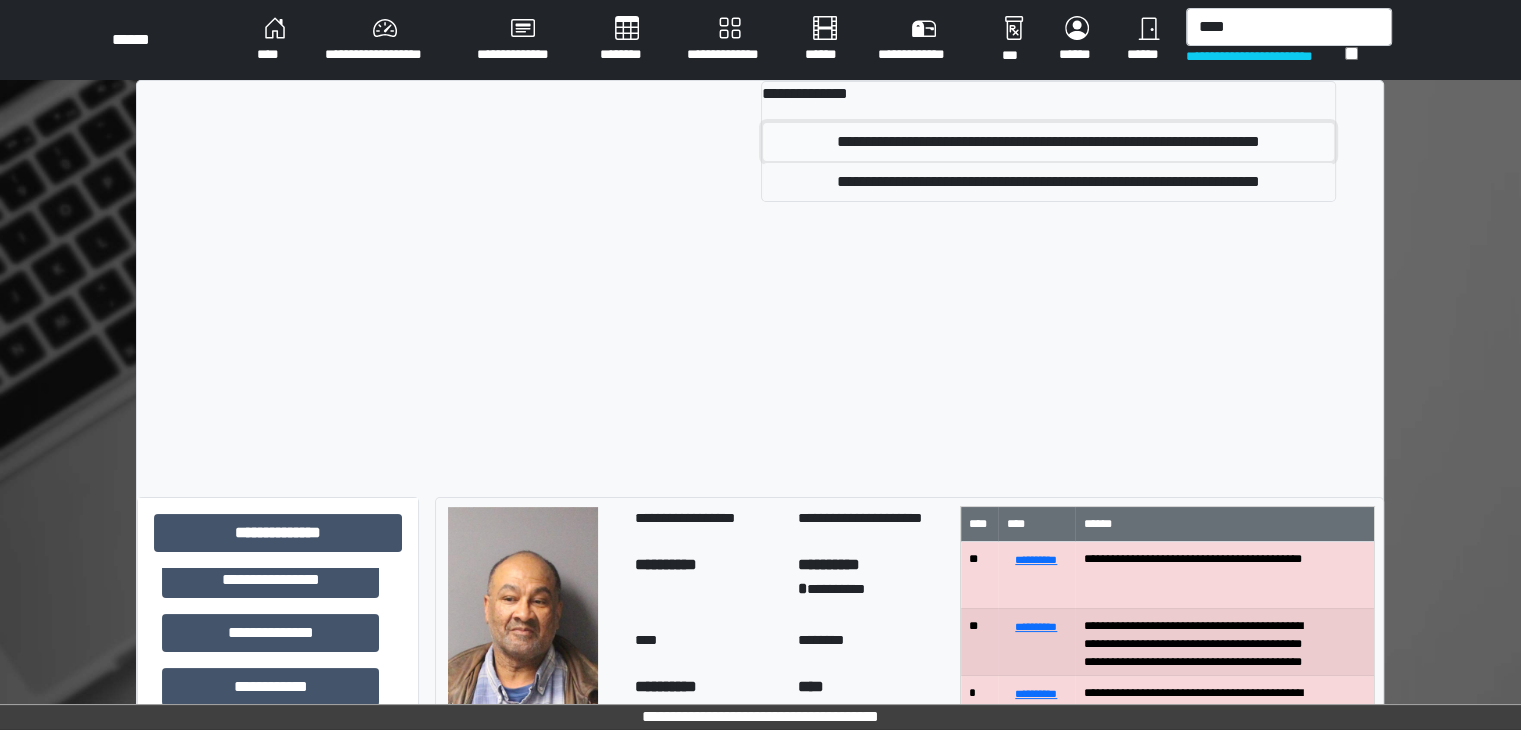 click on "**********" at bounding box center (1048, 142) 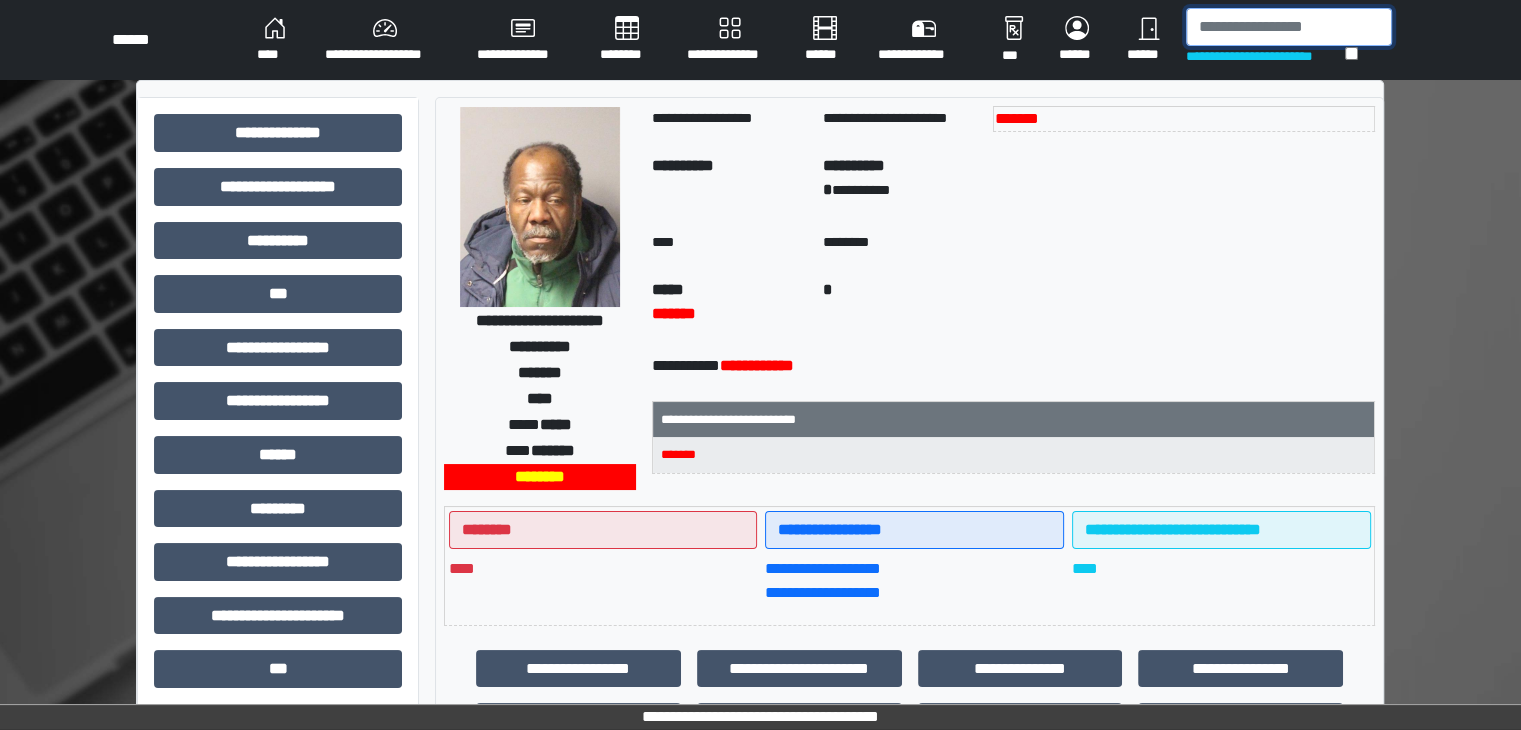 click at bounding box center [1289, 27] 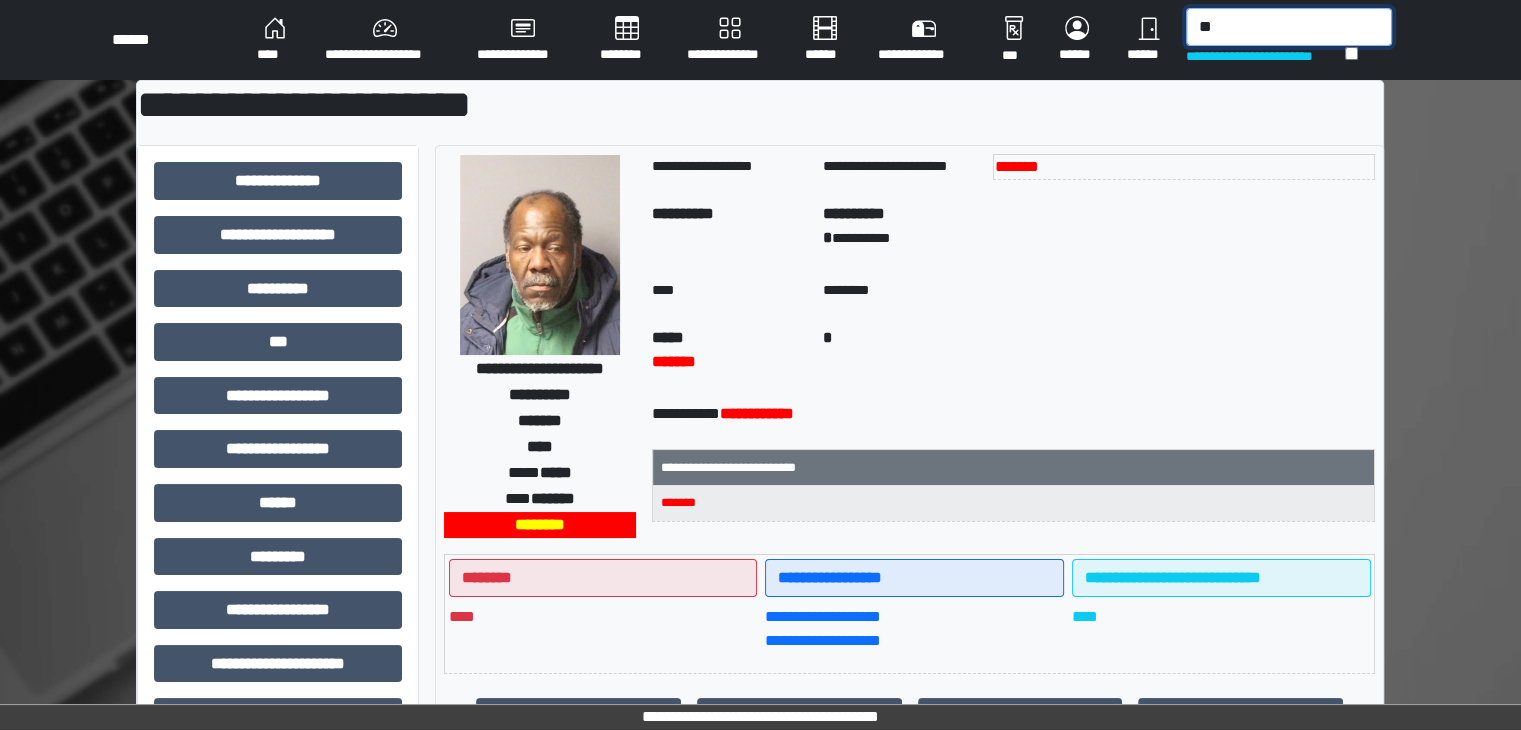 type on "*" 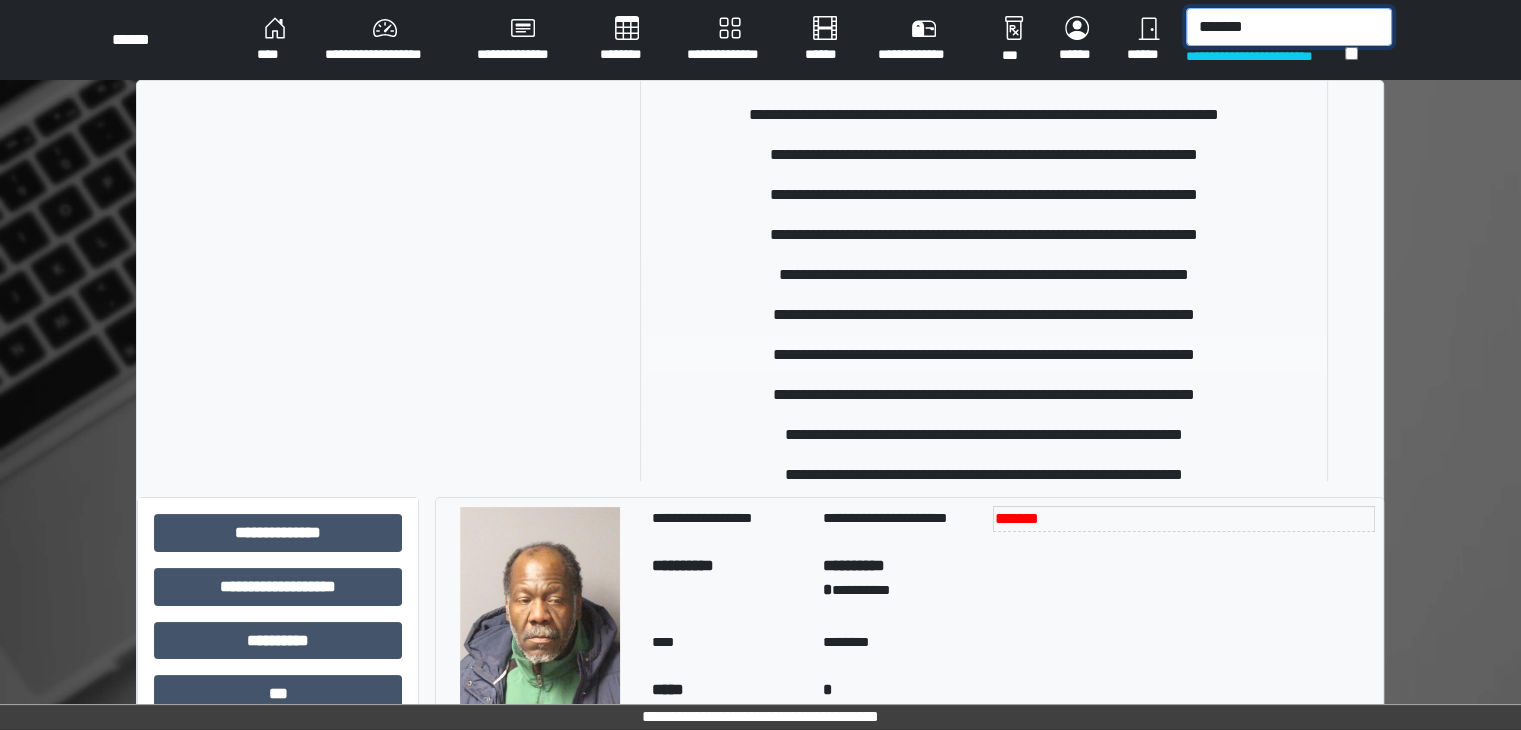 scroll, scrollTop: 800, scrollLeft: 0, axis: vertical 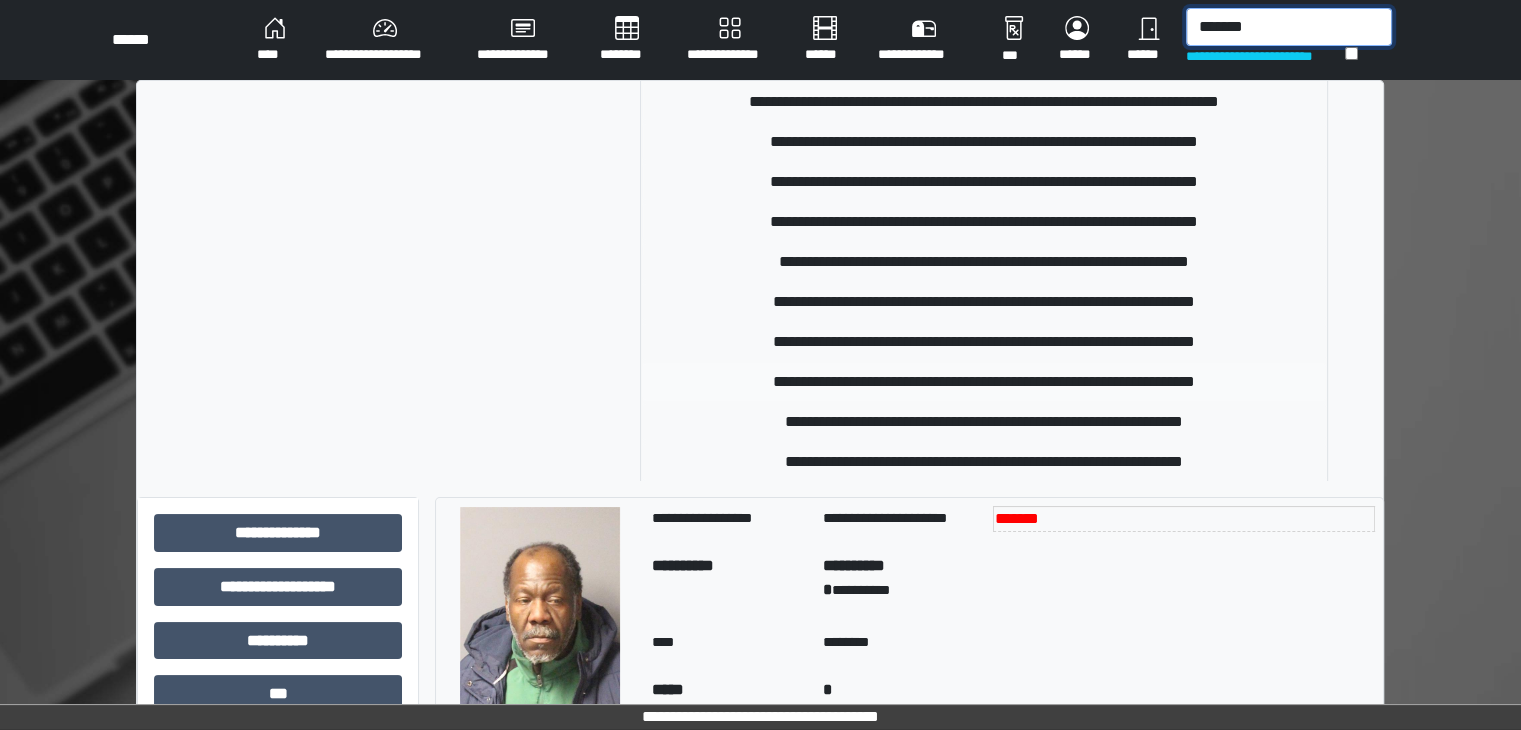 type on "*******" 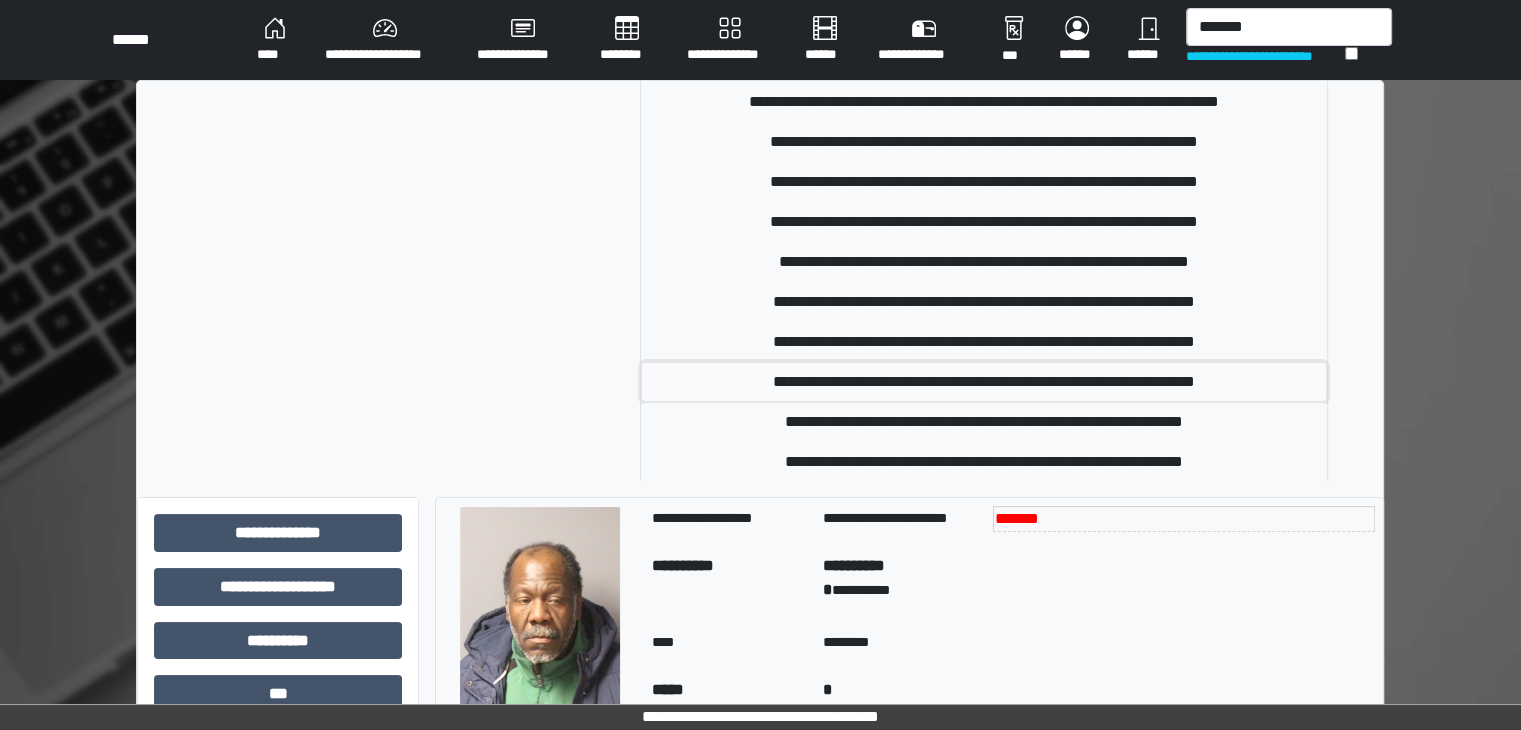 click on "**********" at bounding box center [984, 382] 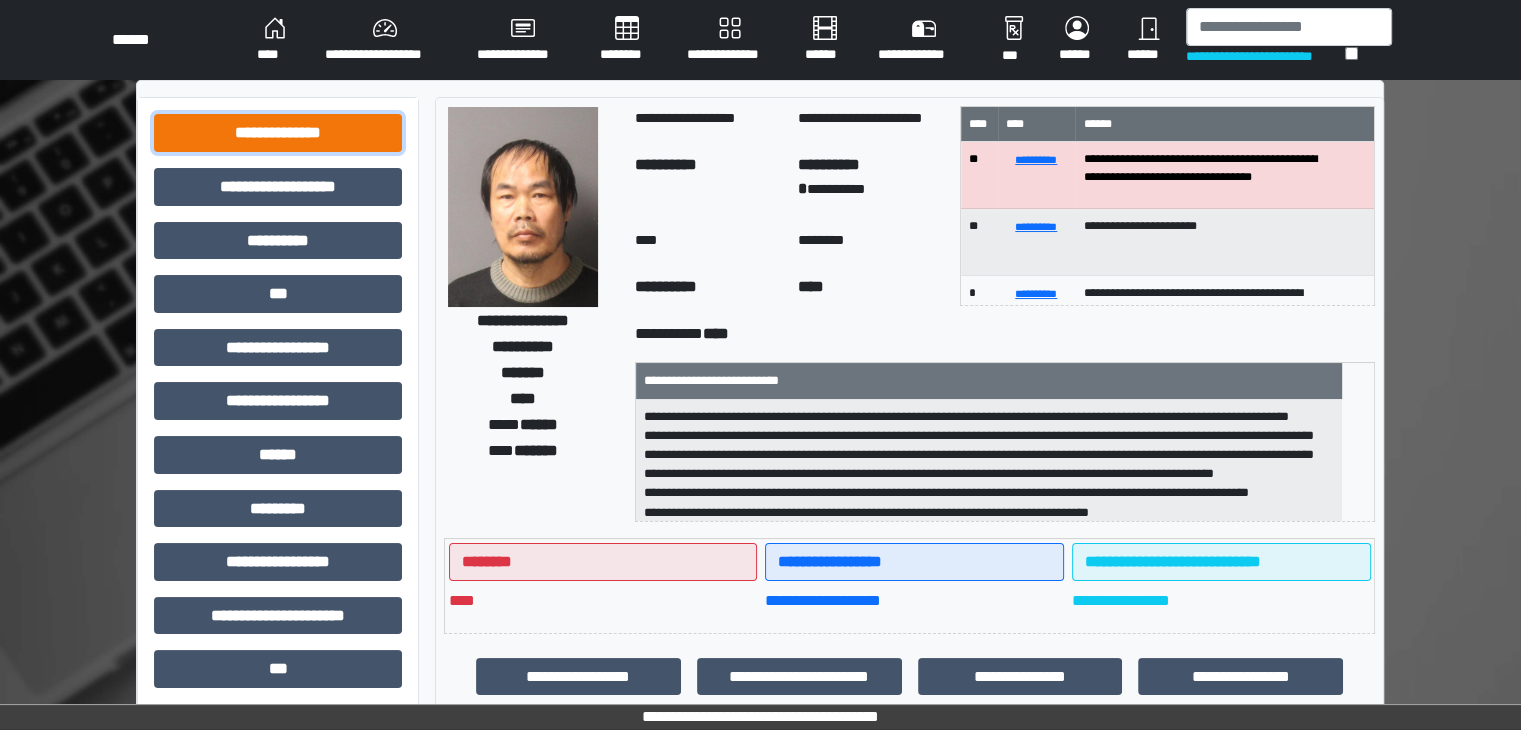click on "**********" at bounding box center [278, 133] 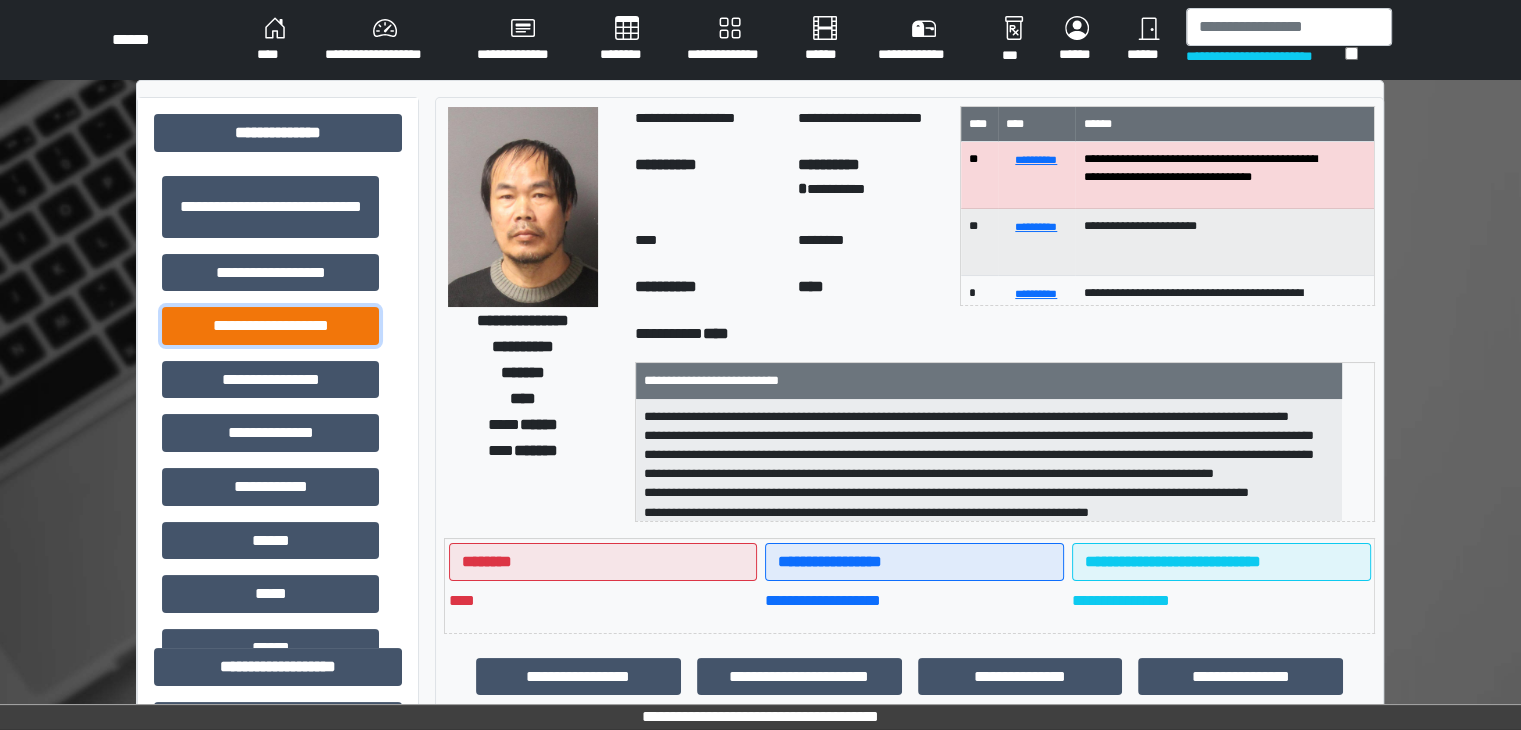 click on "**********" at bounding box center (270, 326) 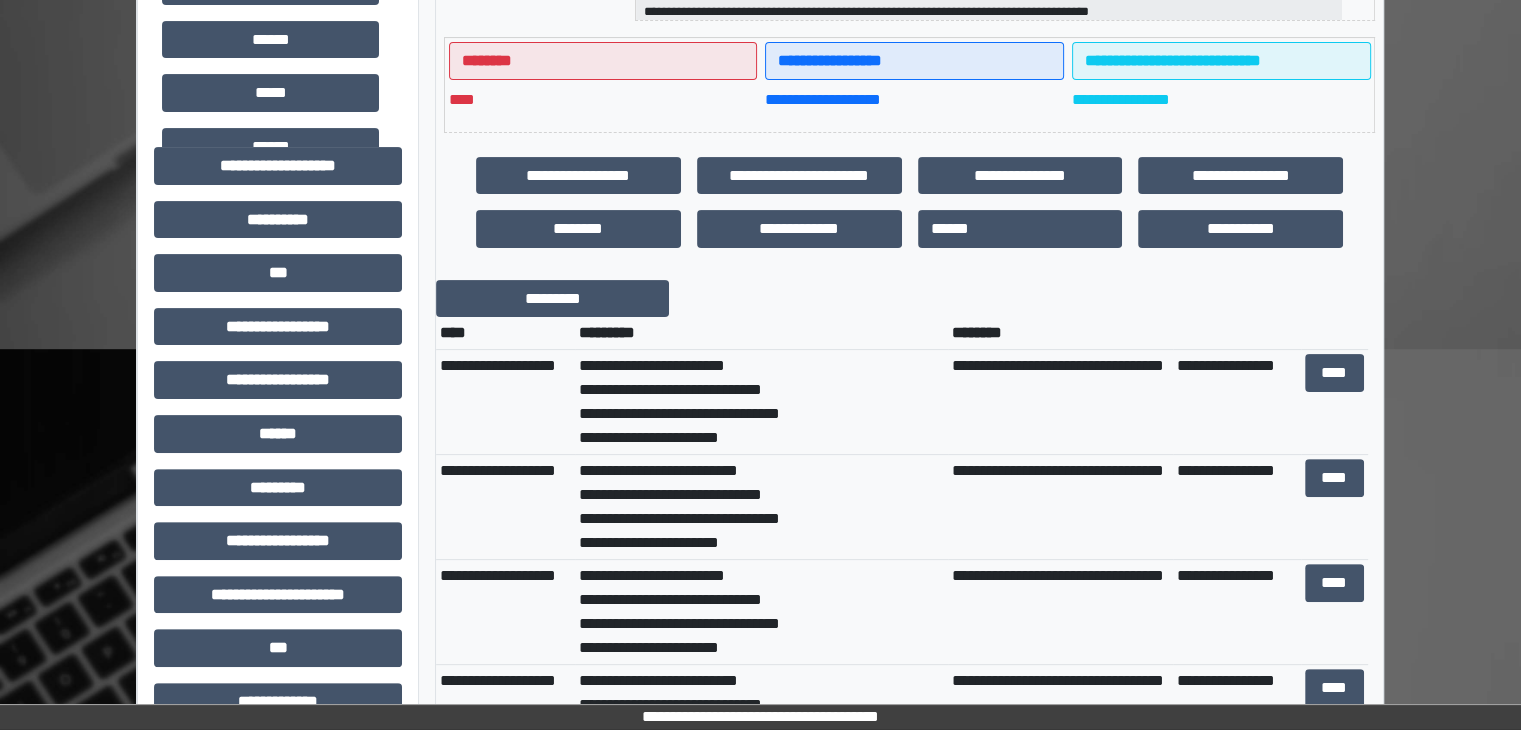scroll, scrollTop: 500, scrollLeft: 0, axis: vertical 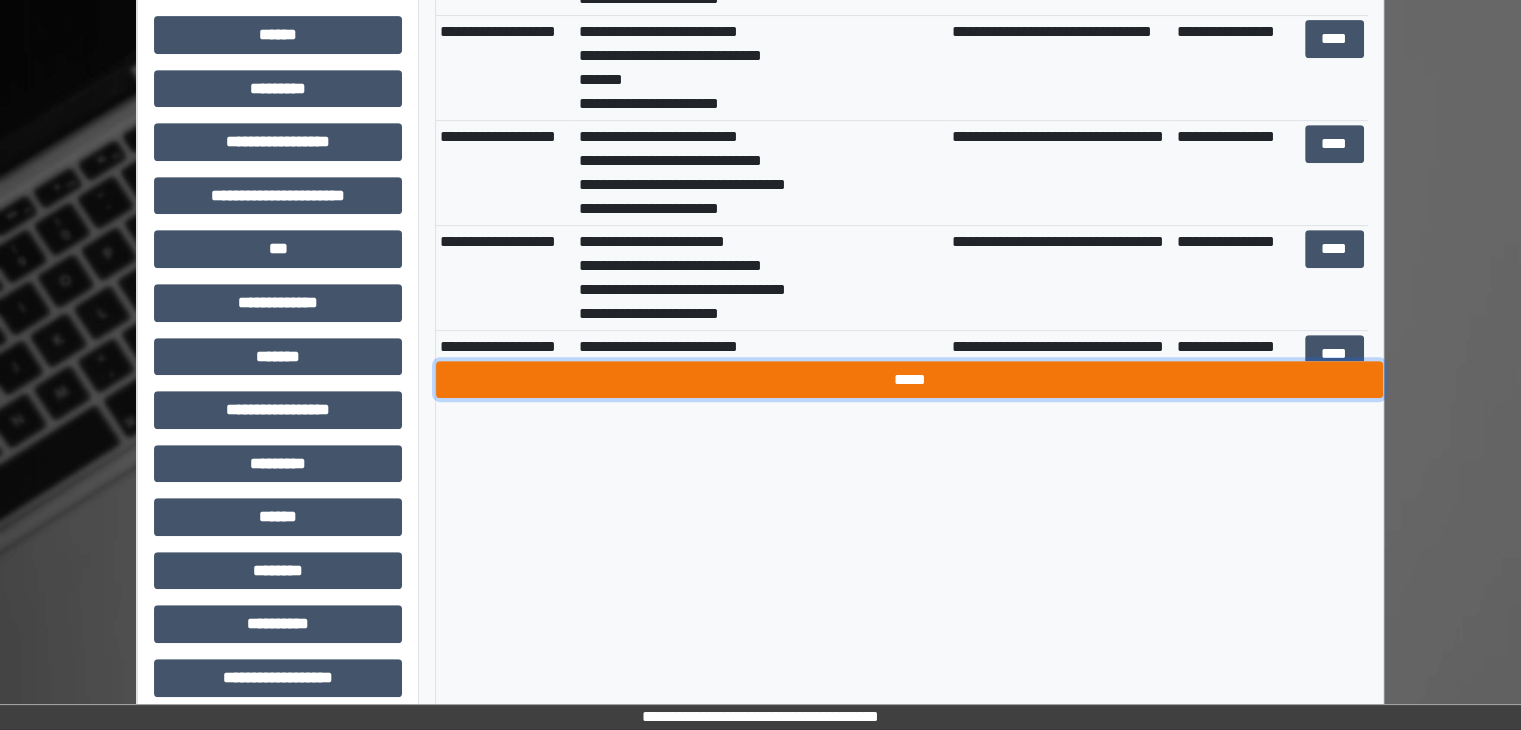 click on "*****" at bounding box center (909, 380) 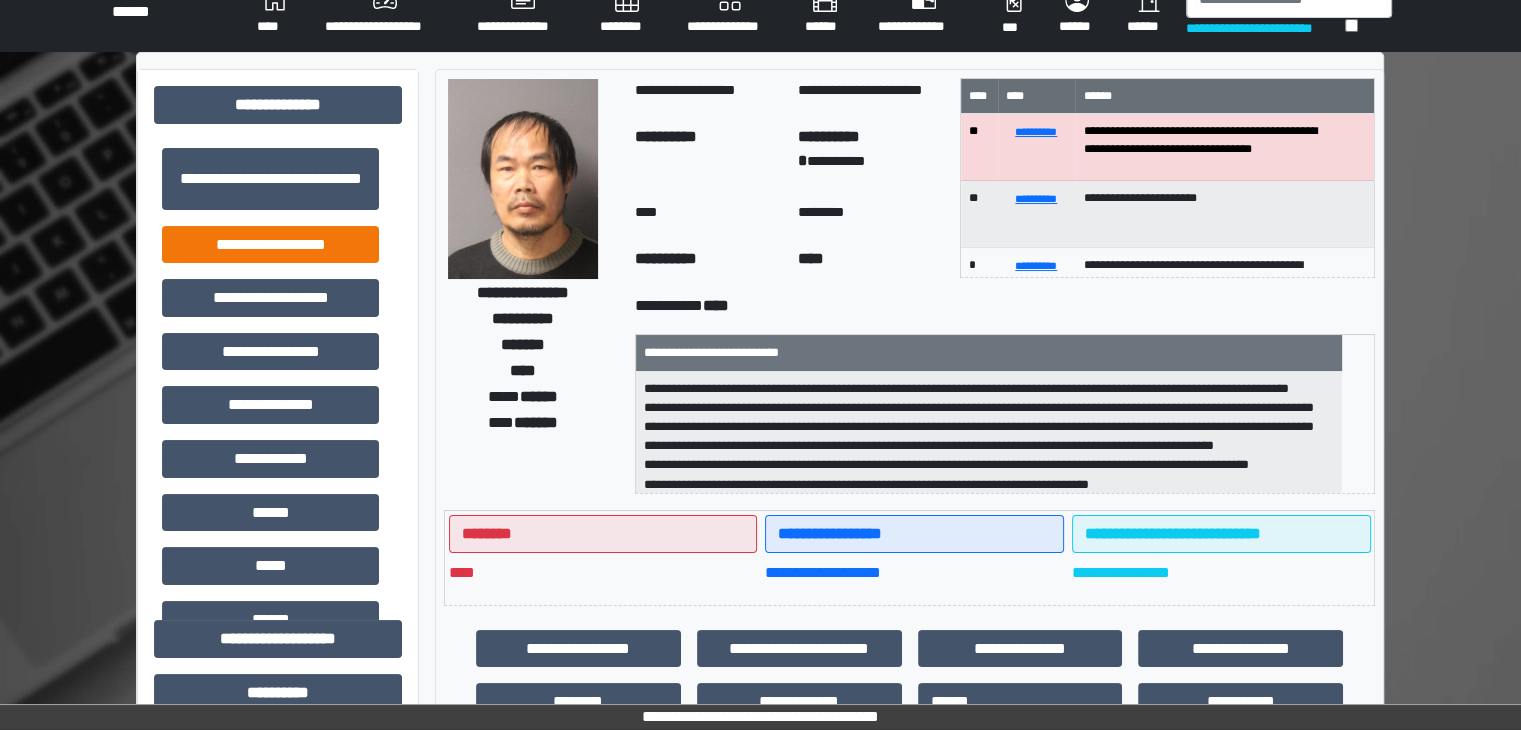 scroll, scrollTop: 0, scrollLeft: 0, axis: both 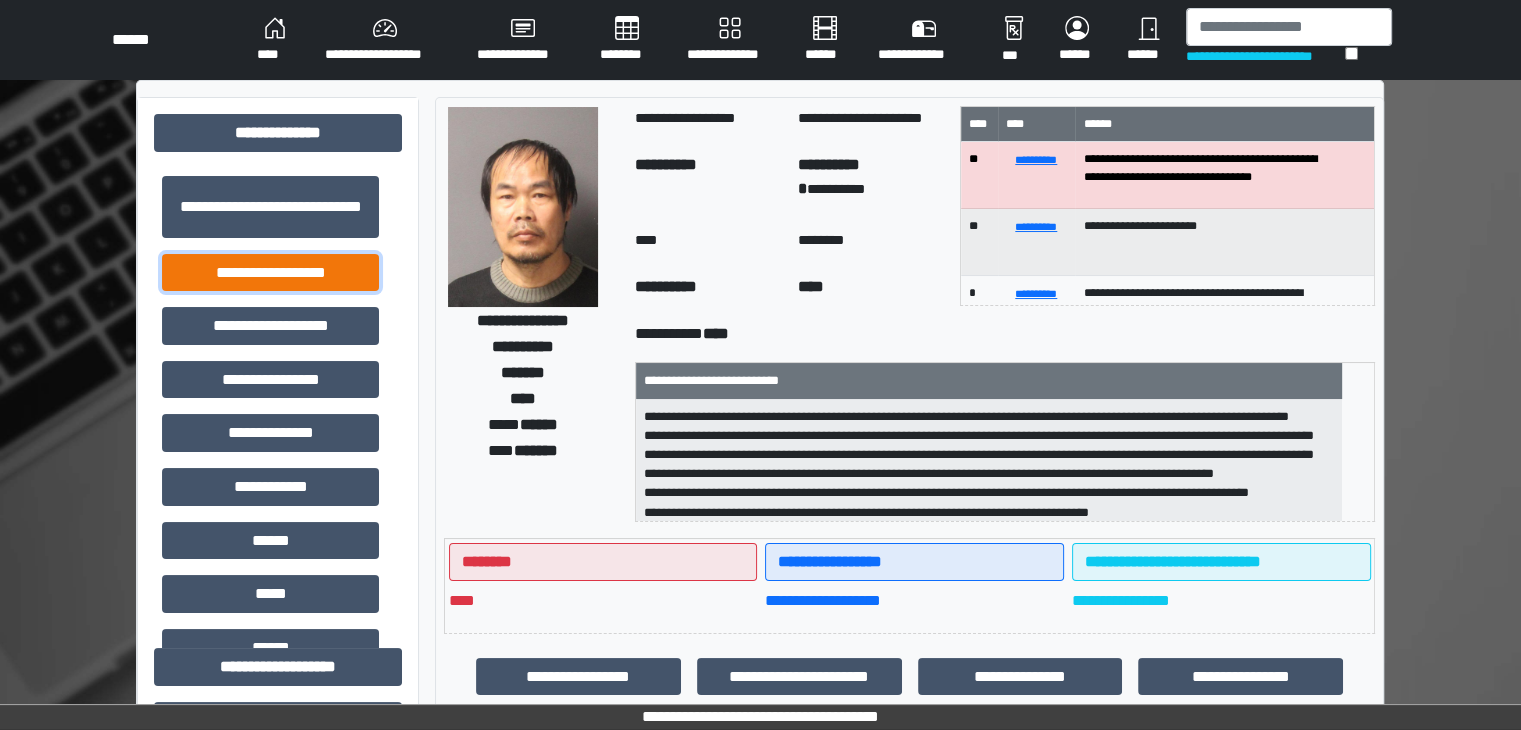 click on "**********" at bounding box center [270, 273] 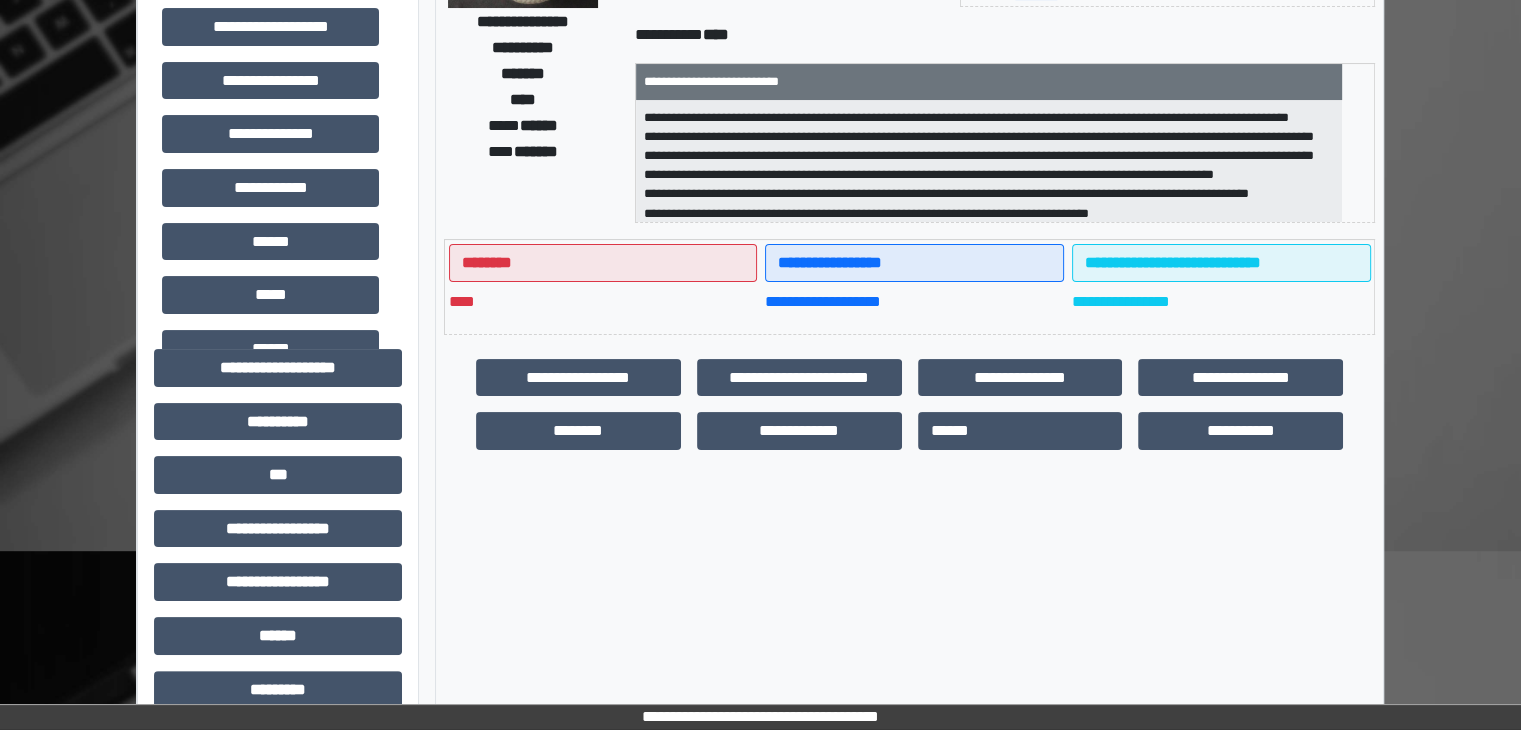 scroll, scrollTop: 500, scrollLeft: 0, axis: vertical 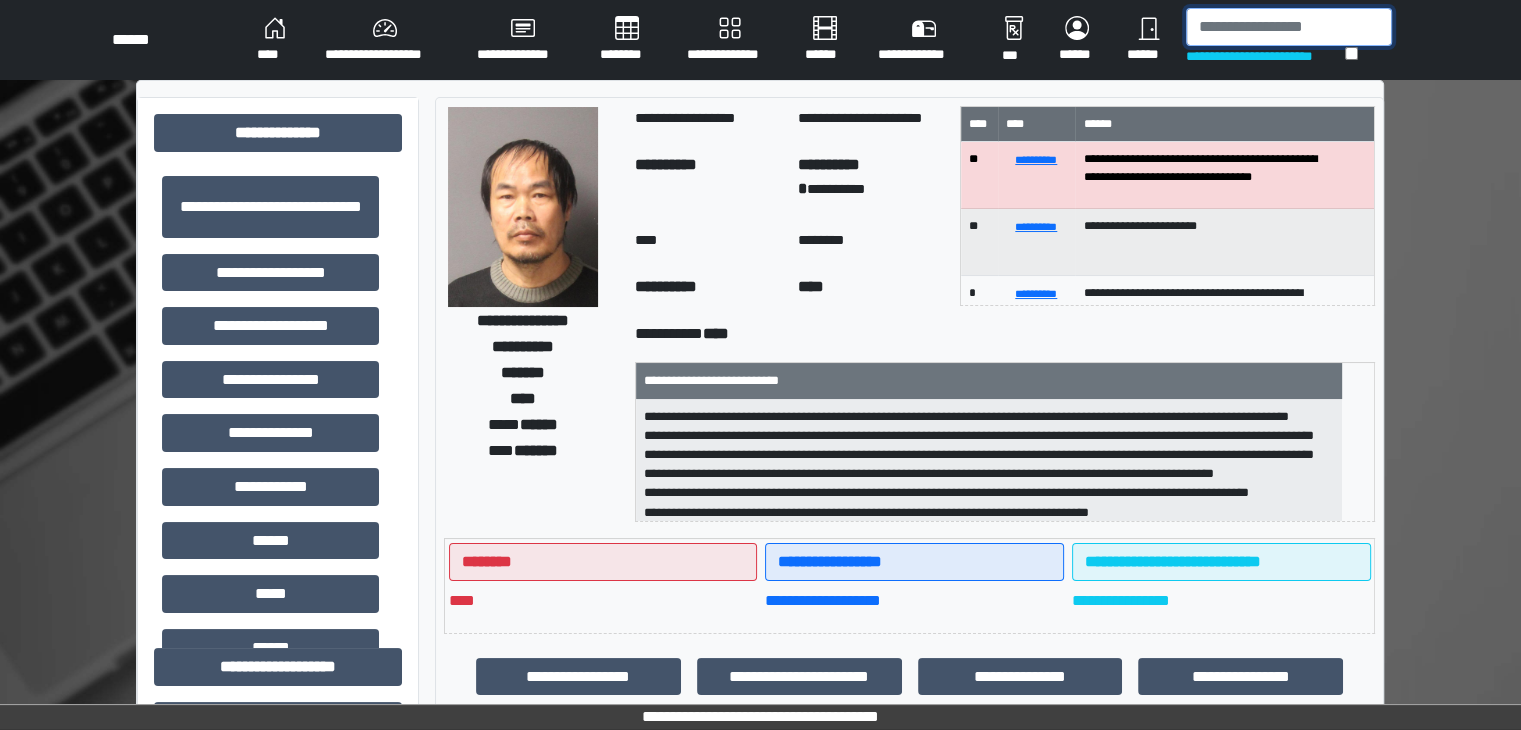 click at bounding box center [1289, 27] 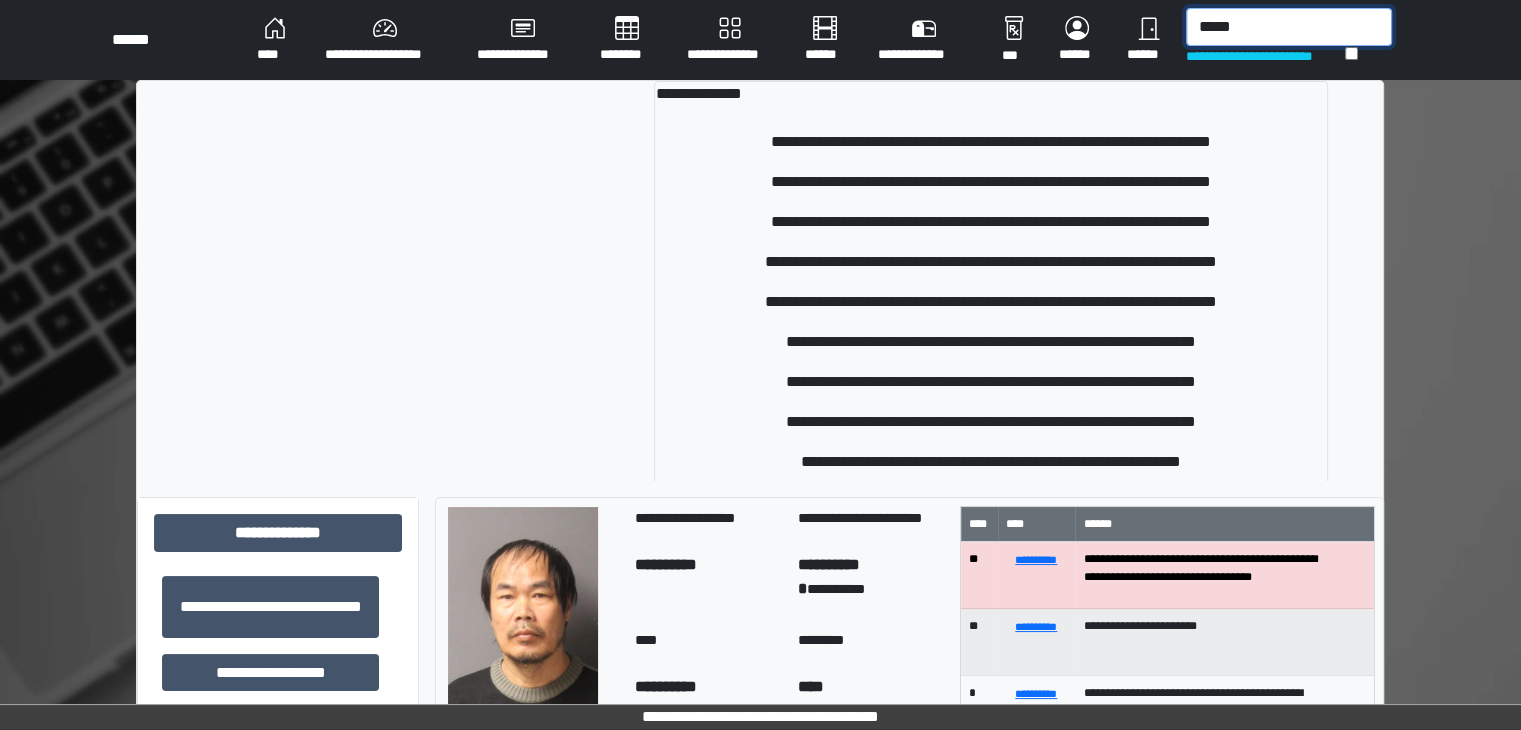 type on "*****" 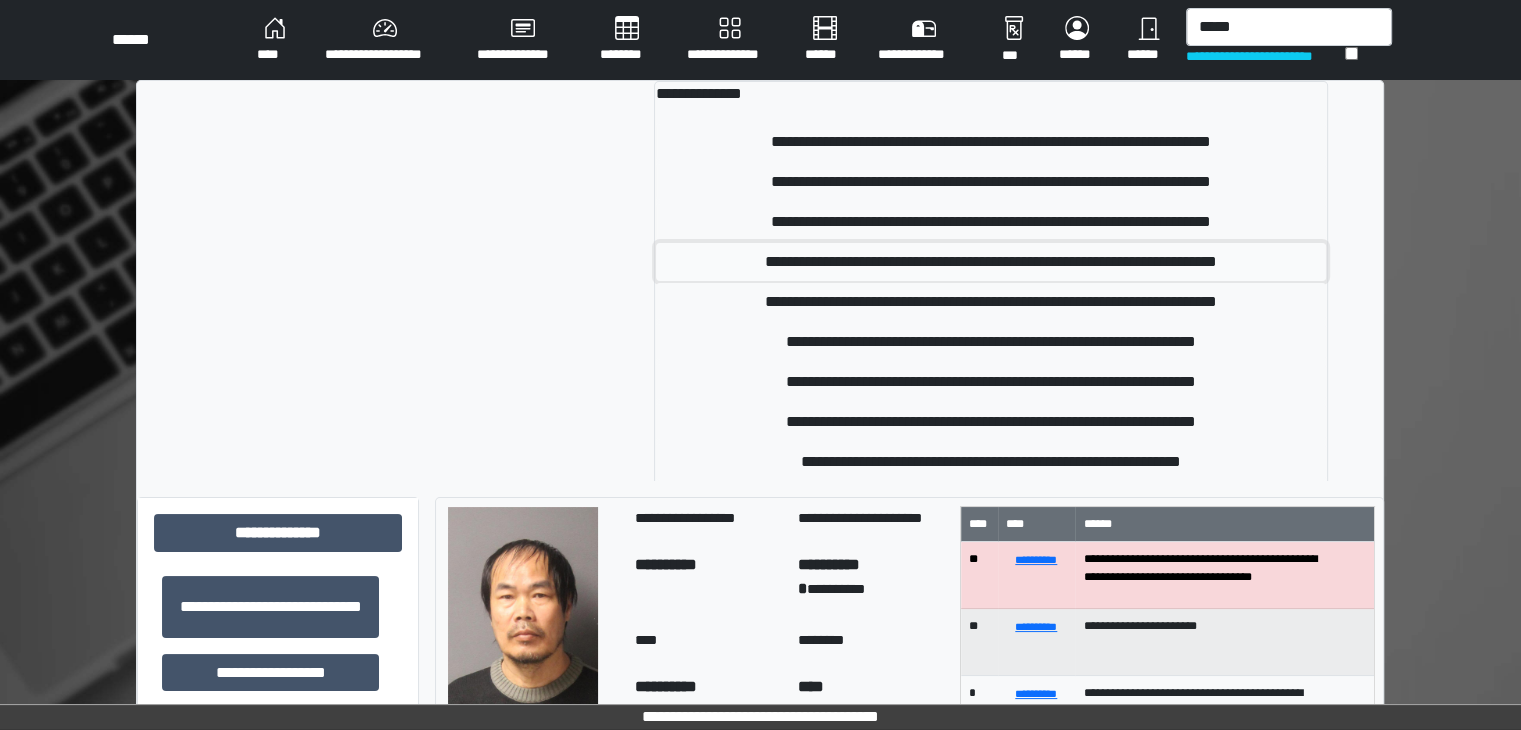 click on "**********" at bounding box center [991, 262] 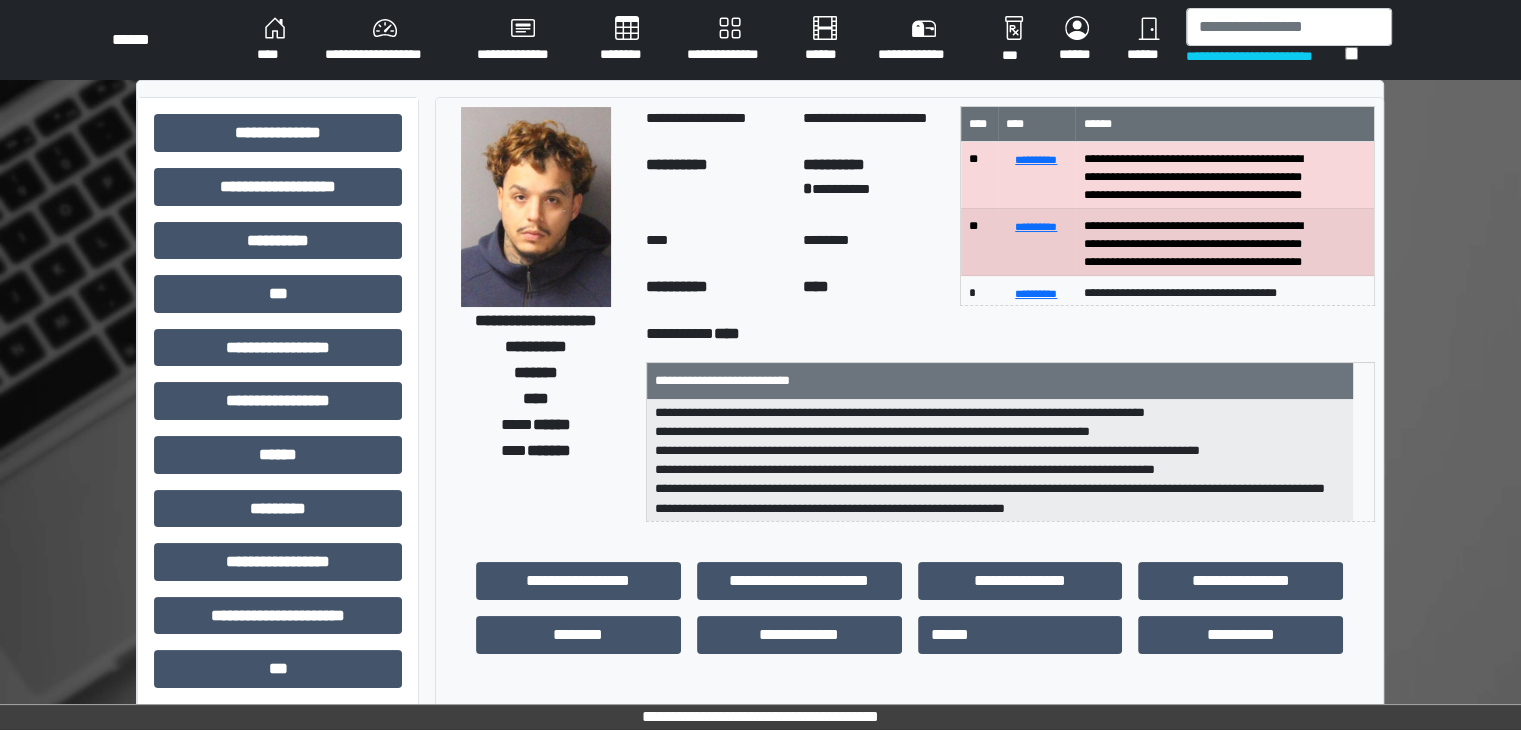 scroll, scrollTop: 6, scrollLeft: 0, axis: vertical 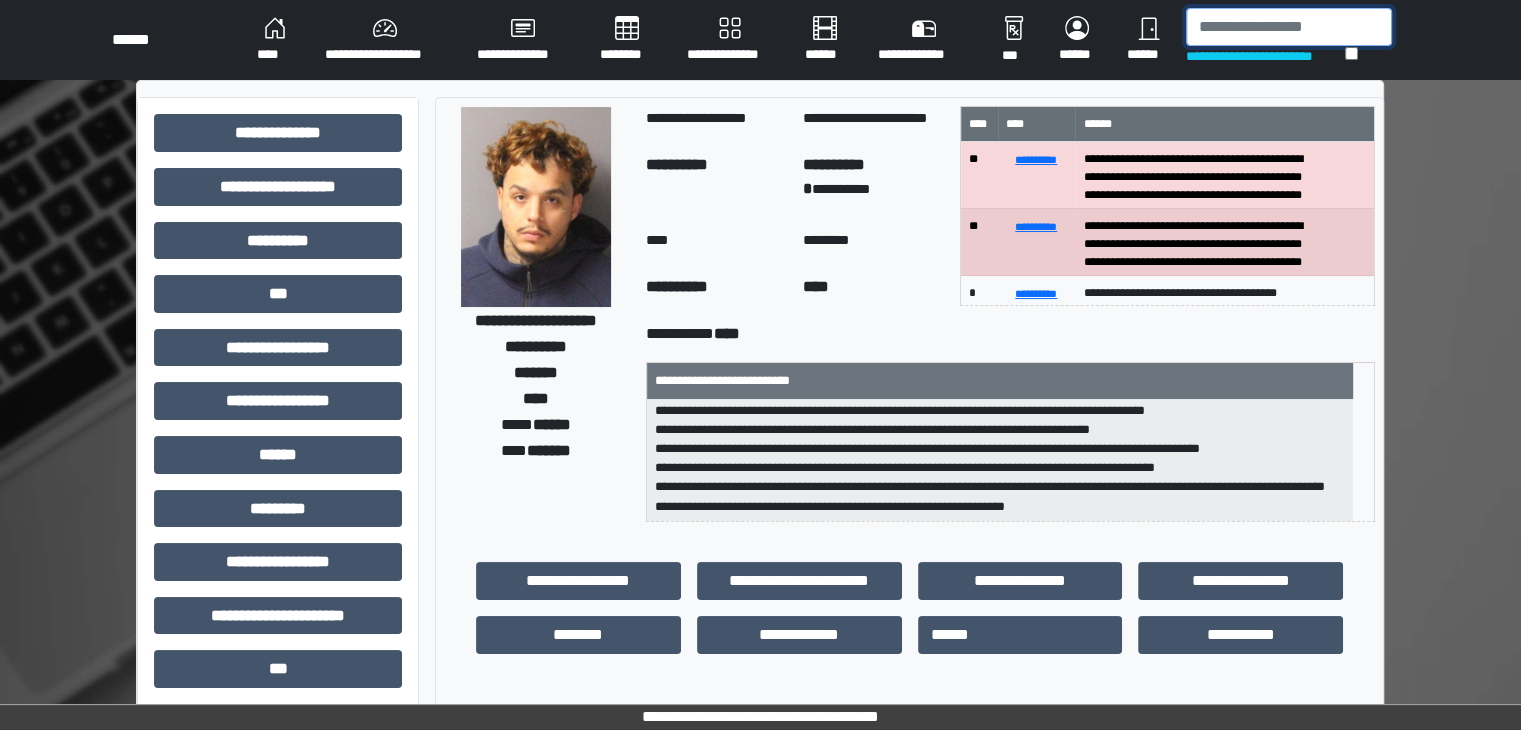 click at bounding box center [1289, 27] 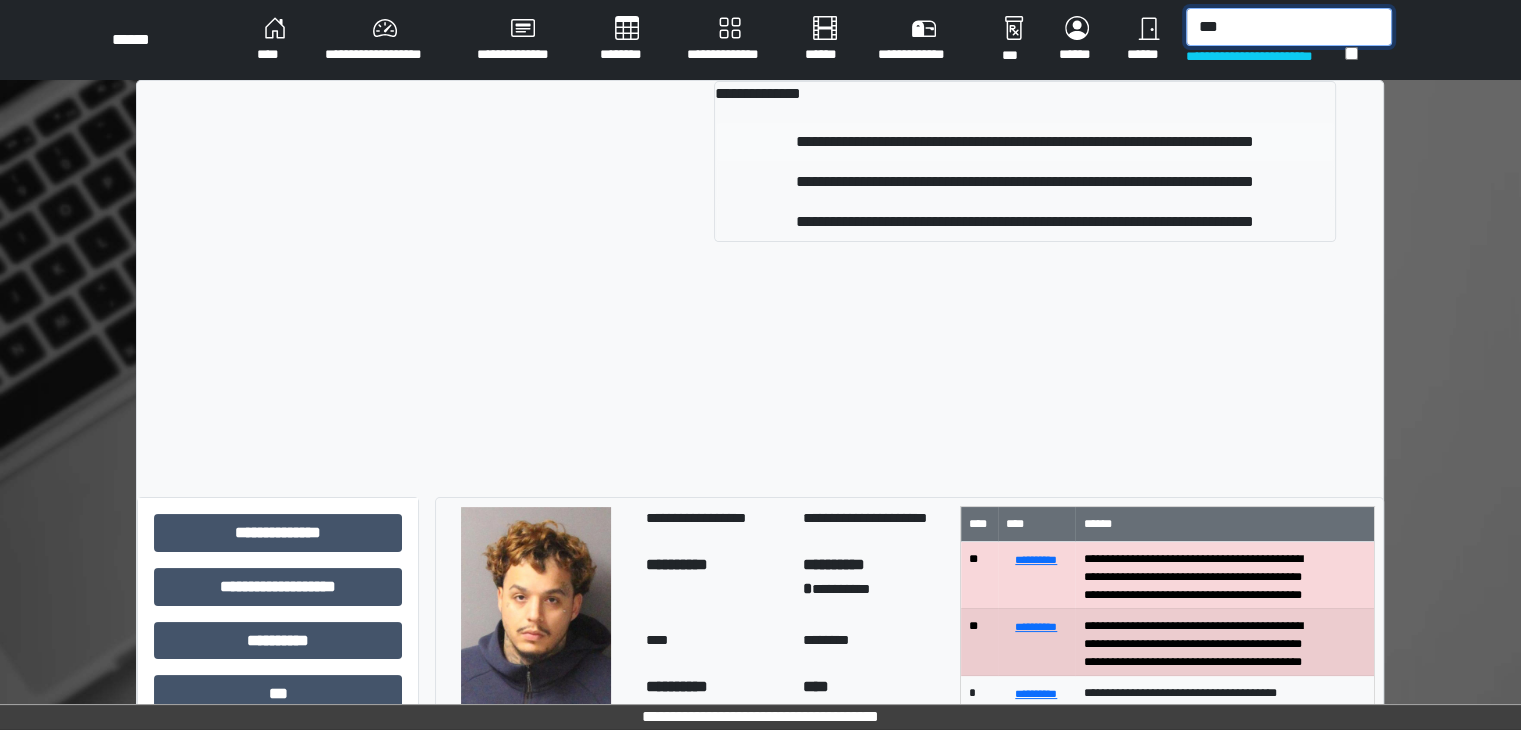 type on "***" 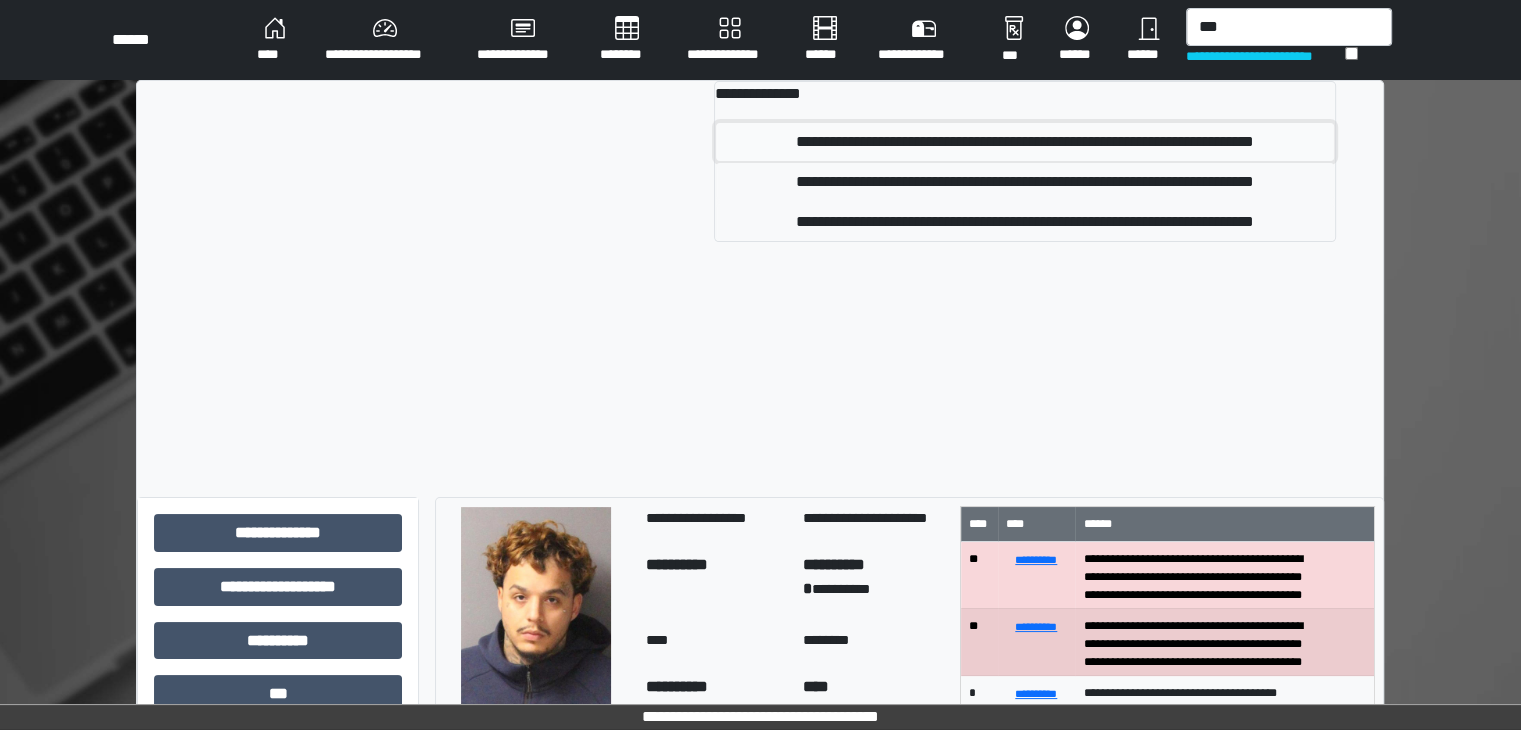 click on "**********" at bounding box center (1025, 142) 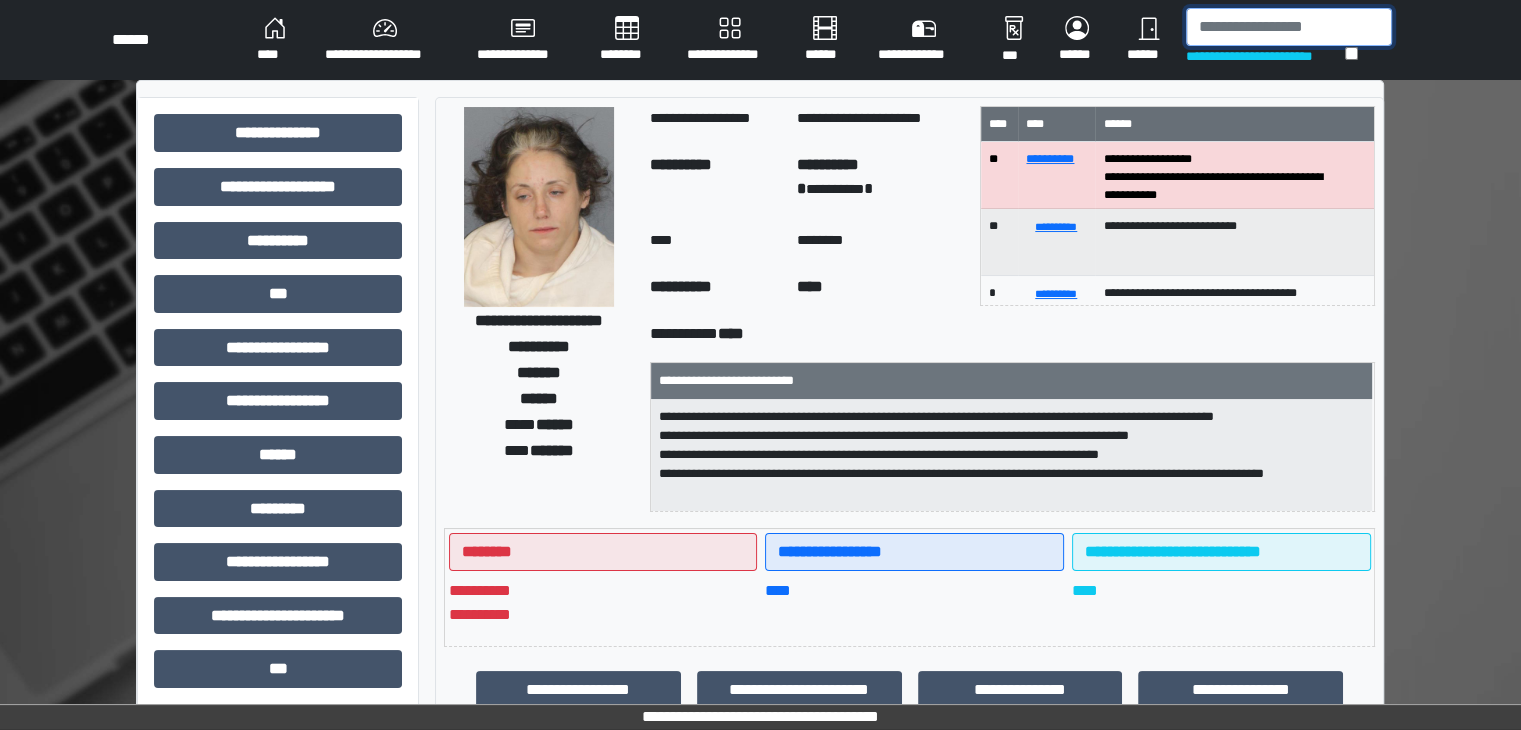 click at bounding box center [1289, 27] 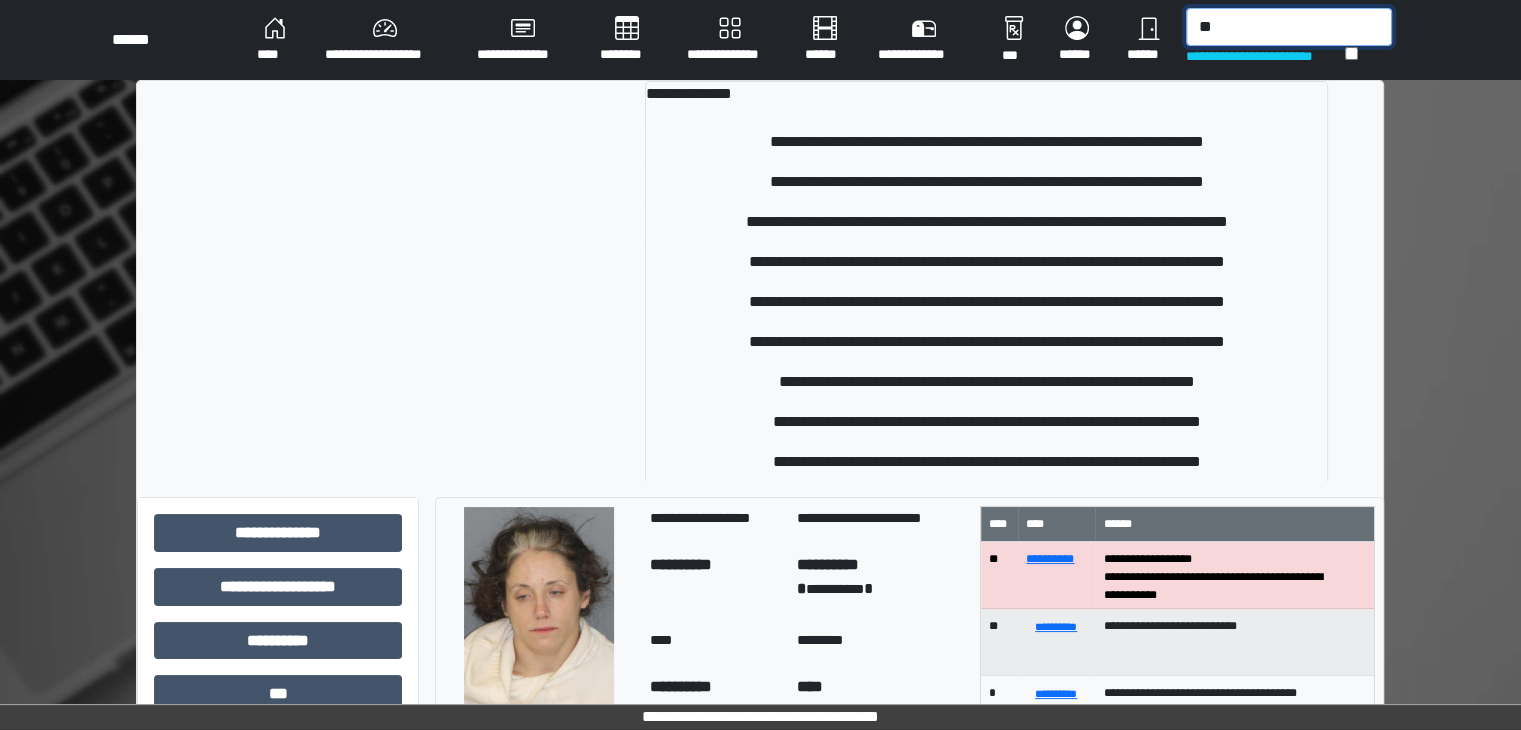 type on "*" 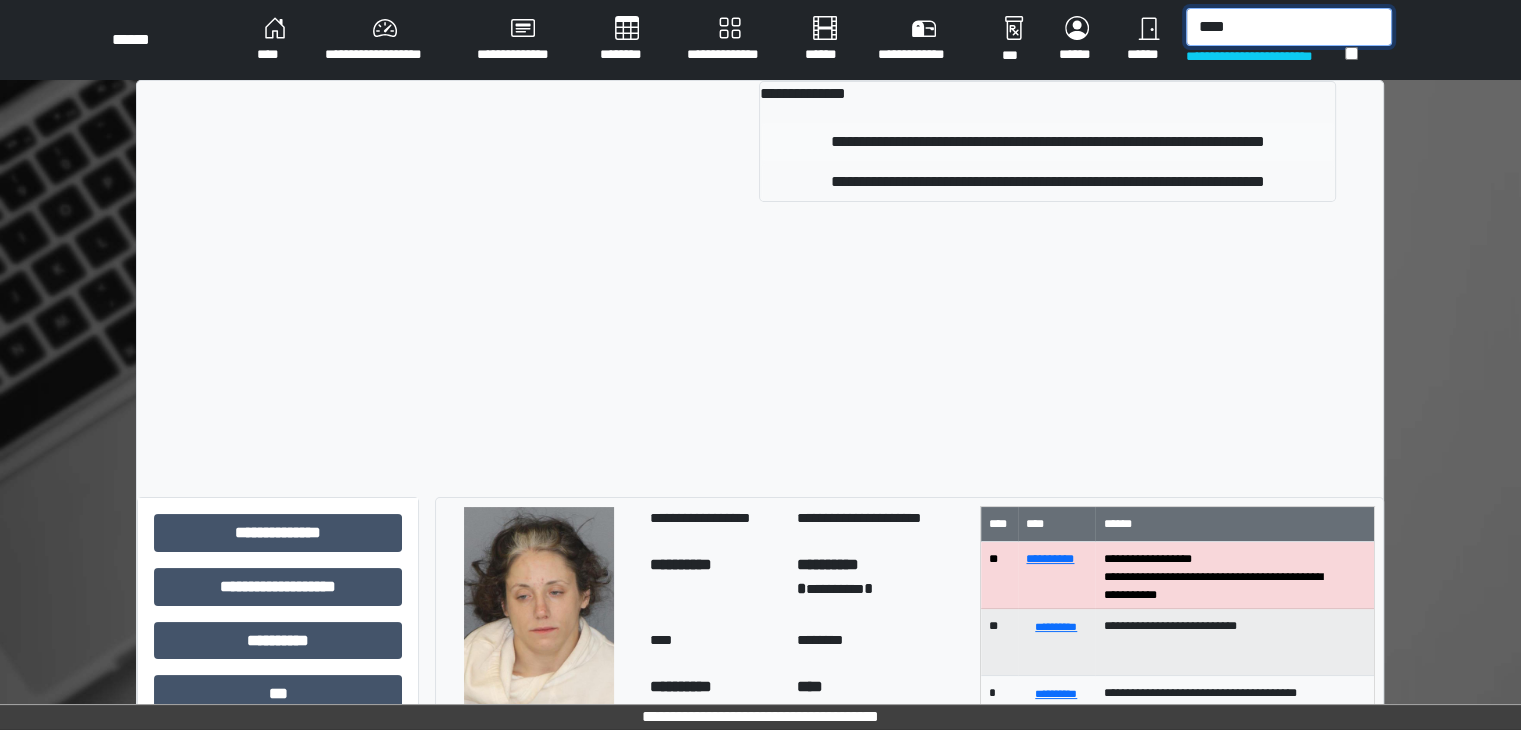 type on "****" 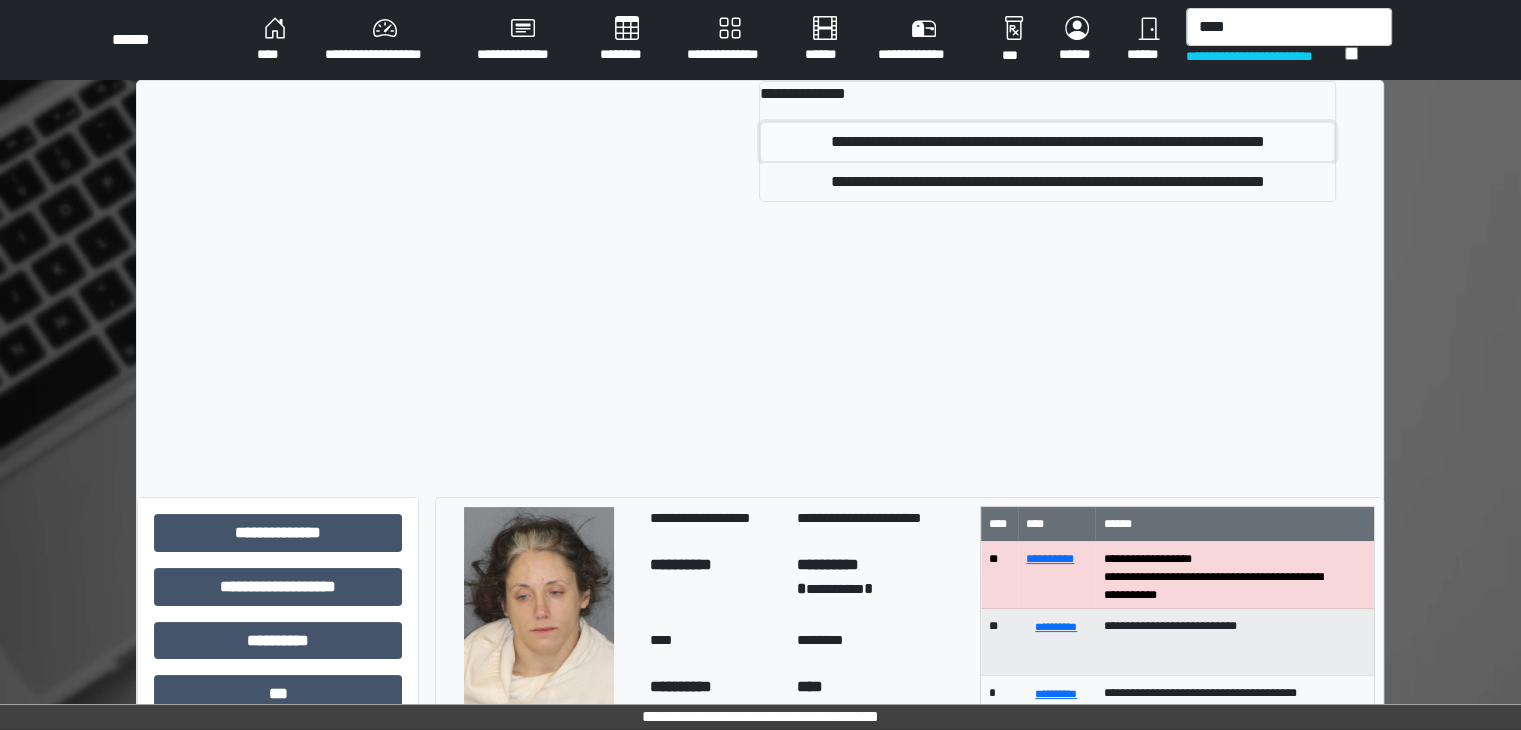 click on "**********" at bounding box center [1047, 142] 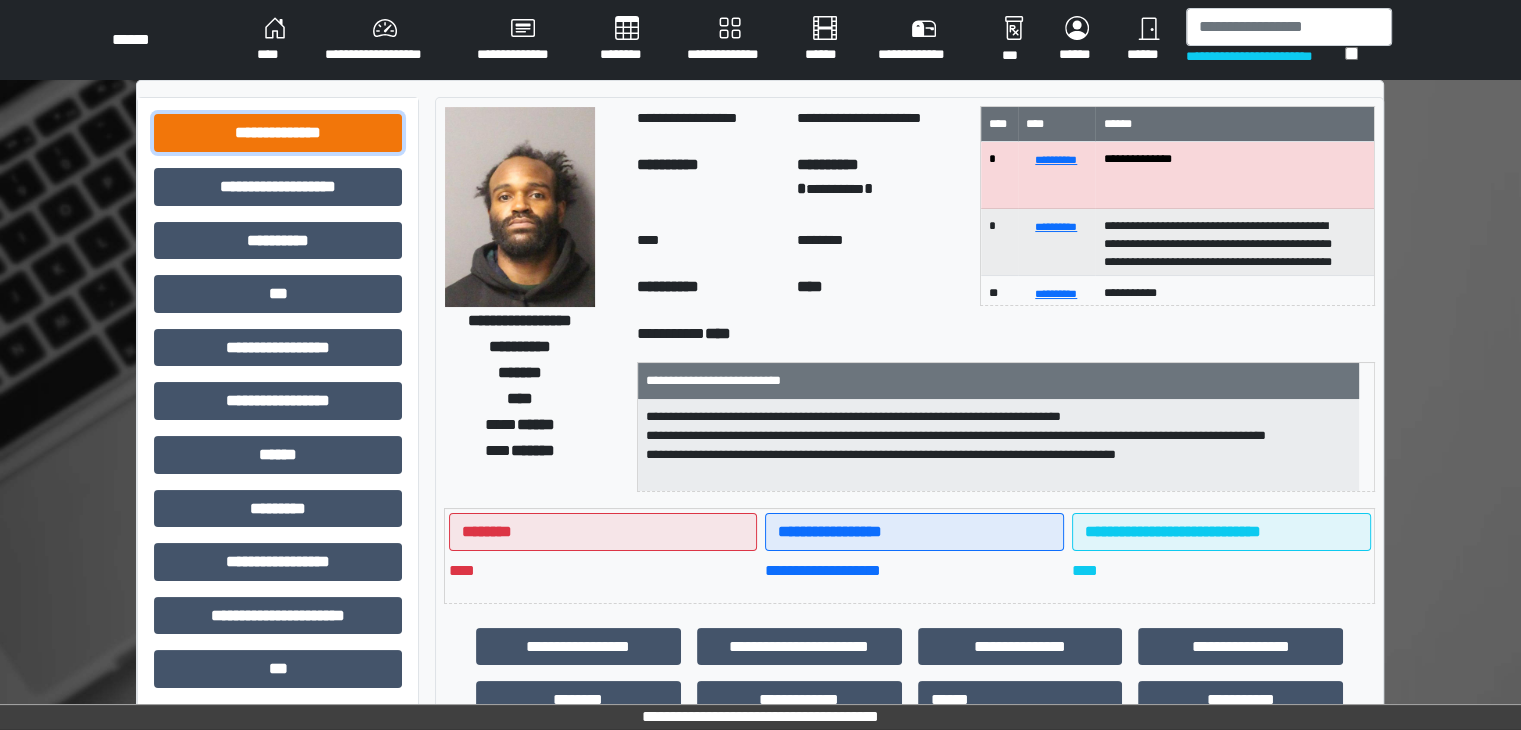 click on "**********" at bounding box center [278, 133] 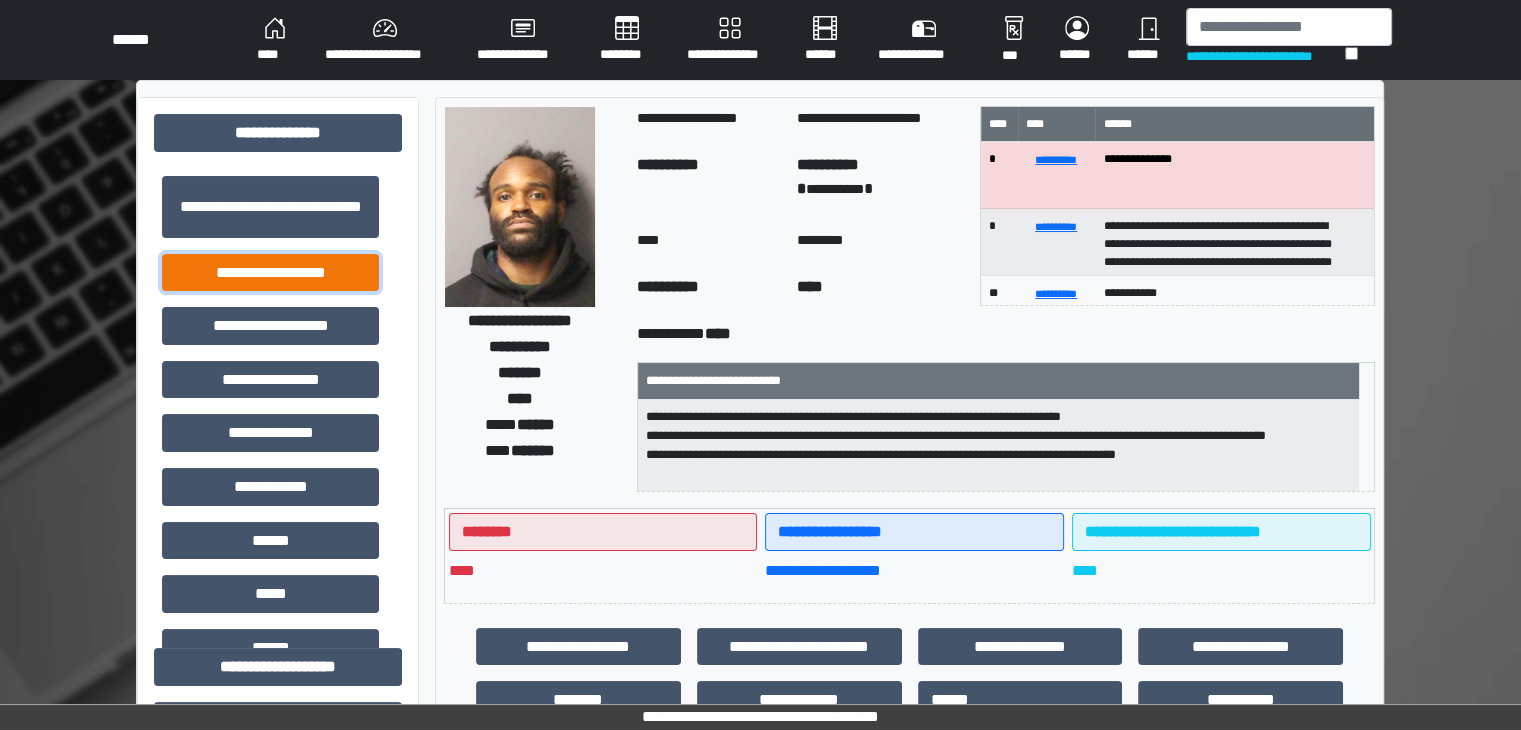 click on "**********" at bounding box center [270, 273] 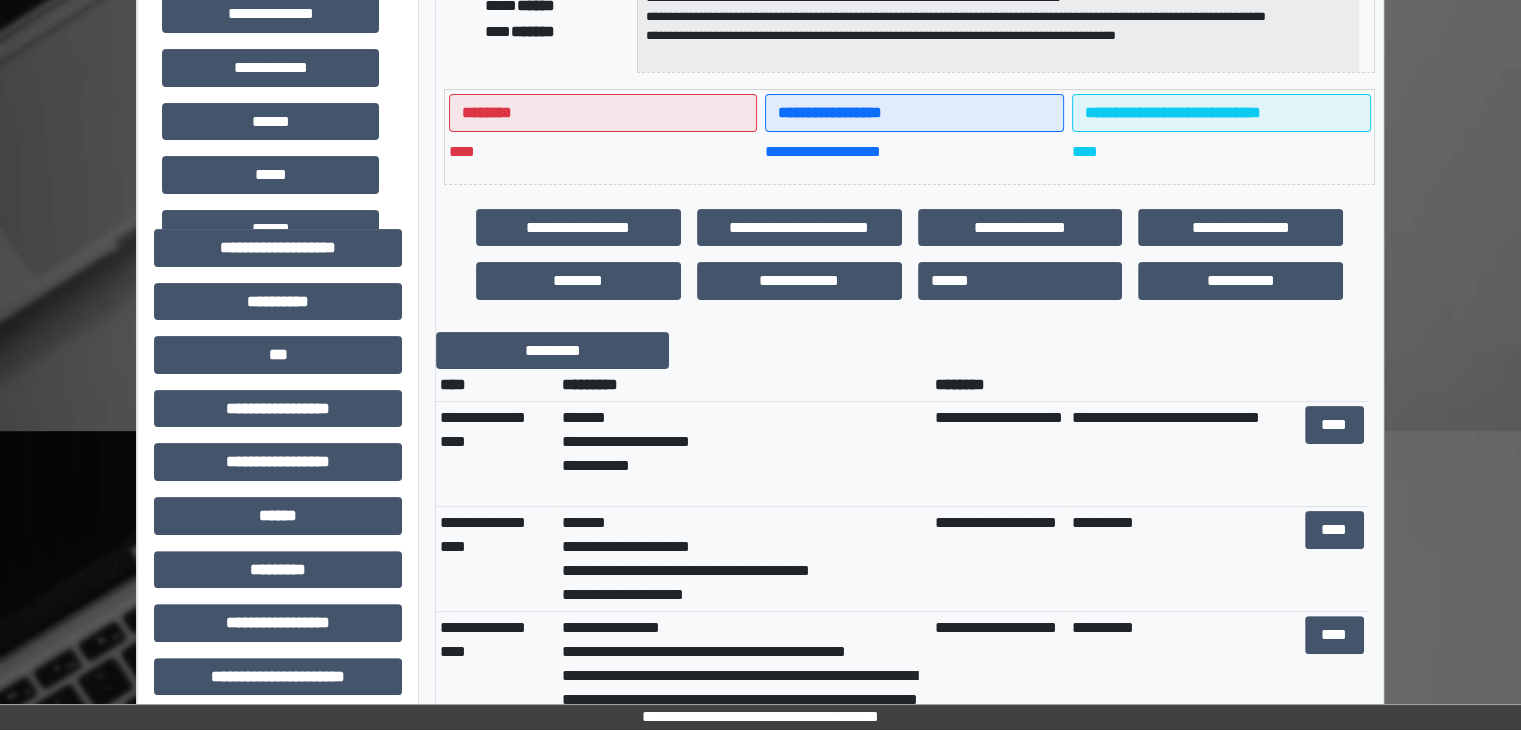 scroll, scrollTop: 600, scrollLeft: 0, axis: vertical 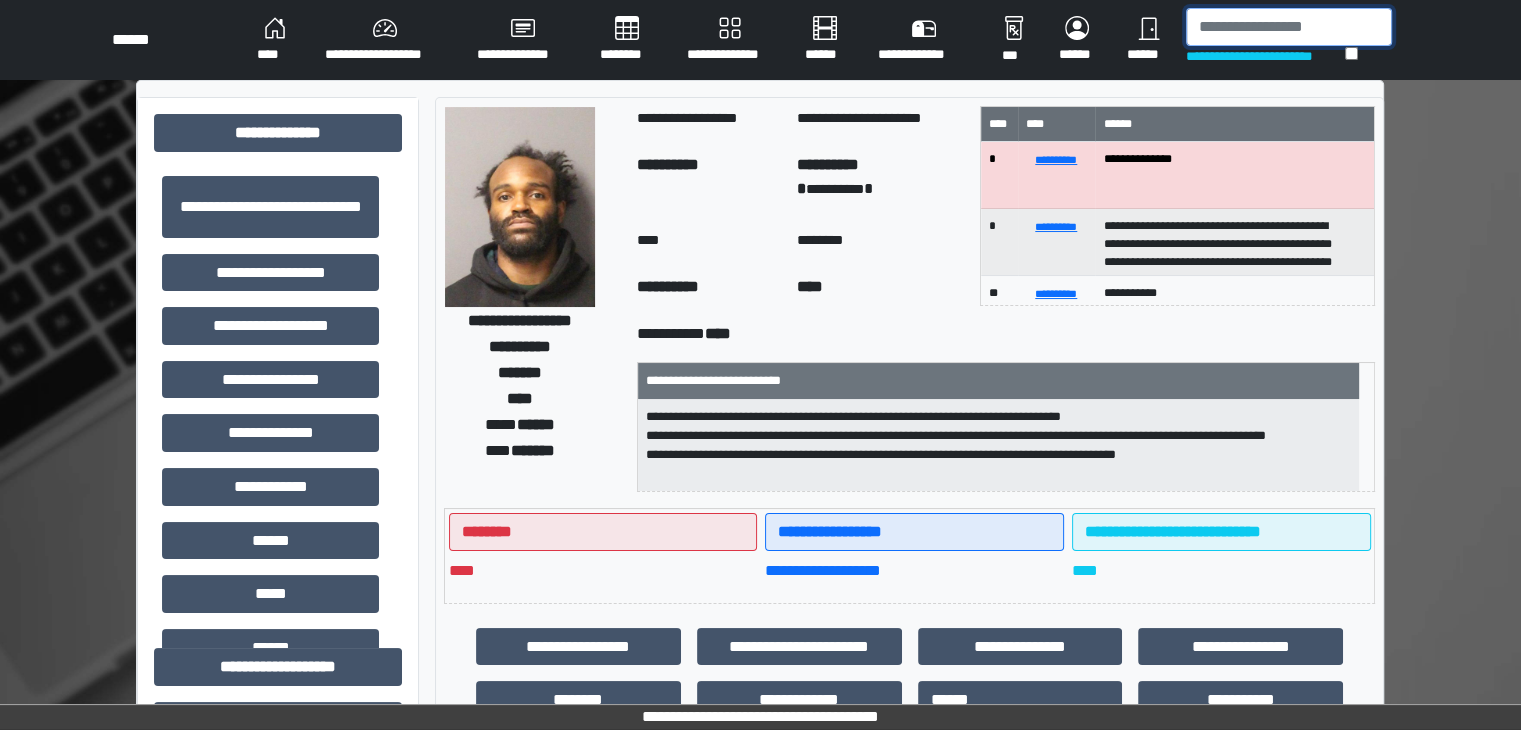 click at bounding box center [1289, 27] 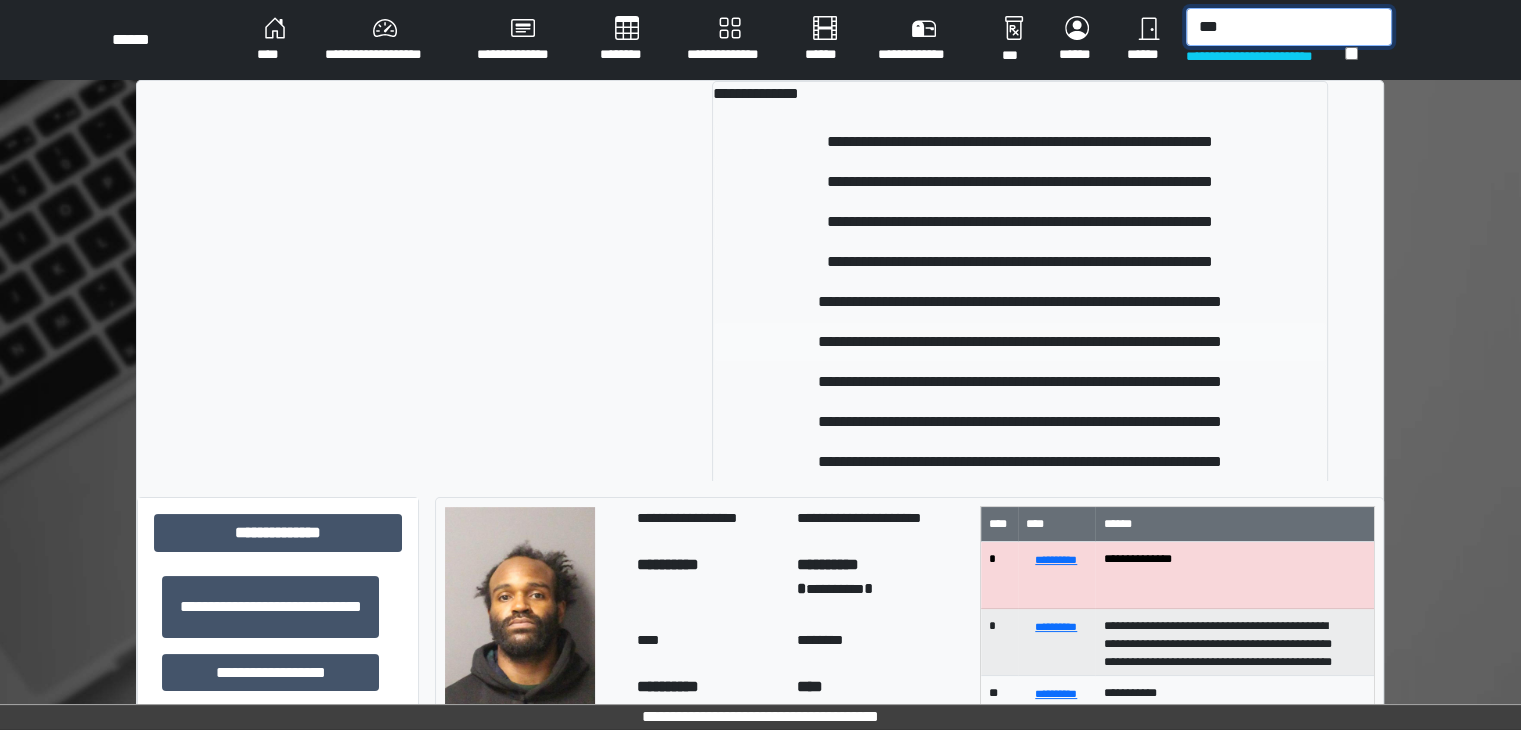type on "***" 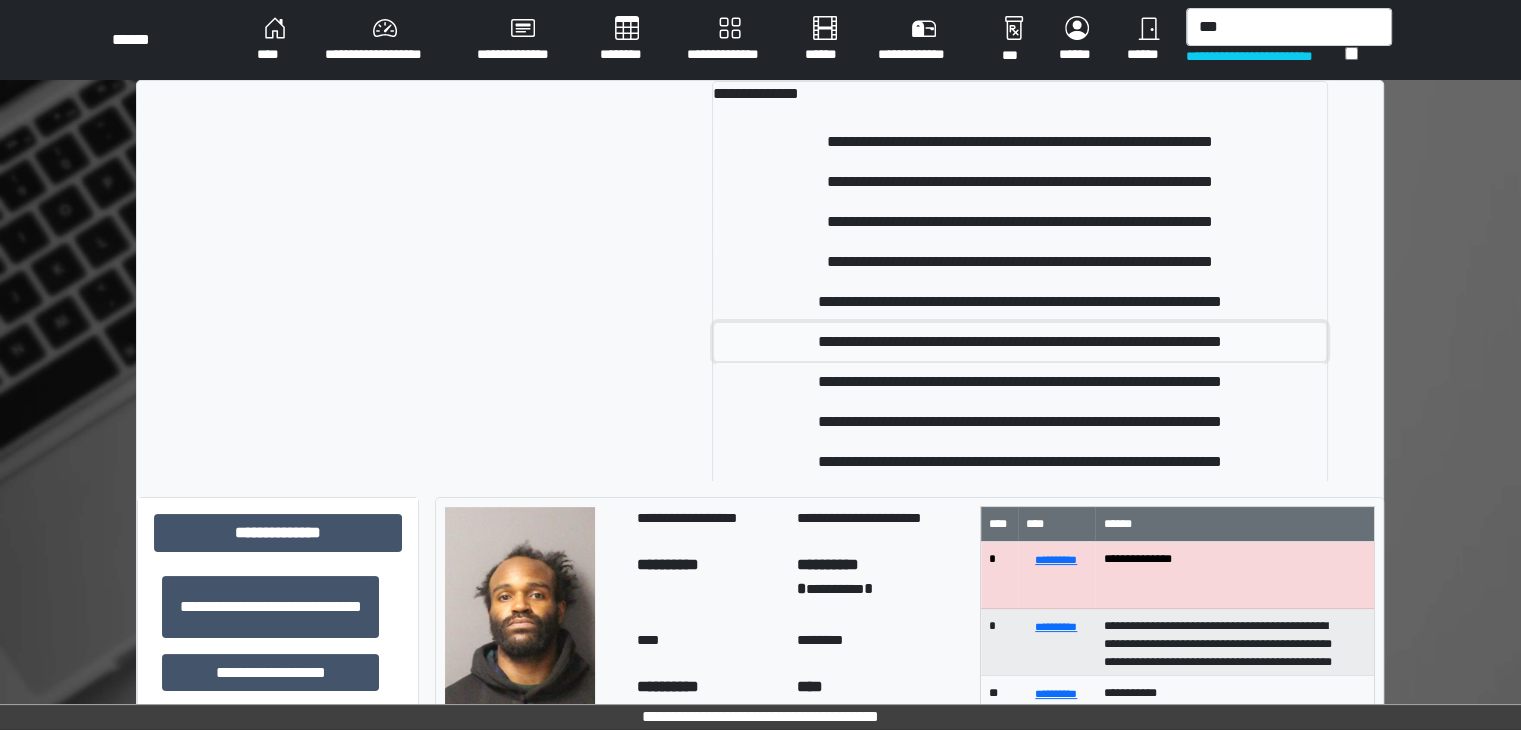 click on "**********" at bounding box center [1020, 342] 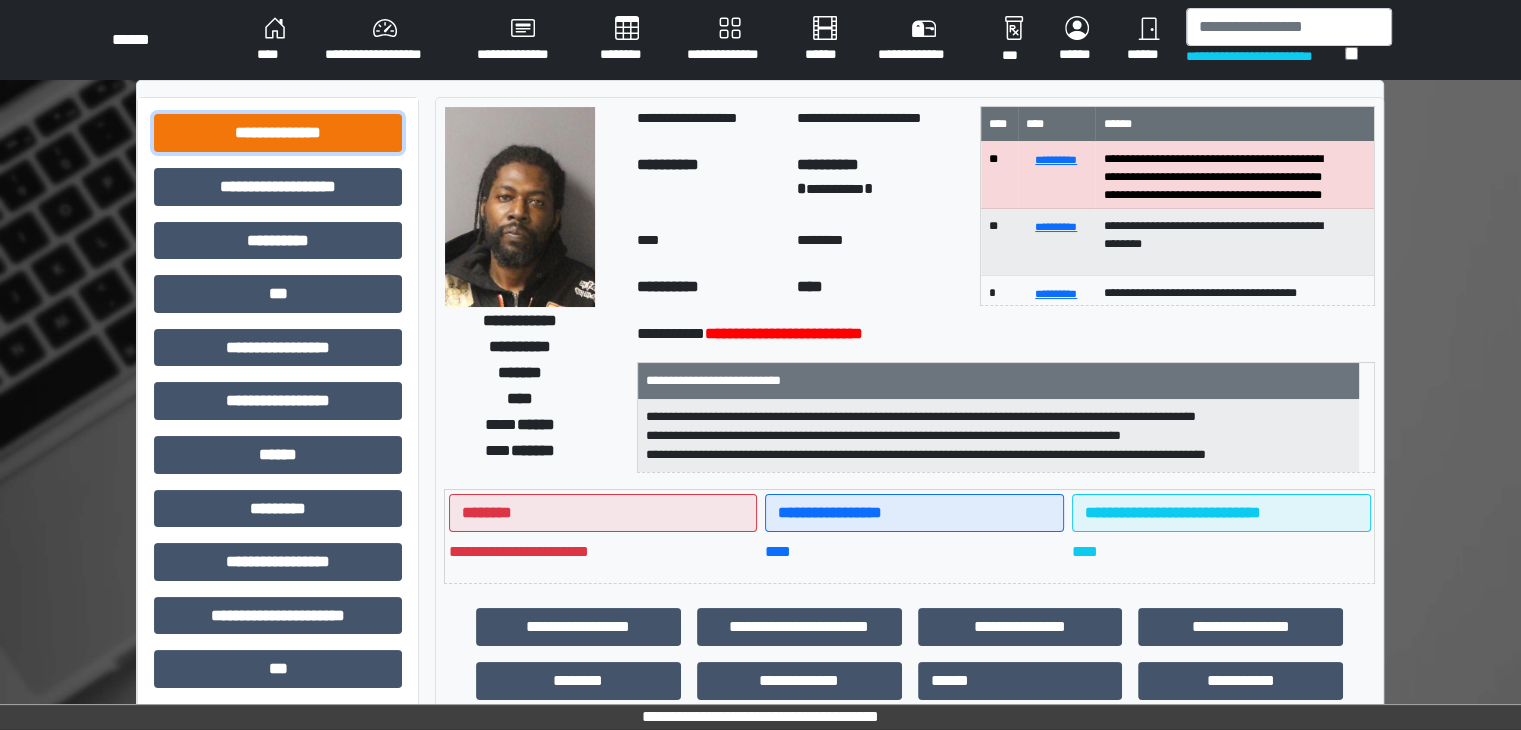 click on "**********" at bounding box center [278, 133] 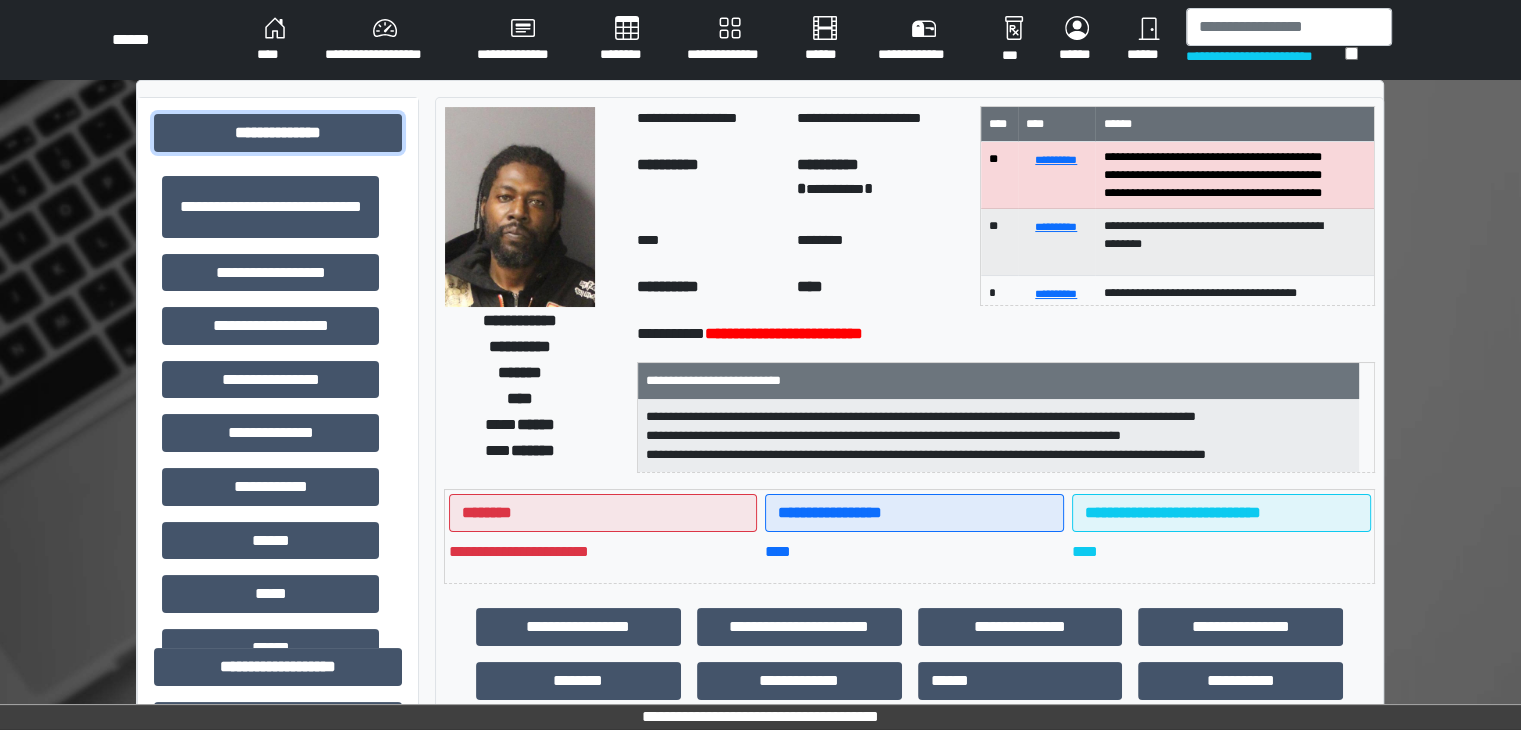scroll, scrollTop: 40, scrollLeft: 0, axis: vertical 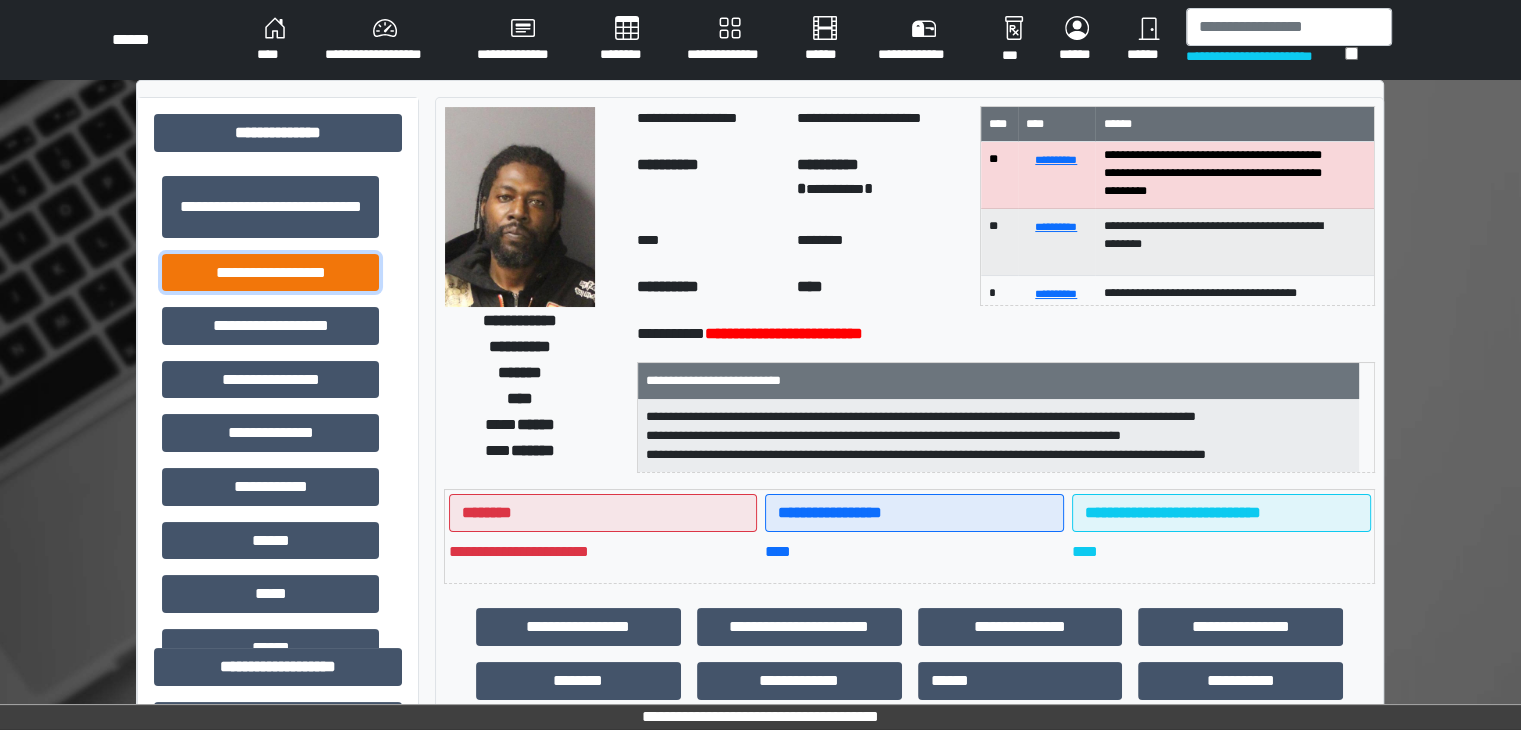click on "**********" at bounding box center [270, 273] 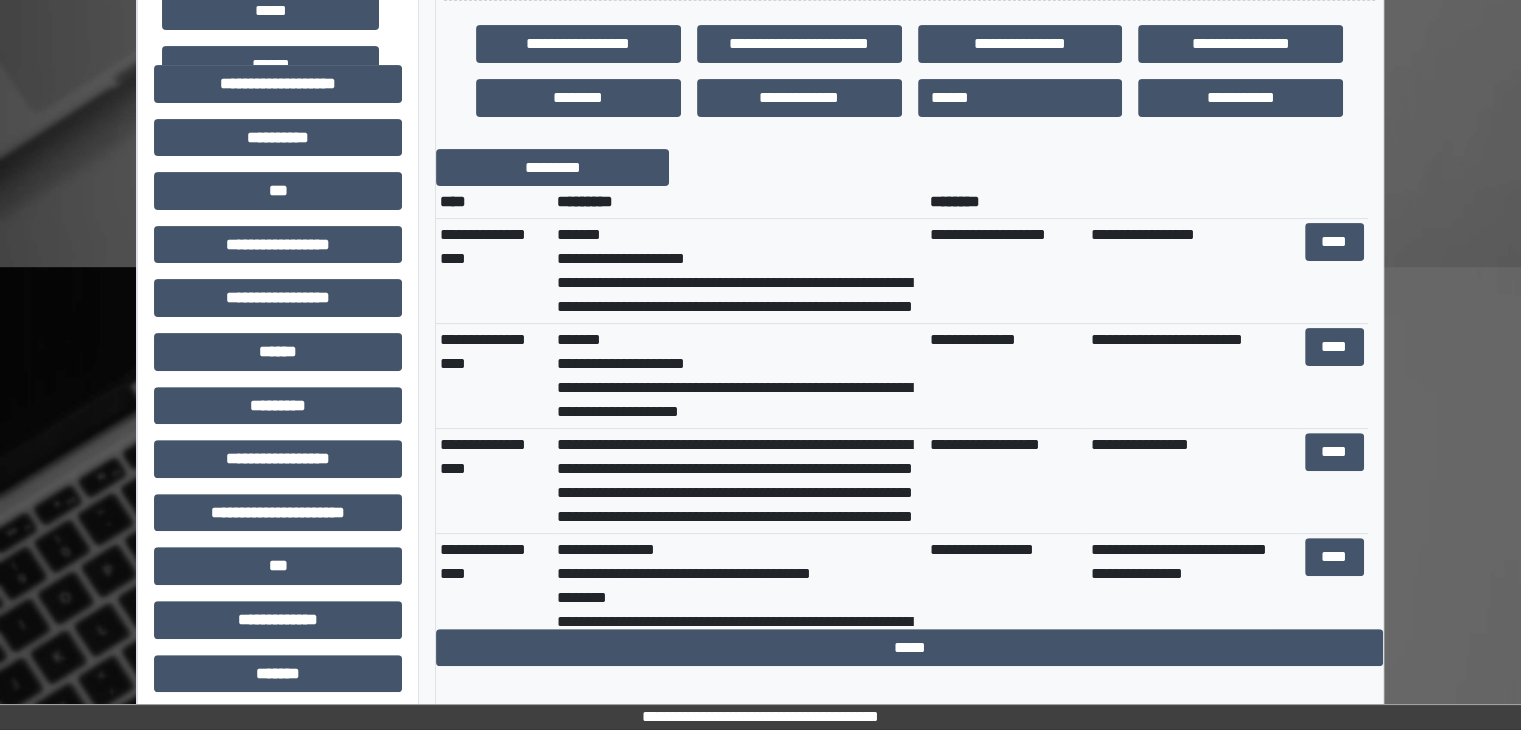 scroll, scrollTop: 600, scrollLeft: 0, axis: vertical 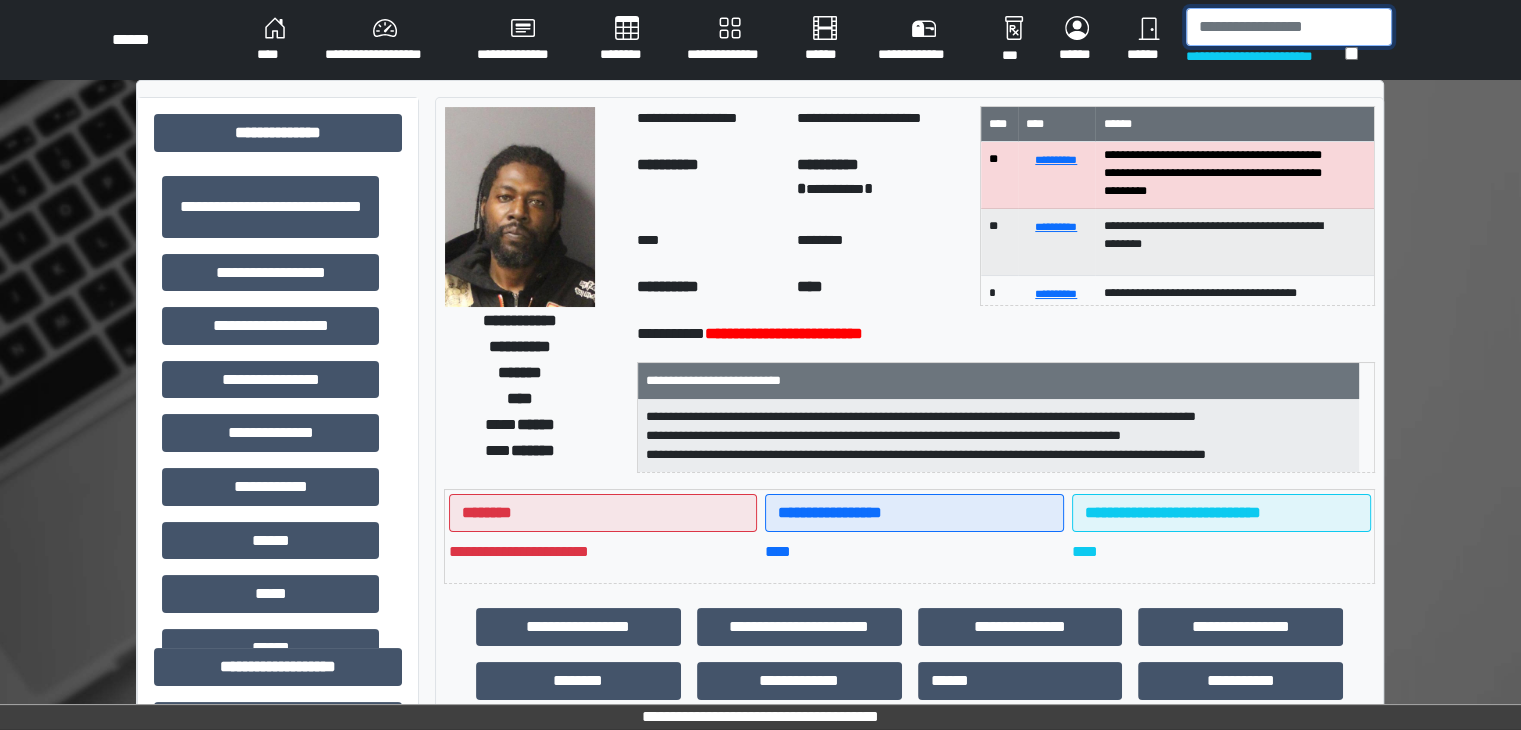 click at bounding box center [1289, 27] 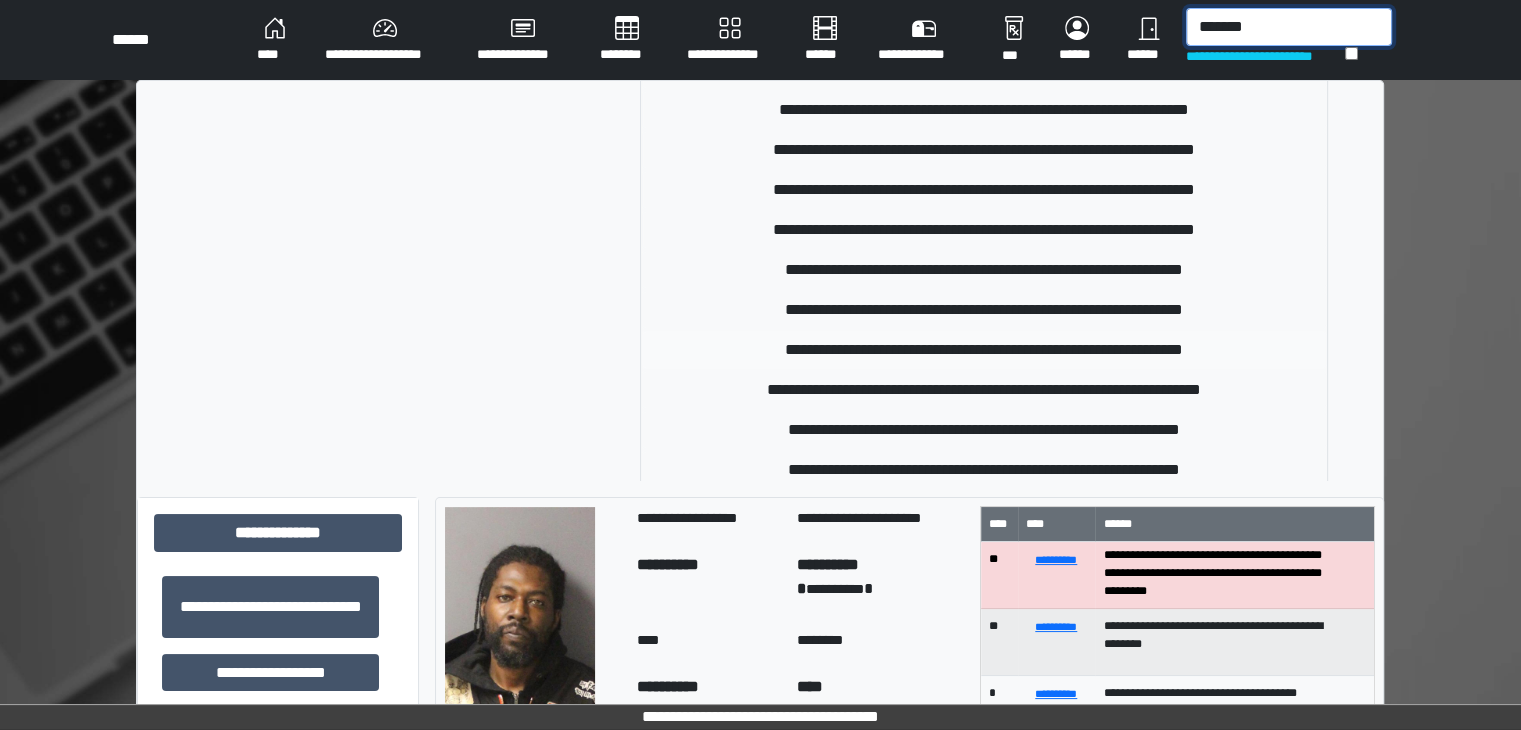 scroll, scrollTop: 943, scrollLeft: 0, axis: vertical 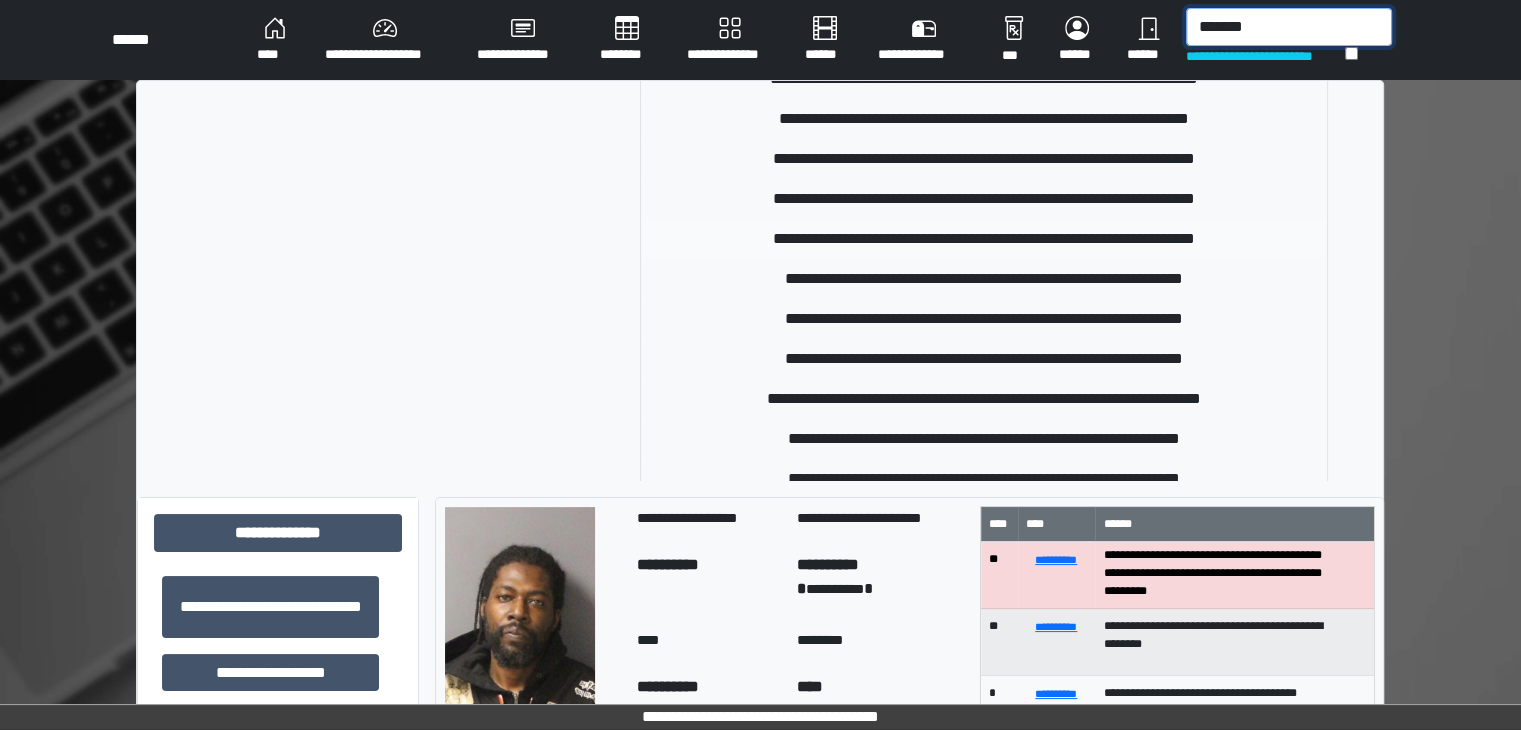type on "*******" 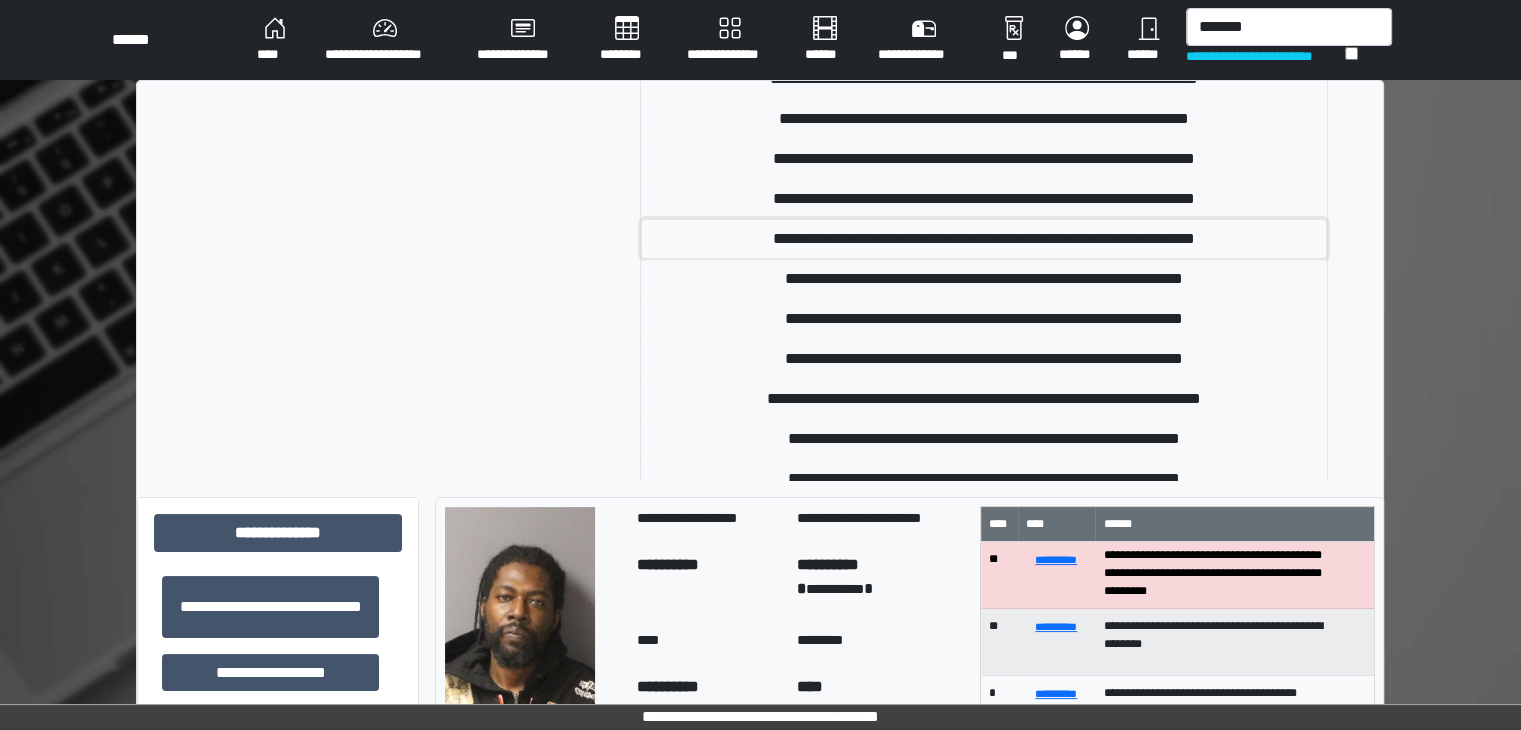 click on "**********" at bounding box center [984, 239] 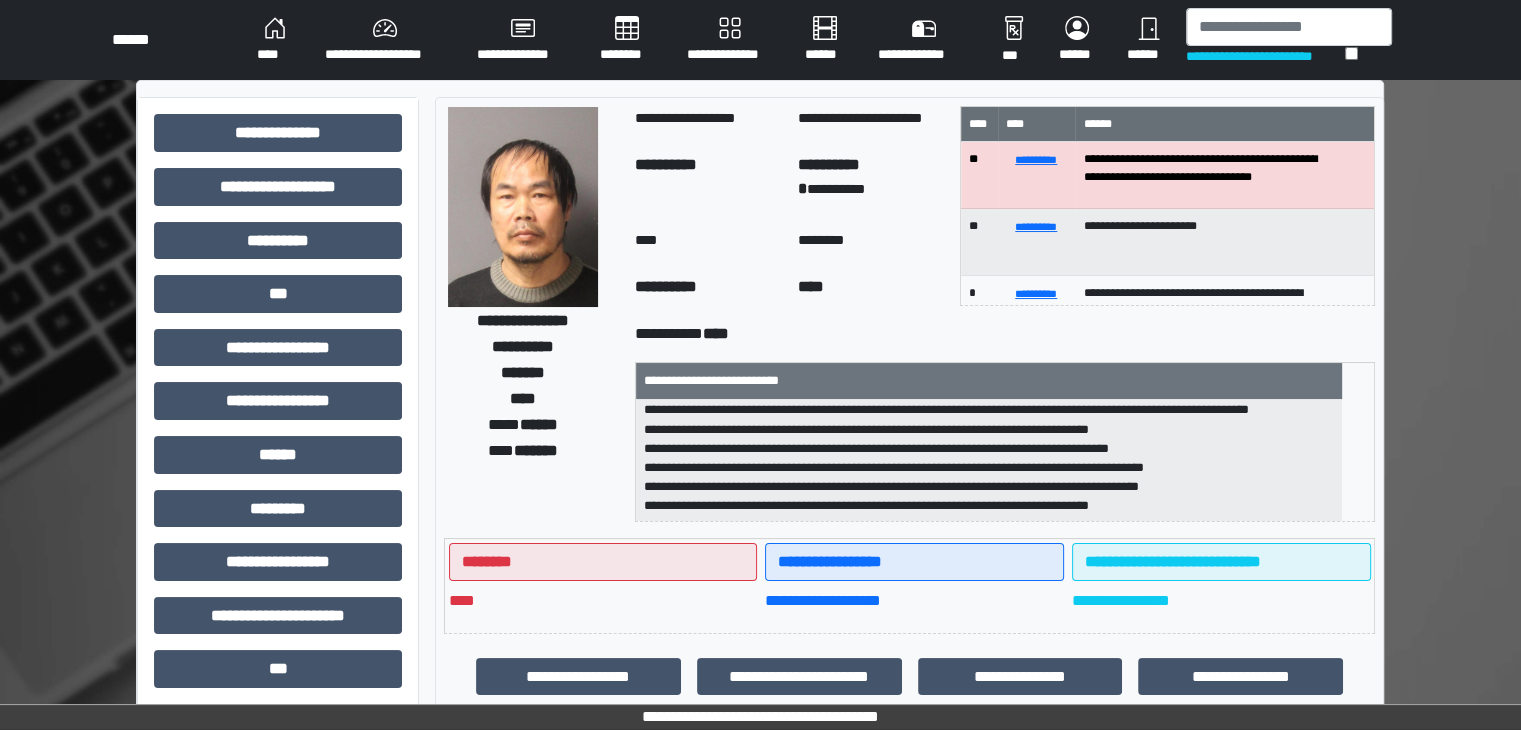 scroll, scrollTop: 140, scrollLeft: 0, axis: vertical 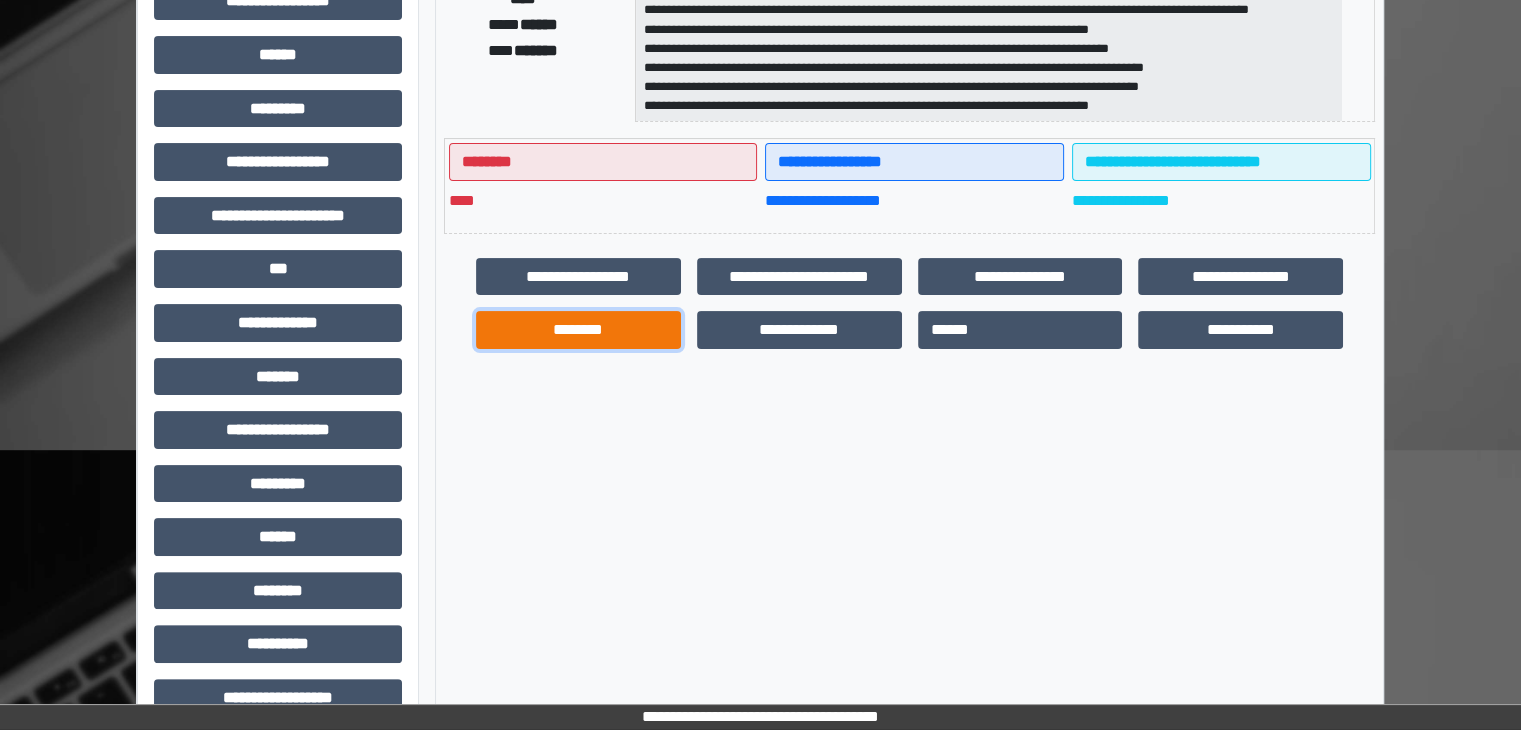 drag, startPoint x: 572, startPoint y: 331, endPoint x: 568, endPoint y: 321, distance: 10.770329 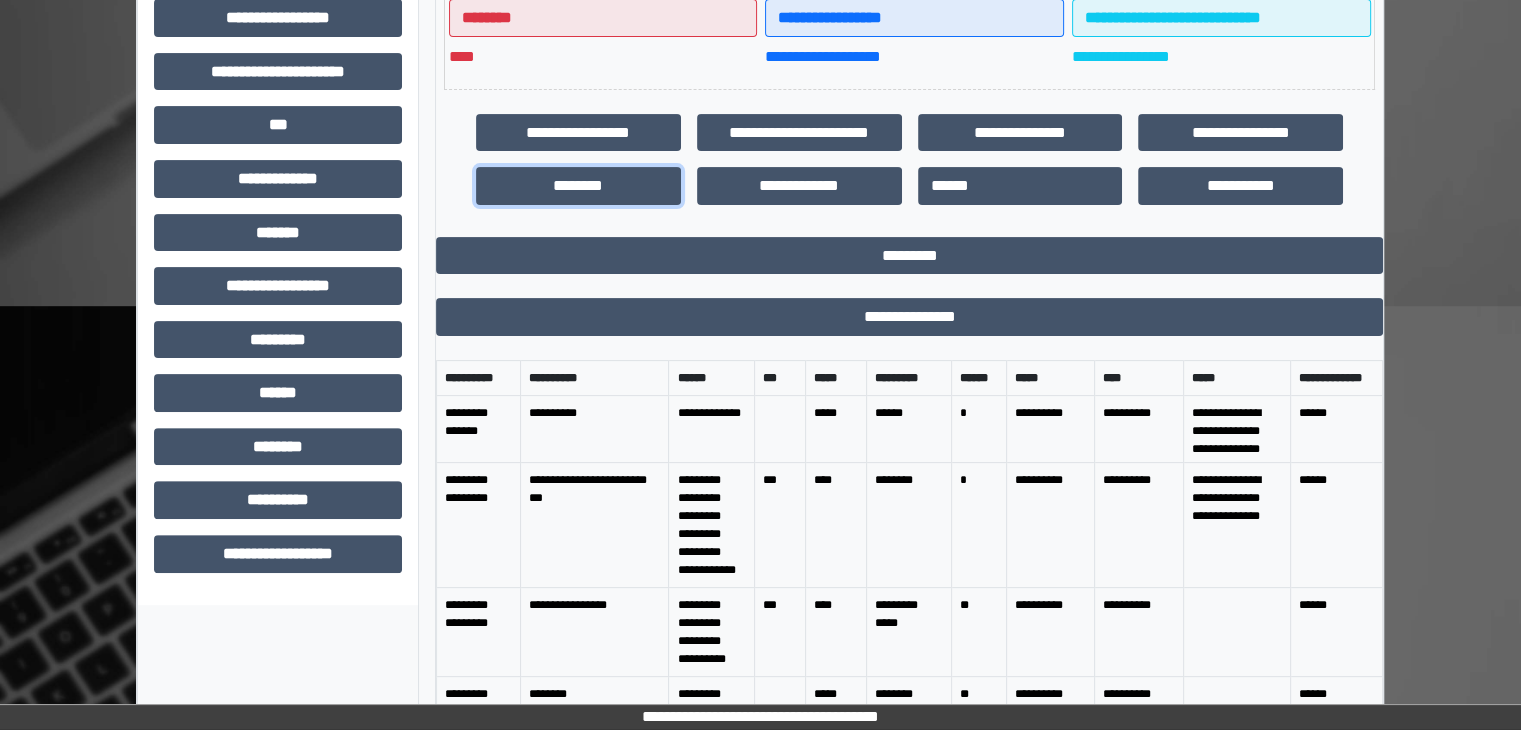 scroll, scrollTop: 672, scrollLeft: 0, axis: vertical 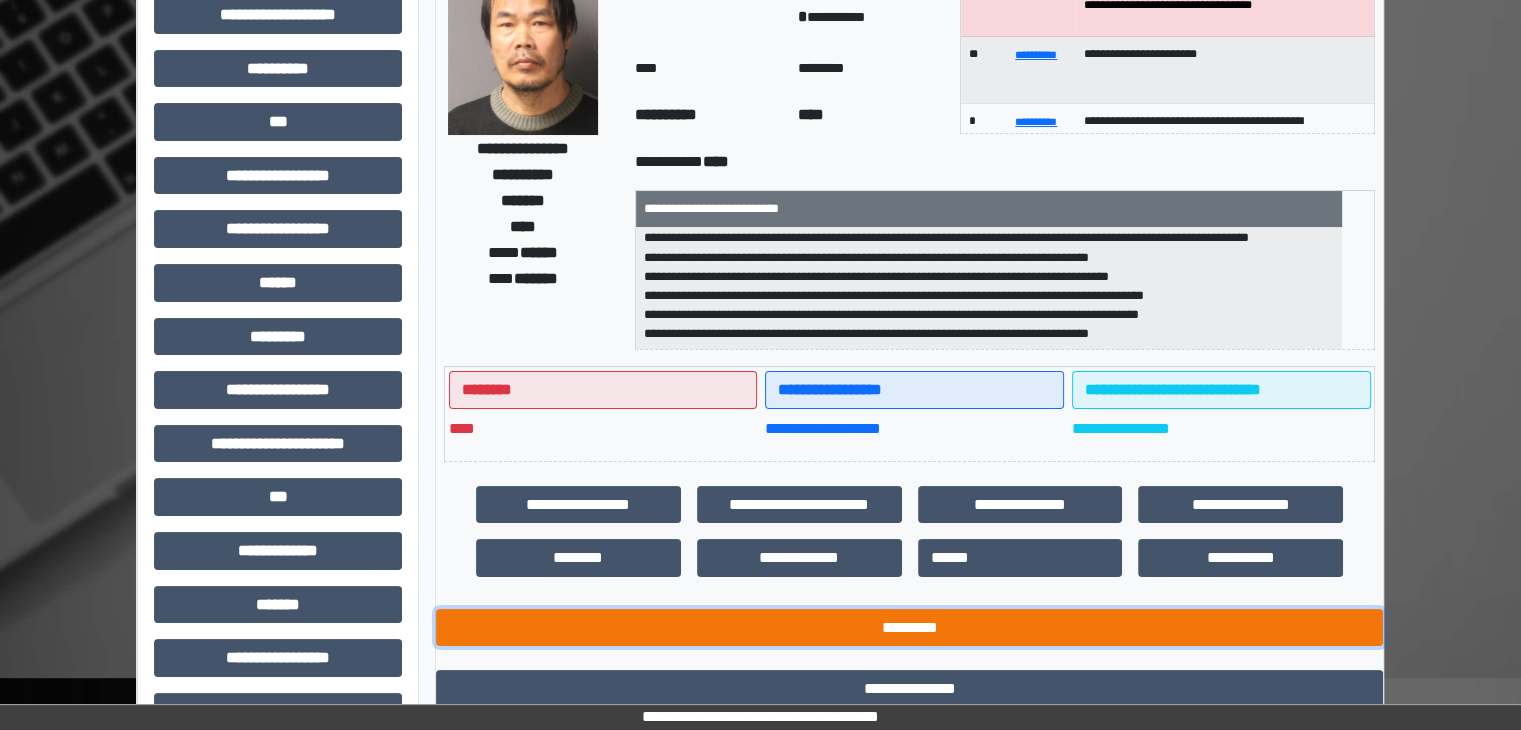 drag, startPoint x: 962, startPoint y: 633, endPoint x: 522, endPoint y: 340, distance: 528.62933 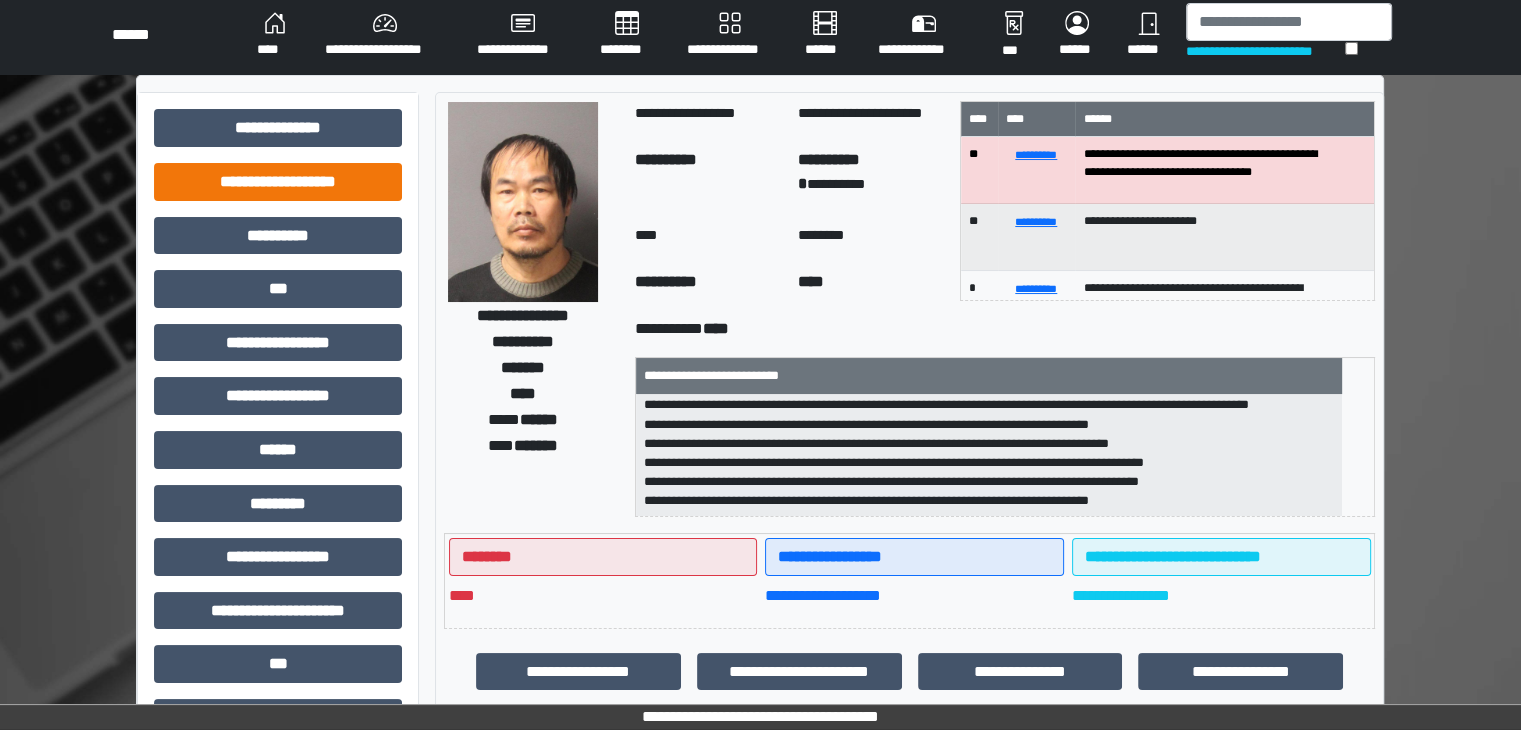 scroll, scrollTop: 0, scrollLeft: 0, axis: both 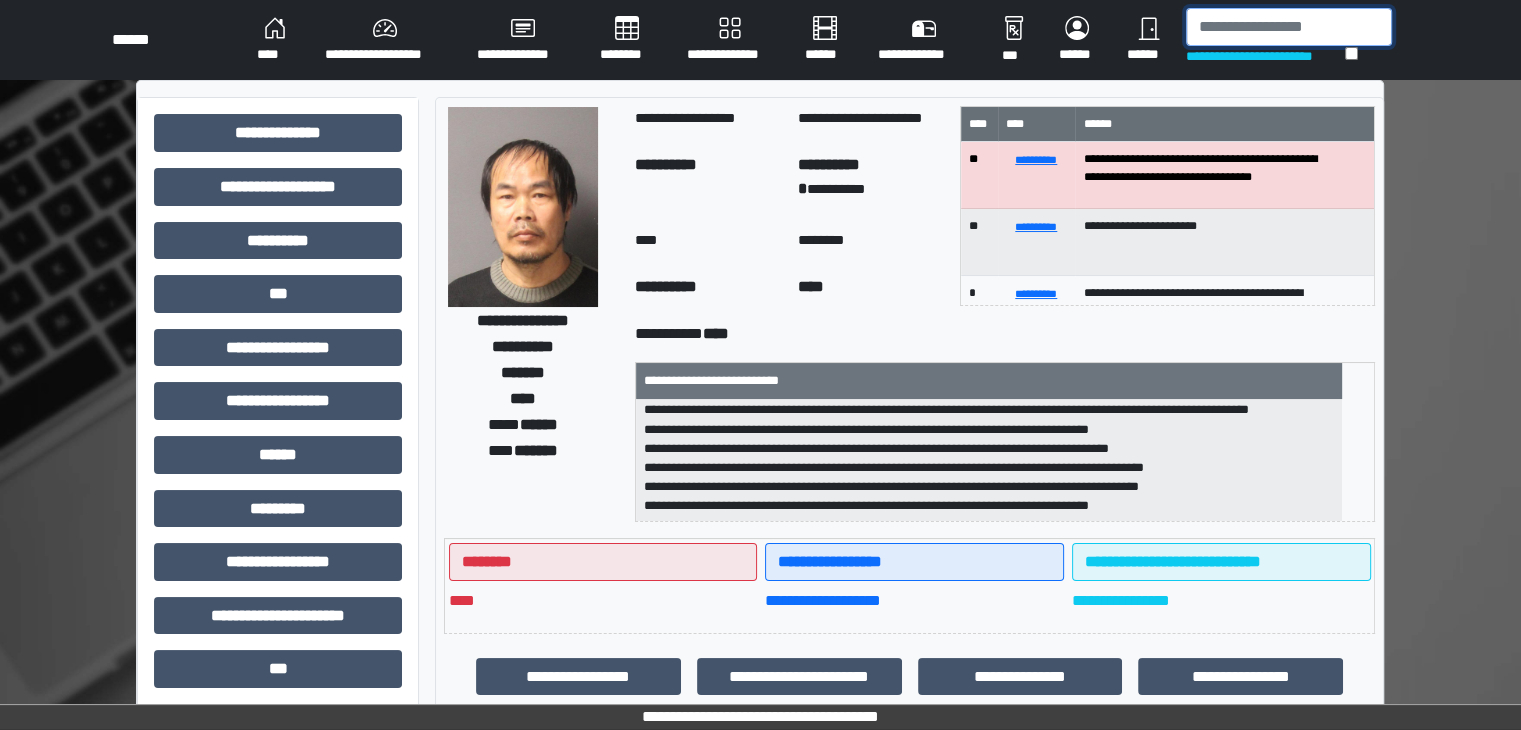 click at bounding box center [1289, 27] 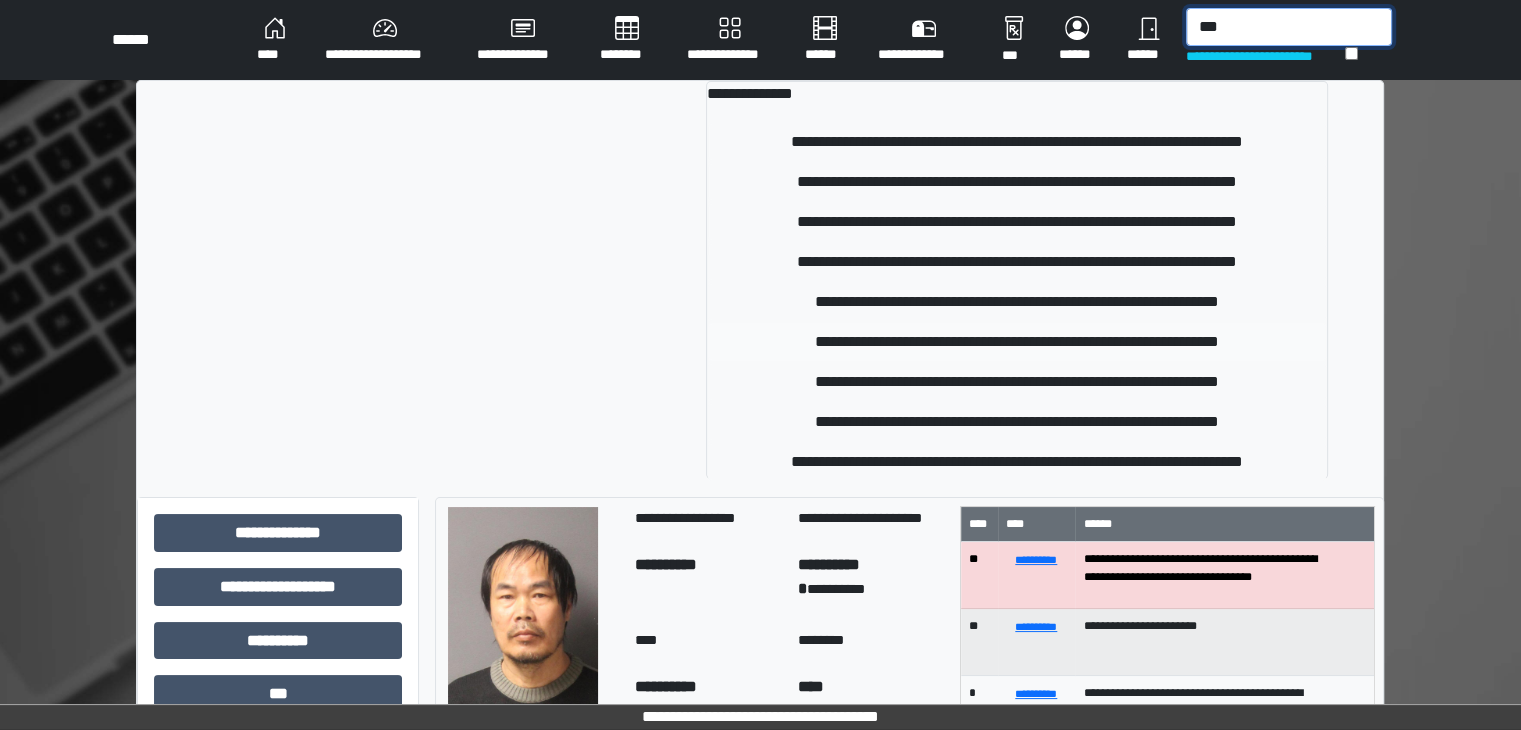 type on "***" 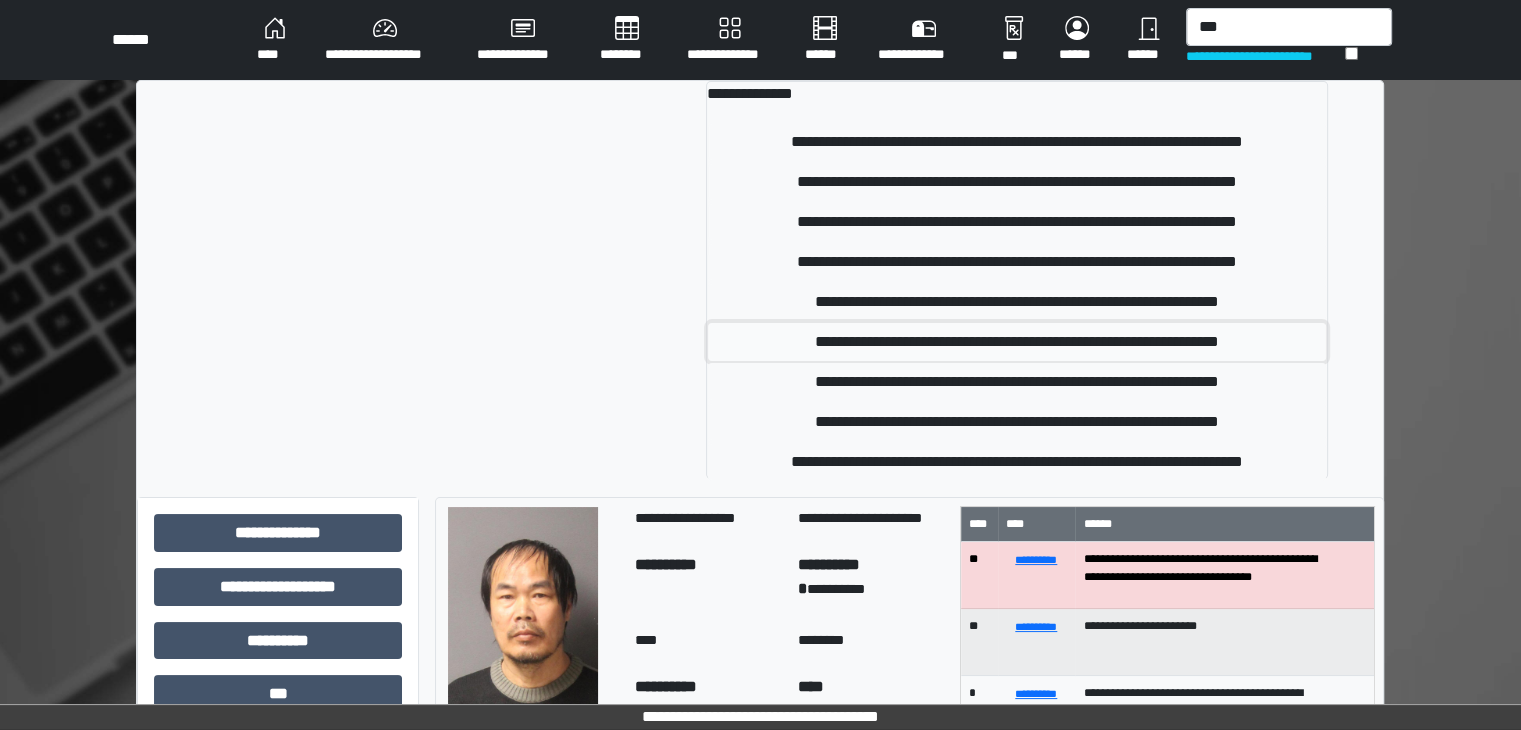 click on "**********" at bounding box center [1017, 342] 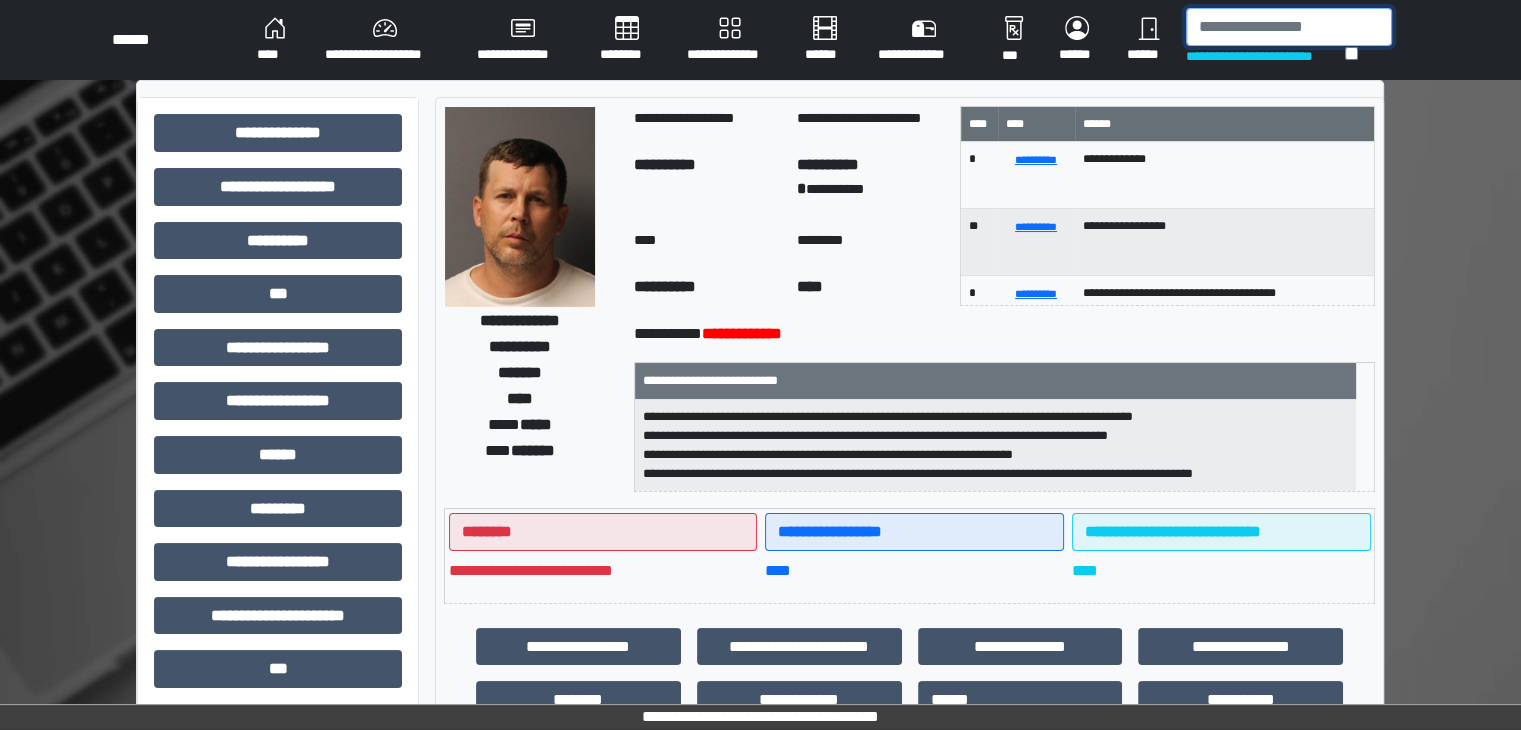 click at bounding box center (1289, 27) 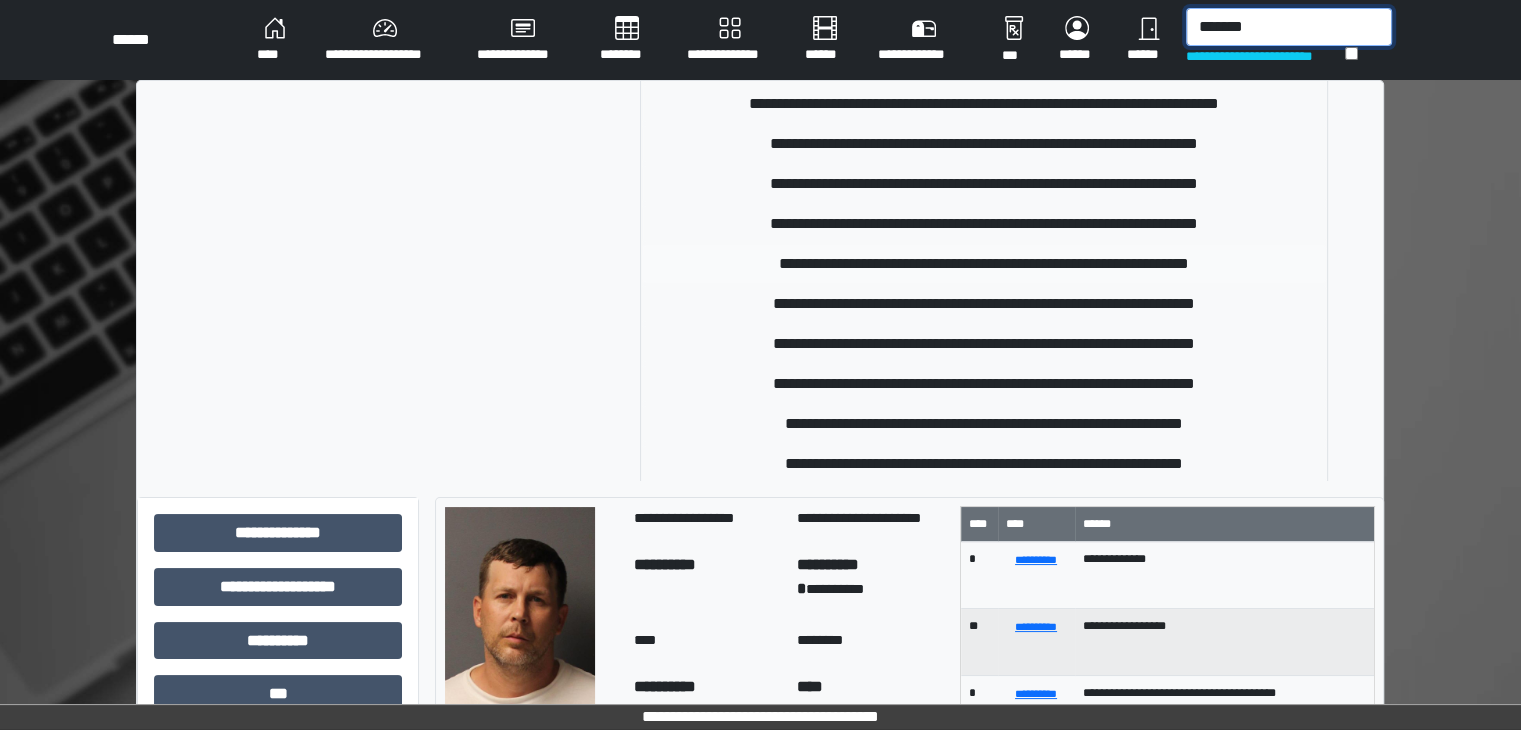 scroll, scrollTop: 800, scrollLeft: 0, axis: vertical 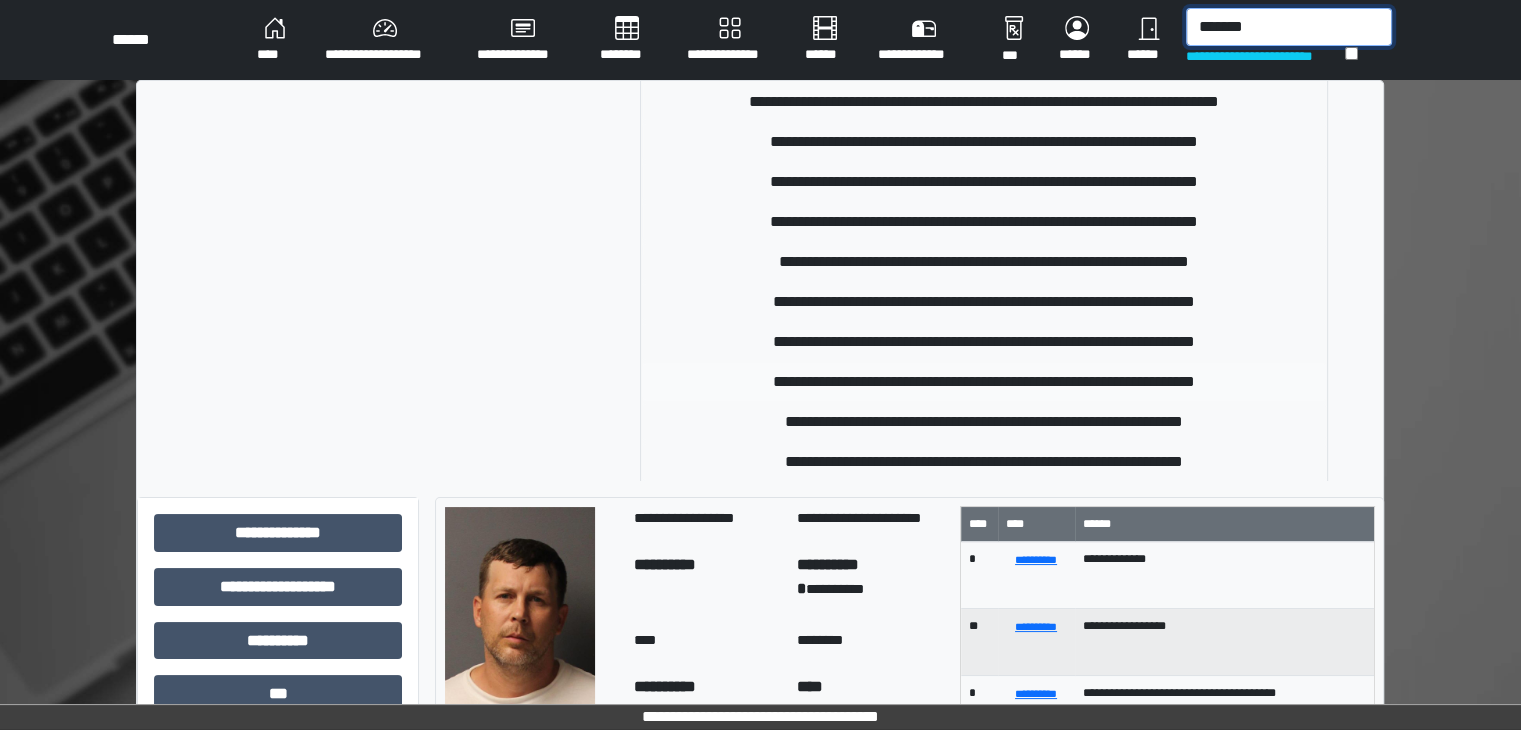 type on "*******" 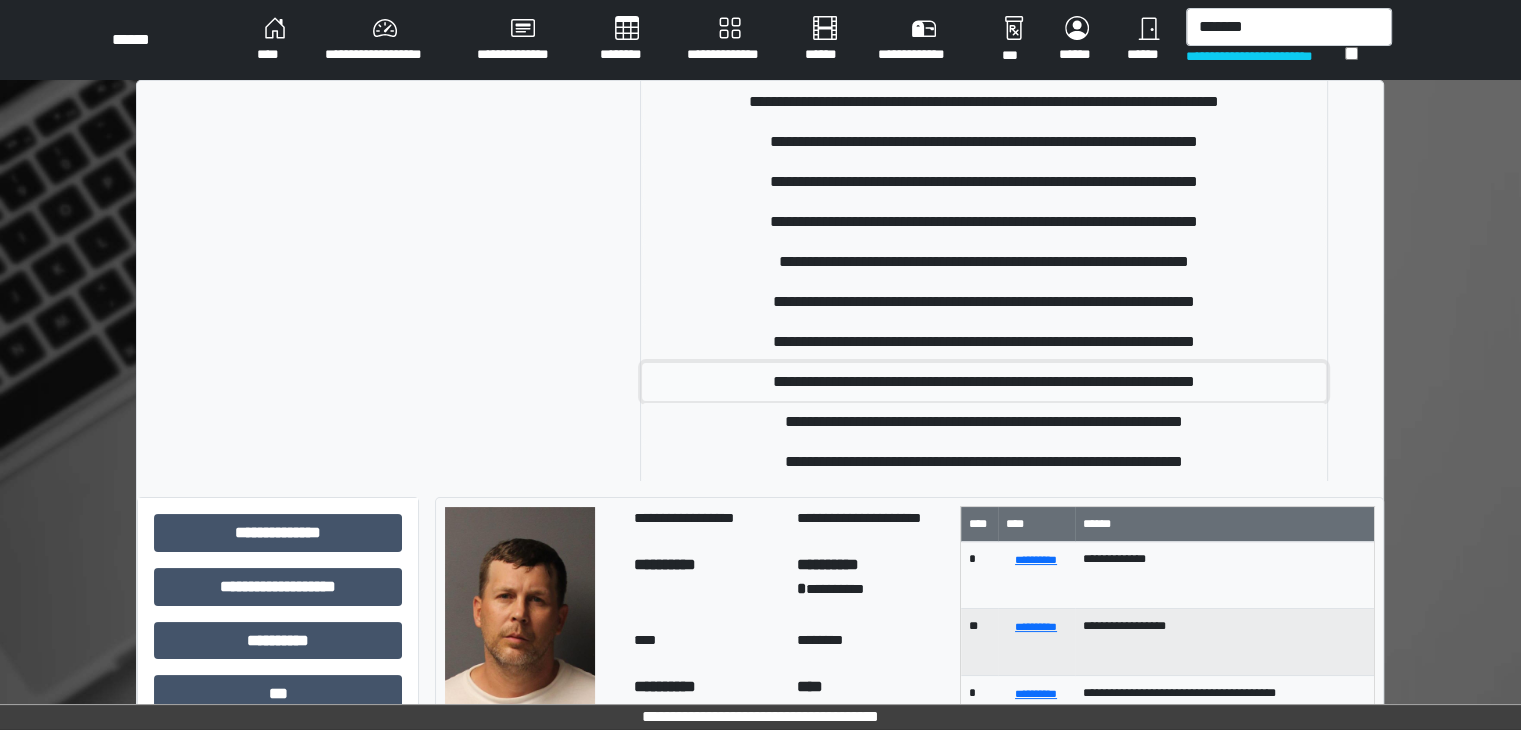 click on "**********" at bounding box center [984, 382] 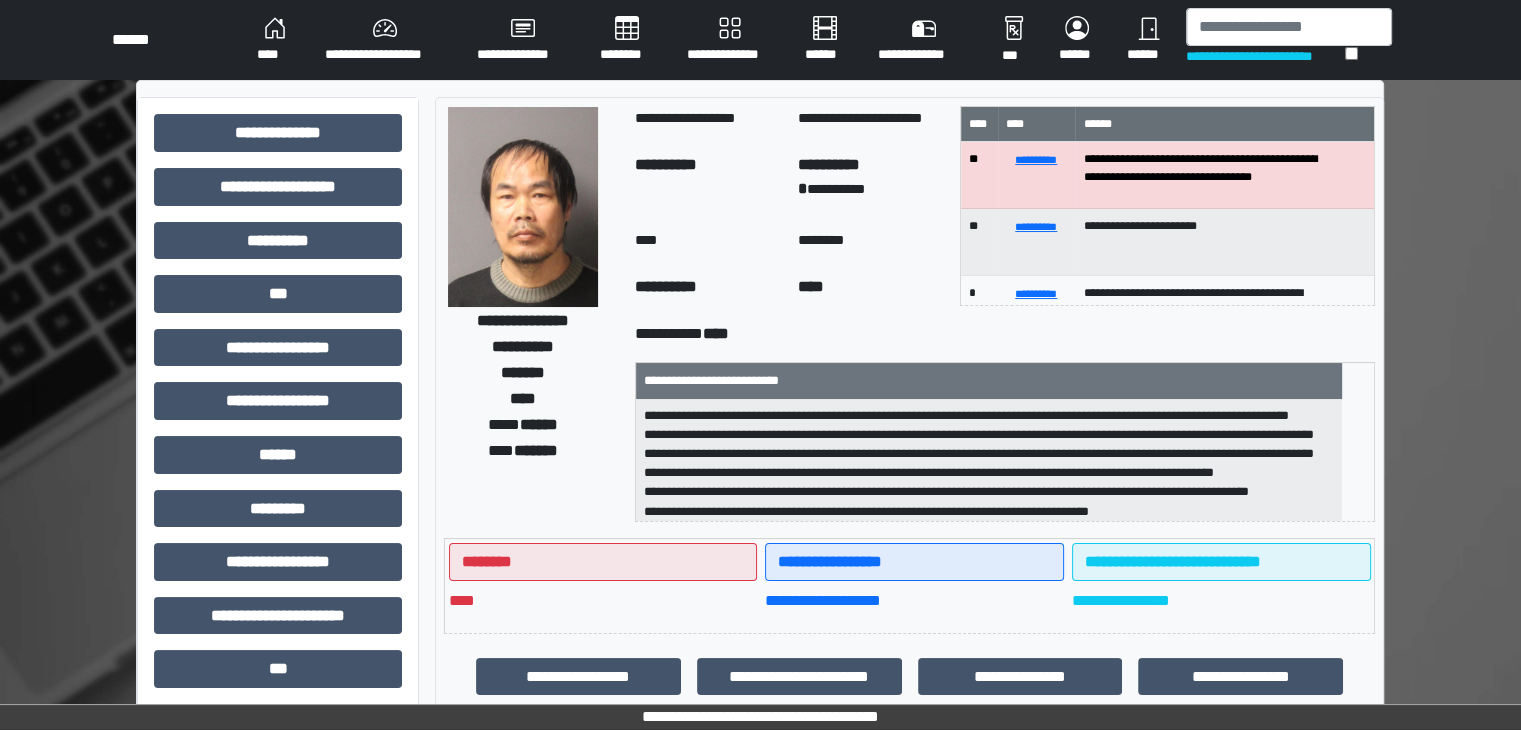 scroll, scrollTop: 0, scrollLeft: 0, axis: both 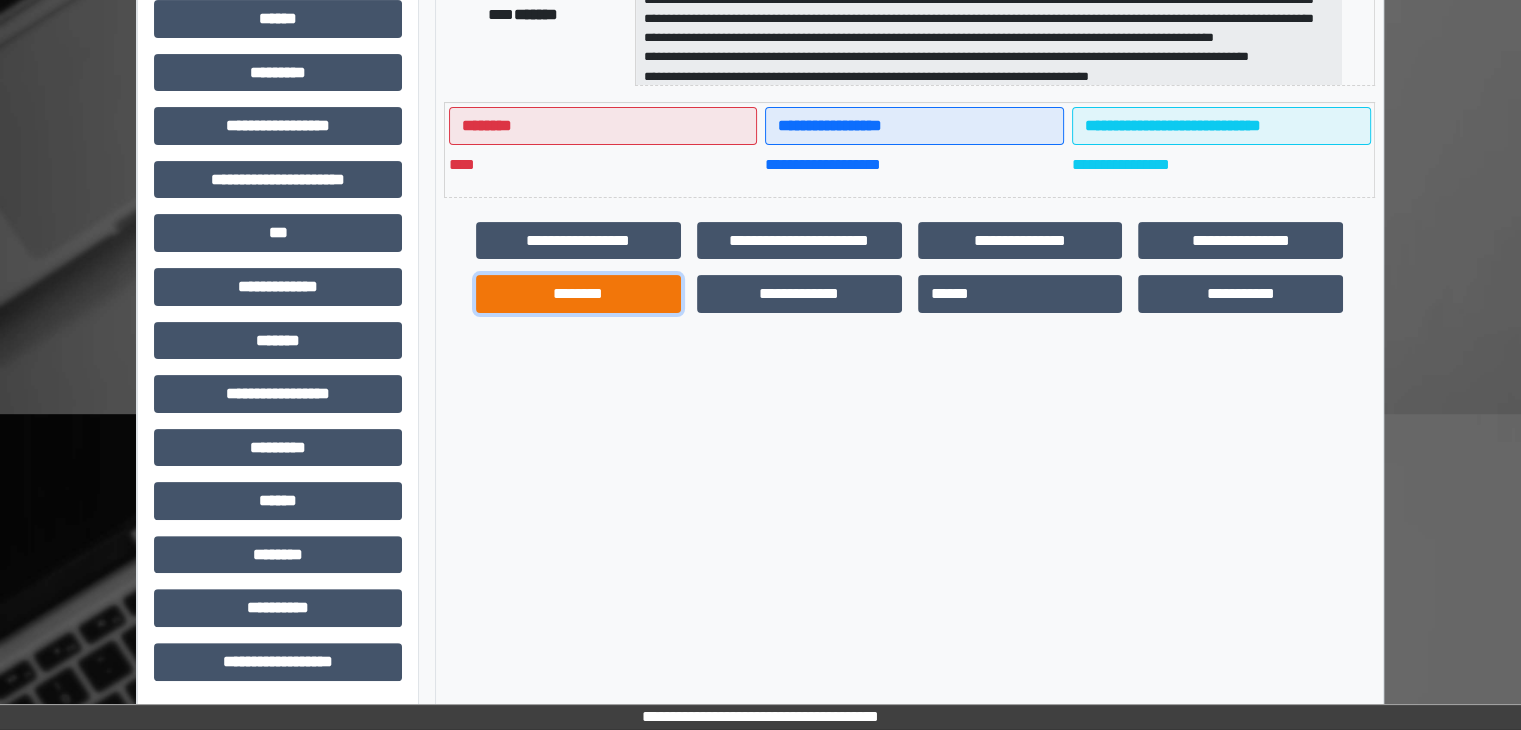 click on "********" at bounding box center (578, 294) 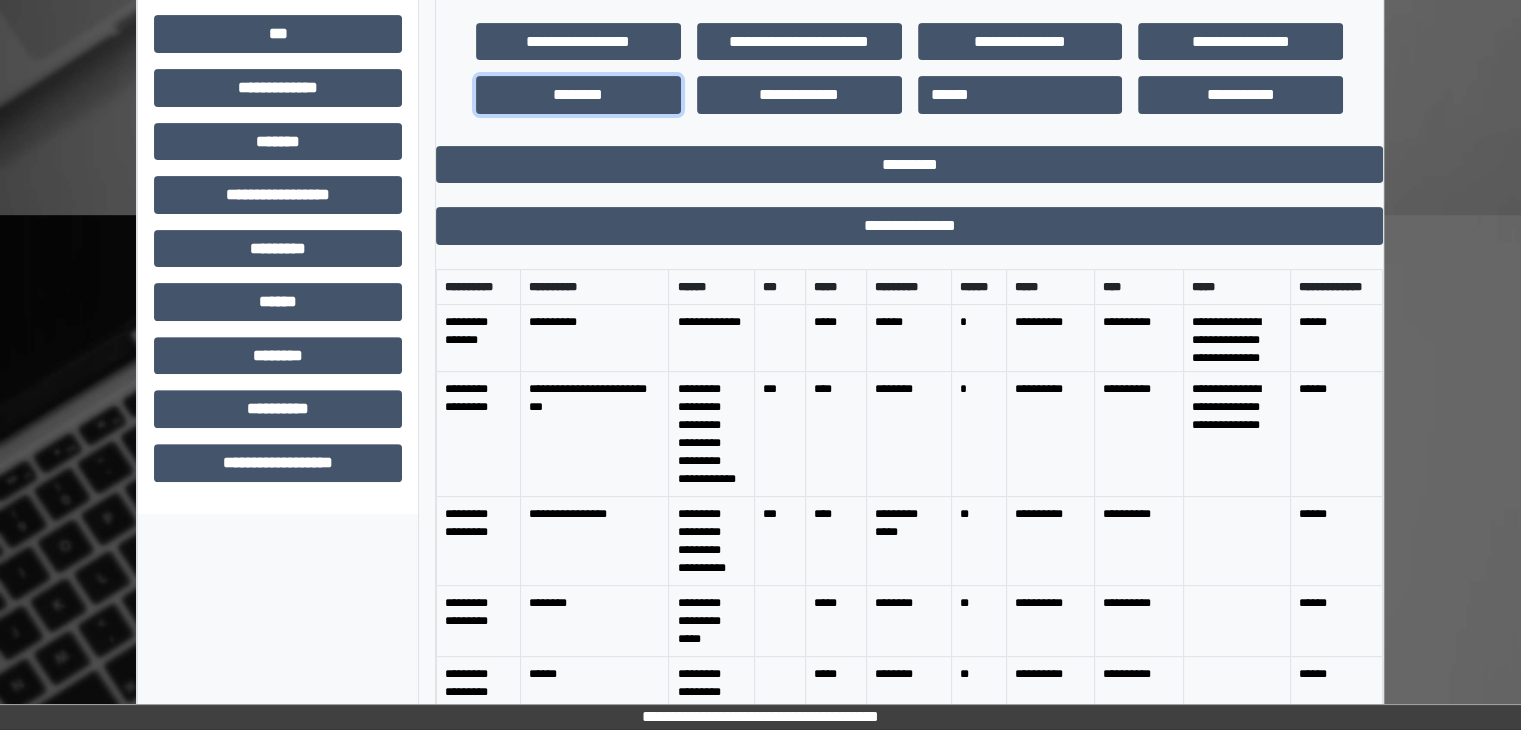 scroll, scrollTop: 636, scrollLeft: 0, axis: vertical 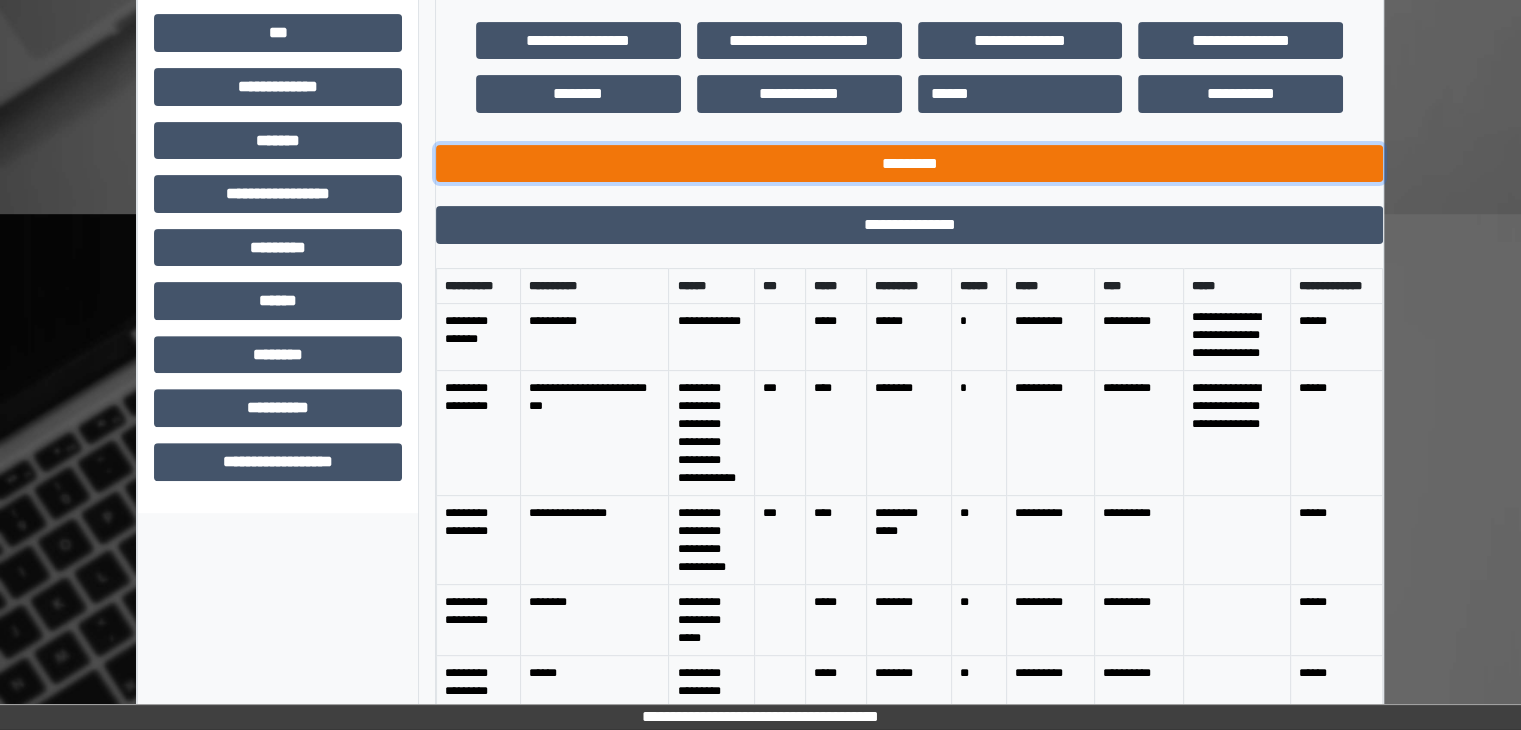 click on "*********" at bounding box center (909, 164) 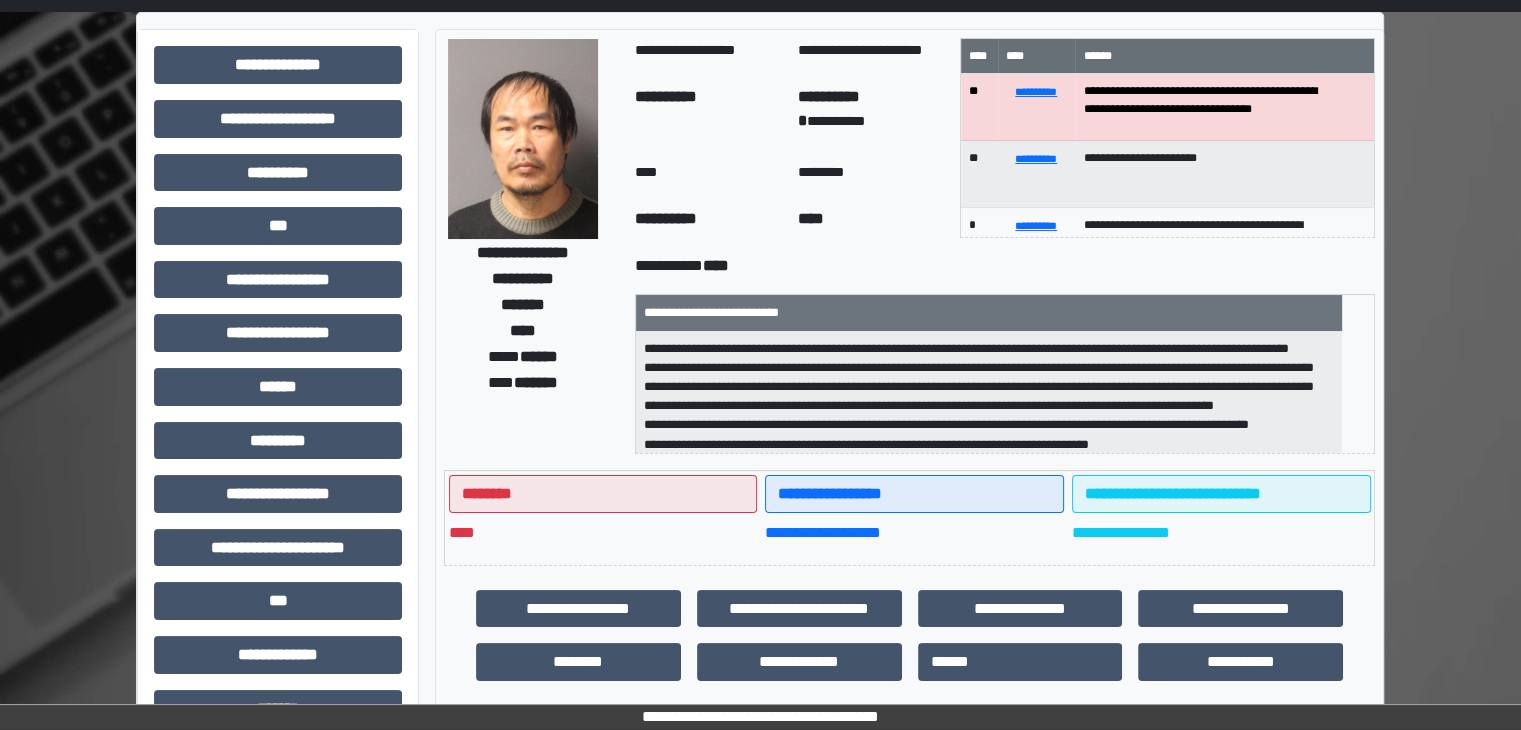 scroll, scrollTop: 36, scrollLeft: 0, axis: vertical 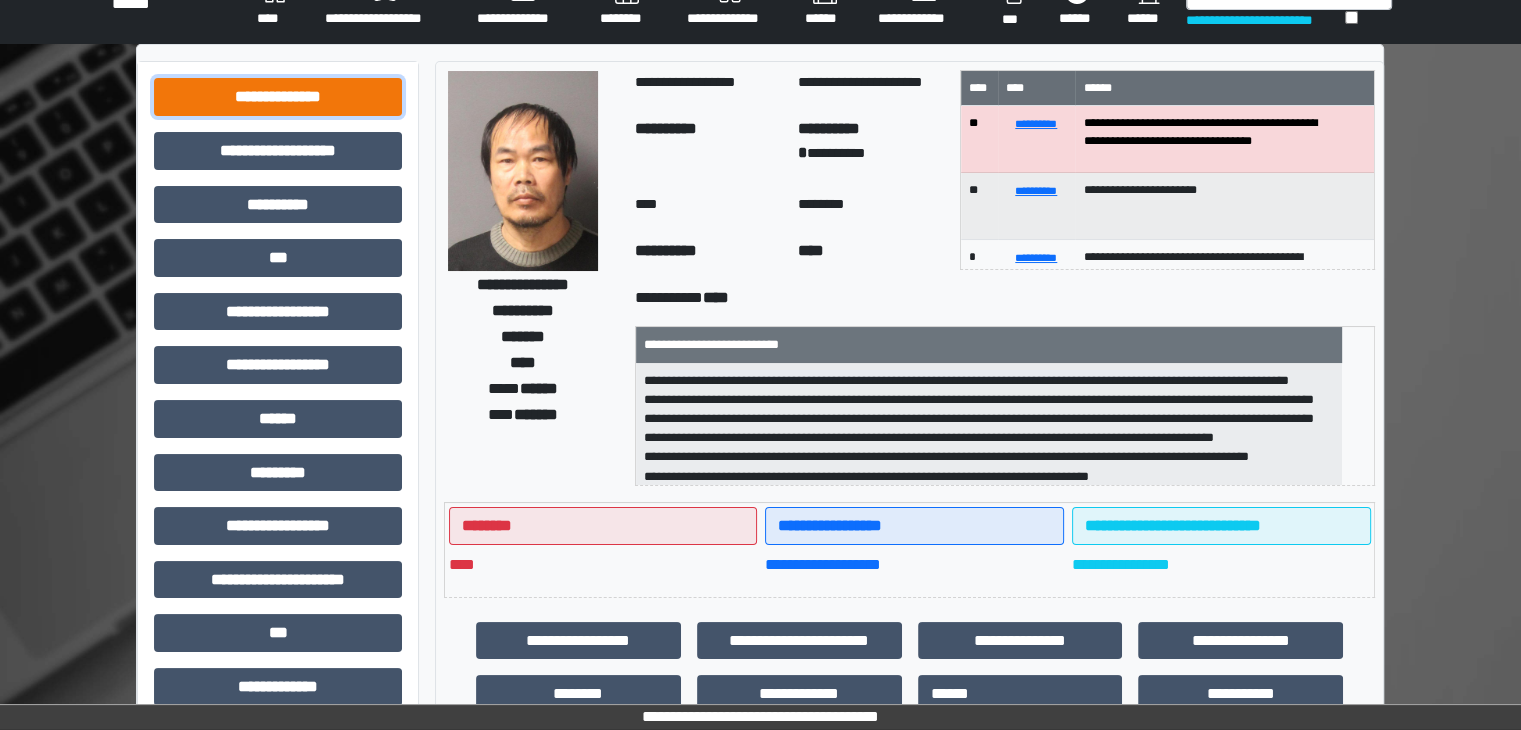 click on "**********" at bounding box center (278, 97) 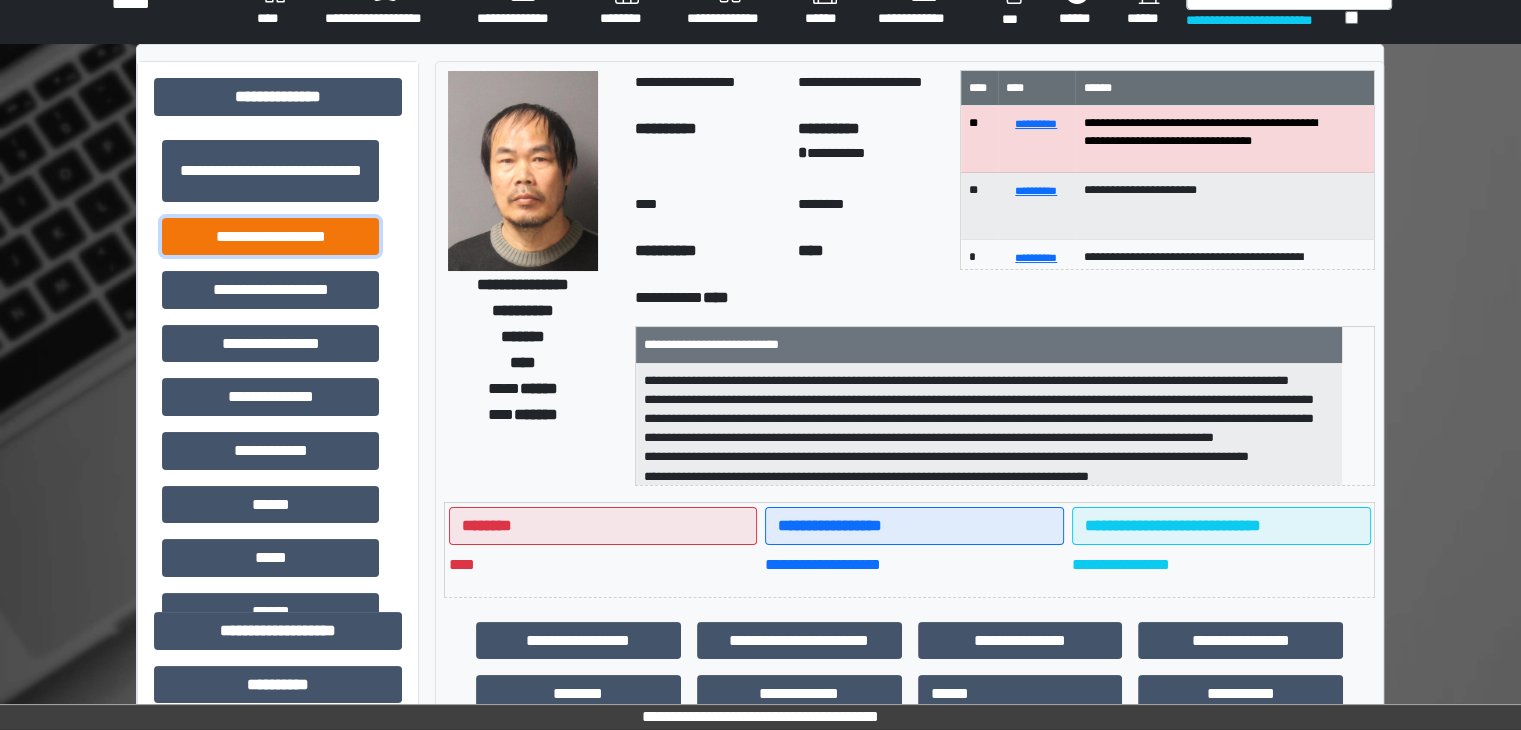 click on "**********" at bounding box center [270, 237] 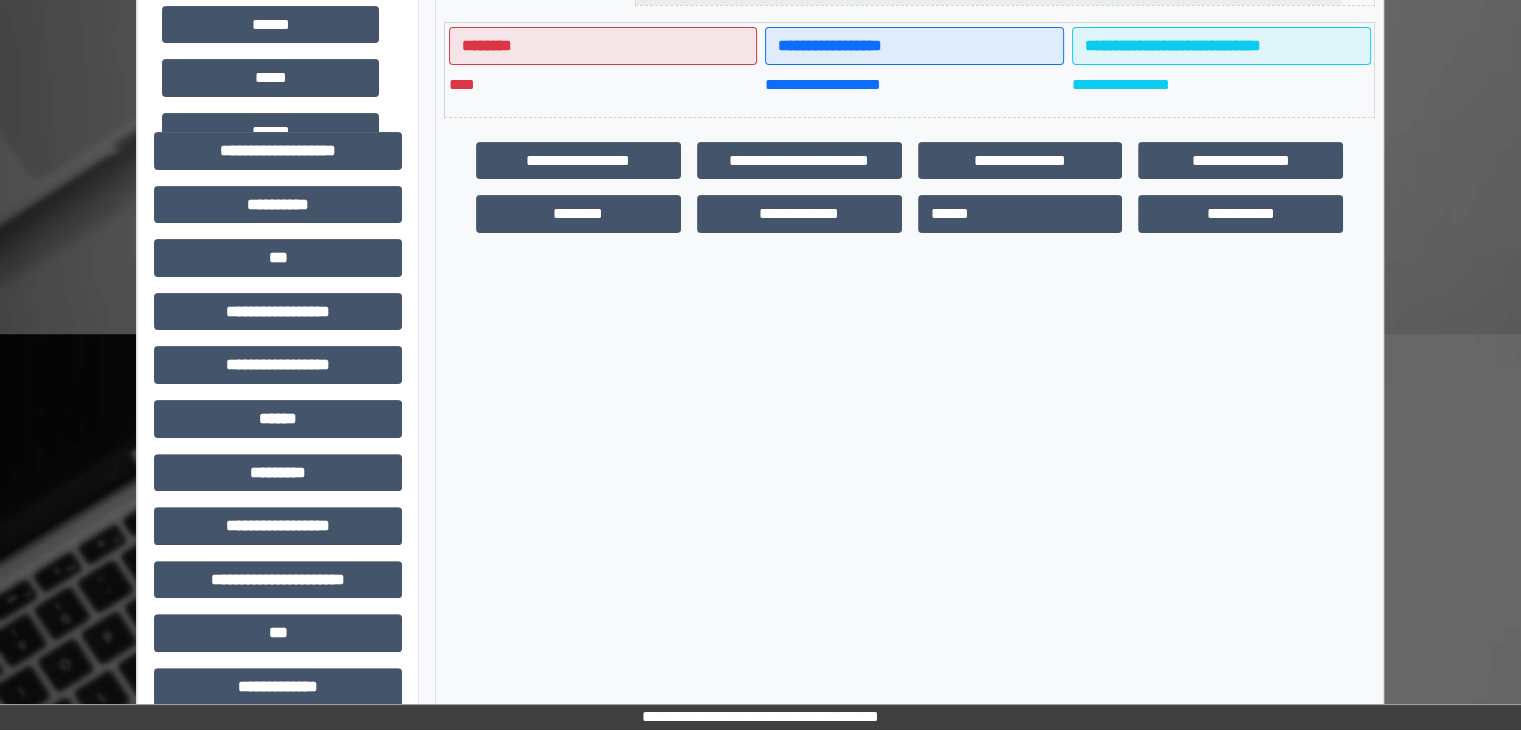 scroll, scrollTop: 536, scrollLeft: 0, axis: vertical 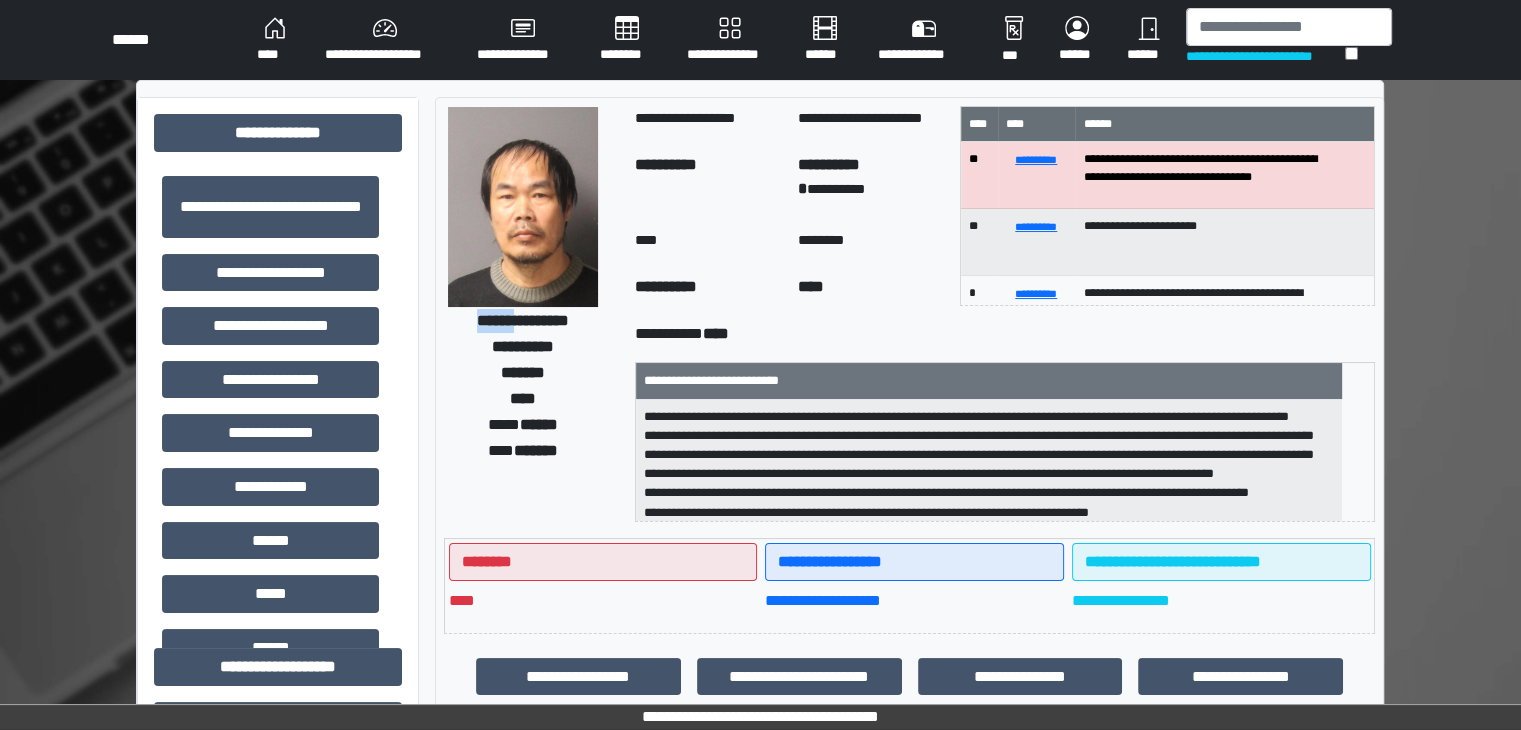 drag, startPoint x: 448, startPoint y: 317, endPoint x: 508, endPoint y: 329, distance: 61.188232 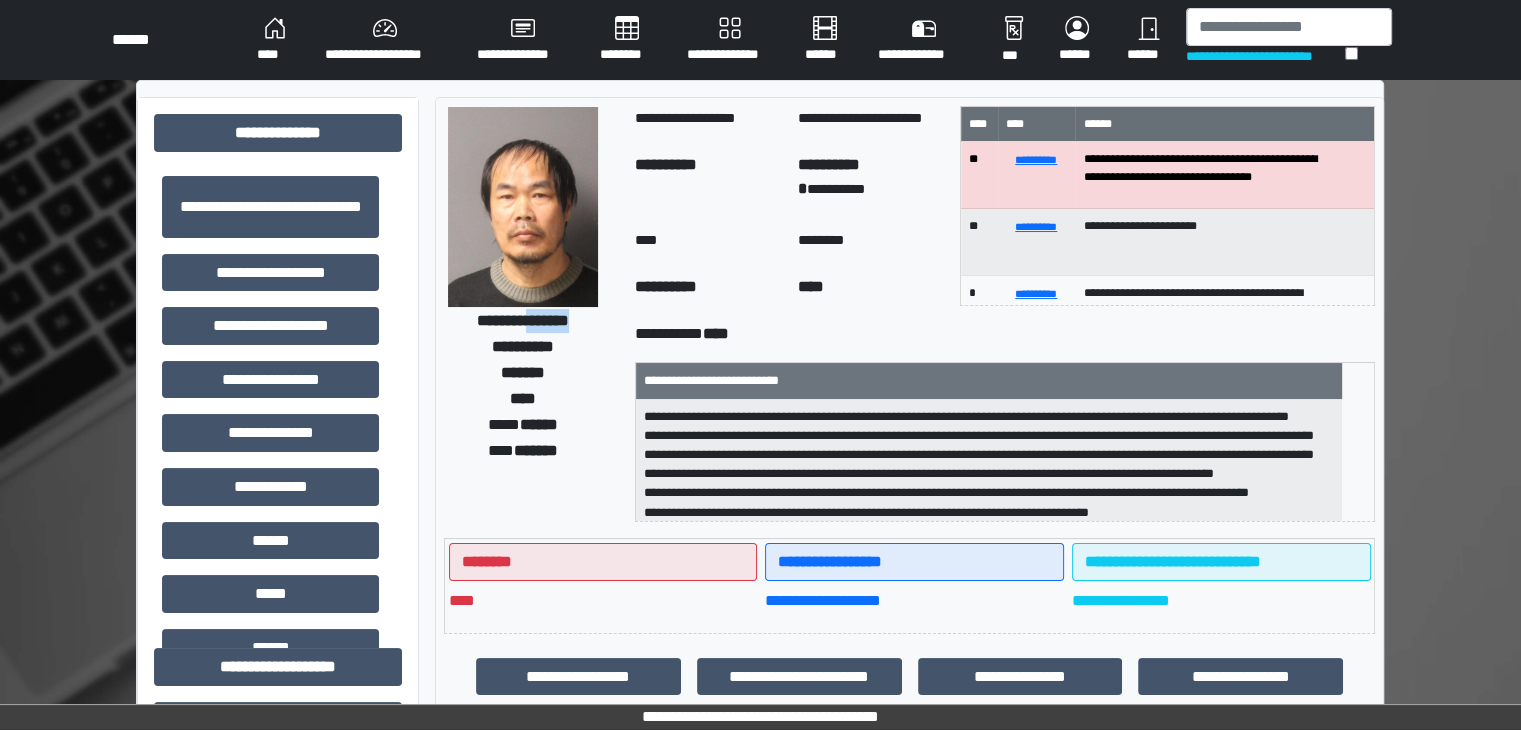 drag, startPoint x: 522, startPoint y: 317, endPoint x: 595, endPoint y: 328, distance: 73.82411 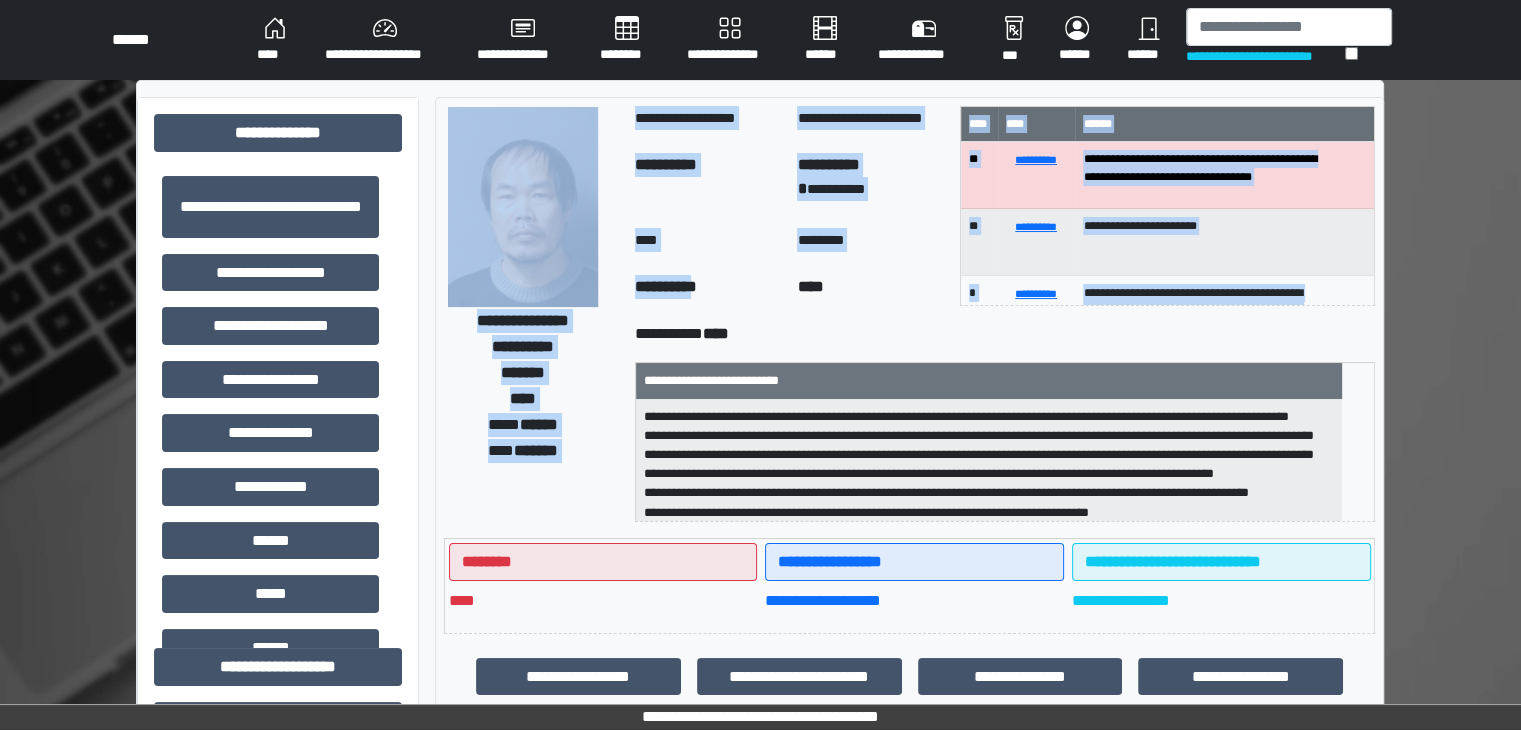 drag, startPoint x: 640, startPoint y: 285, endPoint x: 731, endPoint y: 281, distance: 91.08787 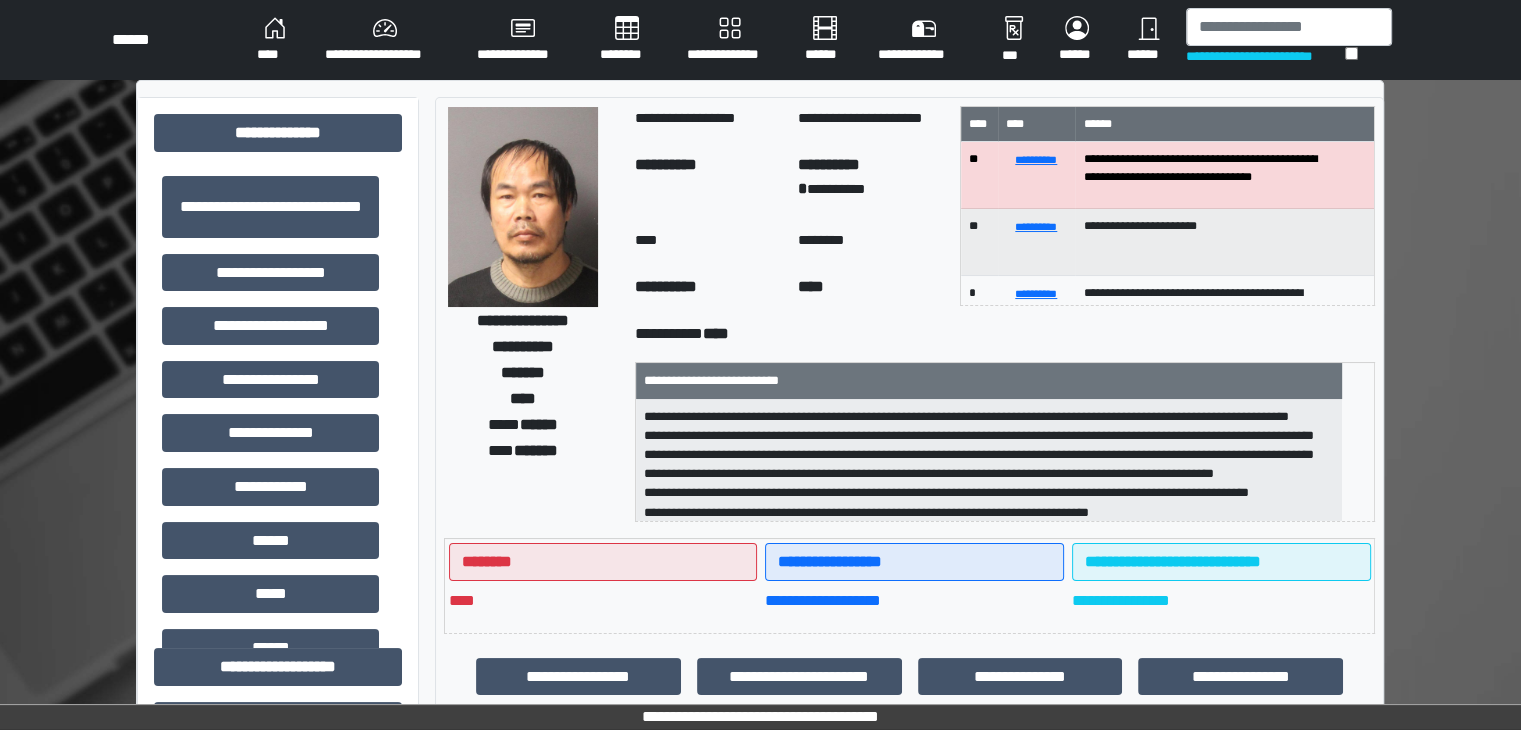 click on "**********" at bounding box center [708, 290] 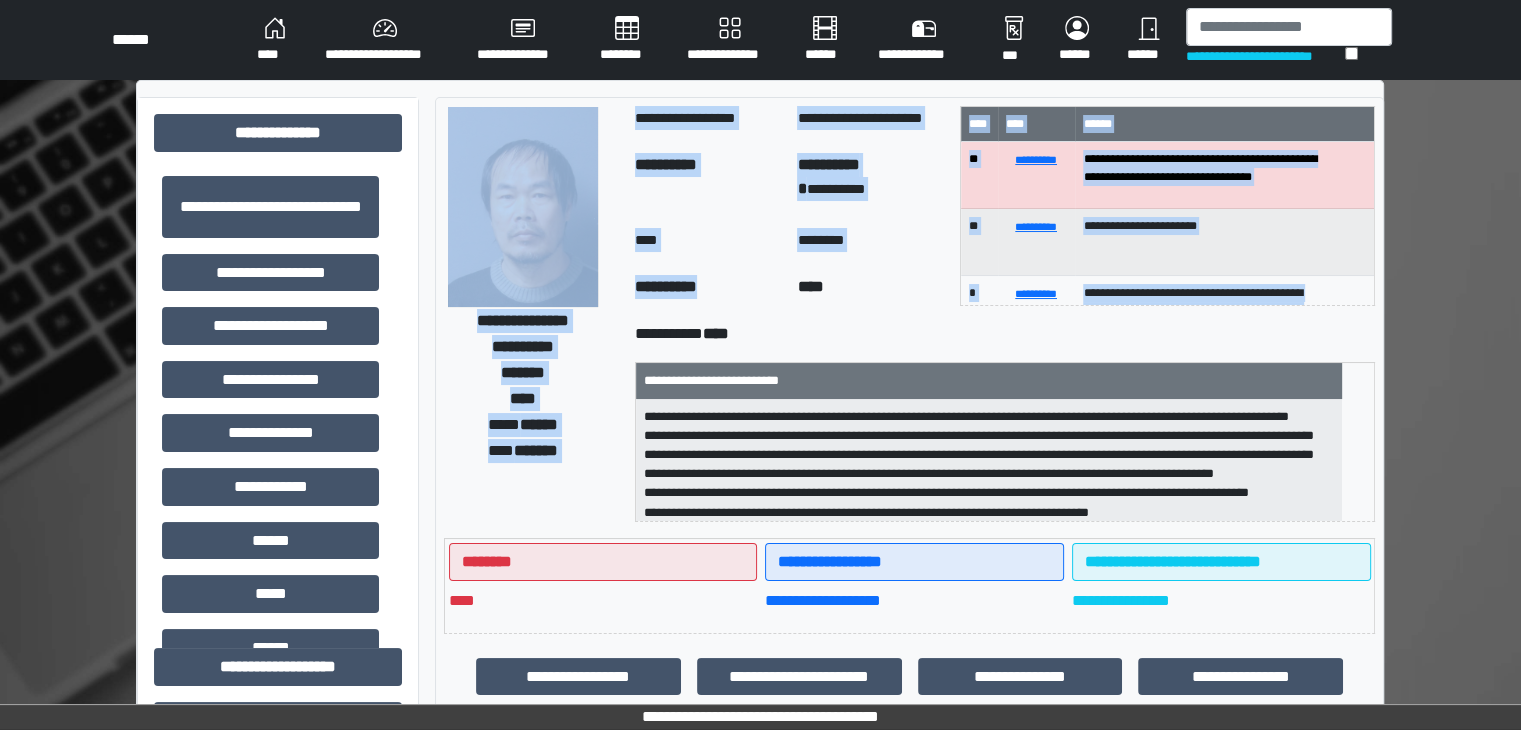 drag, startPoint x: 742, startPoint y: 285, endPoint x: 636, endPoint y: 284, distance: 106.004715 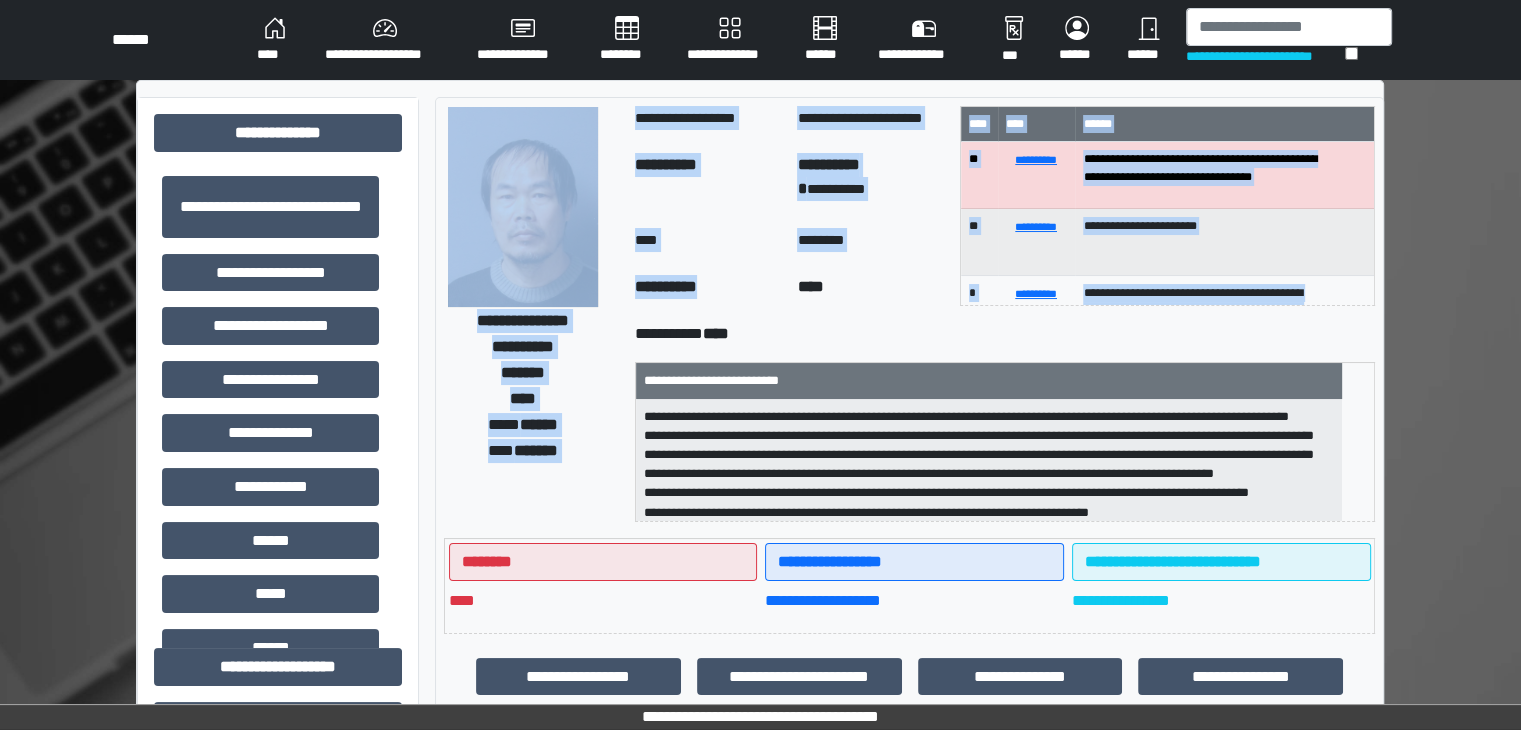 click on "**********" at bounding box center (708, 290) 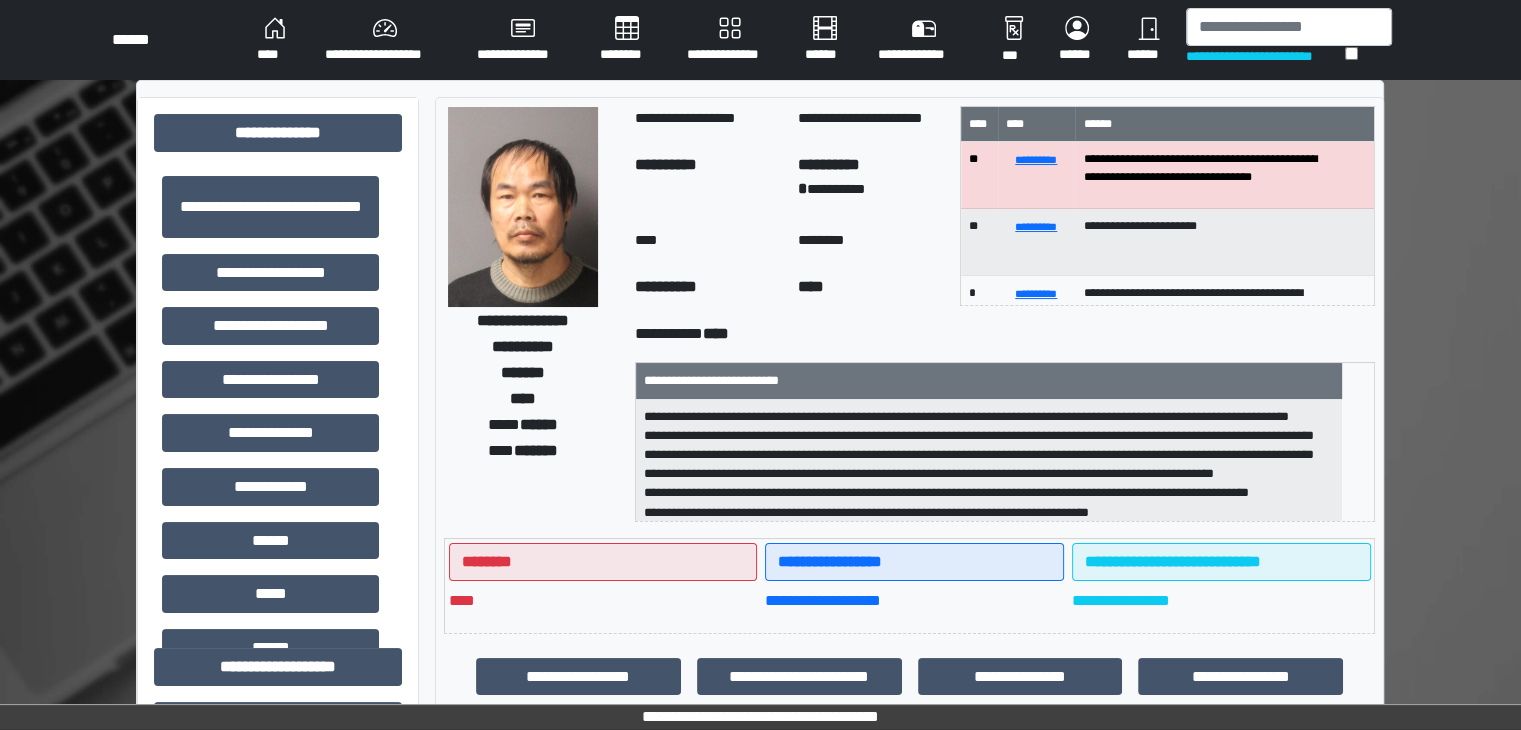 click on "**********" at bounding box center (909, 431) 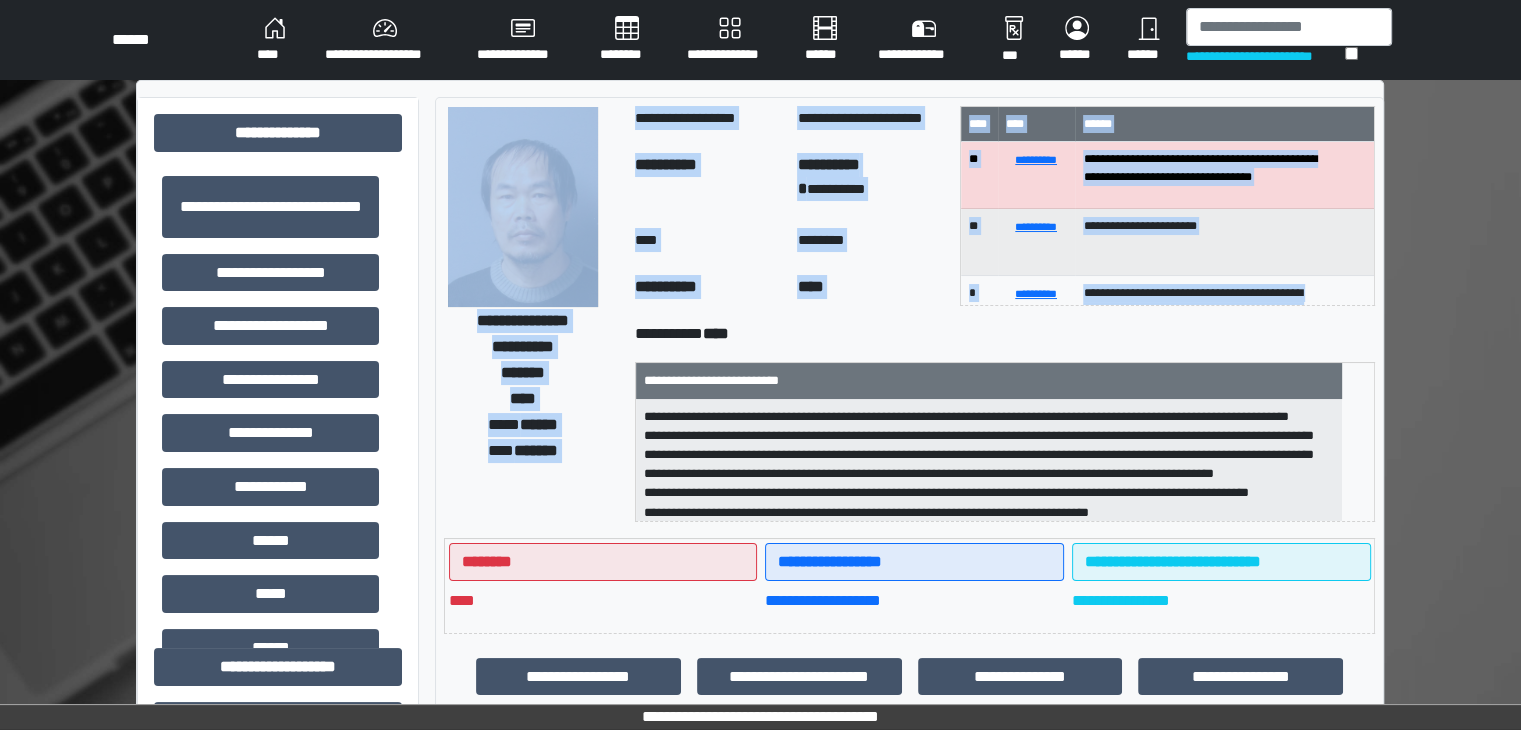 click on "**********" at bounding box center [708, 290] 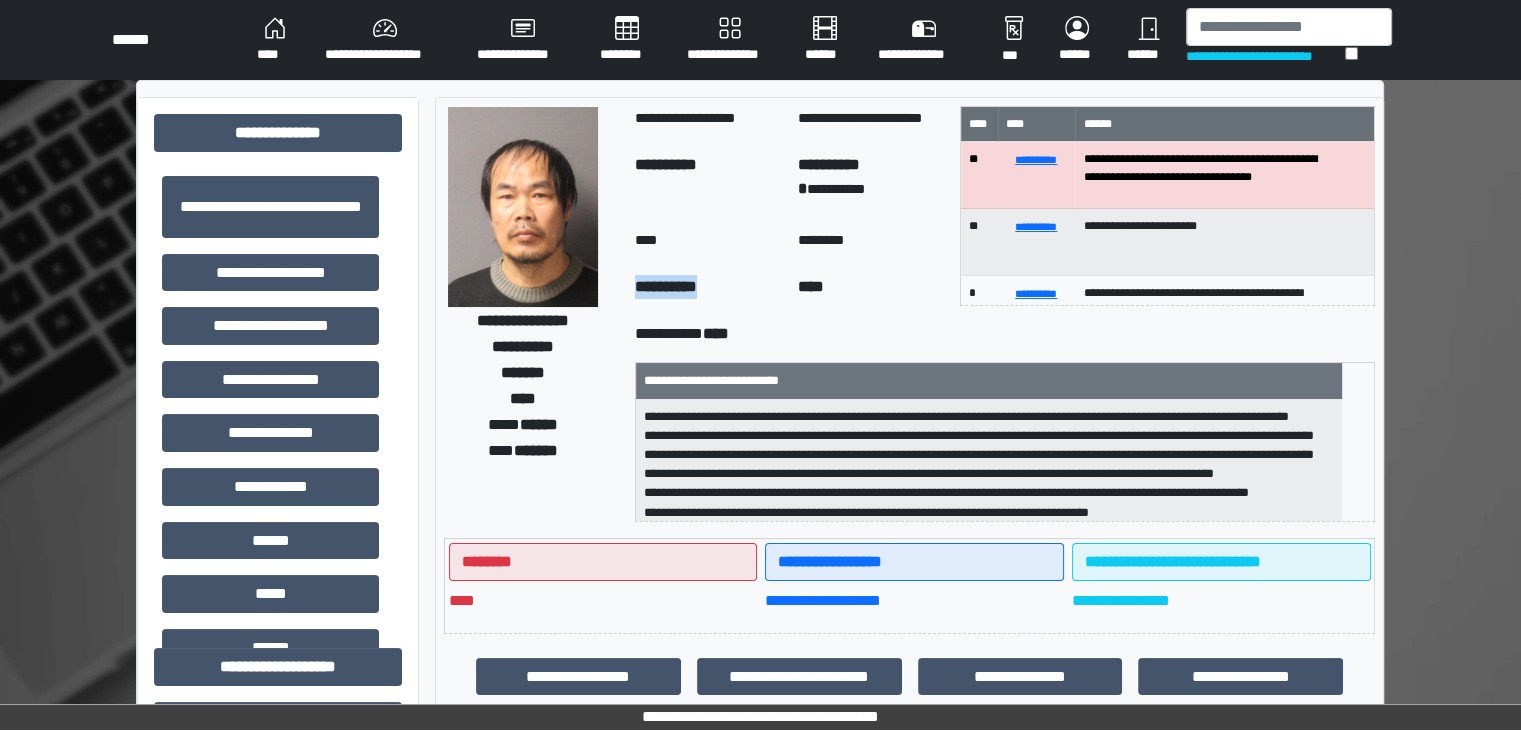 drag, startPoint x: 651, startPoint y: 289, endPoint x: 734, endPoint y: 296, distance: 83.294655 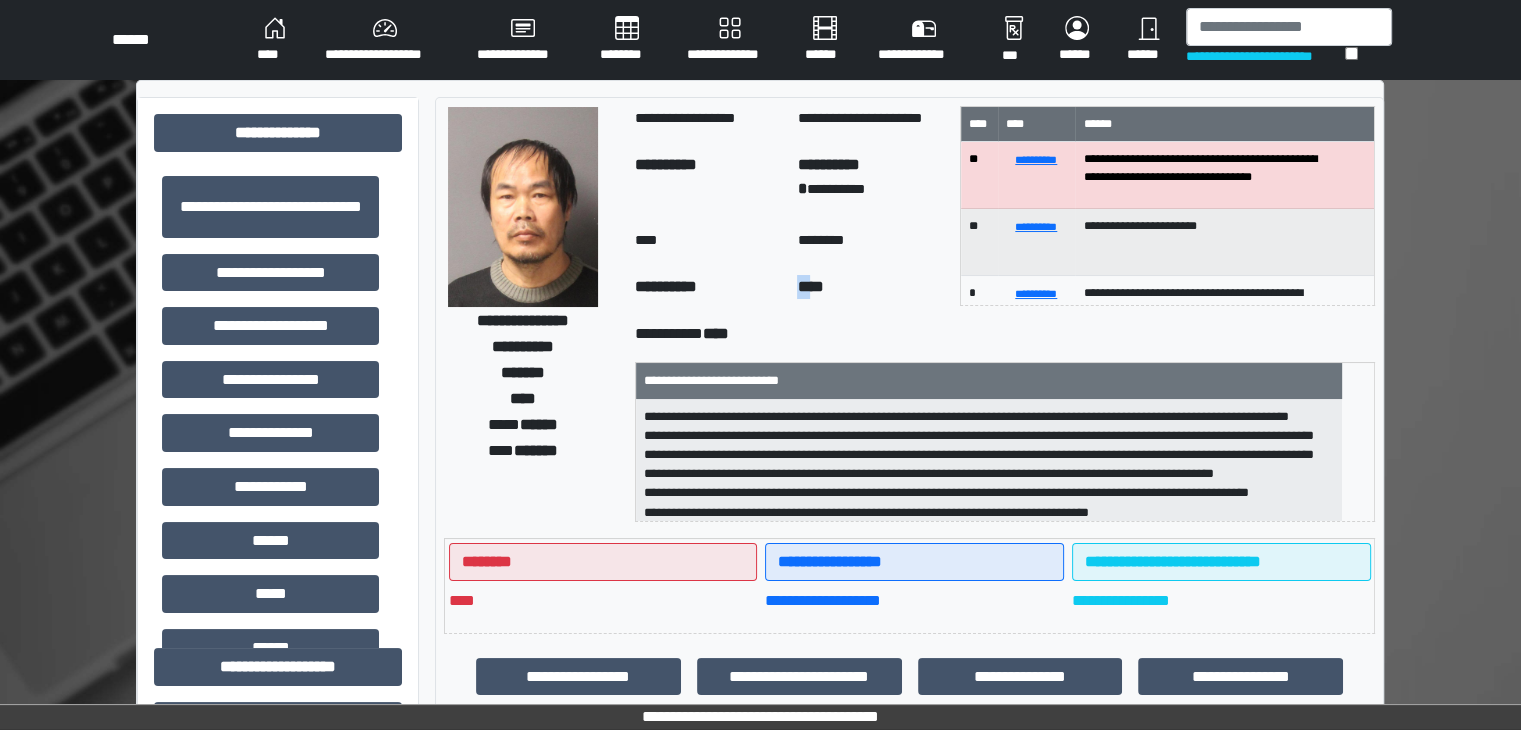 drag, startPoint x: 824, startPoint y: 288, endPoint x: 842, endPoint y: 300, distance: 21.633308 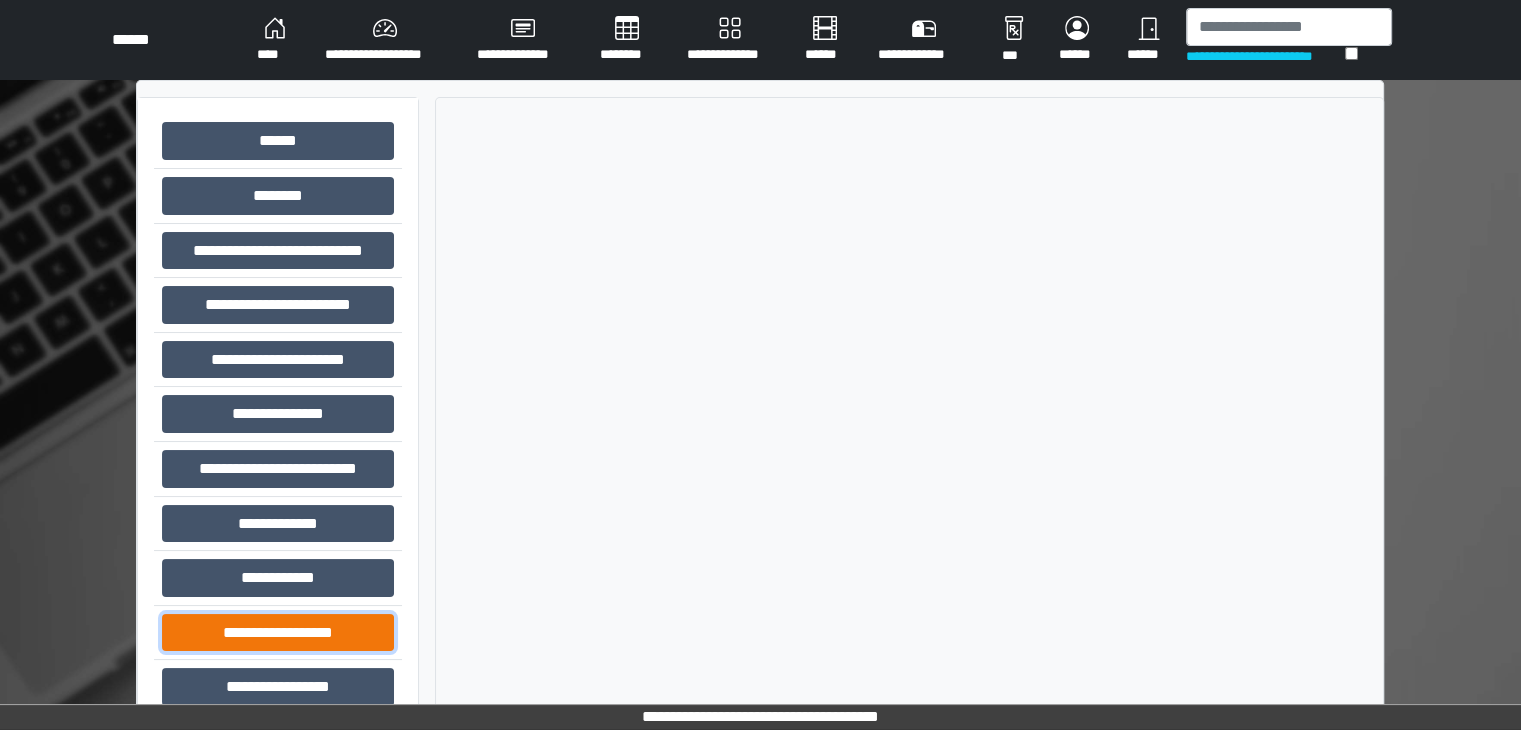 click on "**********" at bounding box center (278, 633) 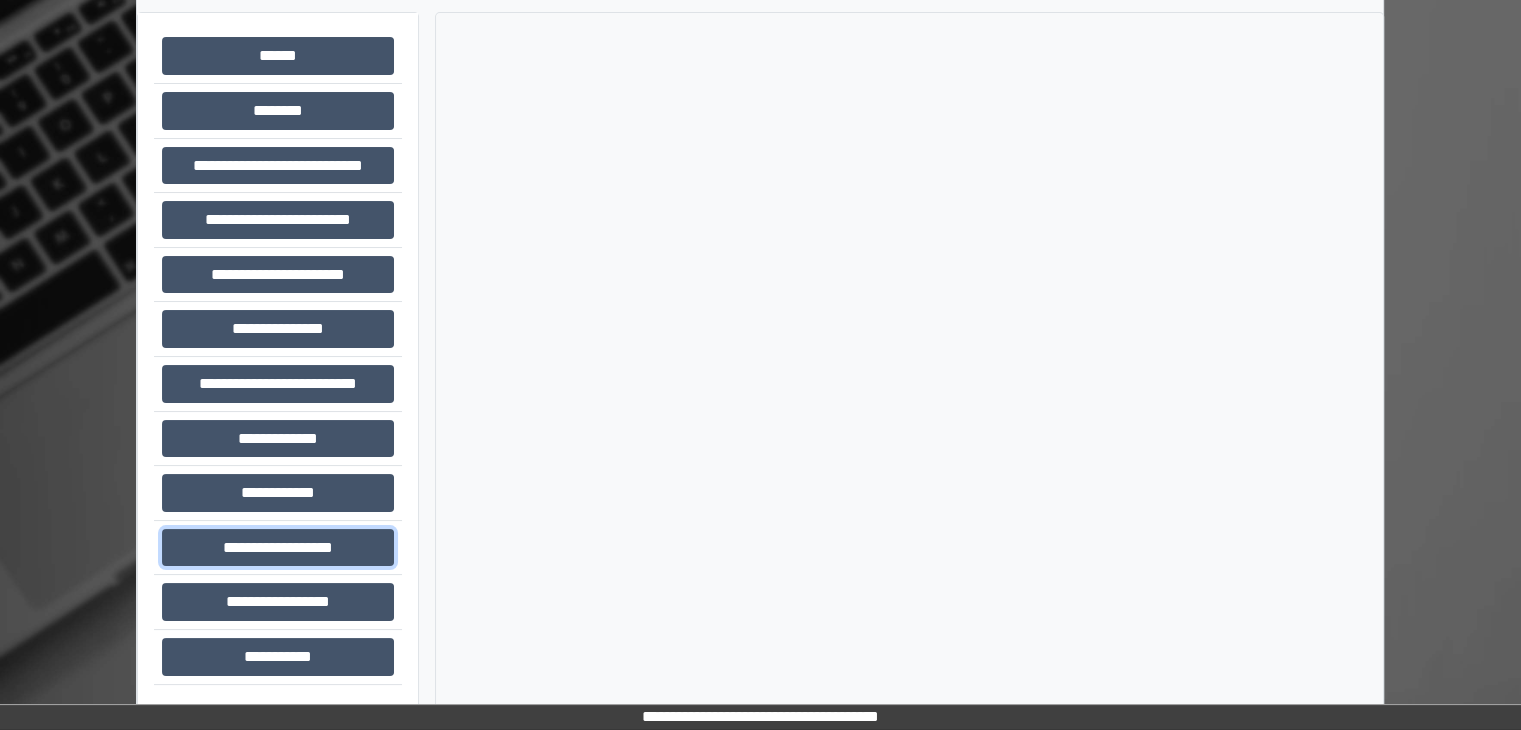 scroll, scrollTop: 87, scrollLeft: 0, axis: vertical 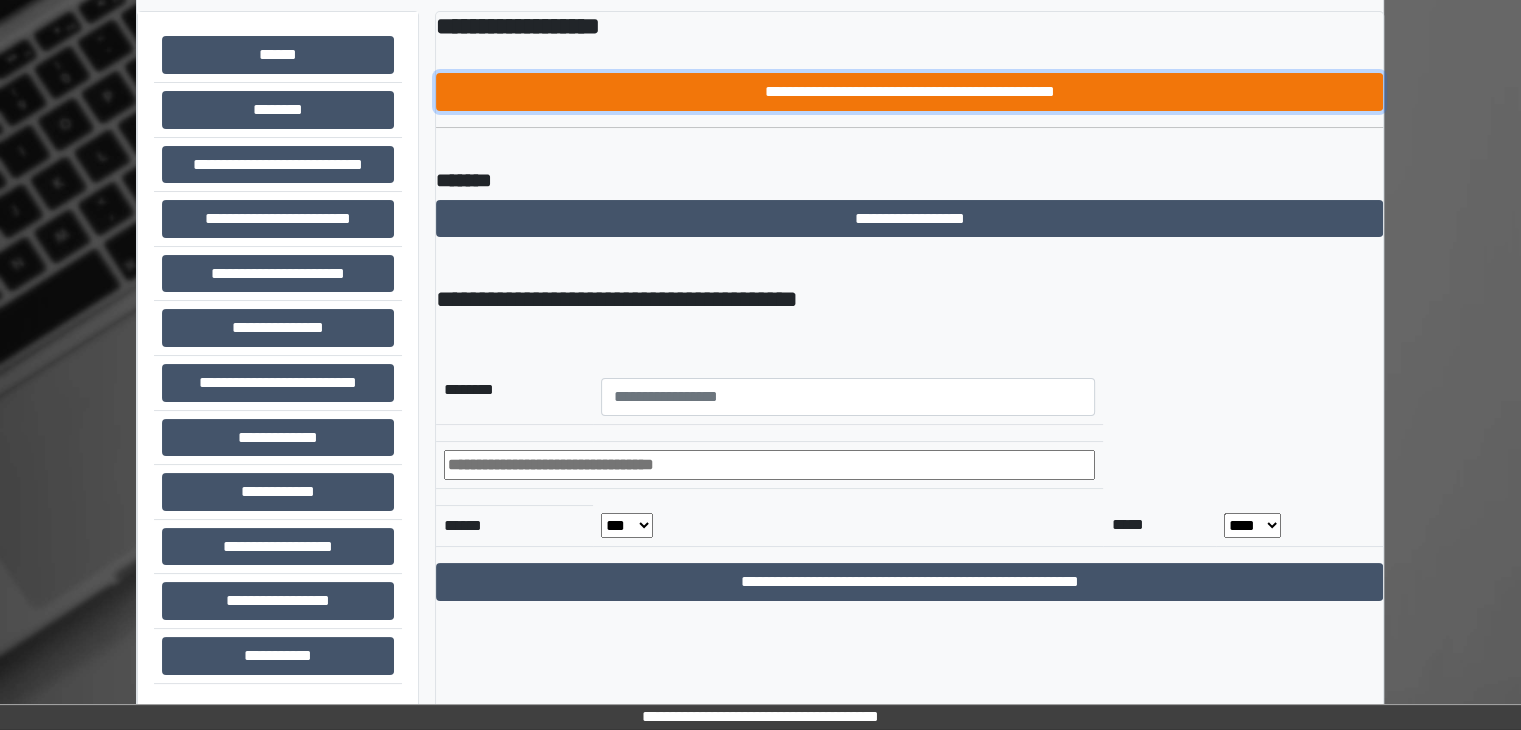 click on "**********" at bounding box center [909, 92] 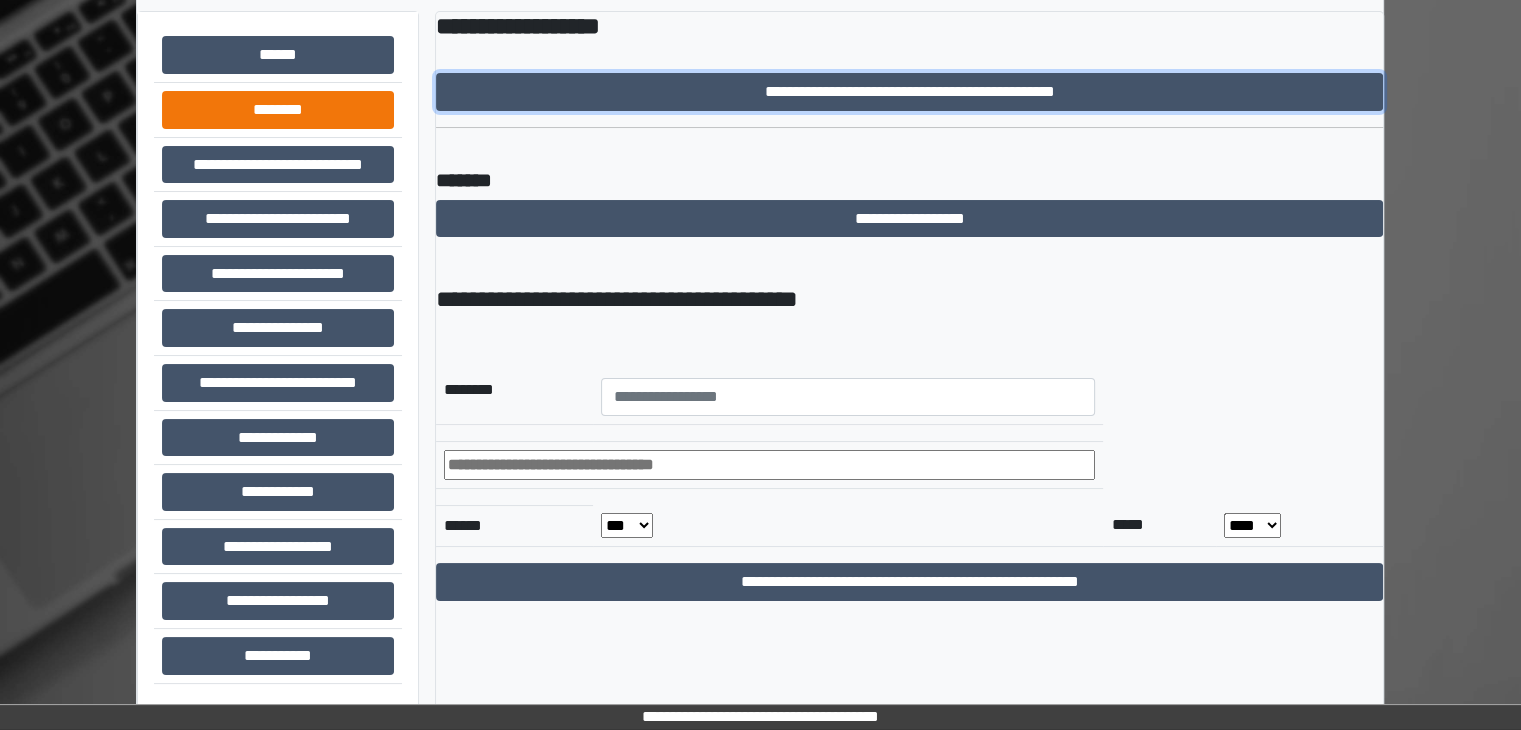 scroll, scrollTop: 0, scrollLeft: 0, axis: both 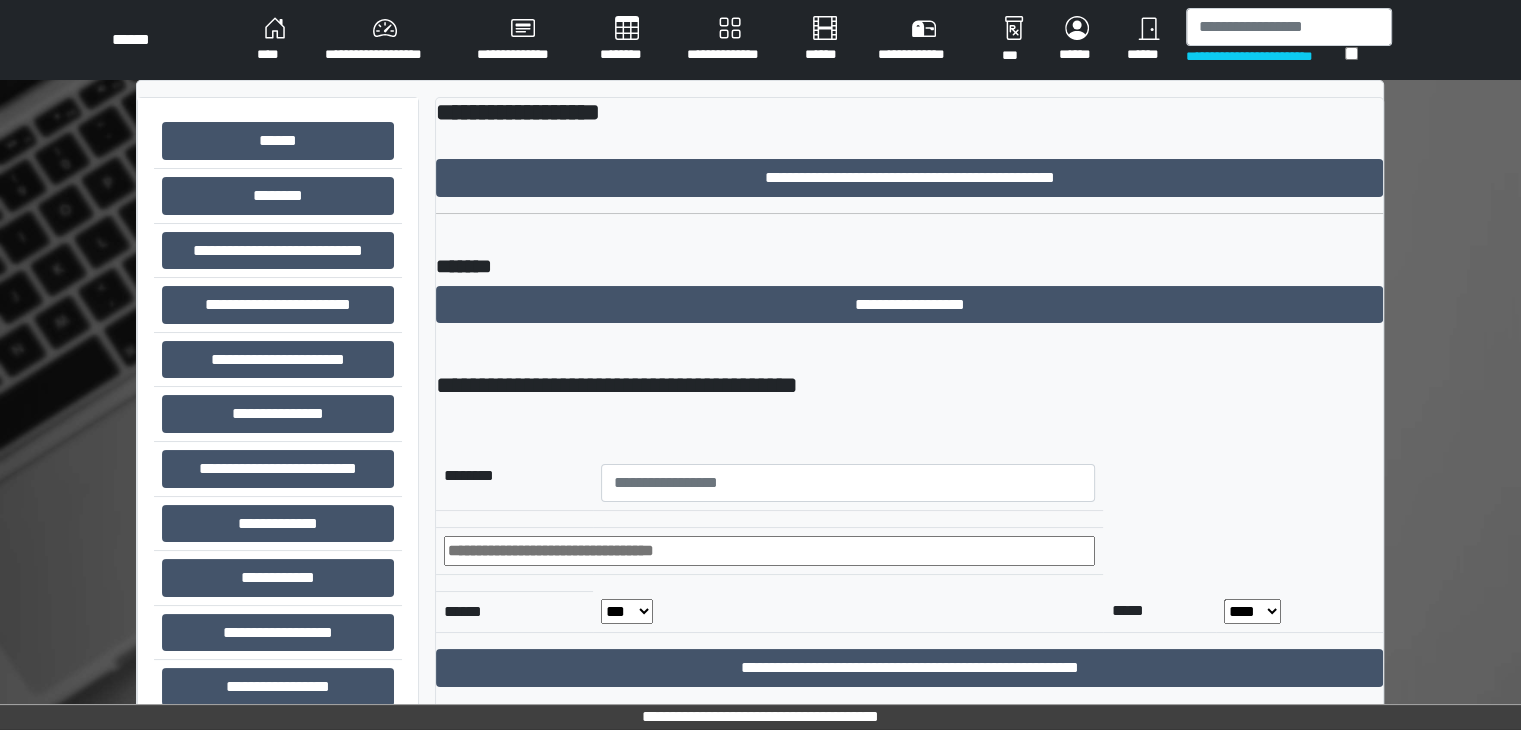 click on "****" at bounding box center (275, 40) 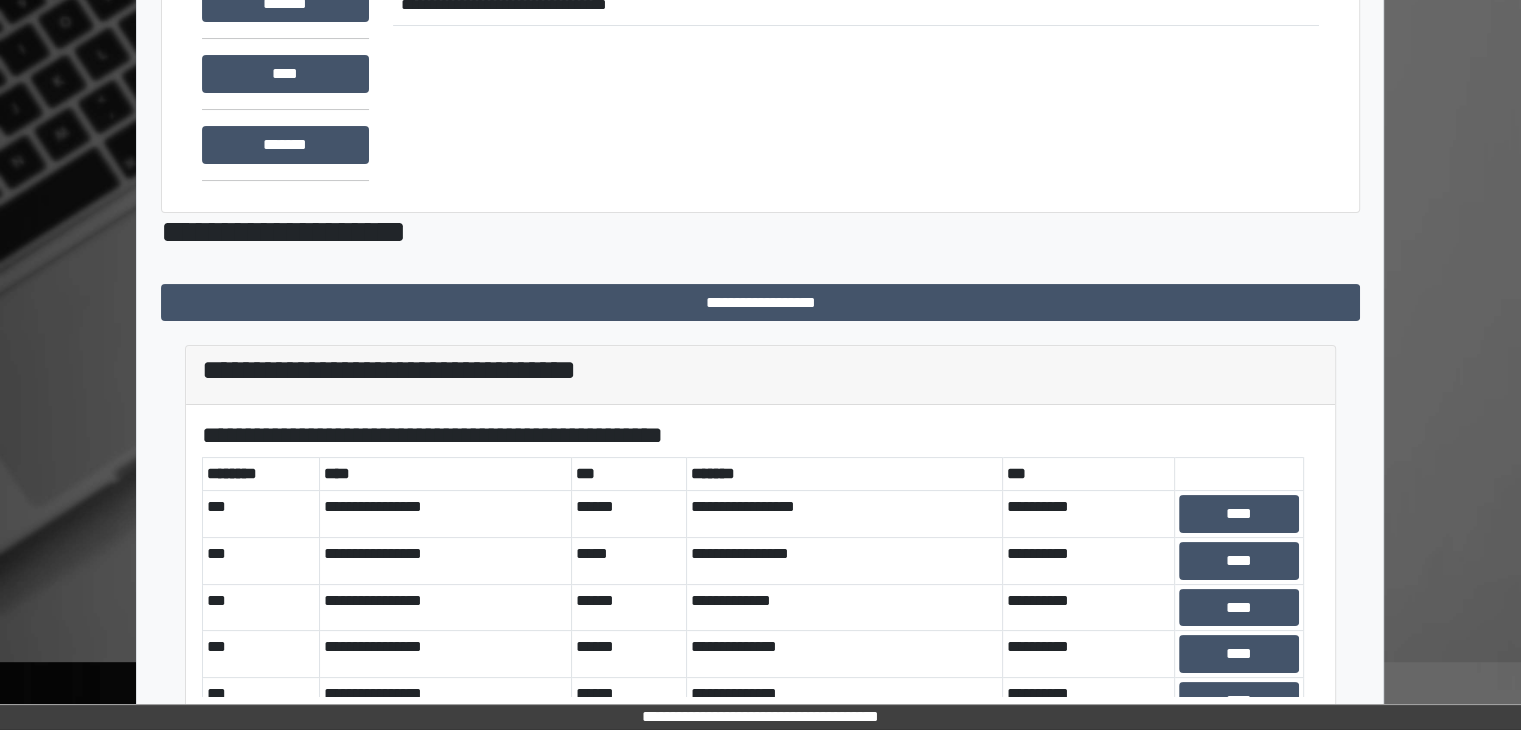 scroll, scrollTop: 181, scrollLeft: 0, axis: vertical 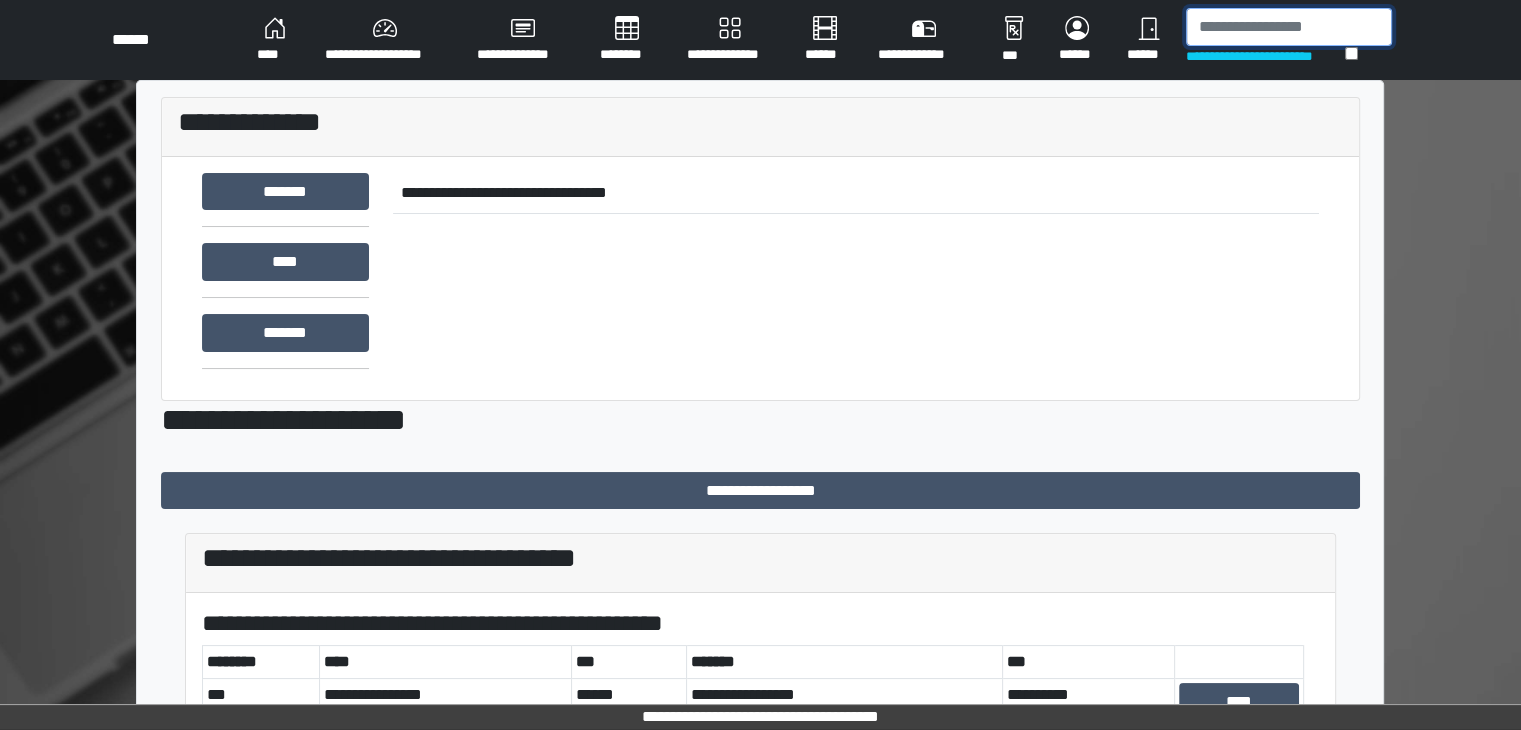 click at bounding box center (1289, 27) 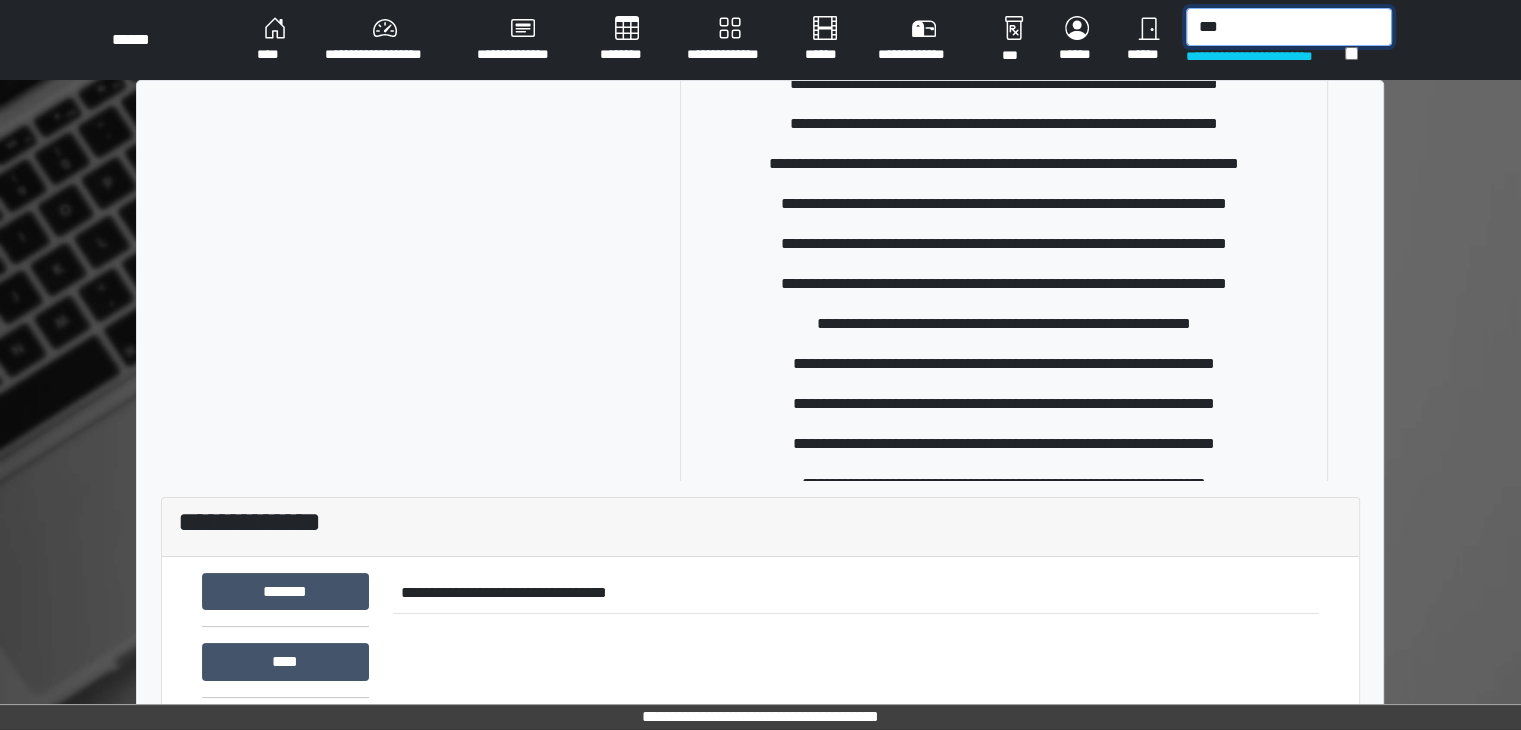 scroll, scrollTop: 500, scrollLeft: 0, axis: vertical 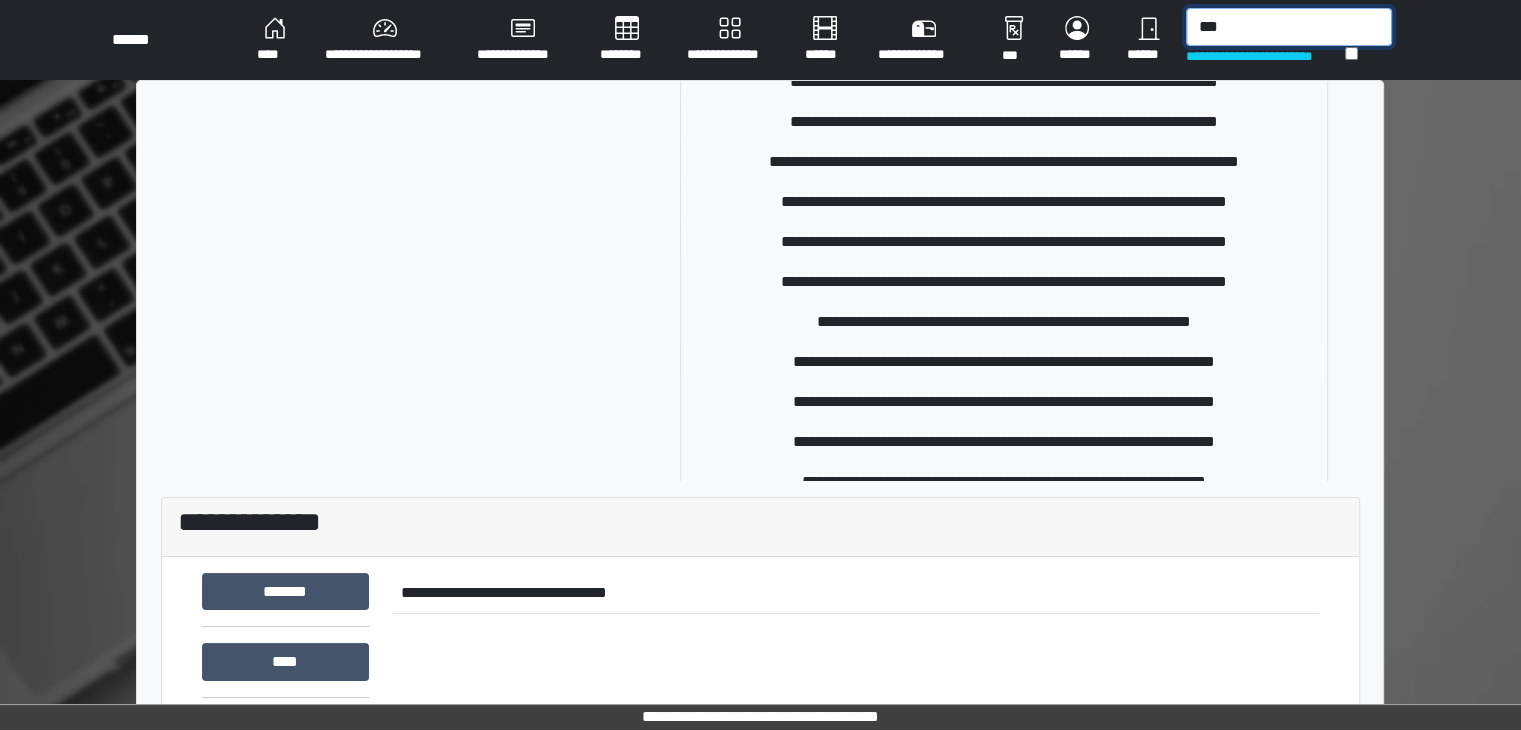 type on "***" 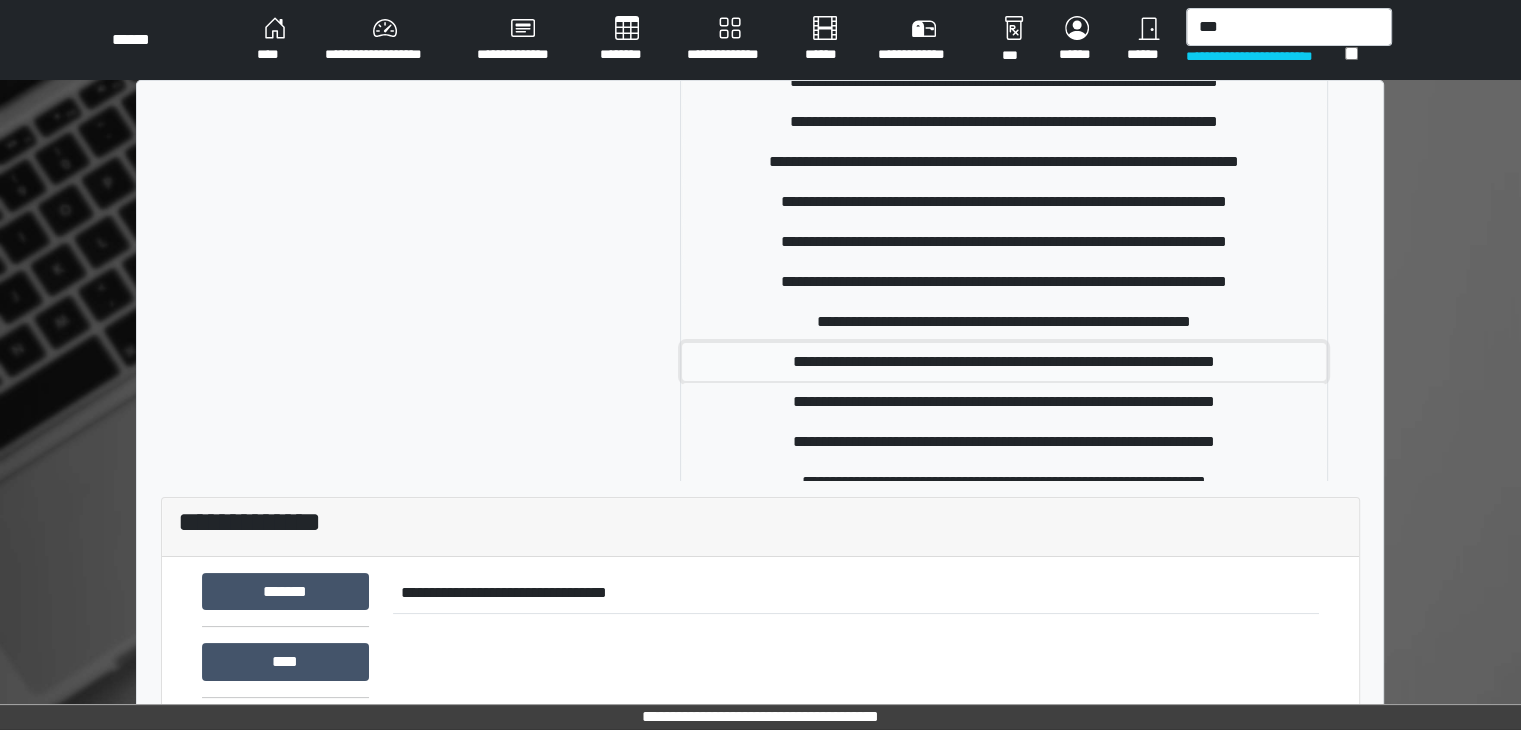 click on "**********" at bounding box center [1004, 362] 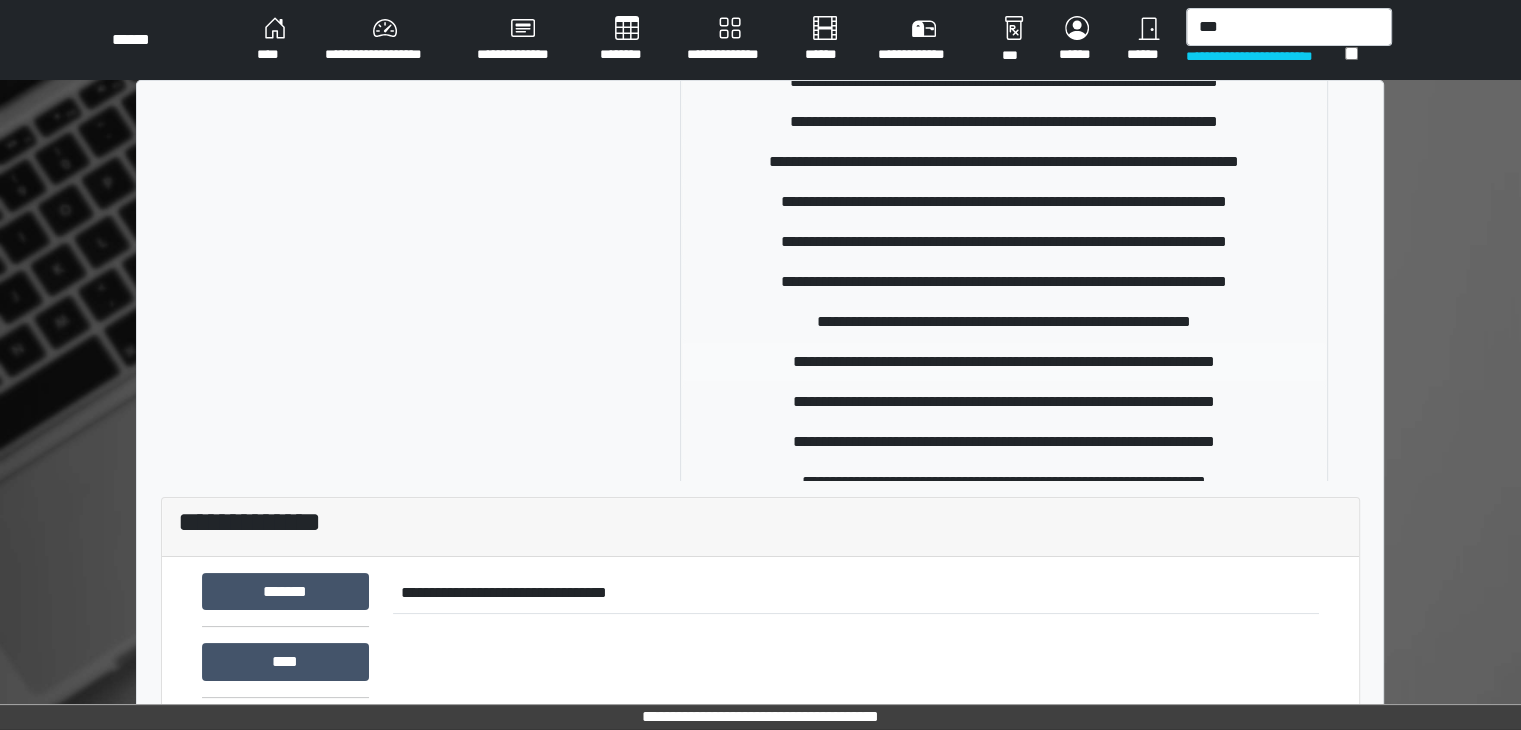 type 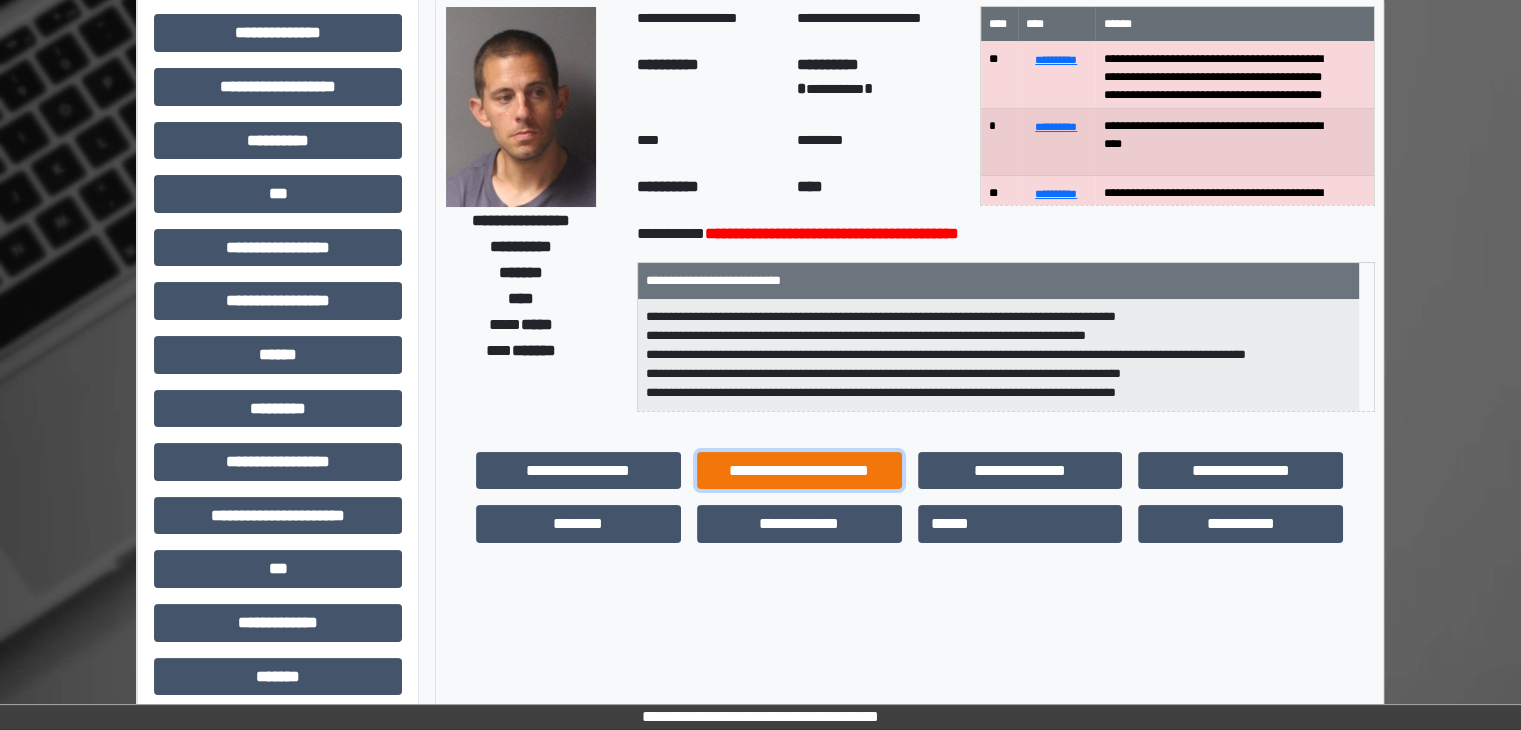 click on "**********" at bounding box center [799, 471] 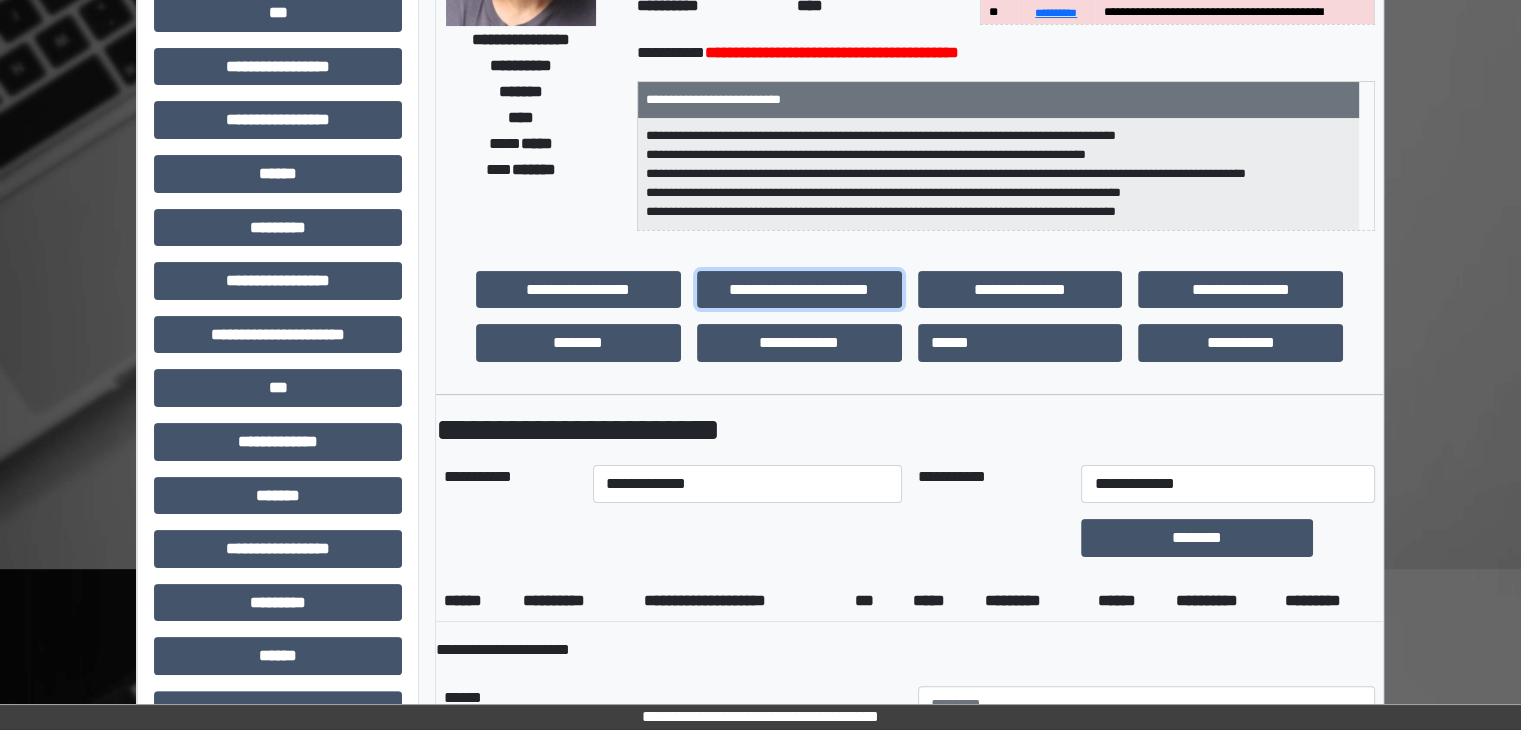 scroll, scrollTop: 300, scrollLeft: 0, axis: vertical 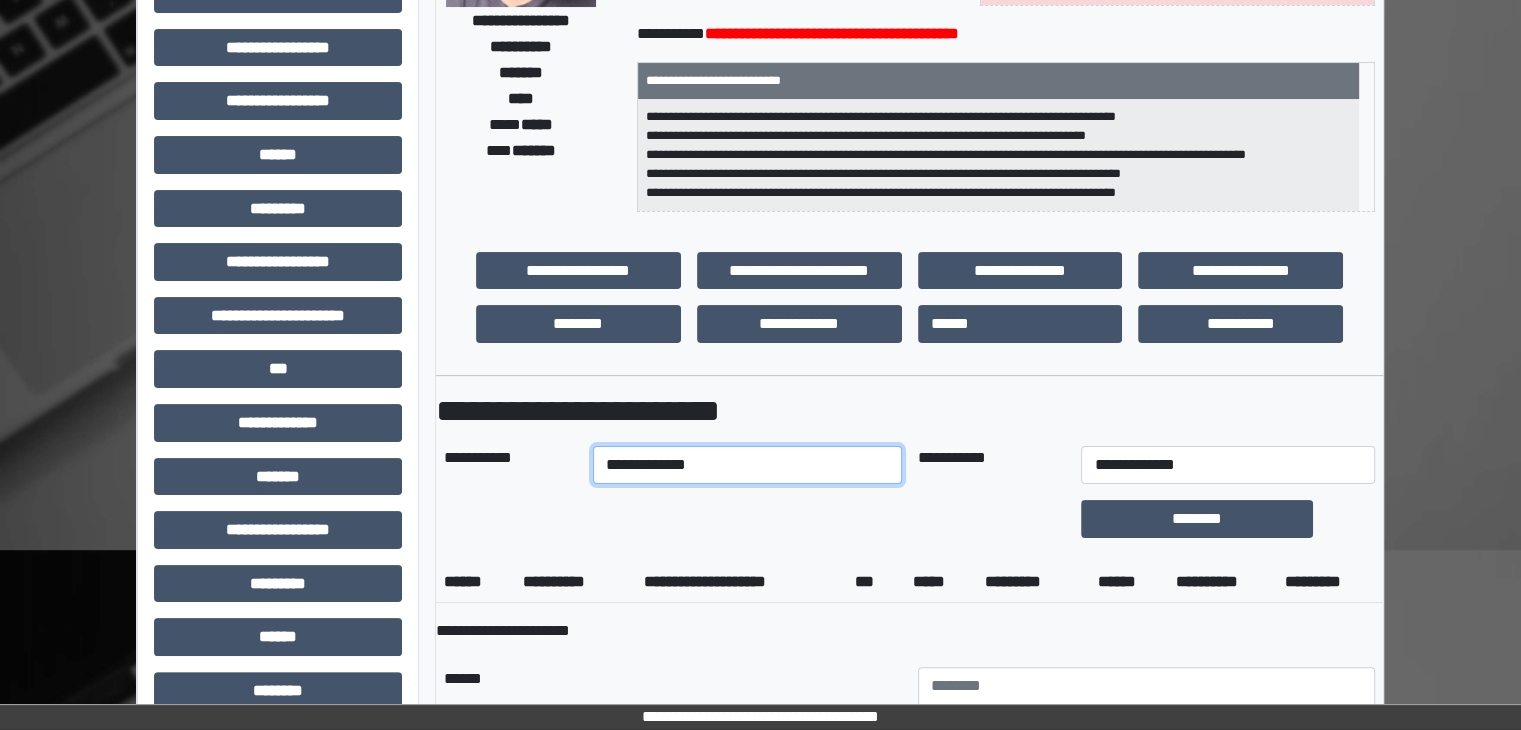 click on "**********" at bounding box center [747, 465] 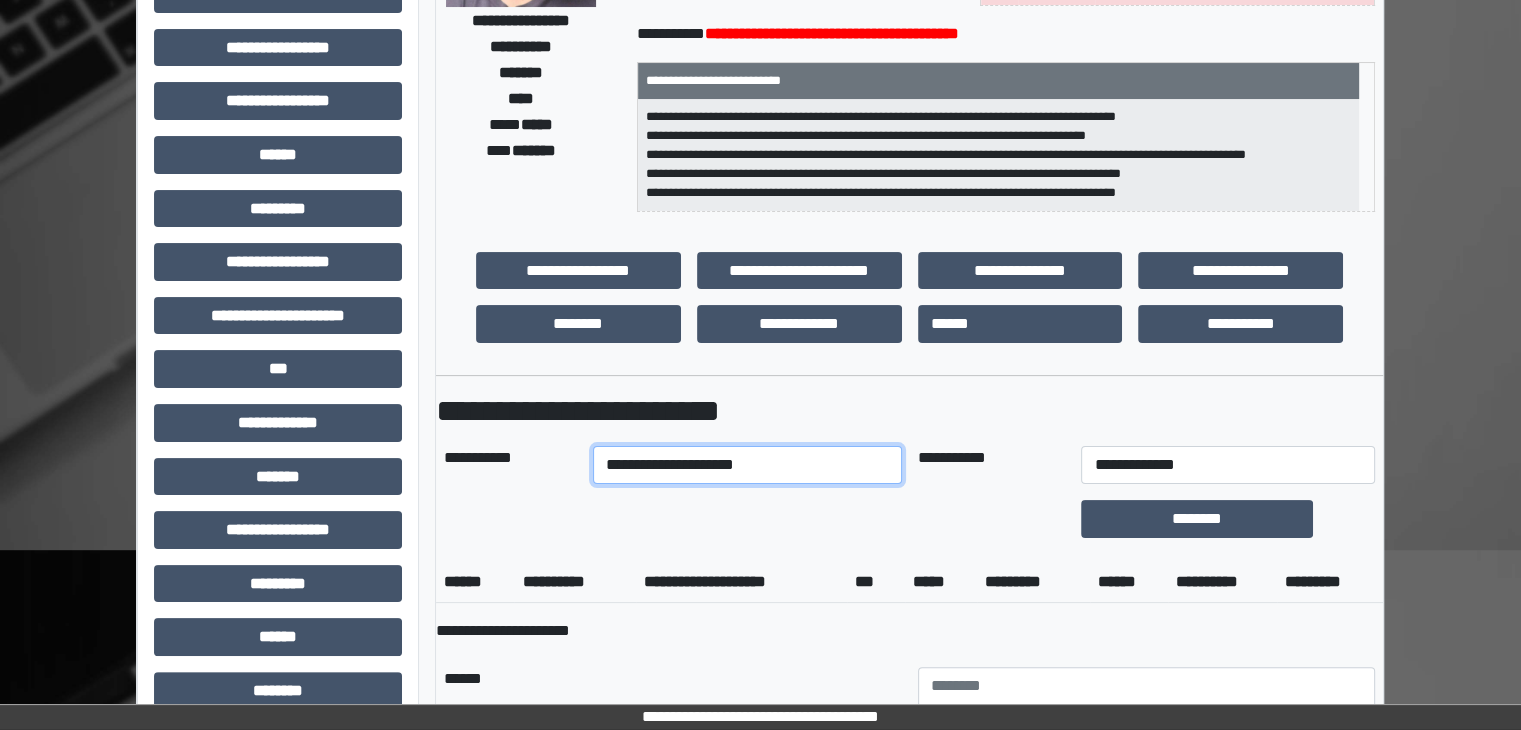 click on "**********" at bounding box center [747, 465] 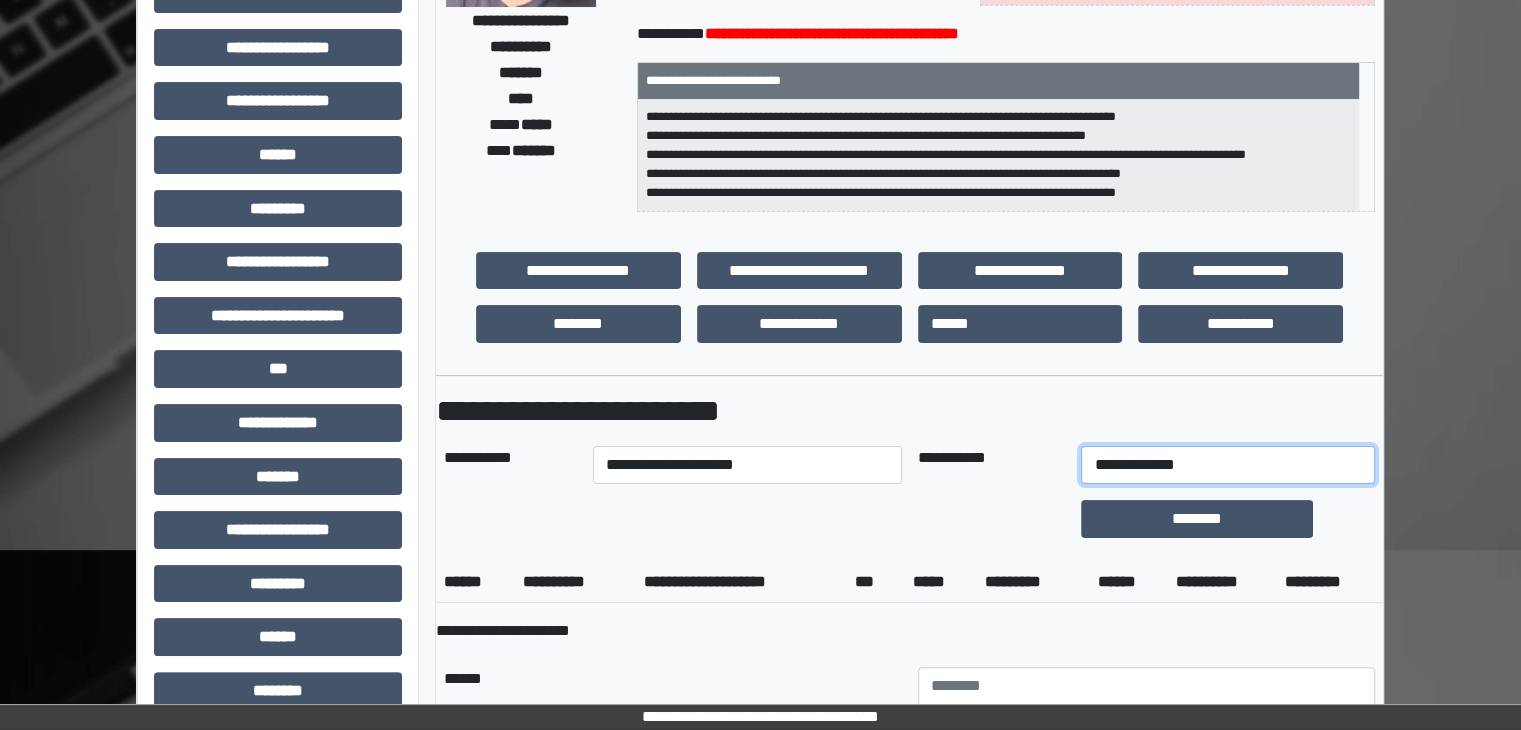 click on "**********" at bounding box center (1227, 465) 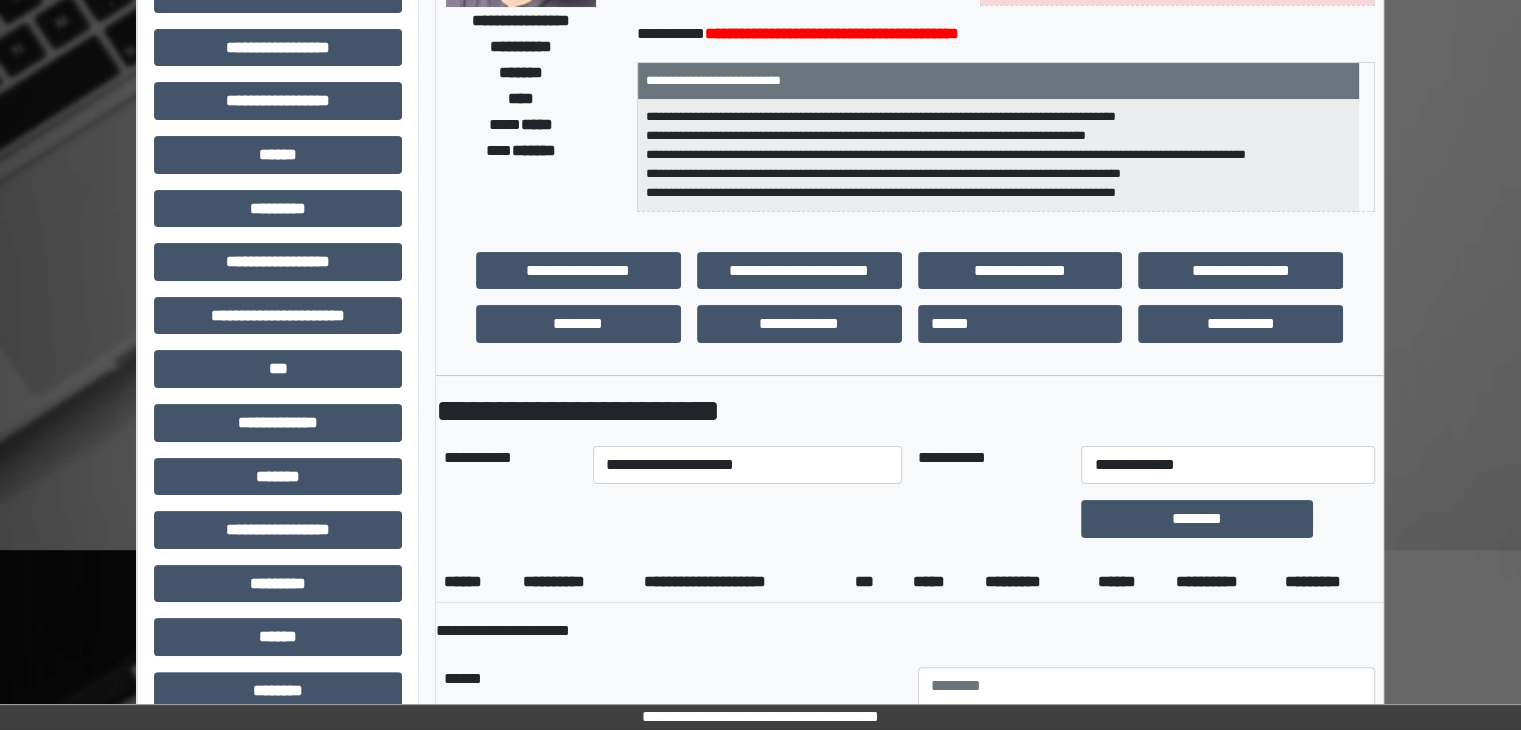 click at bounding box center [747, 519] 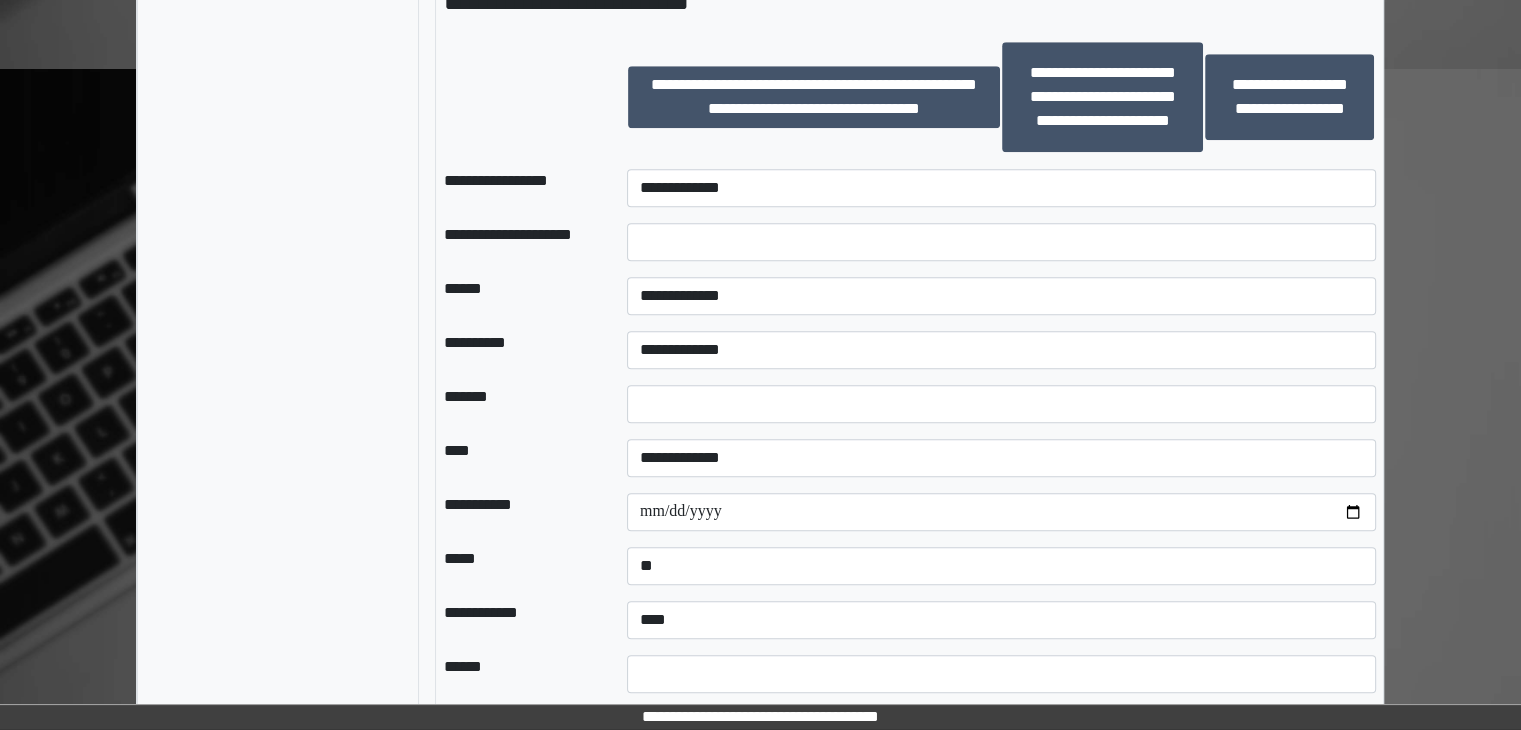 scroll, scrollTop: 1800, scrollLeft: 0, axis: vertical 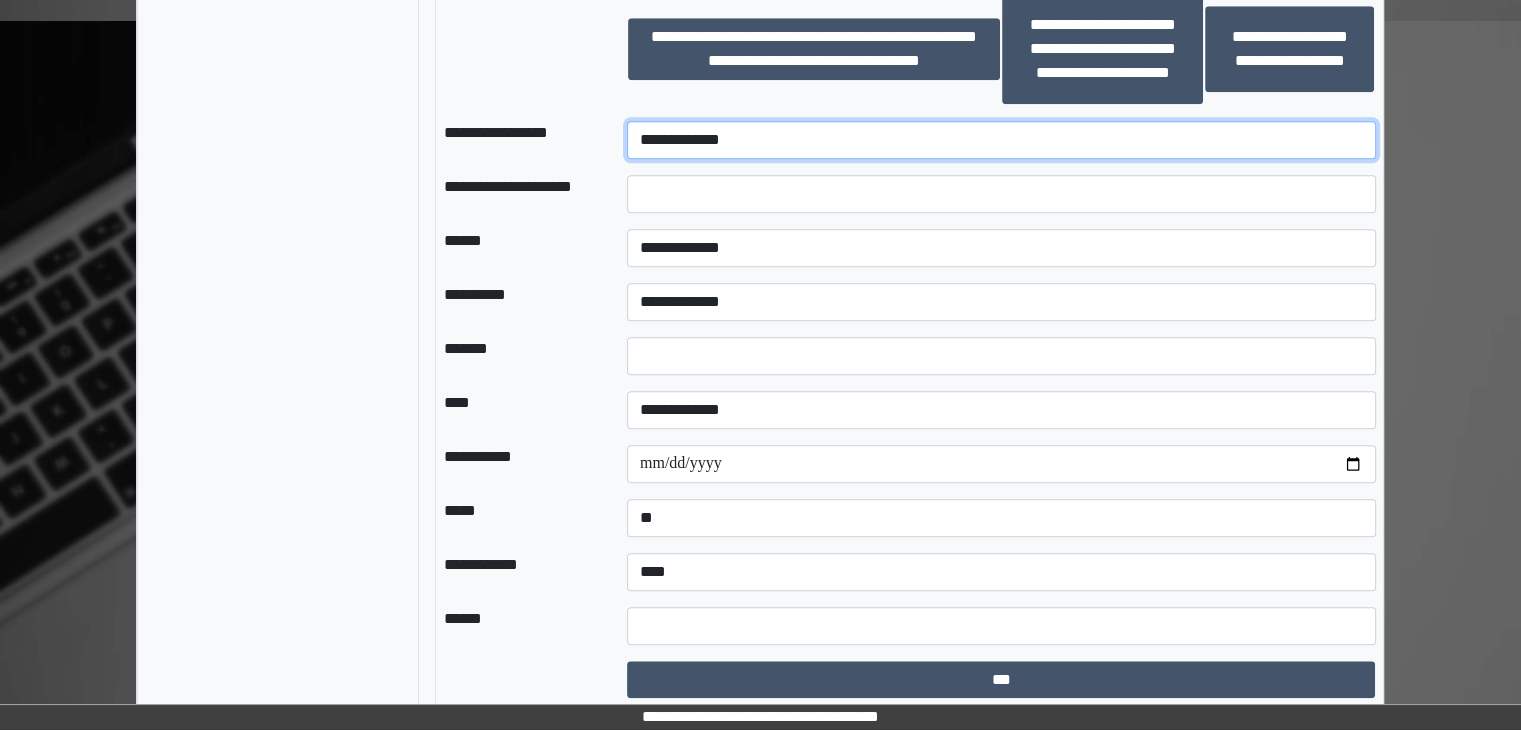 click on "**********" at bounding box center [1001, 140] 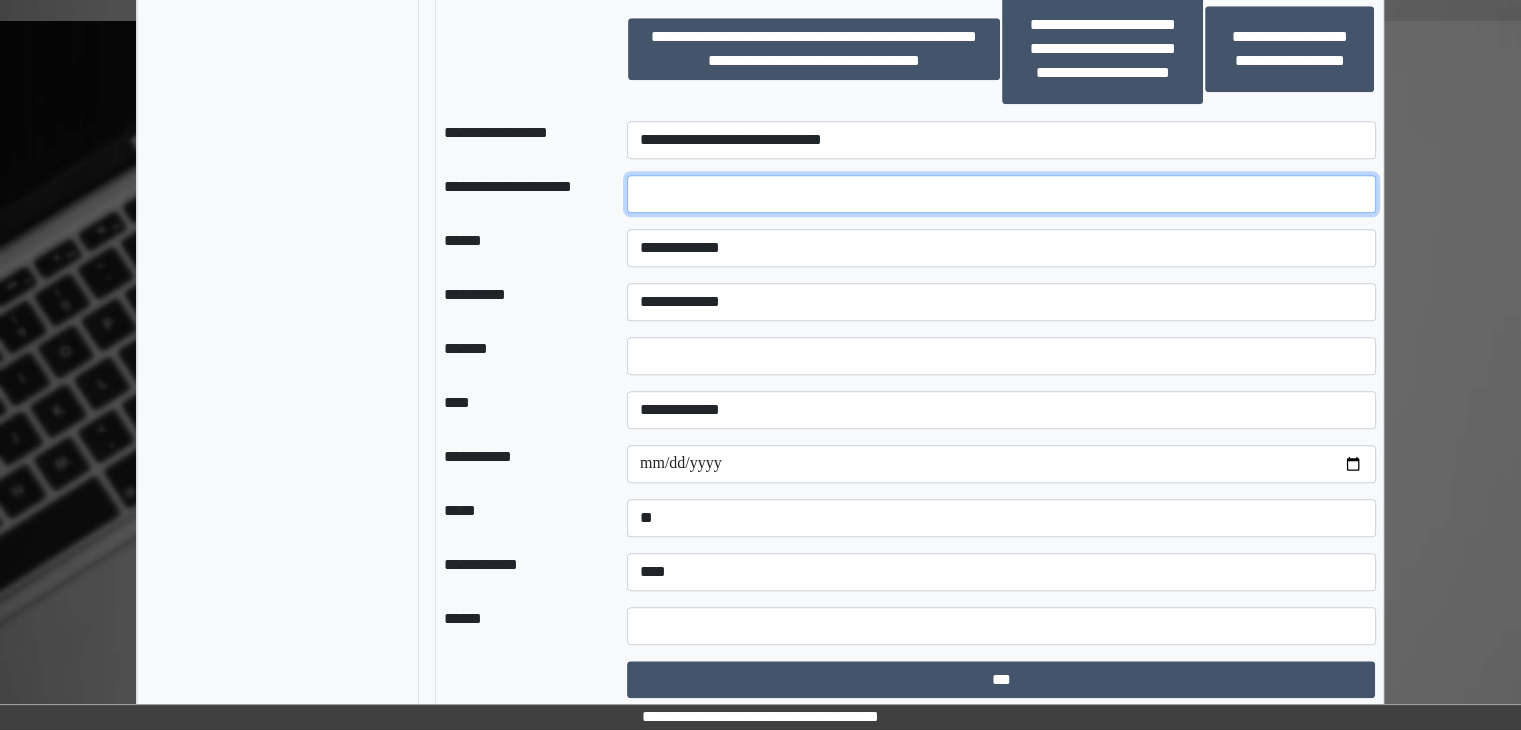 click at bounding box center [1001, 194] 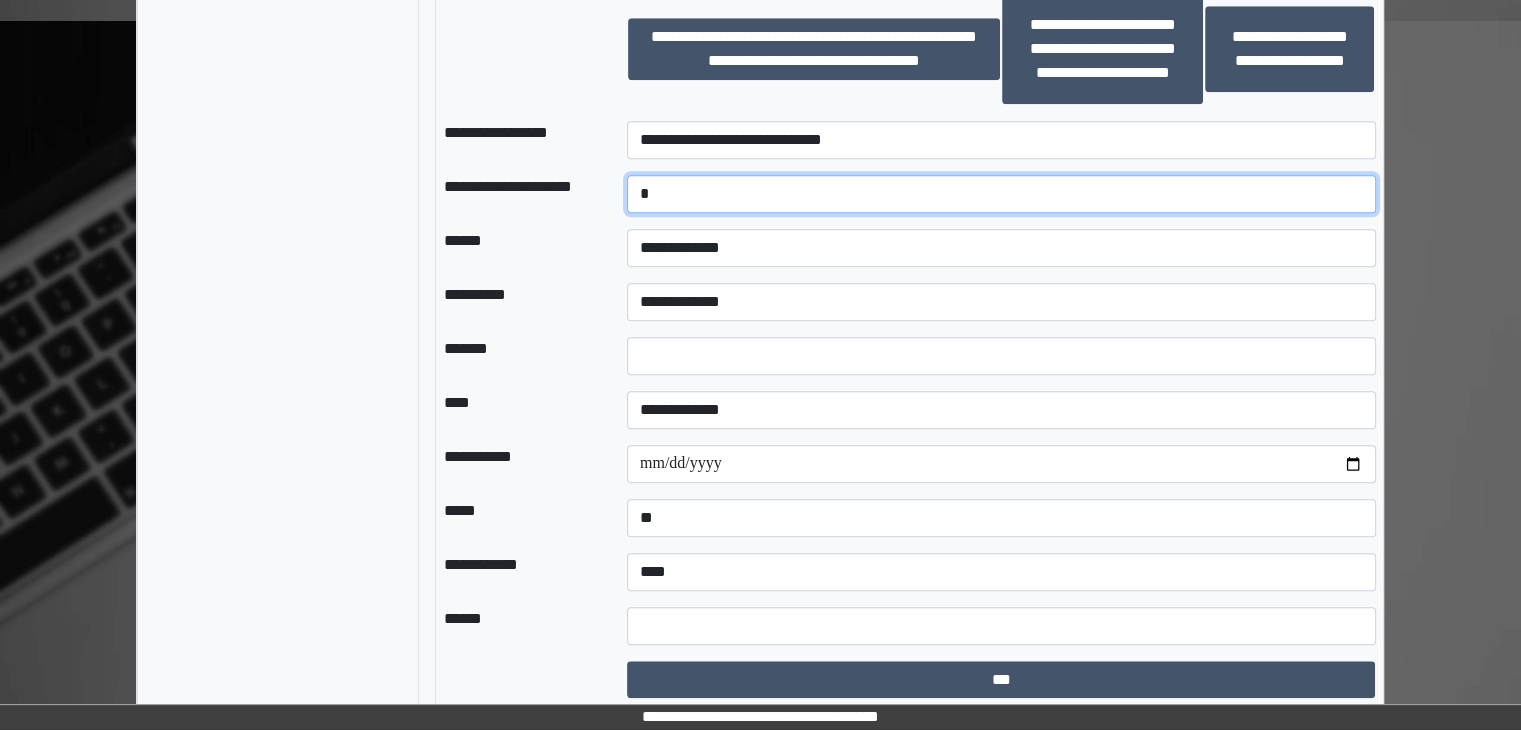 type on "*" 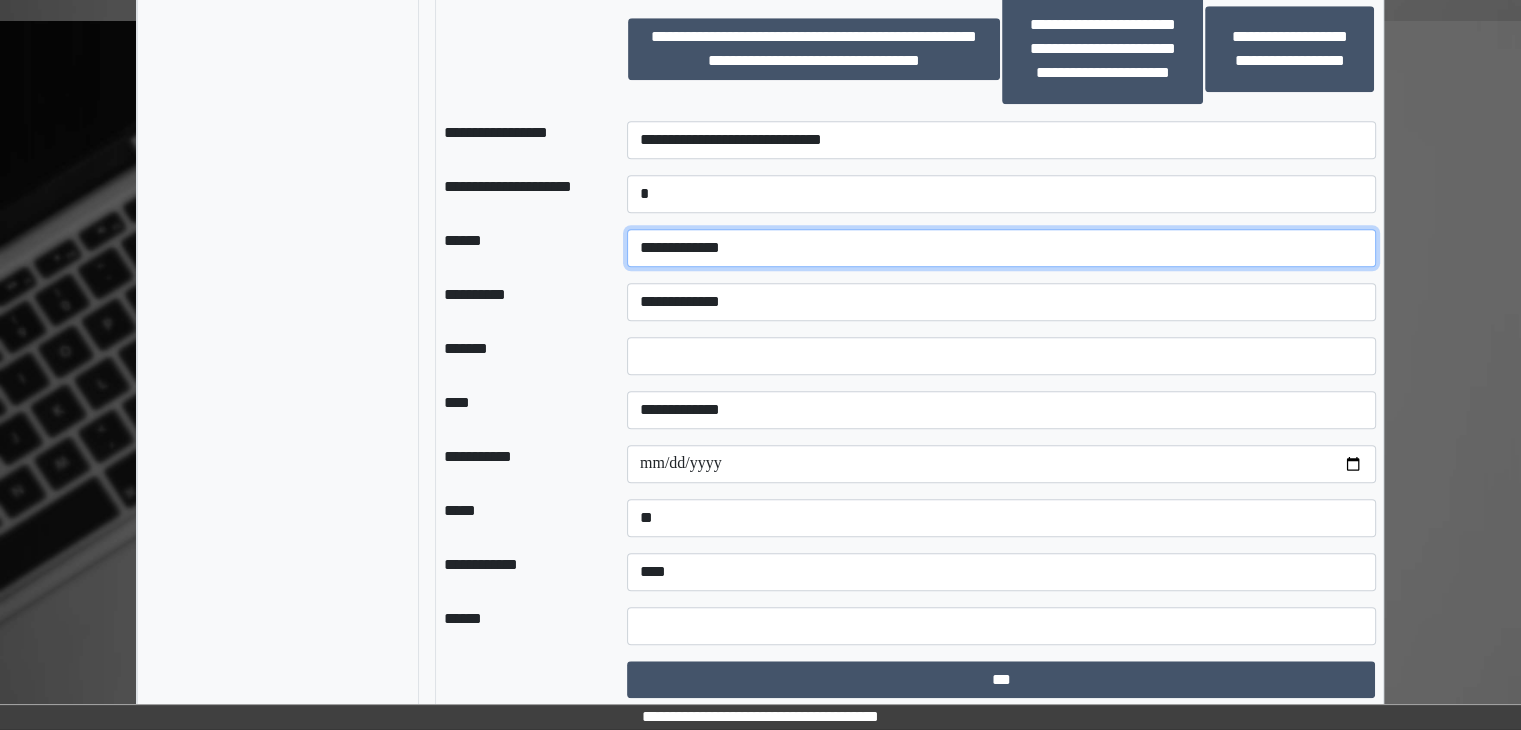 click on "**********" at bounding box center [1001, 248] 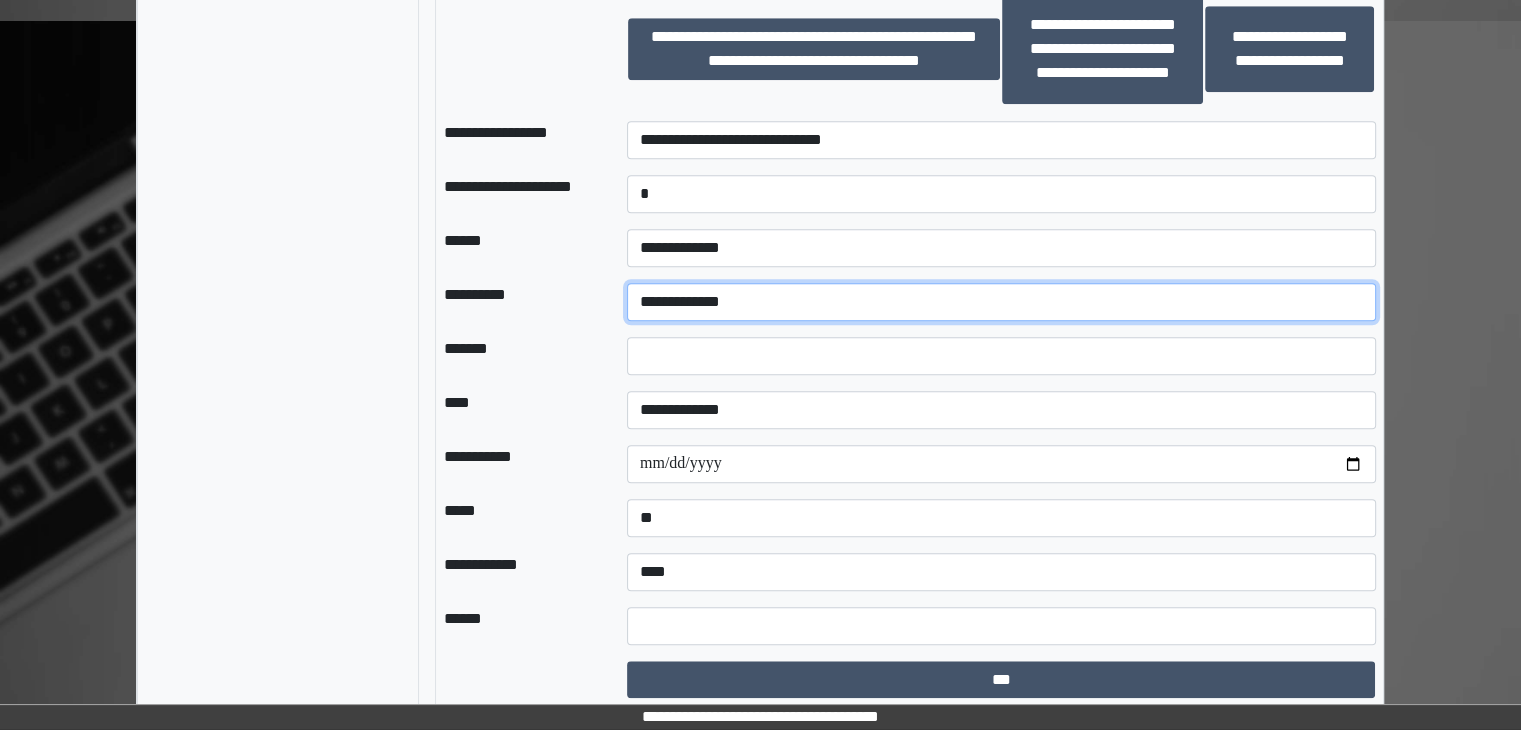 click on "**********" at bounding box center (1001, 302) 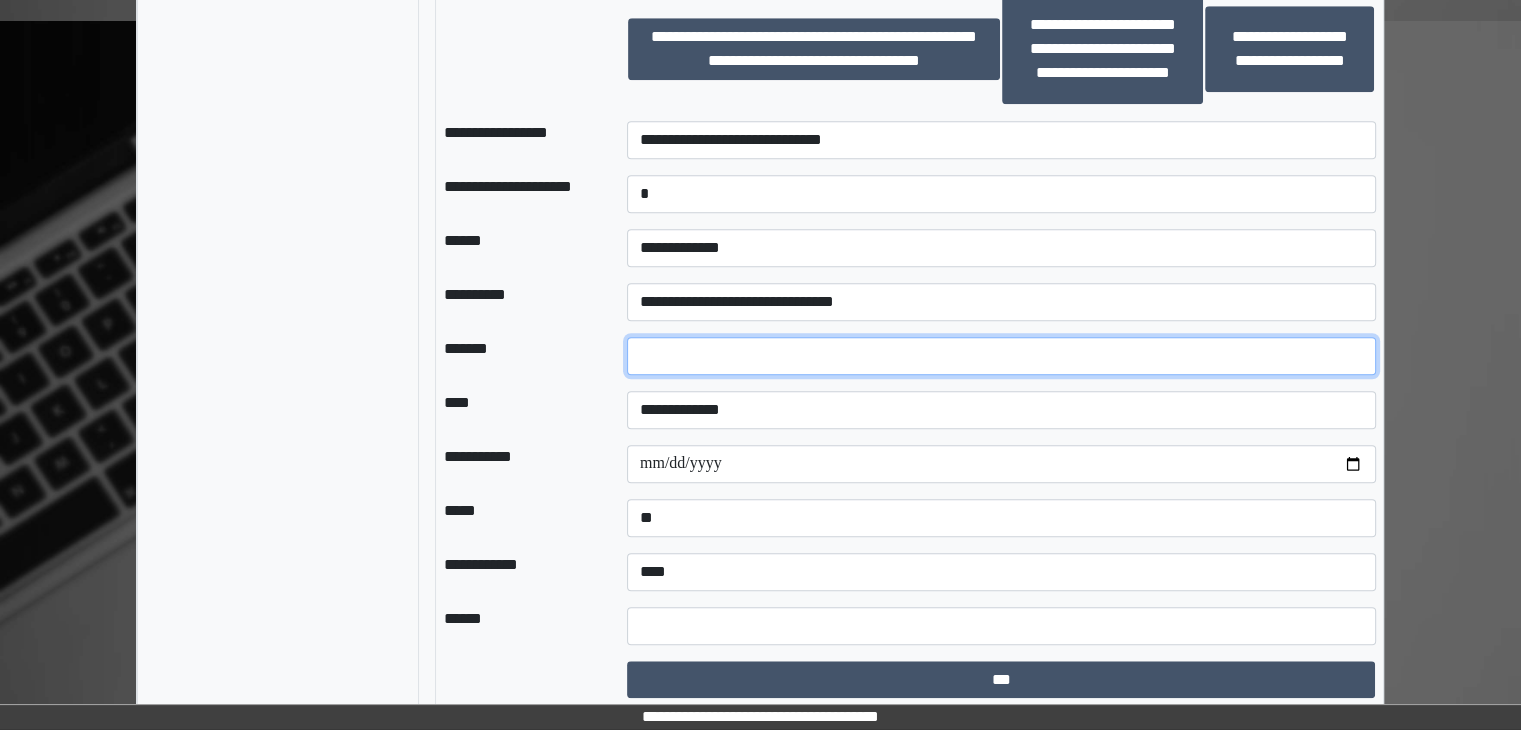 click at bounding box center (1001, 356) 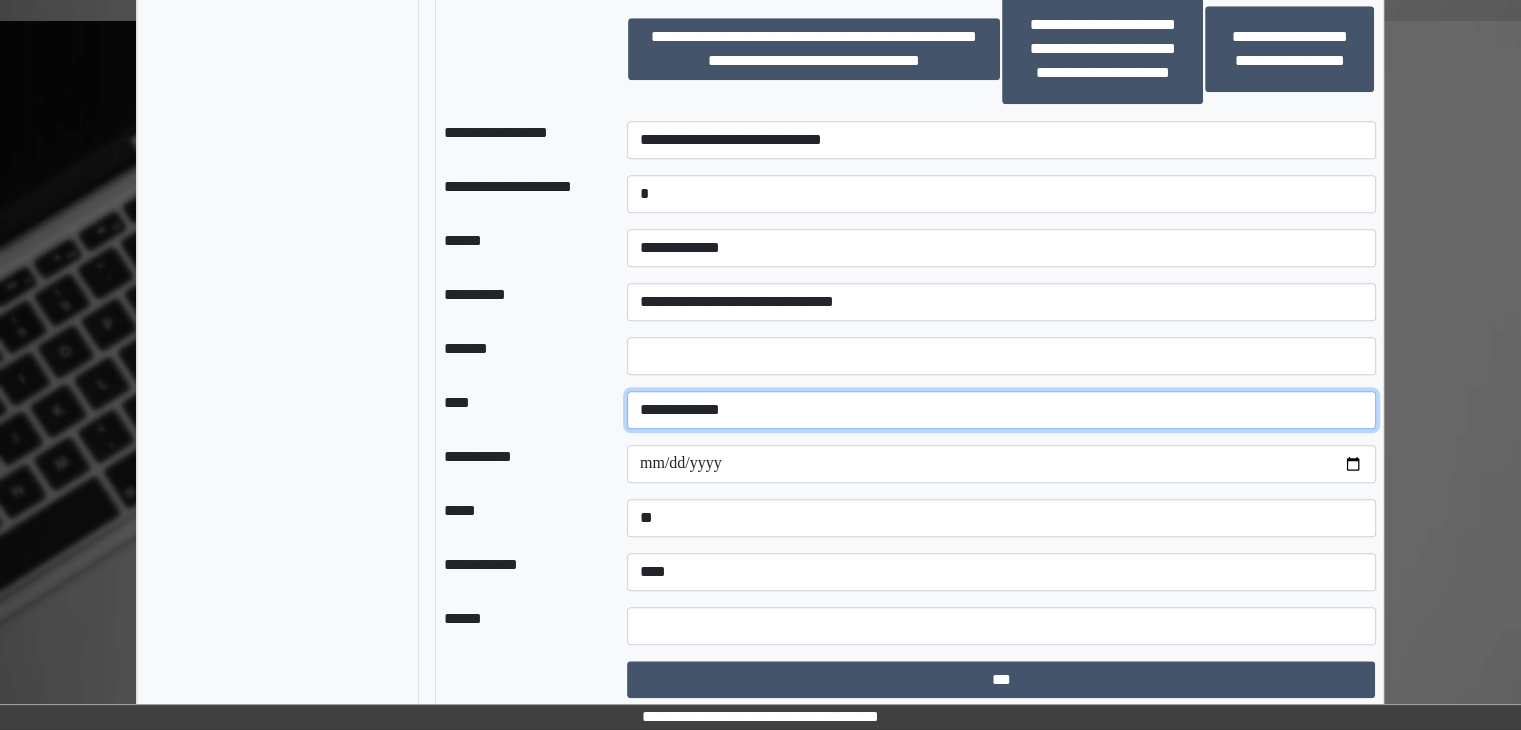 click on "**********" at bounding box center [1001, 410] 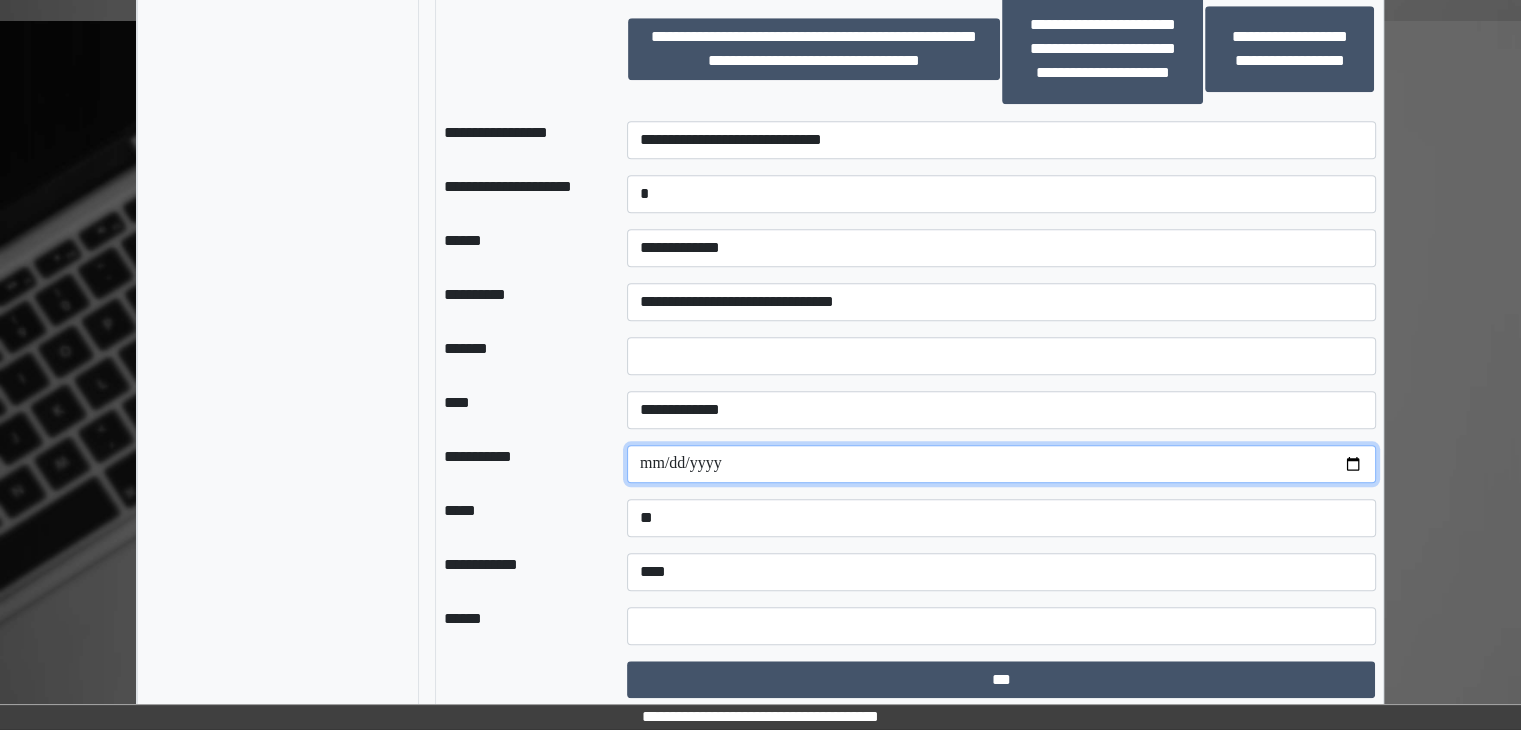 click at bounding box center (1001, 464) 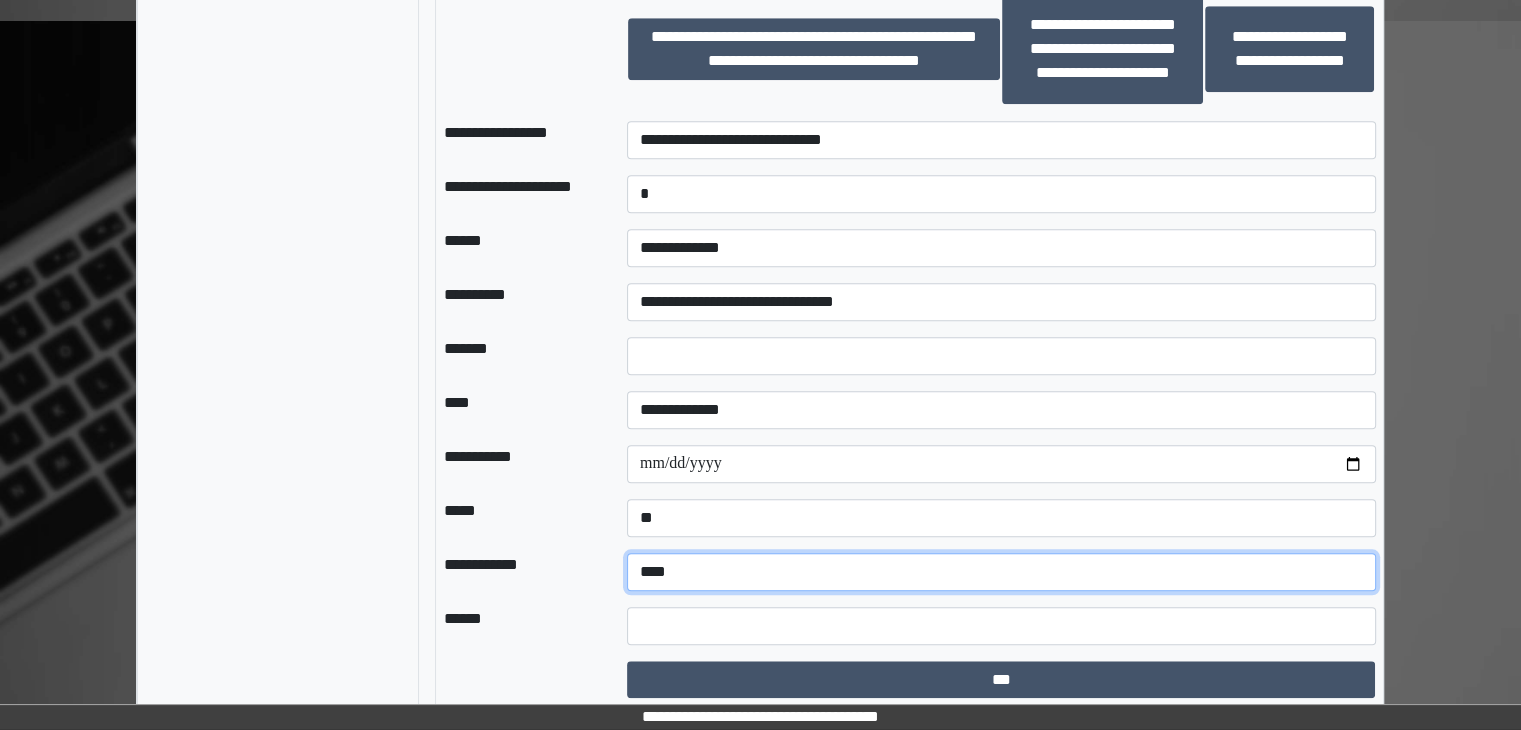 click on "**********" at bounding box center [1001, 572] 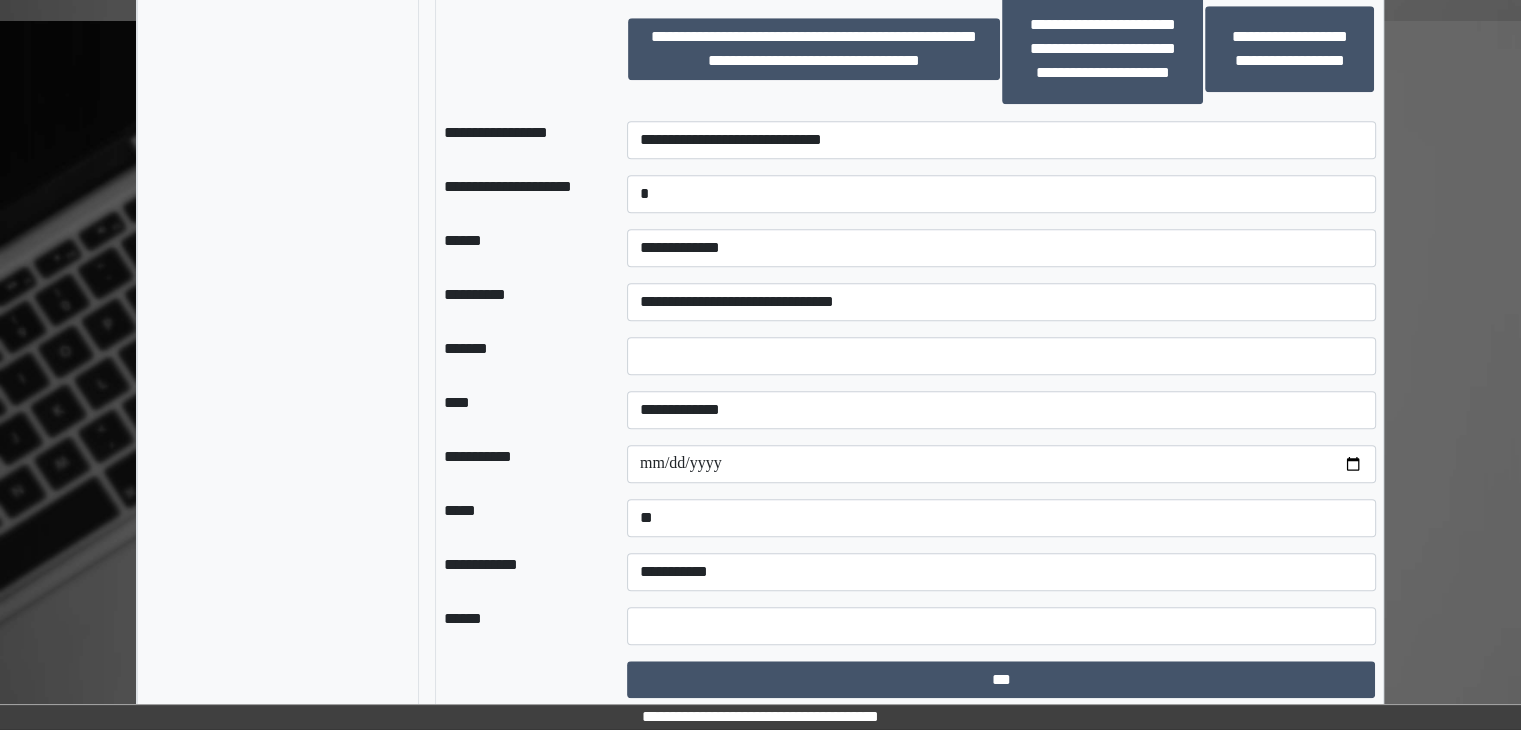 click on "**********" at bounding box center (519, 572) 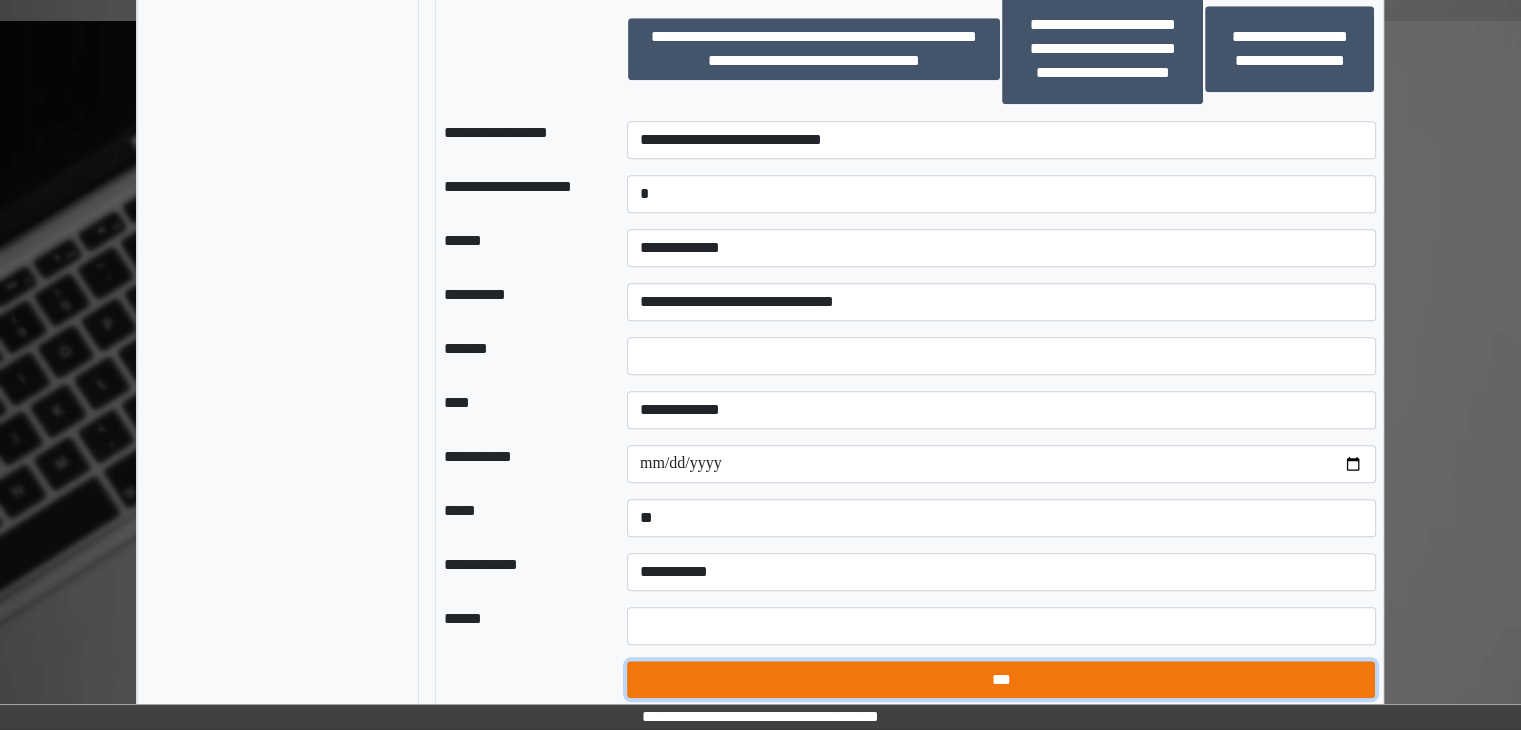 click on "***" at bounding box center (1001, 680) 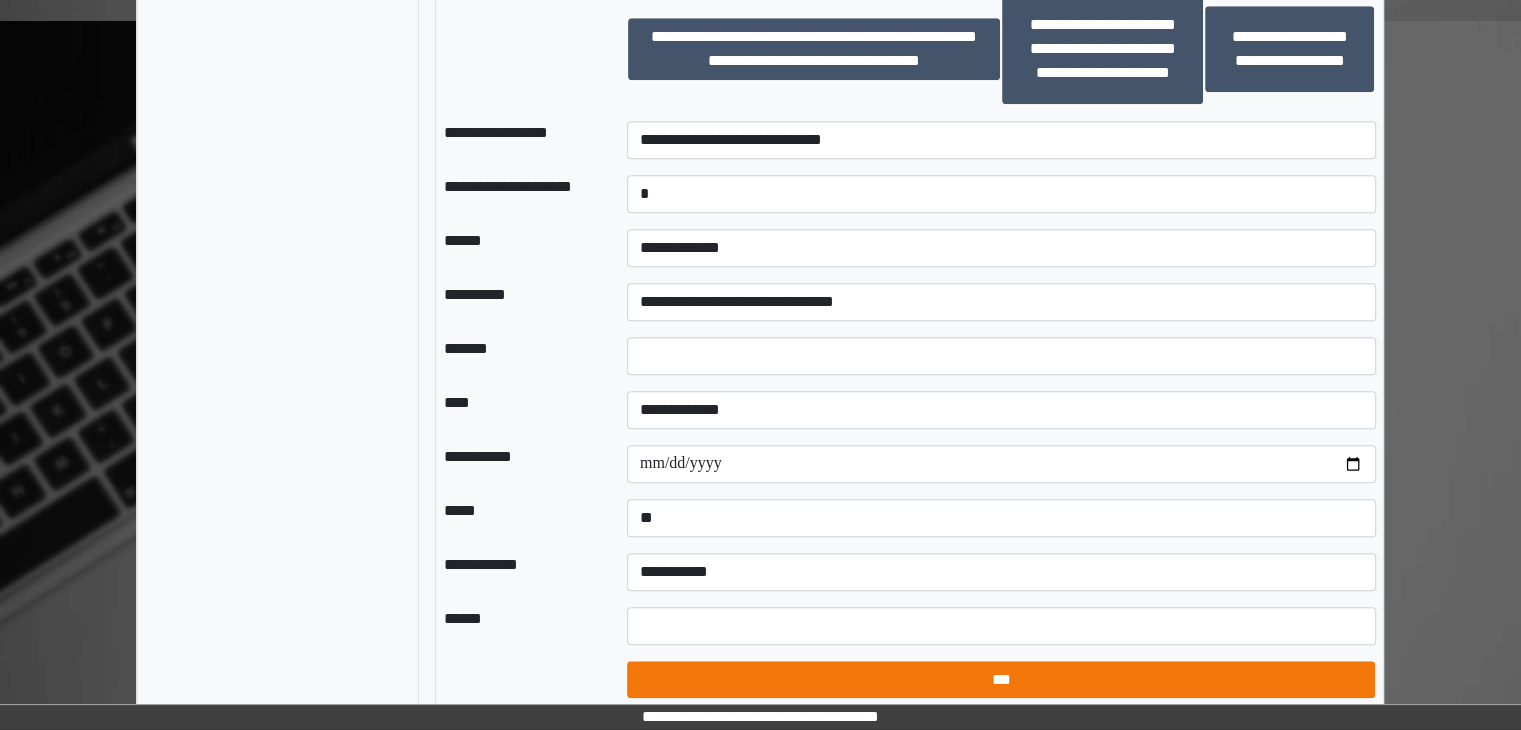 select on "*" 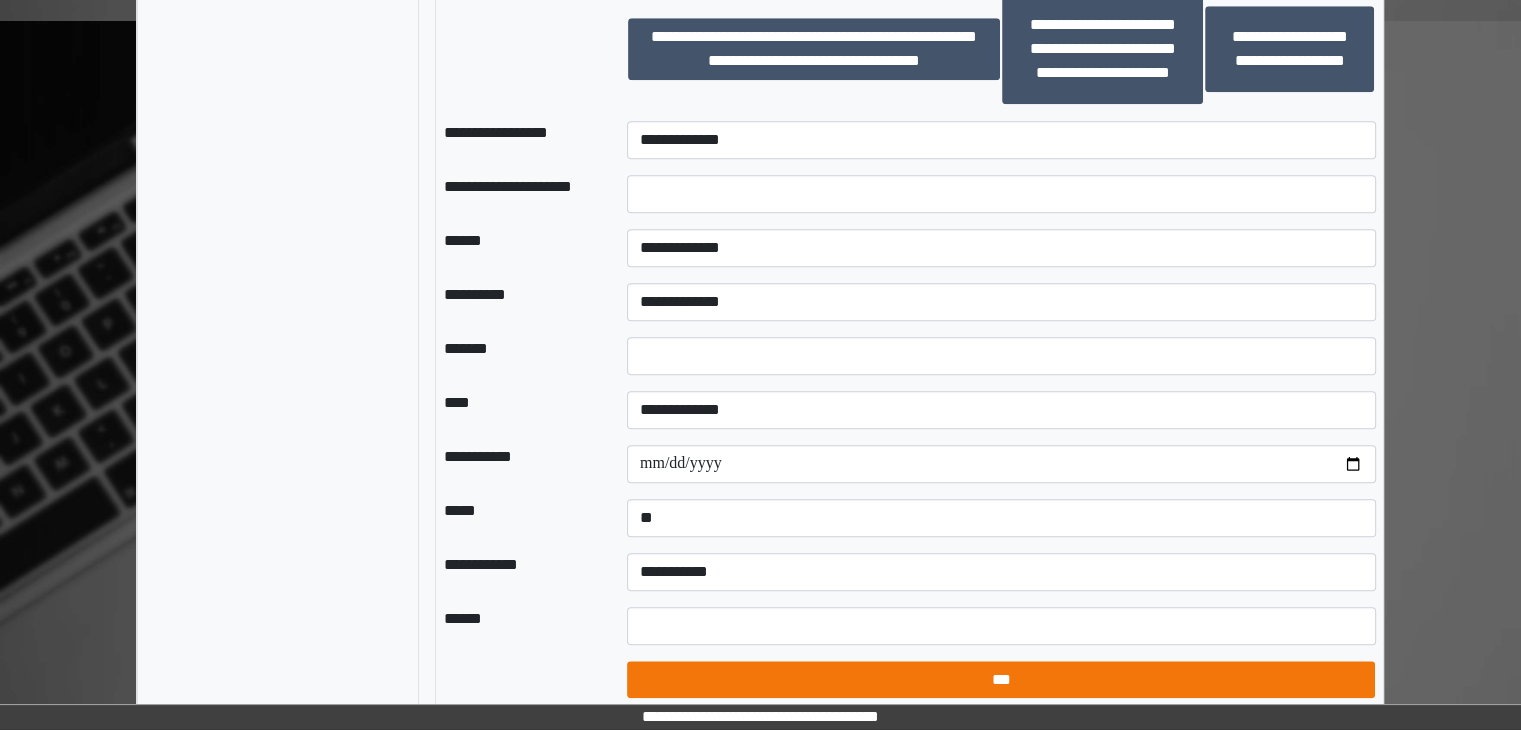 type on "*" 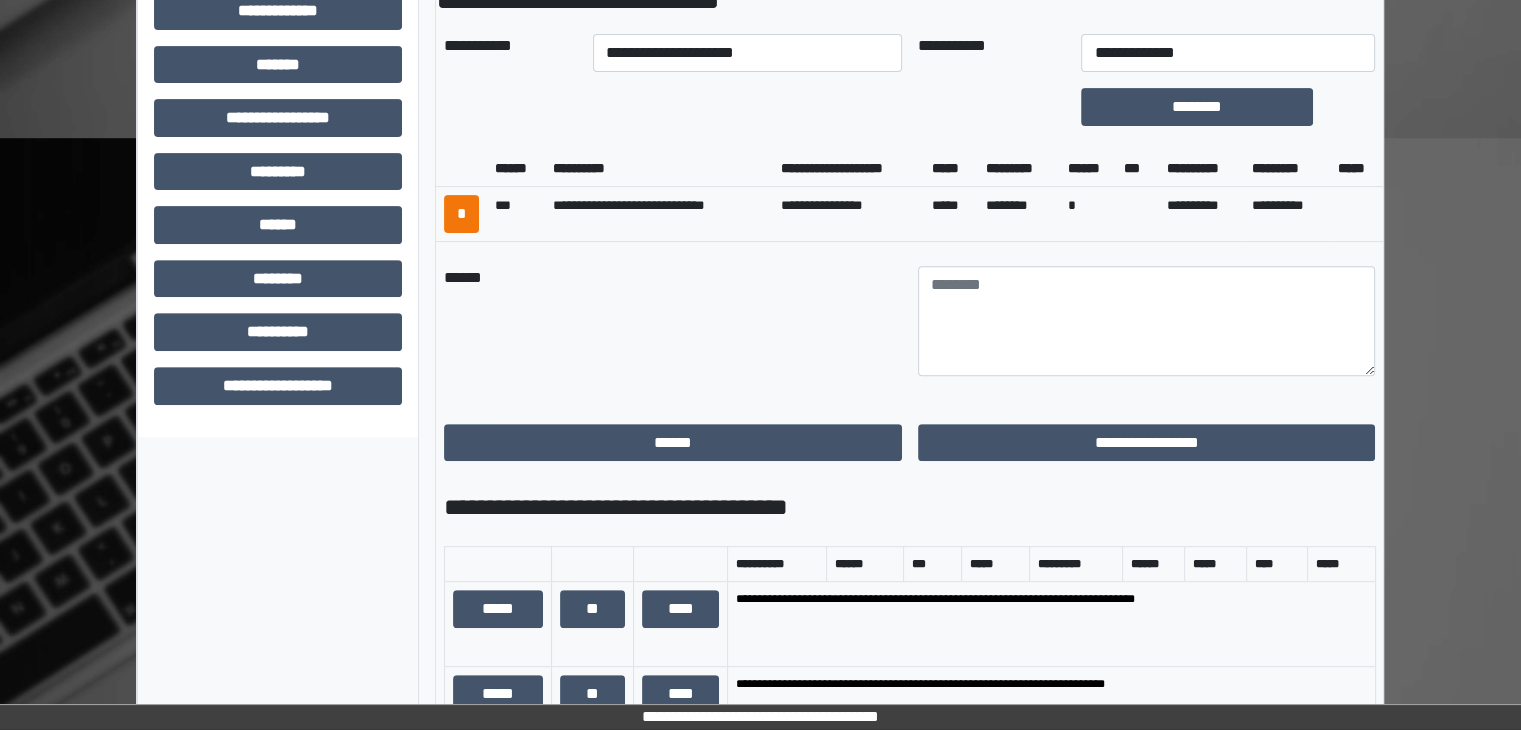 scroll, scrollTop: 700, scrollLeft: 0, axis: vertical 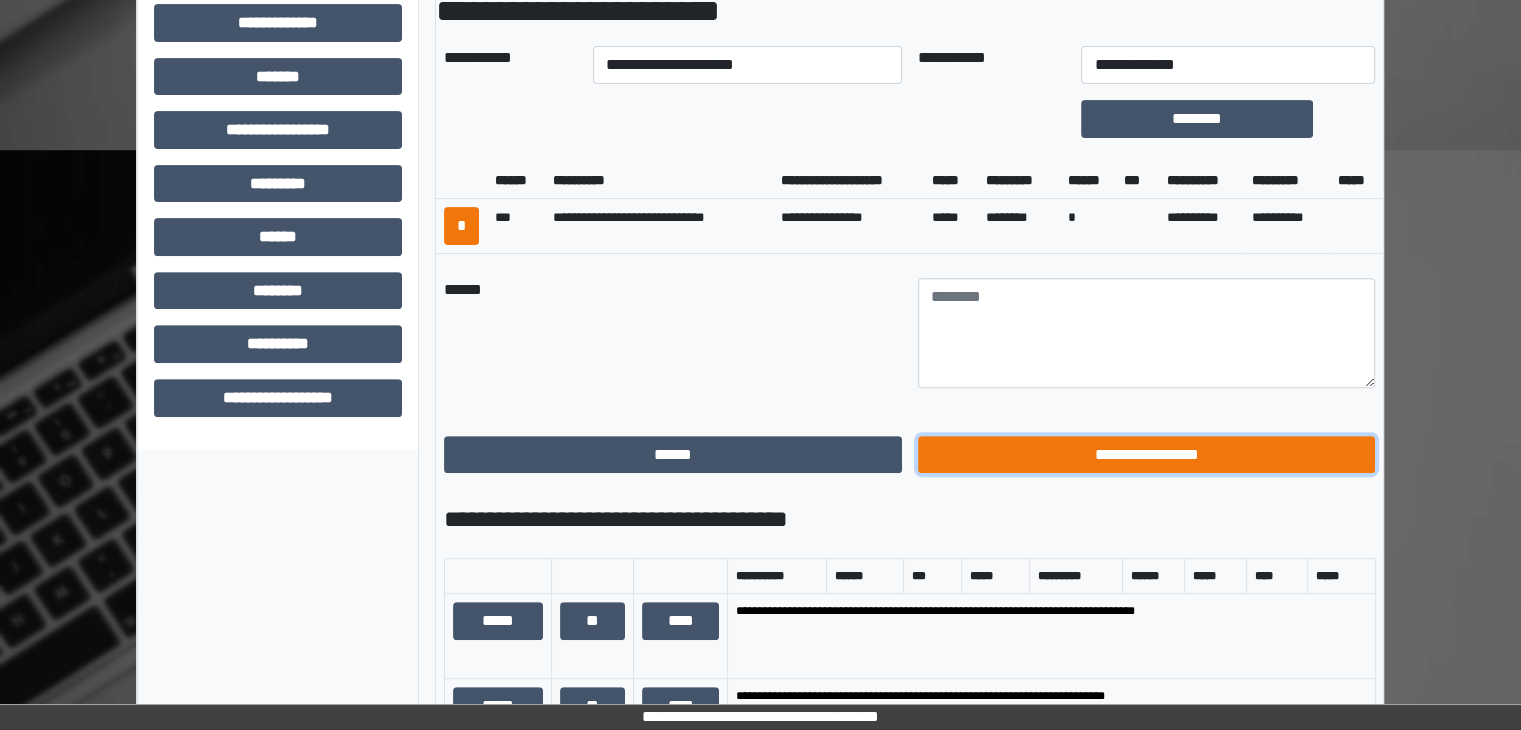 click on "**********" at bounding box center [1147, 455] 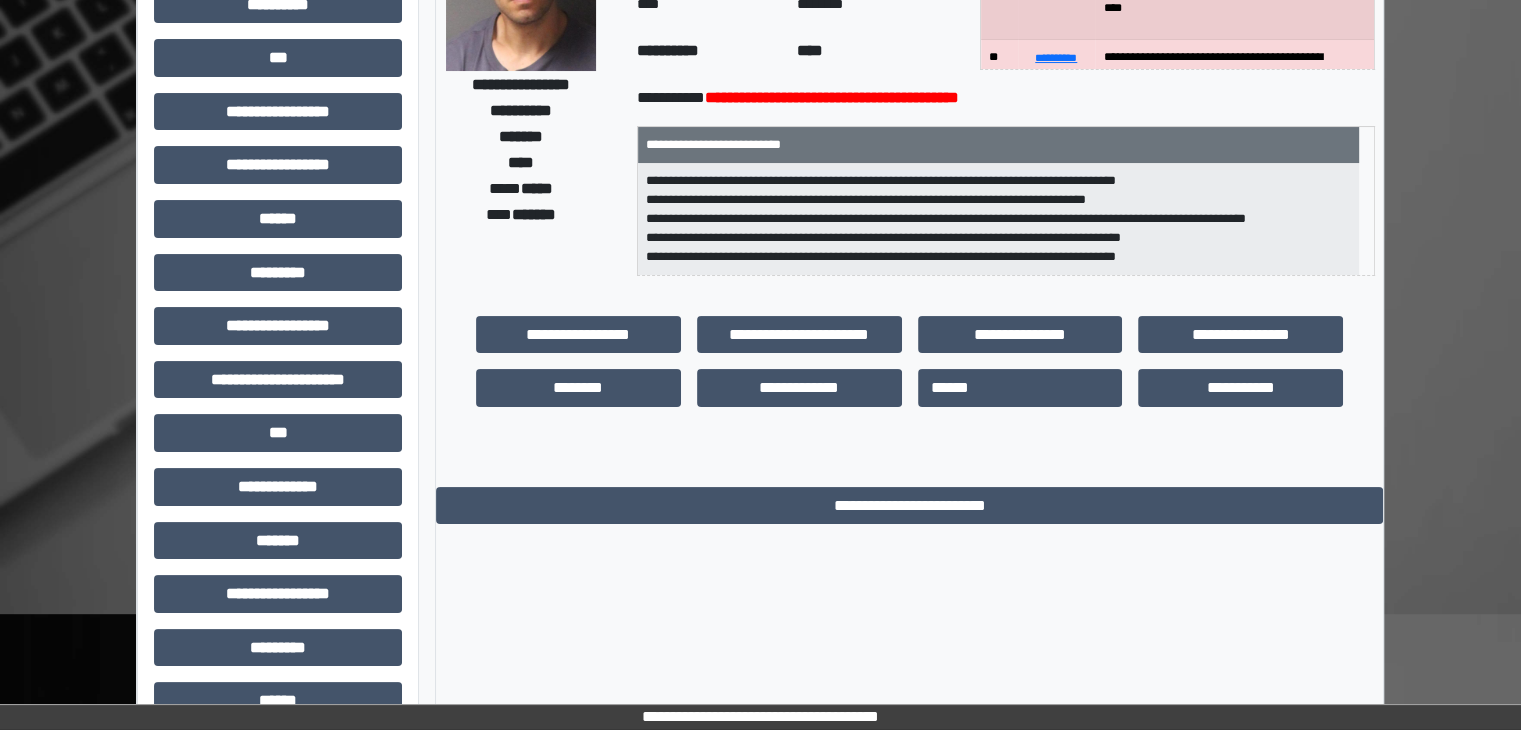 scroll, scrollTop: 136, scrollLeft: 0, axis: vertical 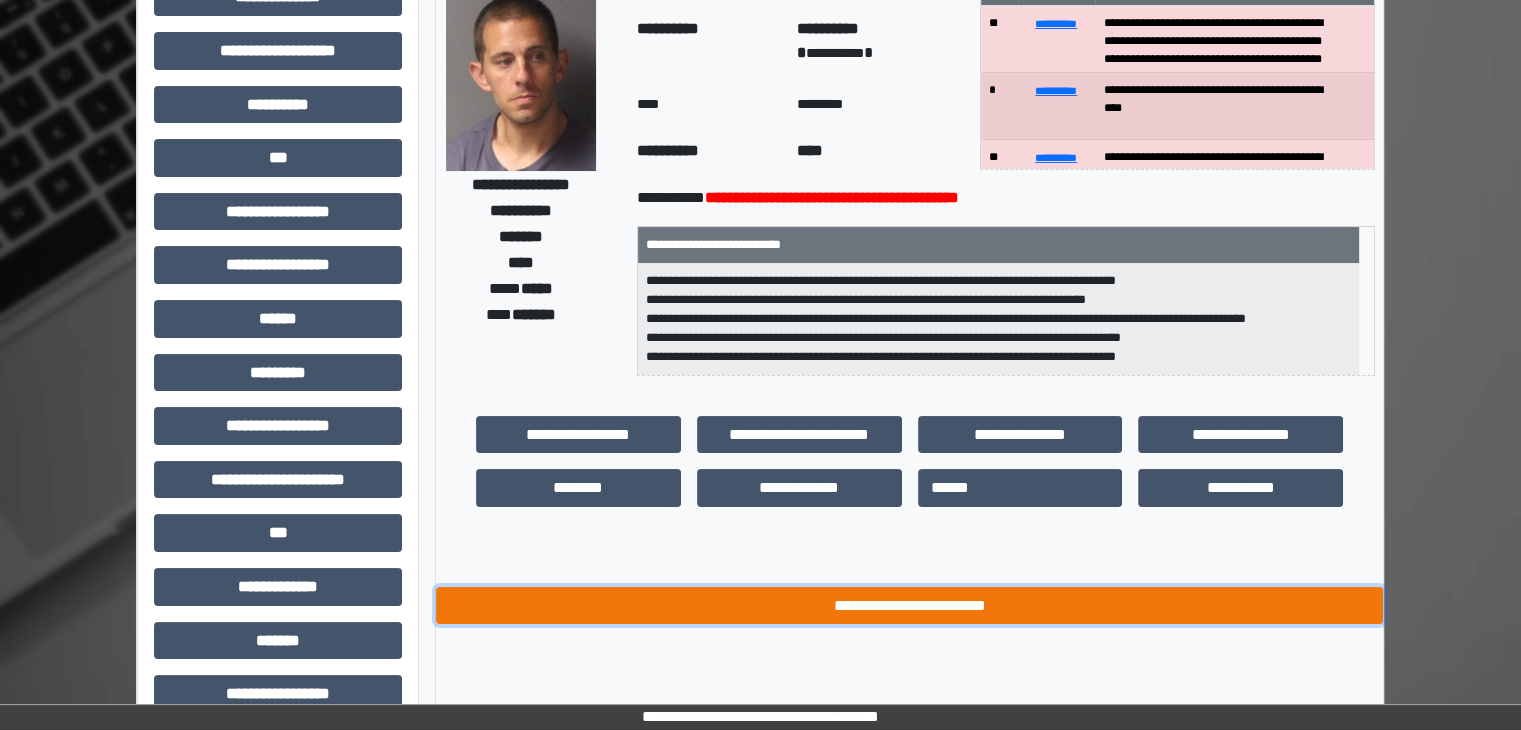 click on "**********" at bounding box center (909, 606) 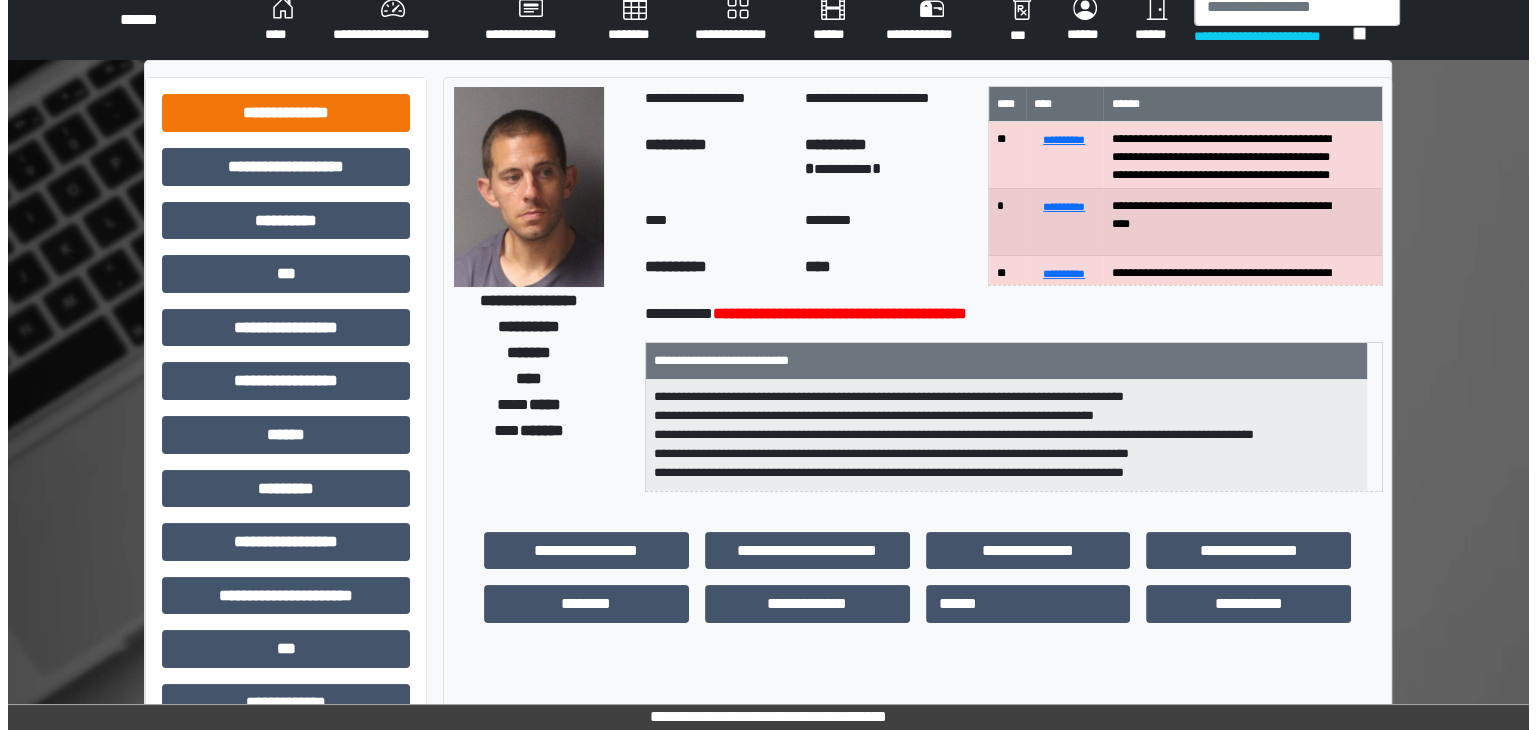 scroll, scrollTop: 0, scrollLeft: 0, axis: both 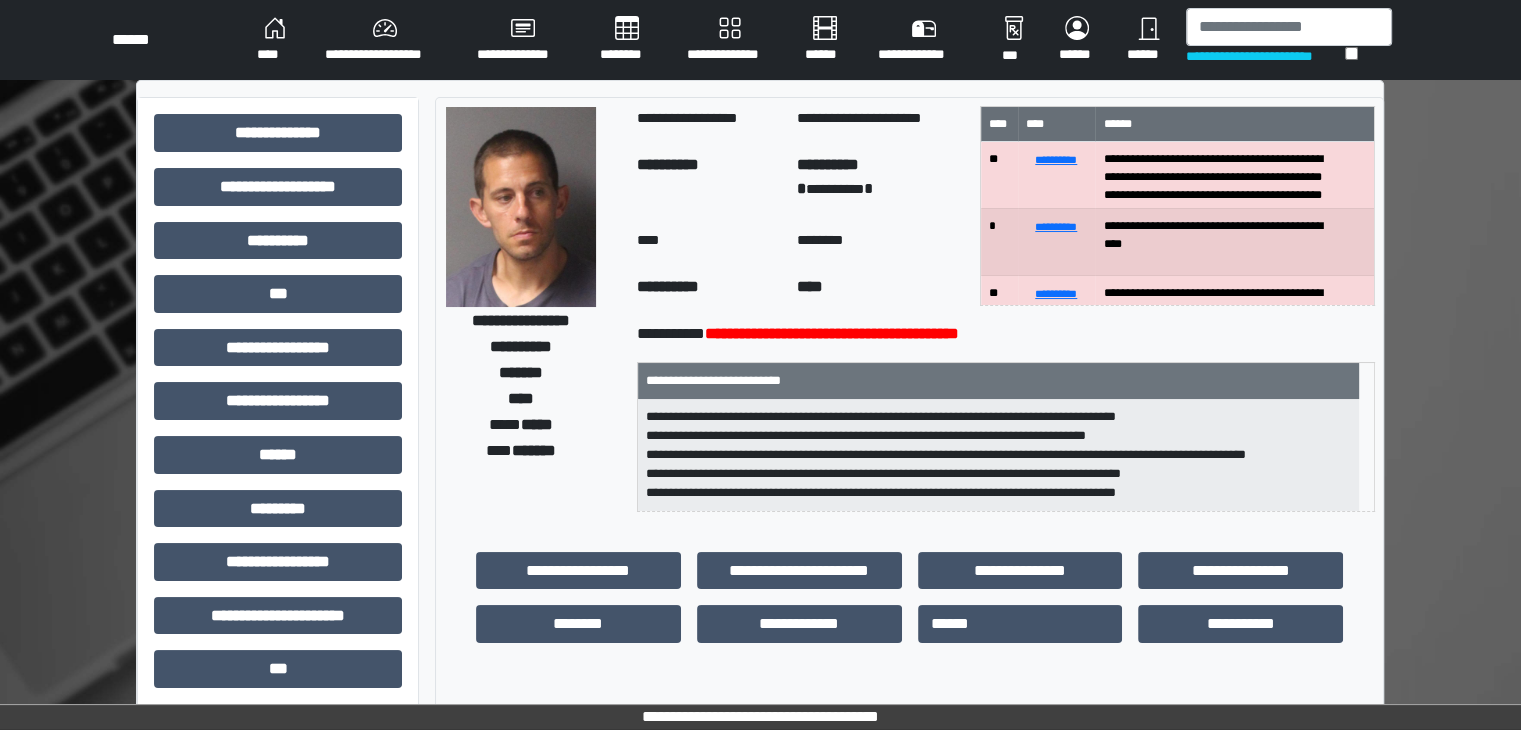 click on "****" at bounding box center (275, 40) 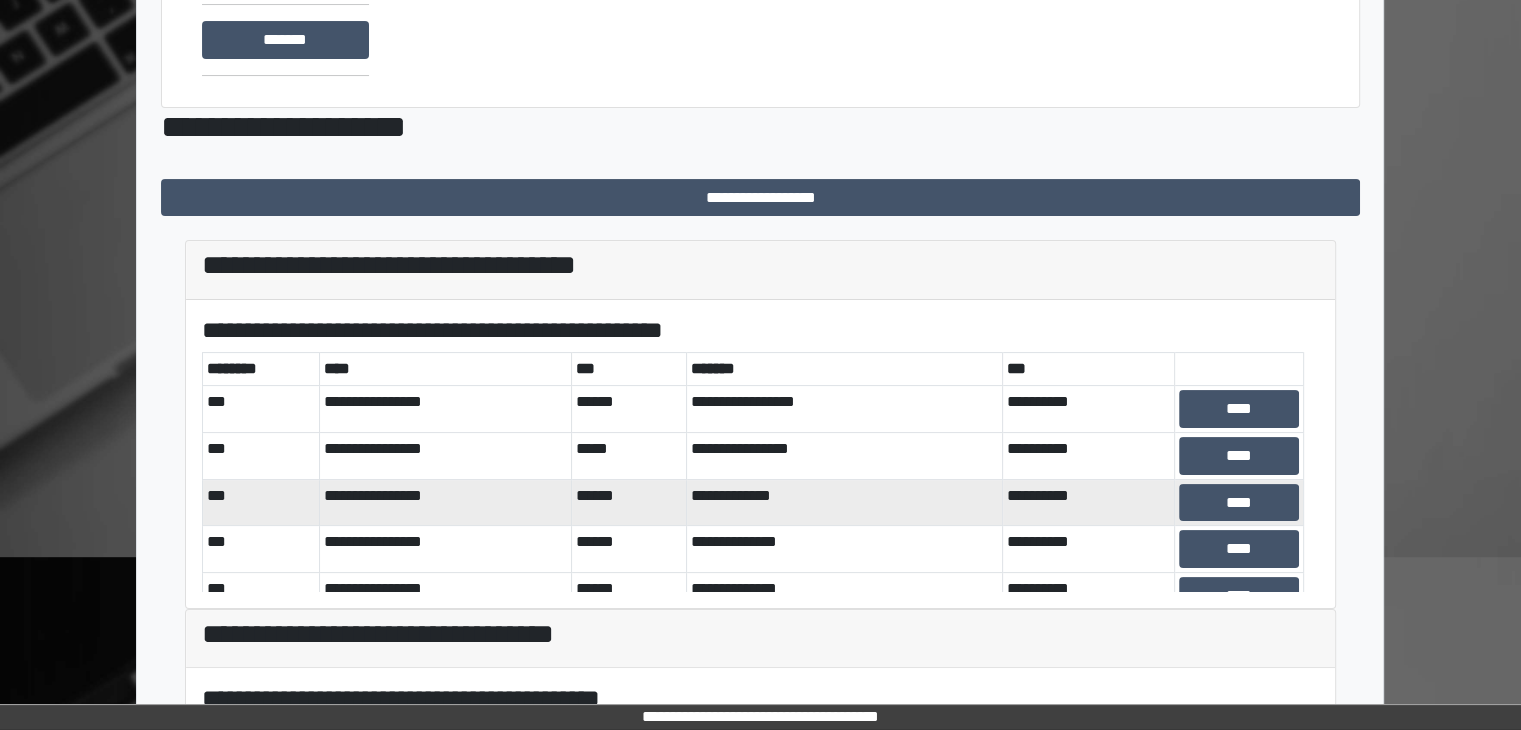 scroll, scrollTop: 300, scrollLeft: 0, axis: vertical 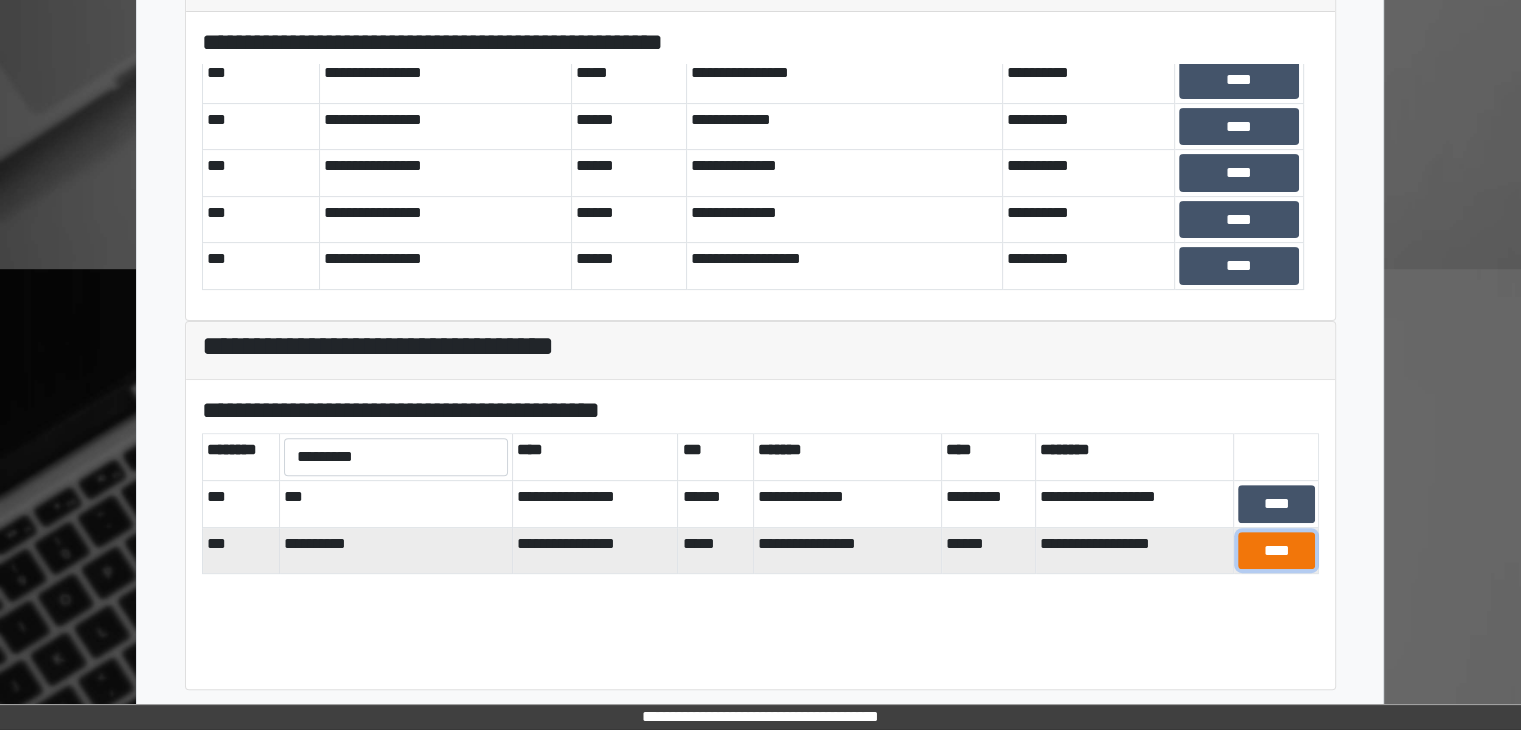 click on "****" at bounding box center [1276, 551] 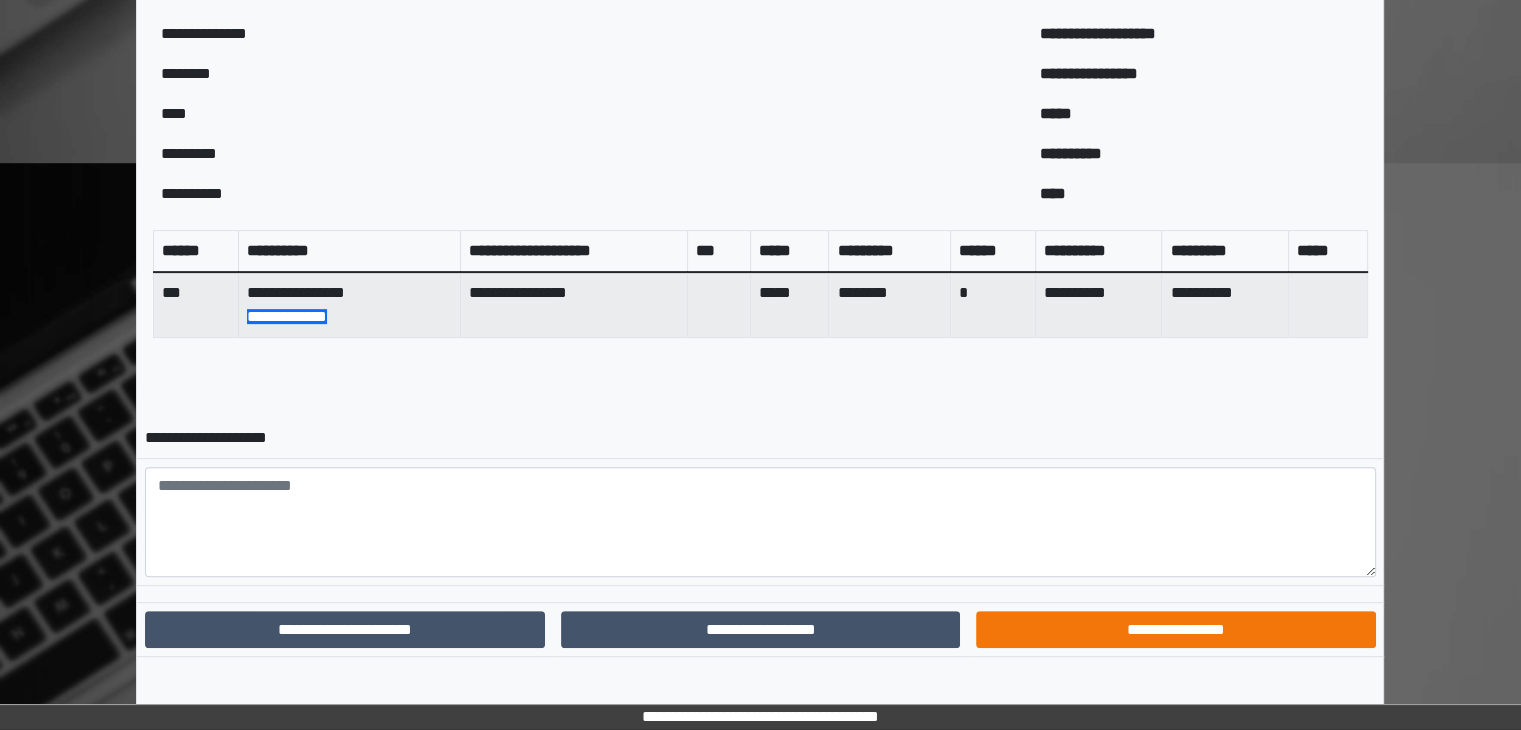 scroll, scrollTop: 694, scrollLeft: 0, axis: vertical 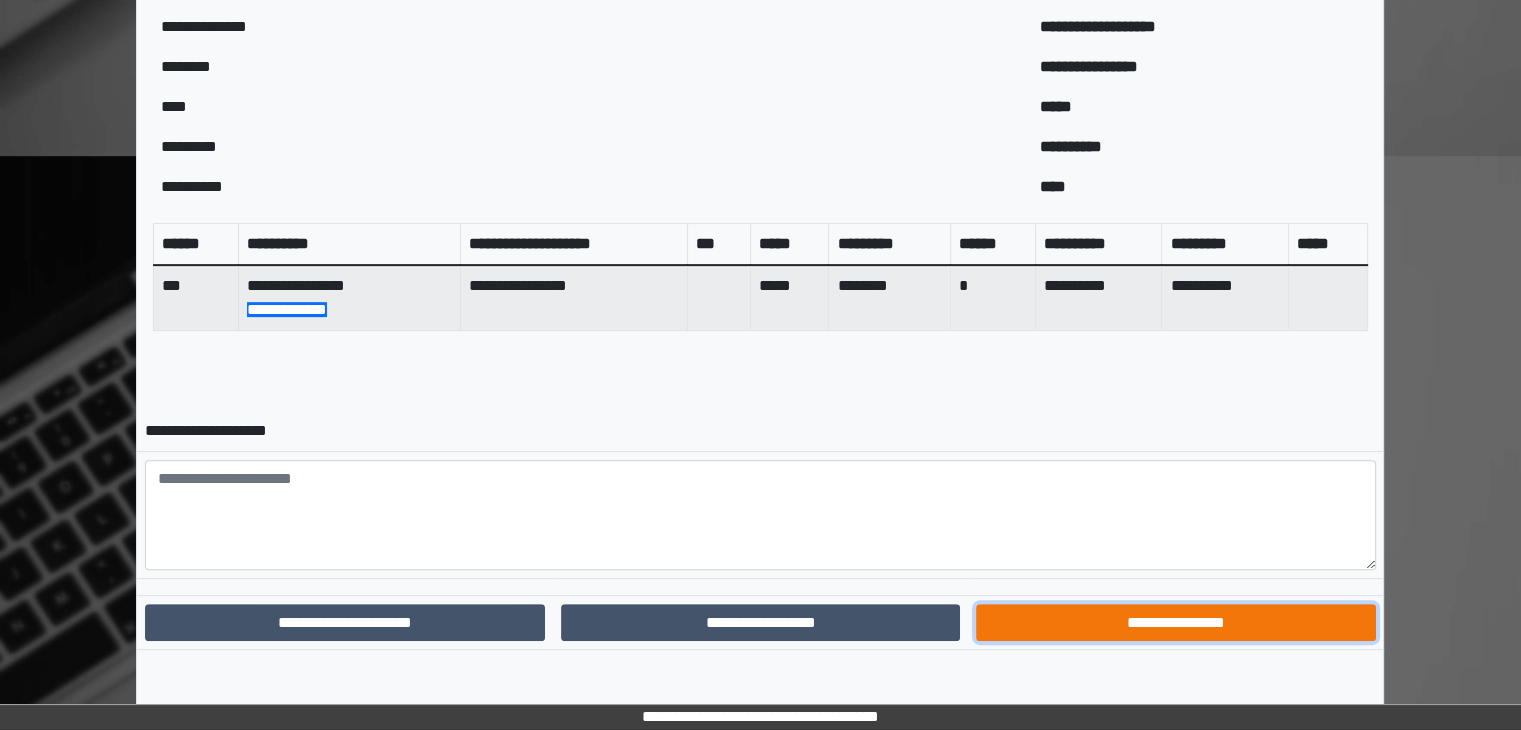 click on "**********" at bounding box center (1175, 623) 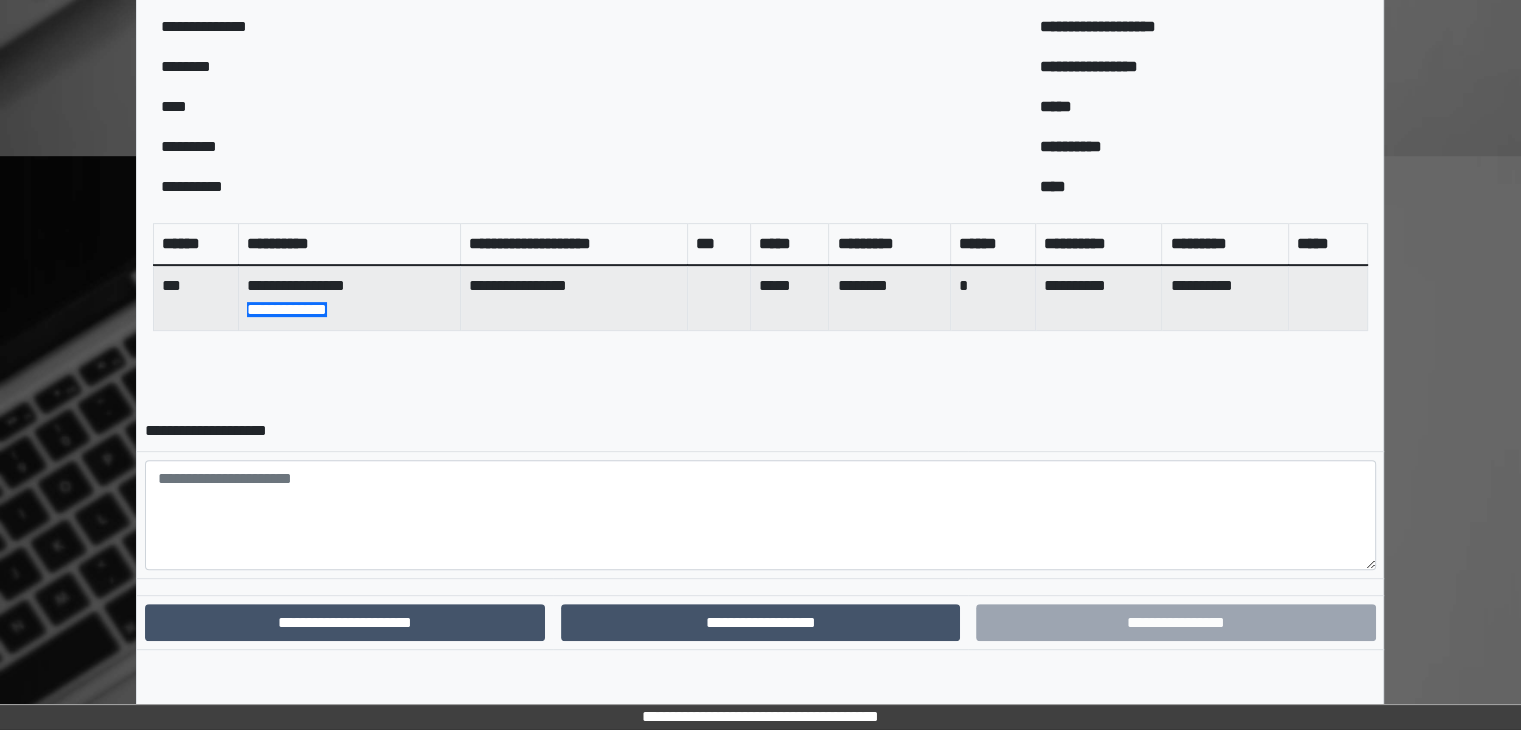 scroll, scrollTop: 592, scrollLeft: 0, axis: vertical 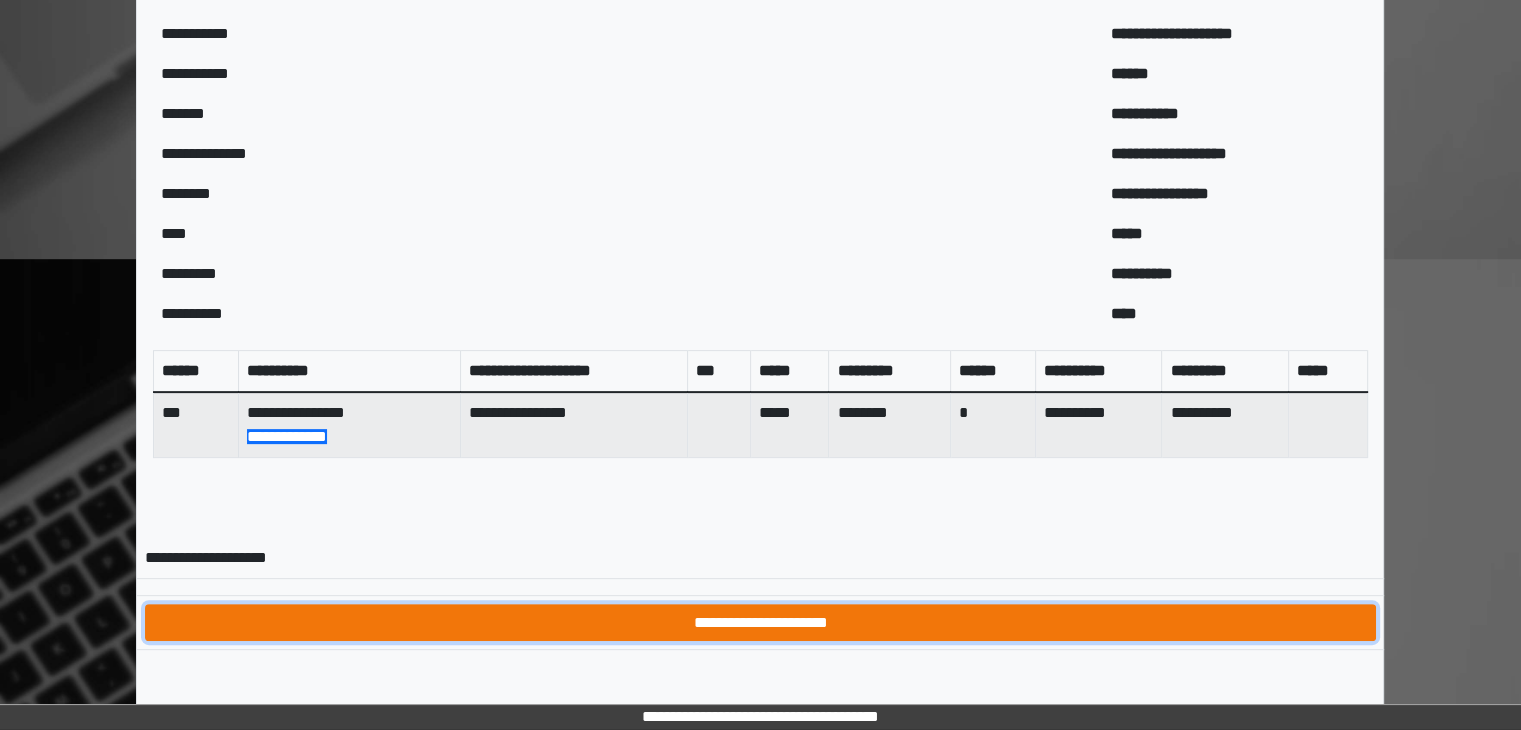 click on "**********" at bounding box center (760, 623) 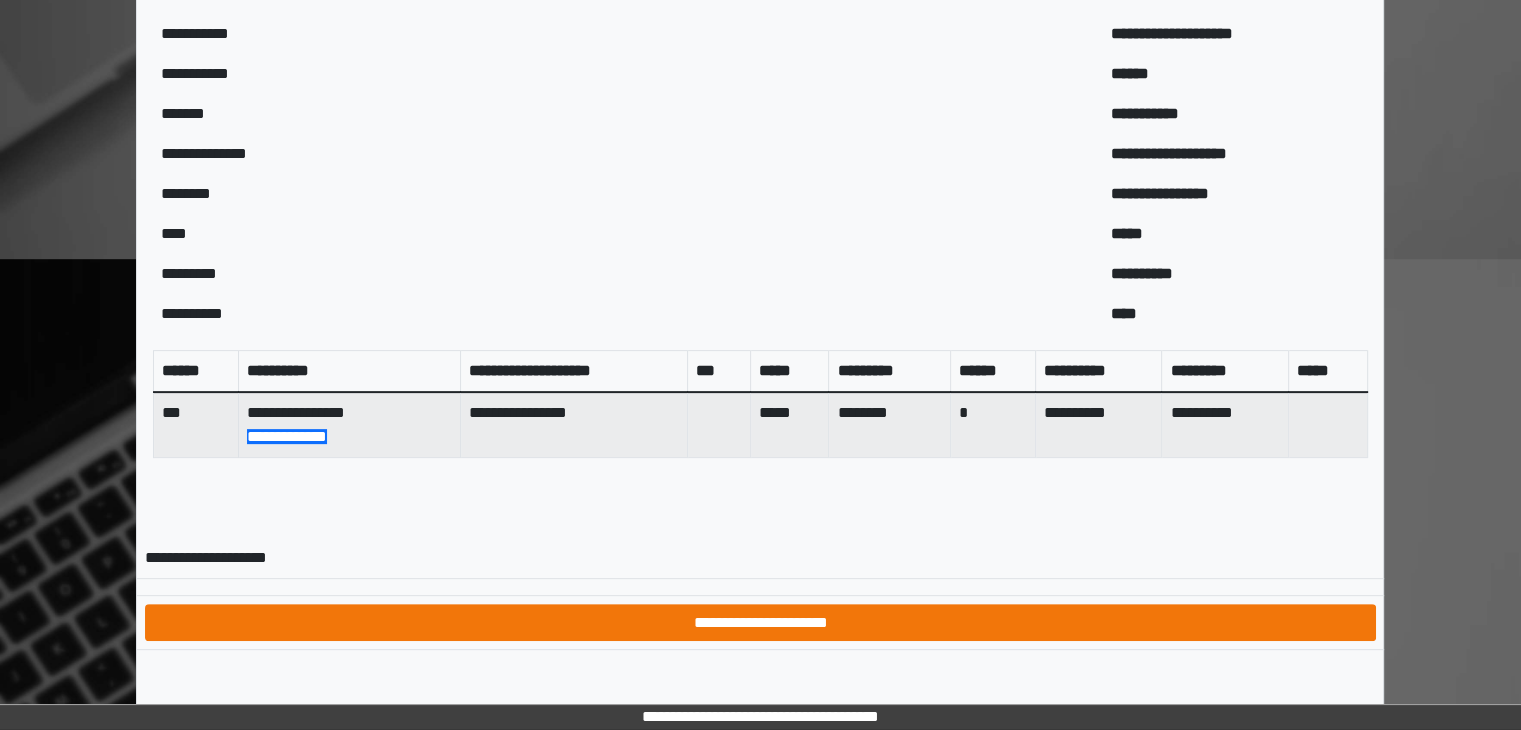 scroll, scrollTop: 0, scrollLeft: 0, axis: both 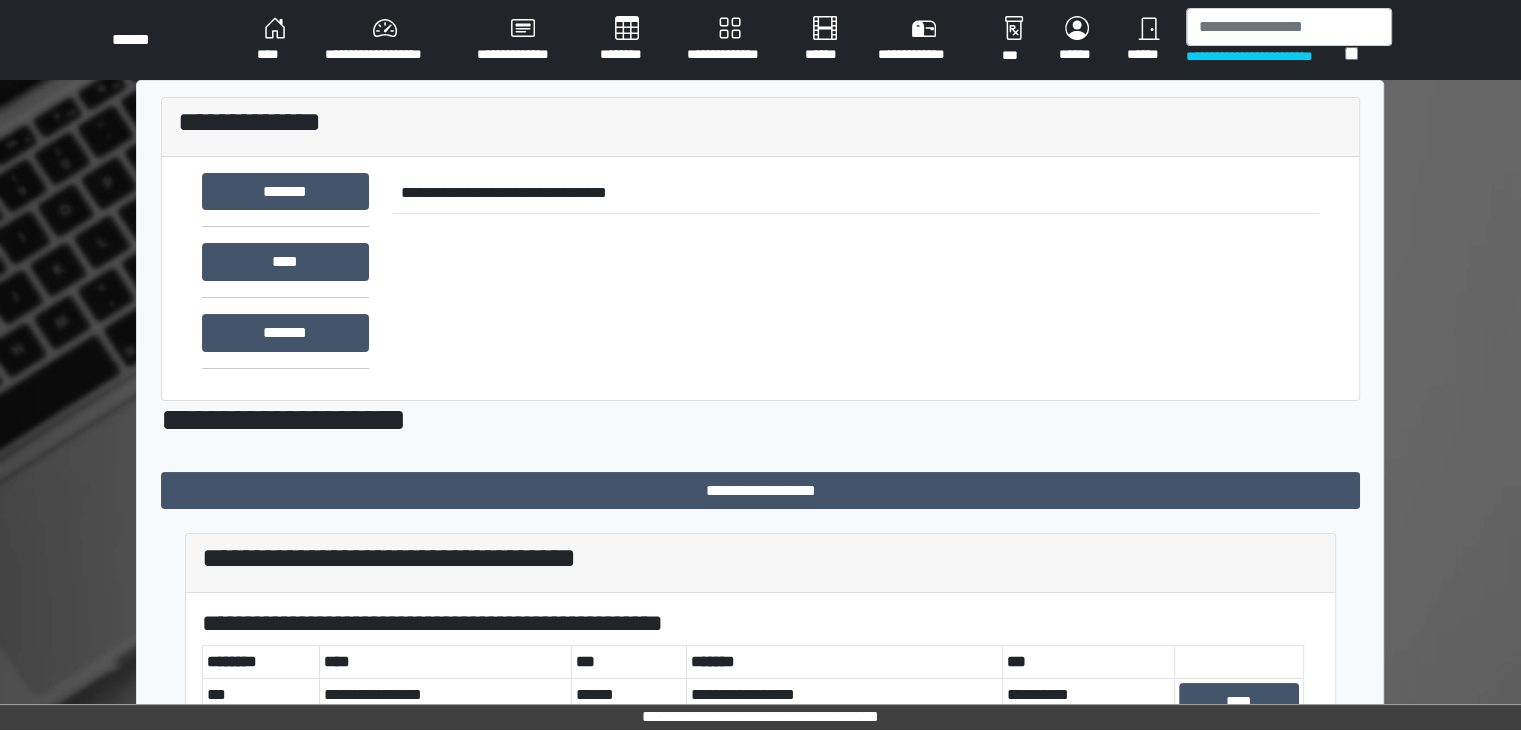 click on "****" at bounding box center [275, 40] 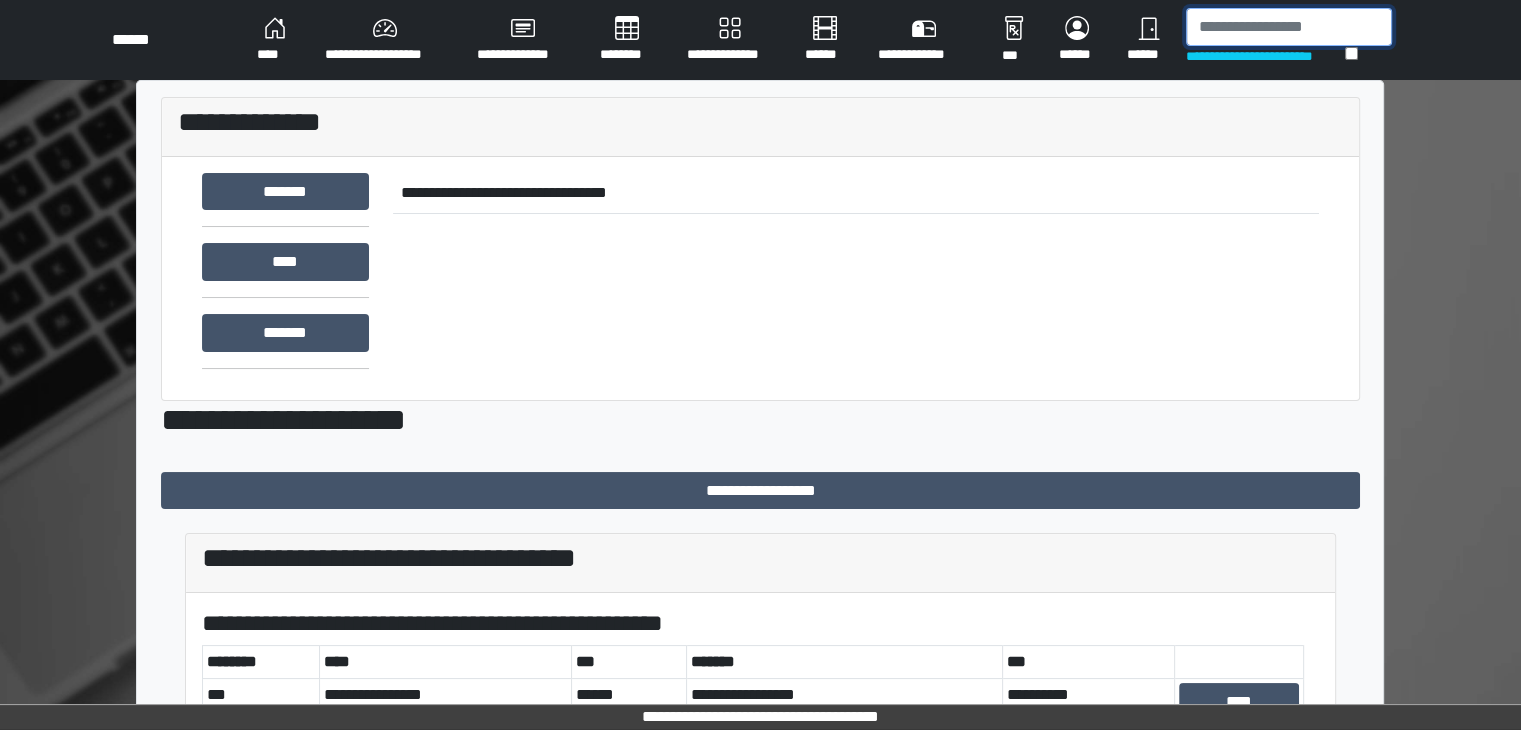 click at bounding box center [1289, 27] 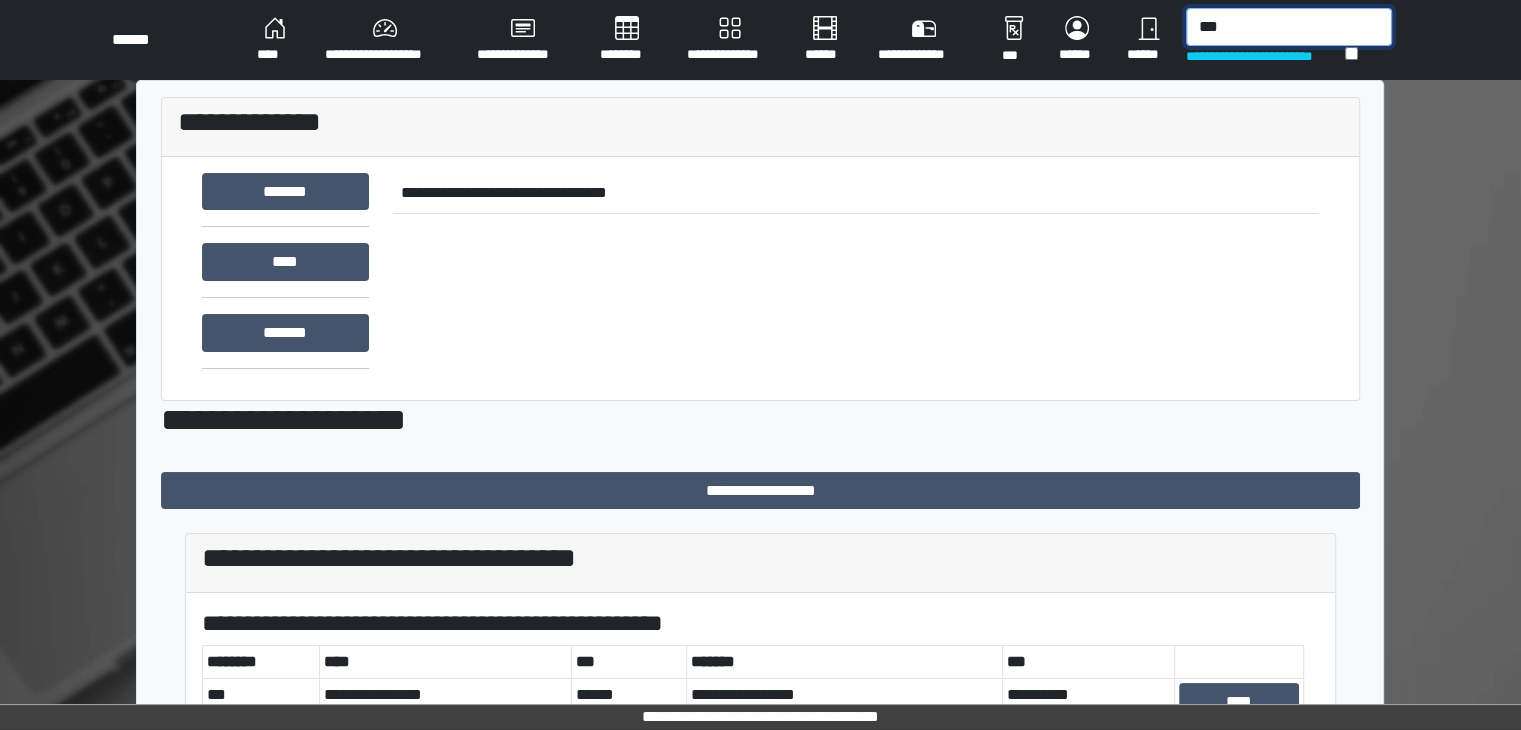 type on "****" 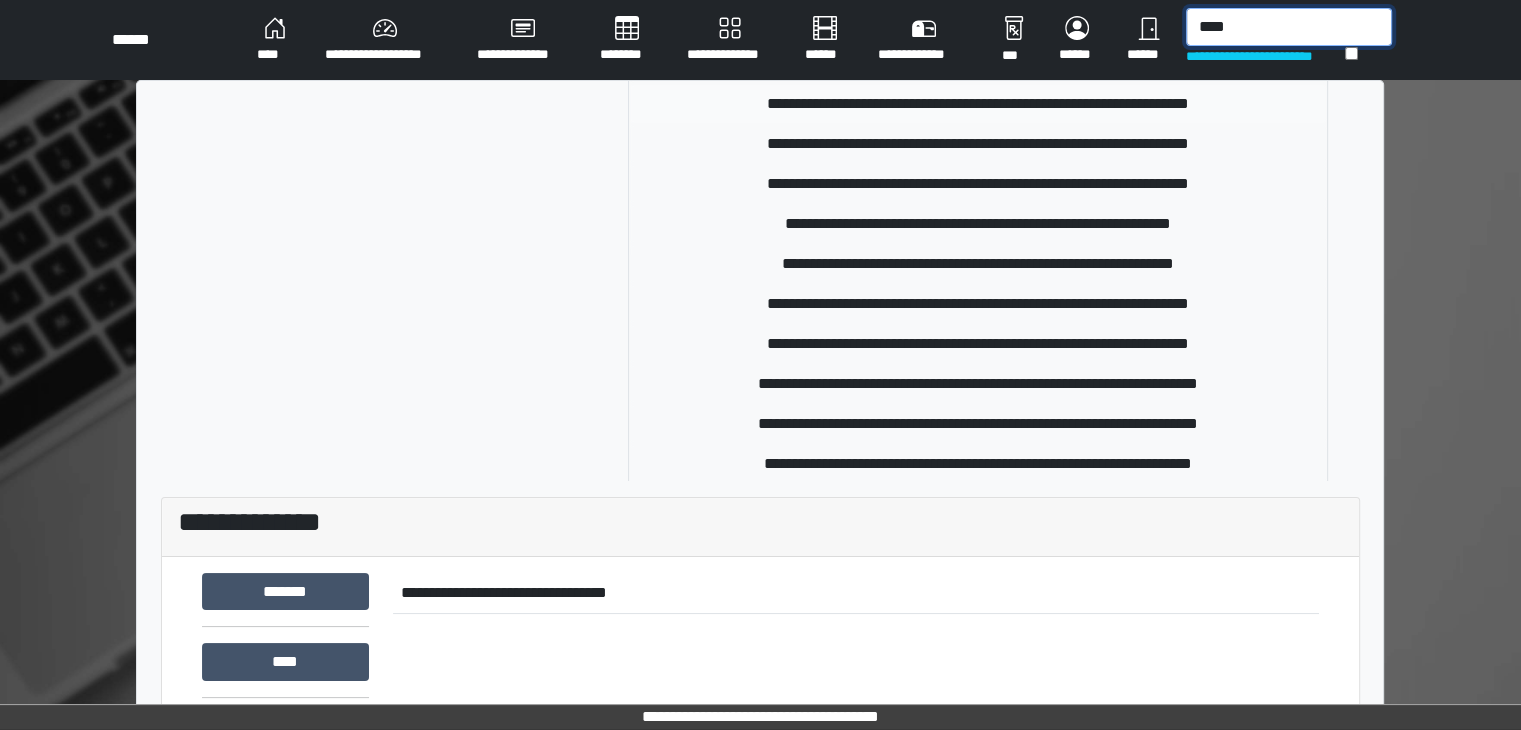 scroll, scrollTop: 600, scrollLeft: 0, axis: vertical 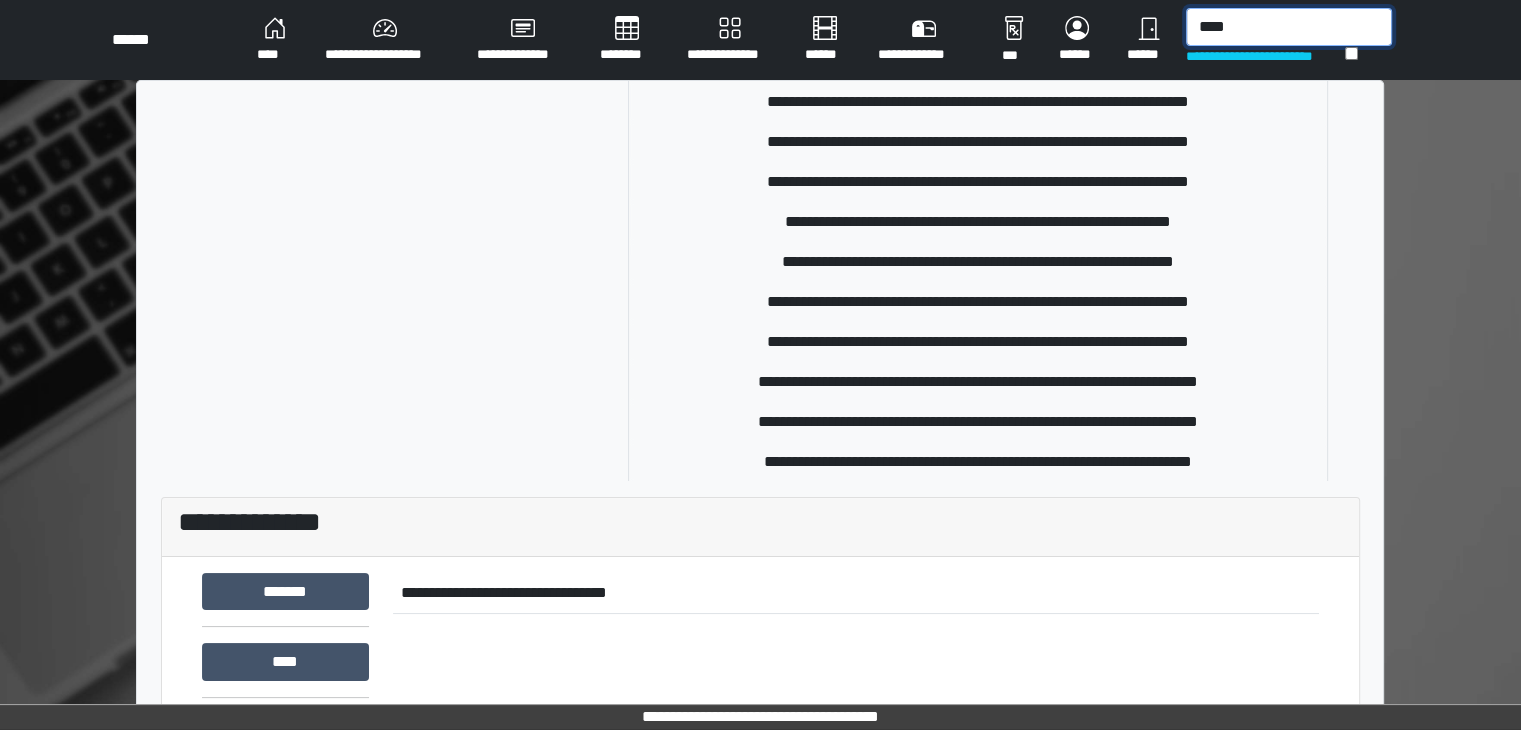 drag, startPoint x: 1251, startPoint y: 32, endPoint x: 1175, endPoint y: 10, distance: 79.12016 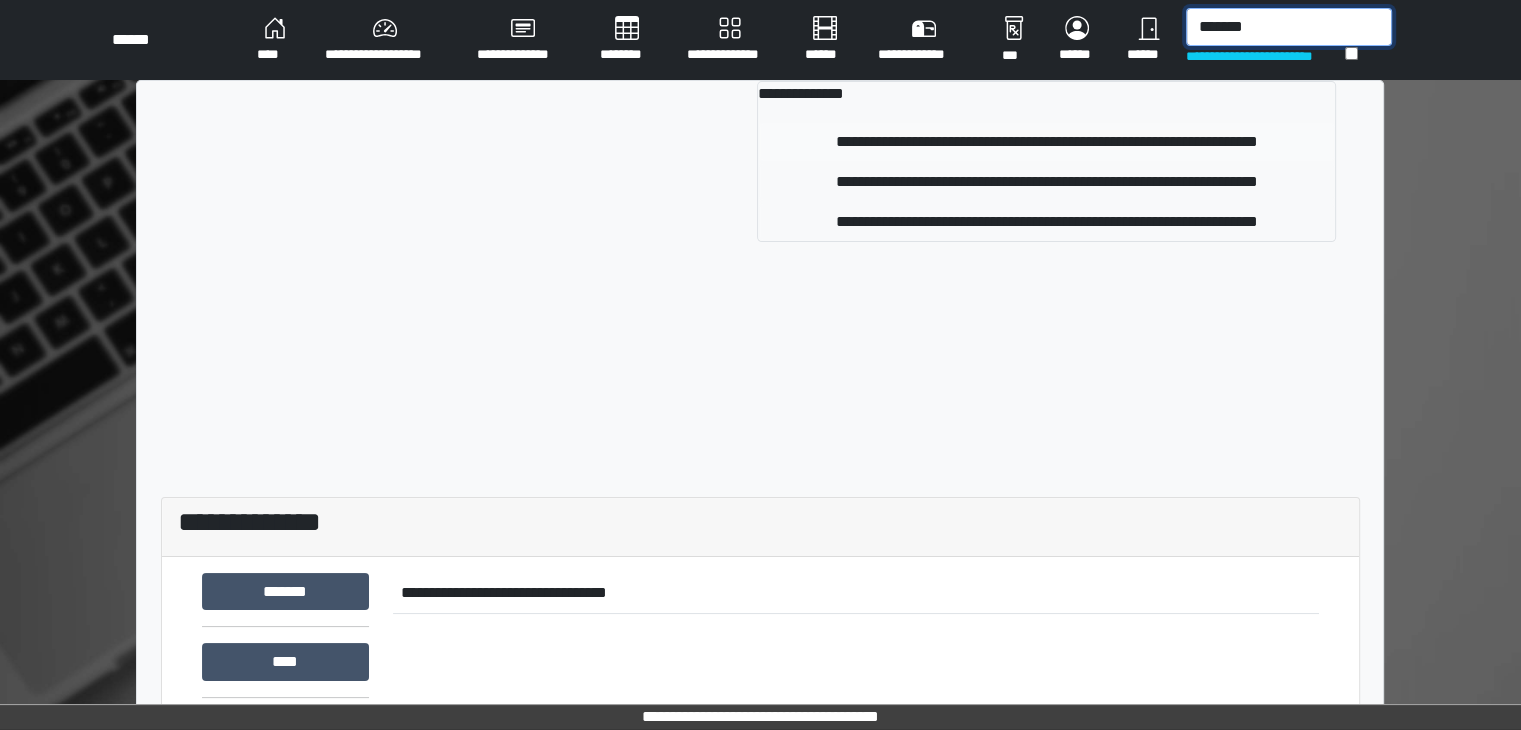 type on "*******" 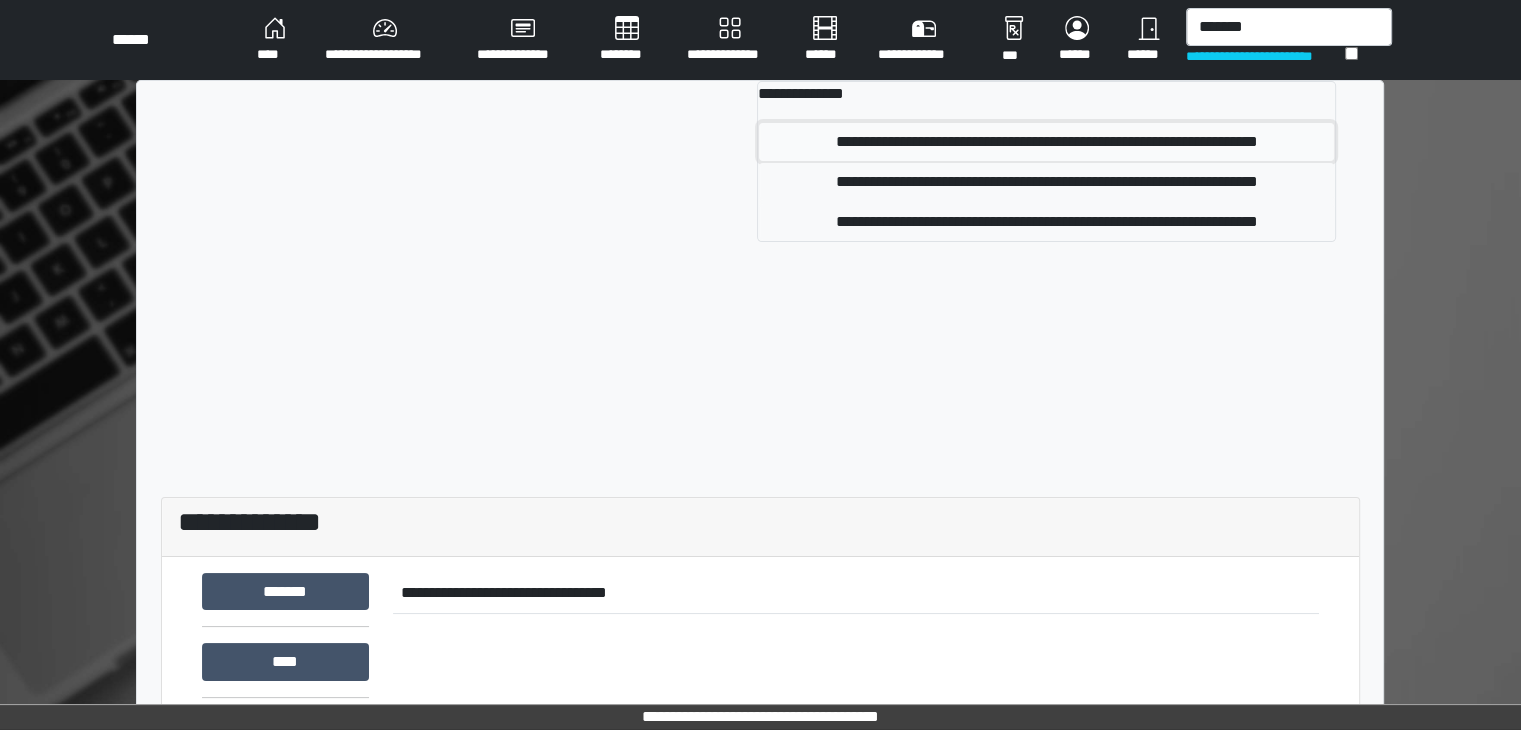 click on "**********" at bounding box center [1046, 142] 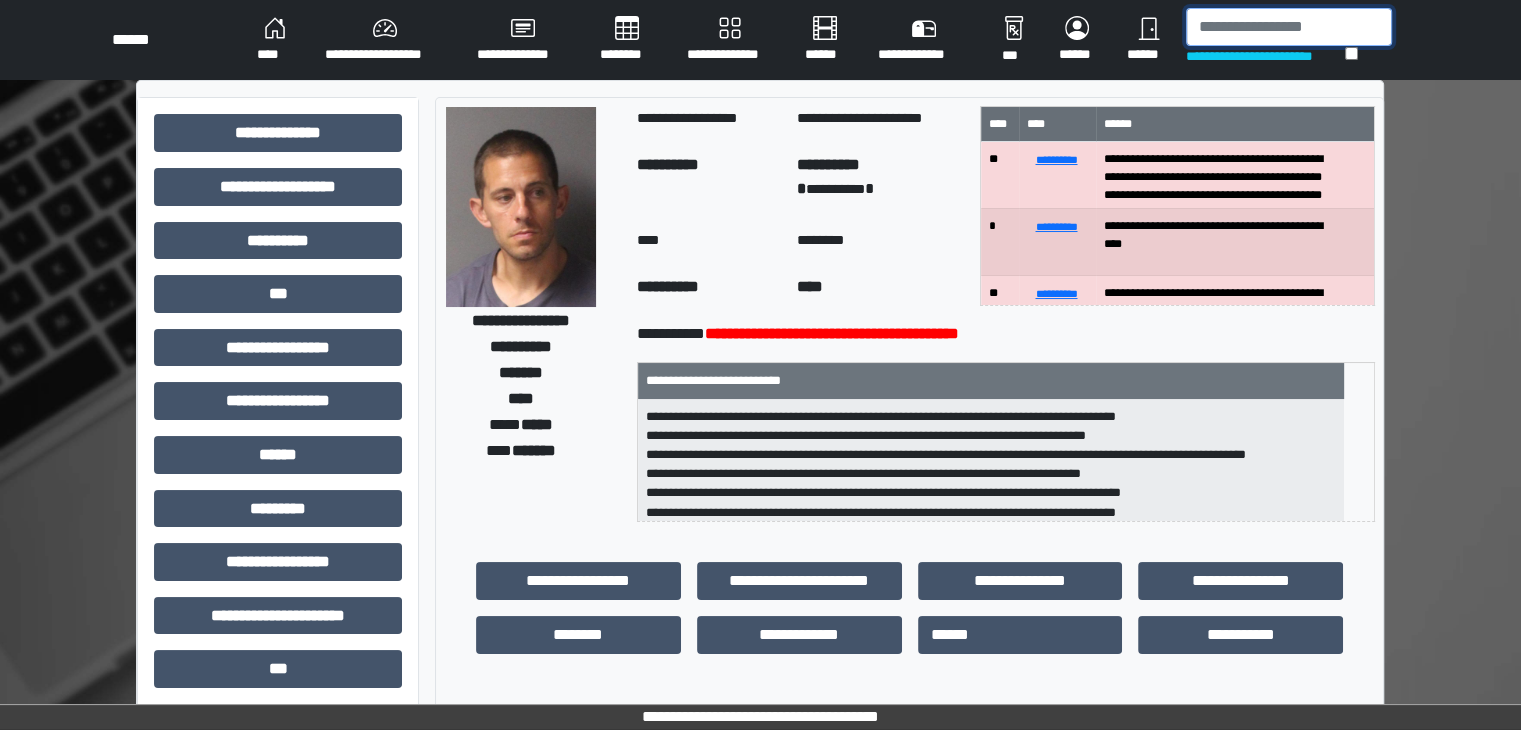 click at bounding box center (1289, 27) 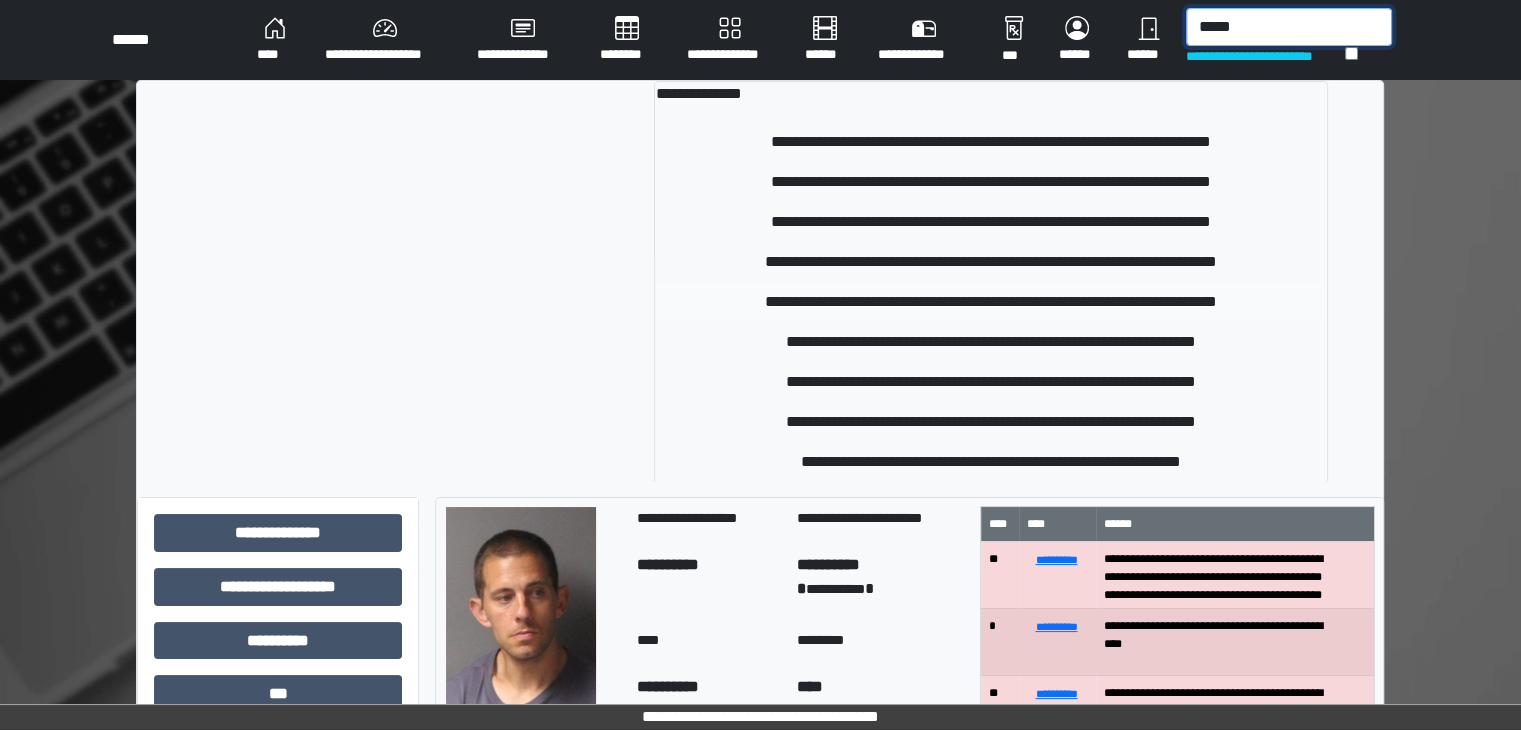type on "*****" 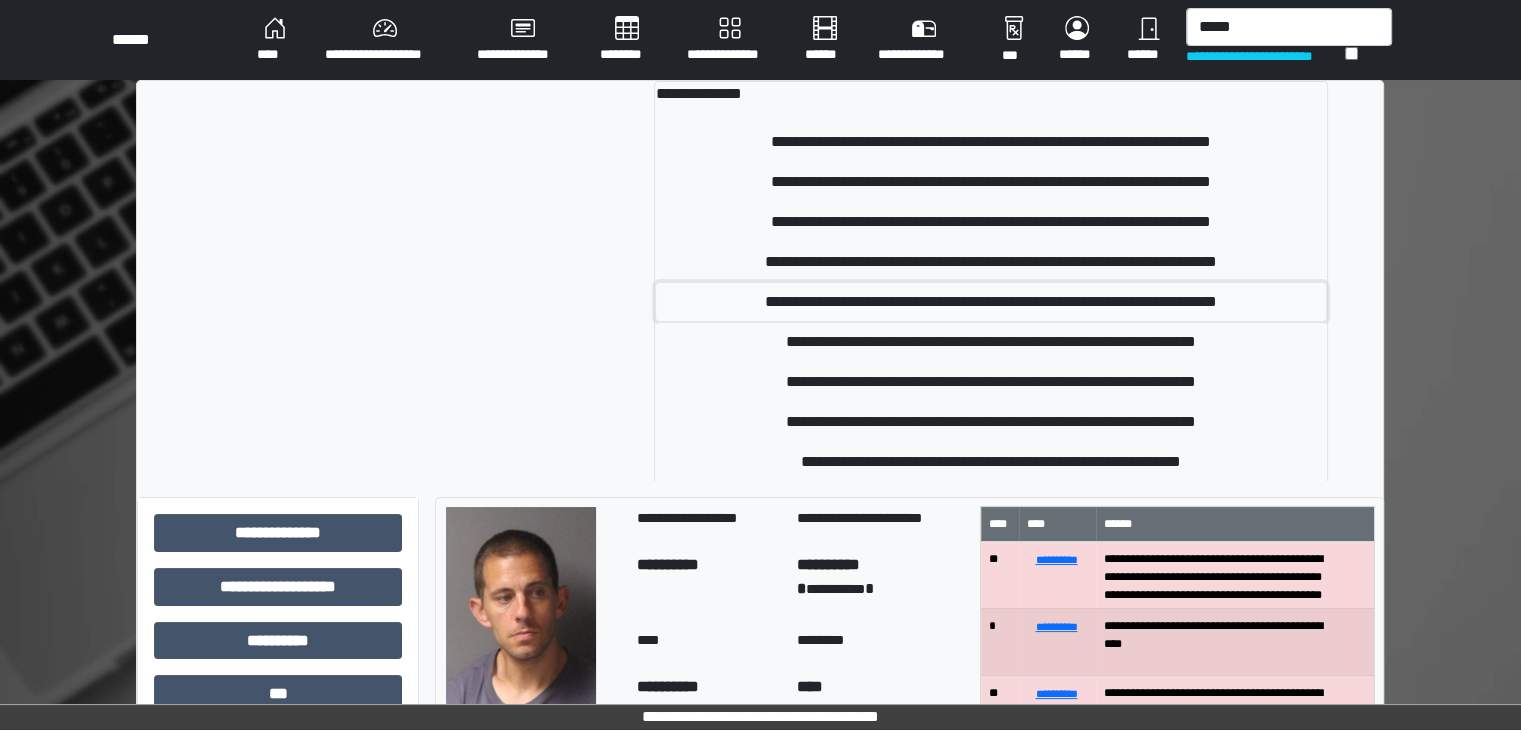 click on "**********" at bounding box center (991, 302) 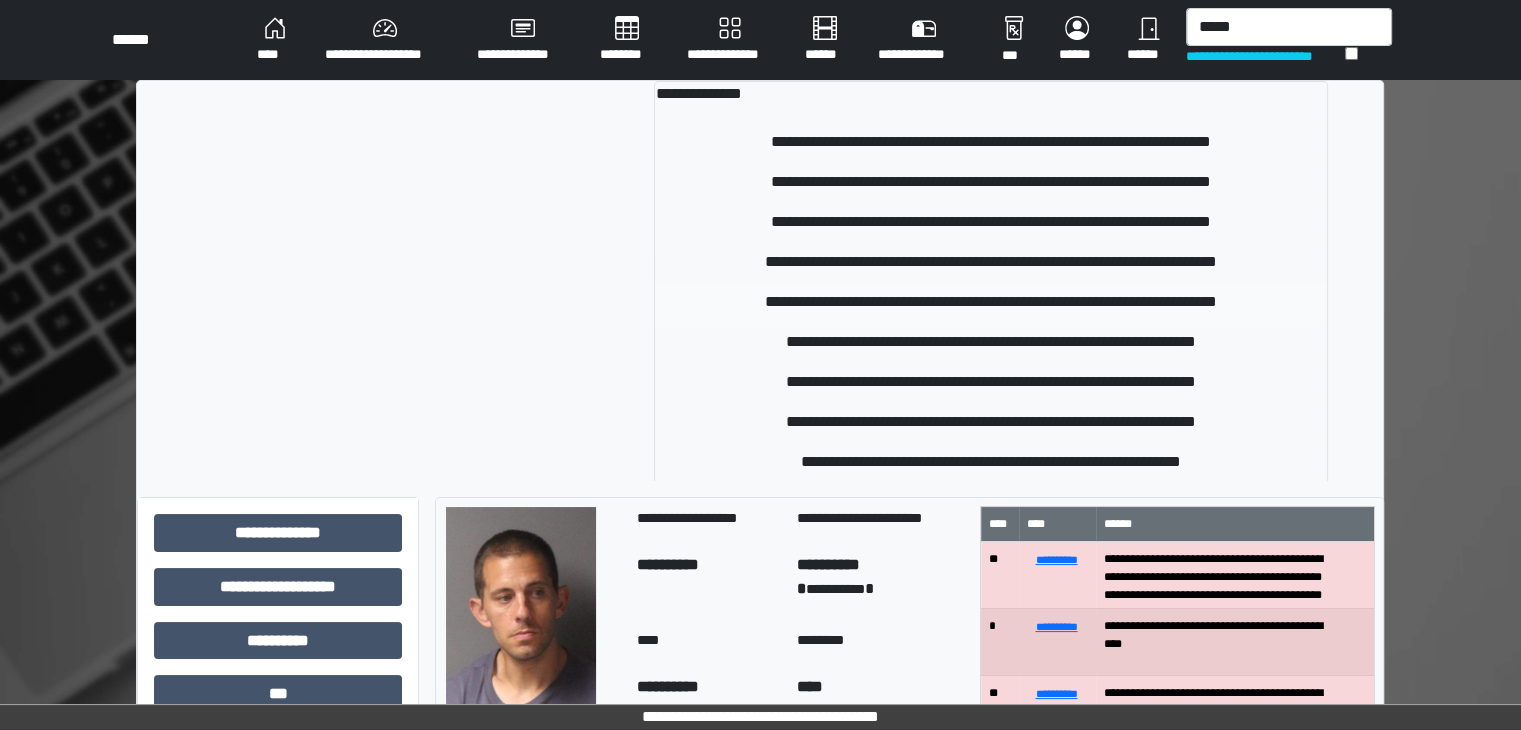 type 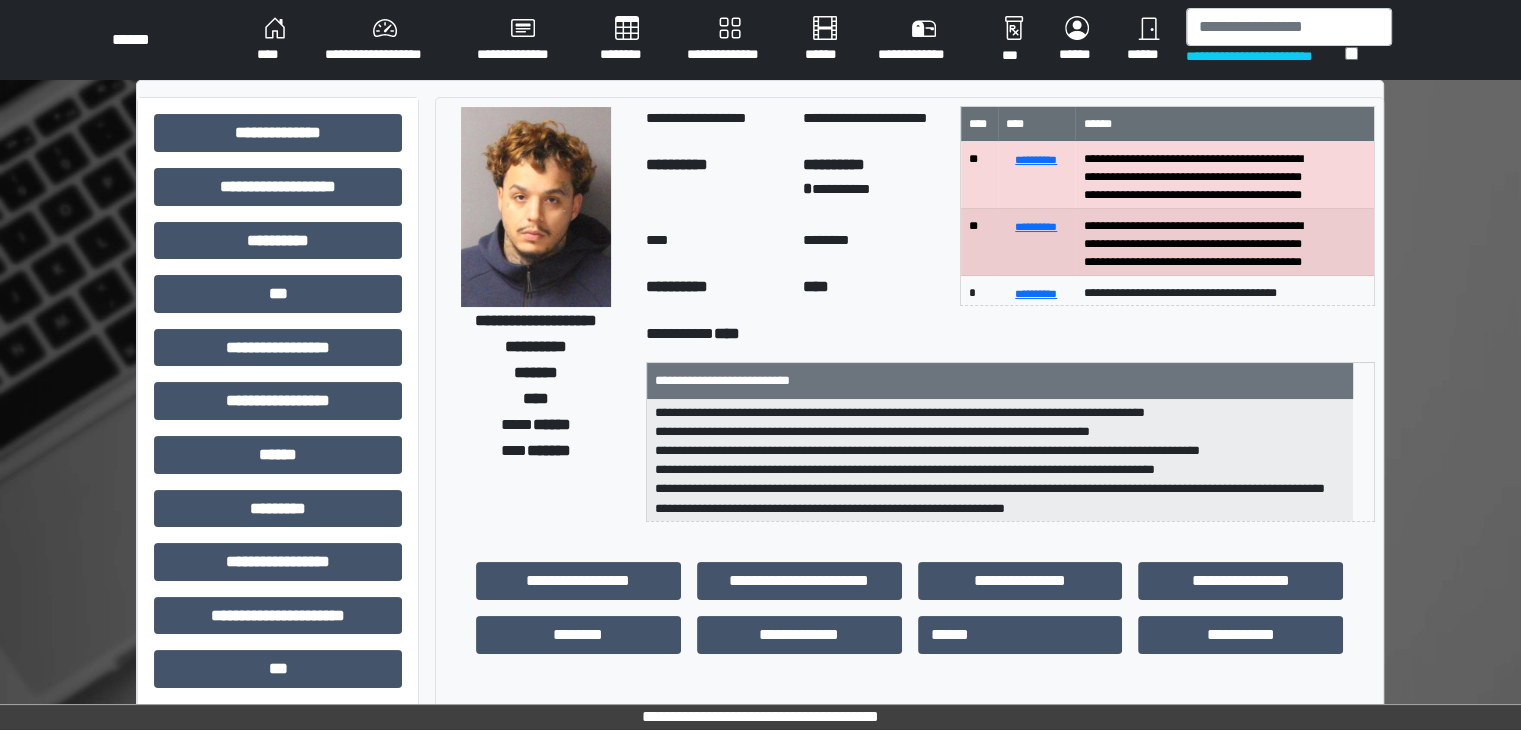 scroll, scrollTop: 6, scrollLeft: 0, axis: vertical 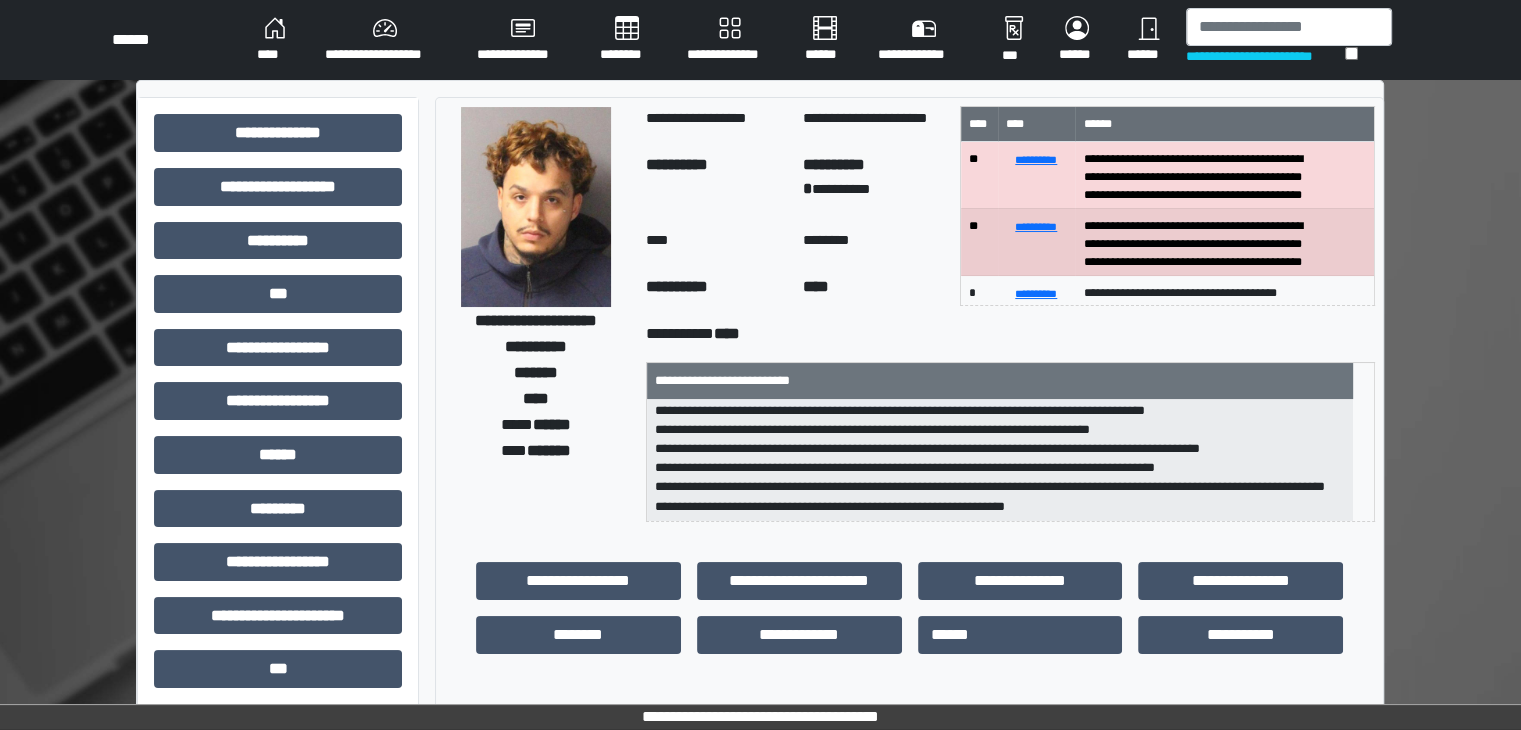 click on "**********" at bounding box center [385, 40] 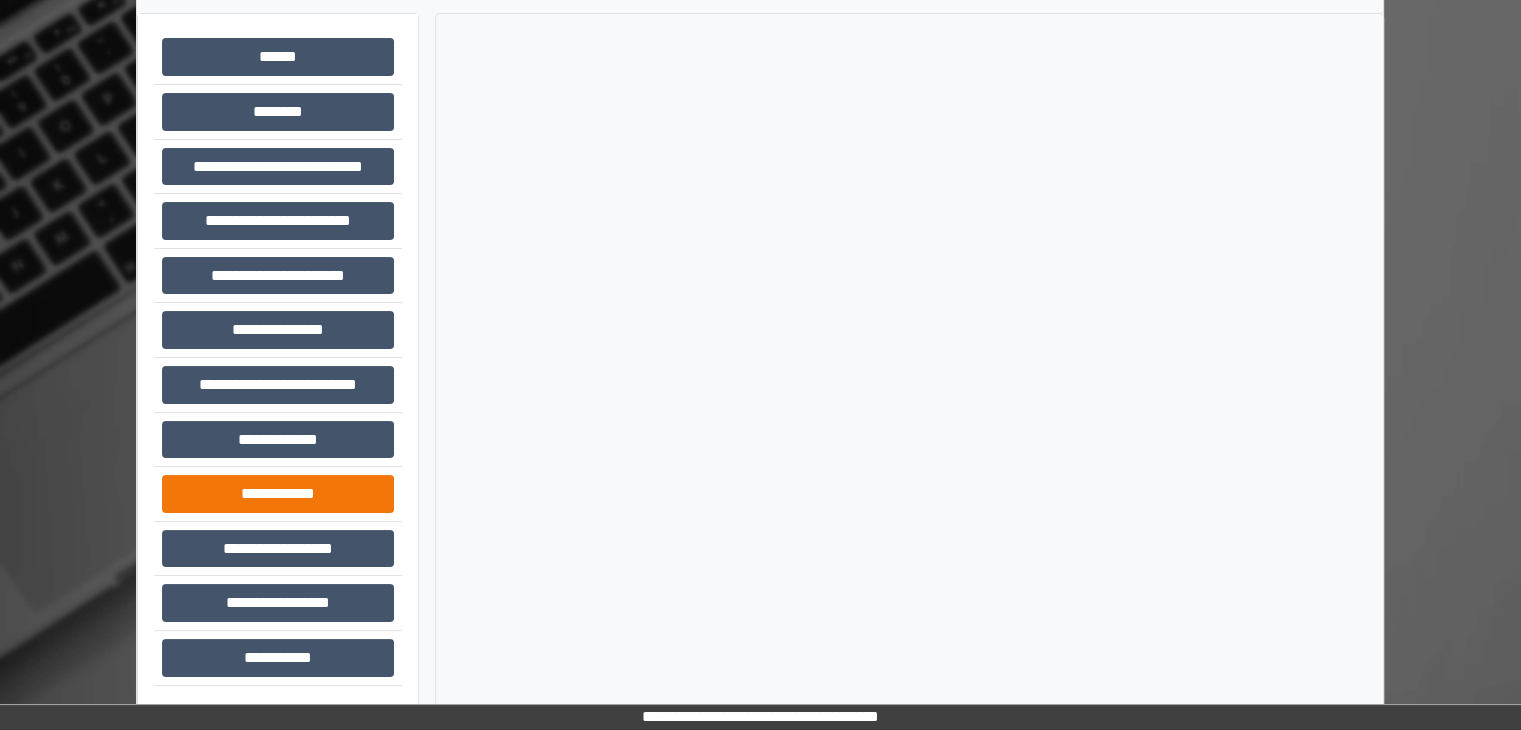 scroll, scrollTop: 87, scrollLeft: 0, axis: vertical 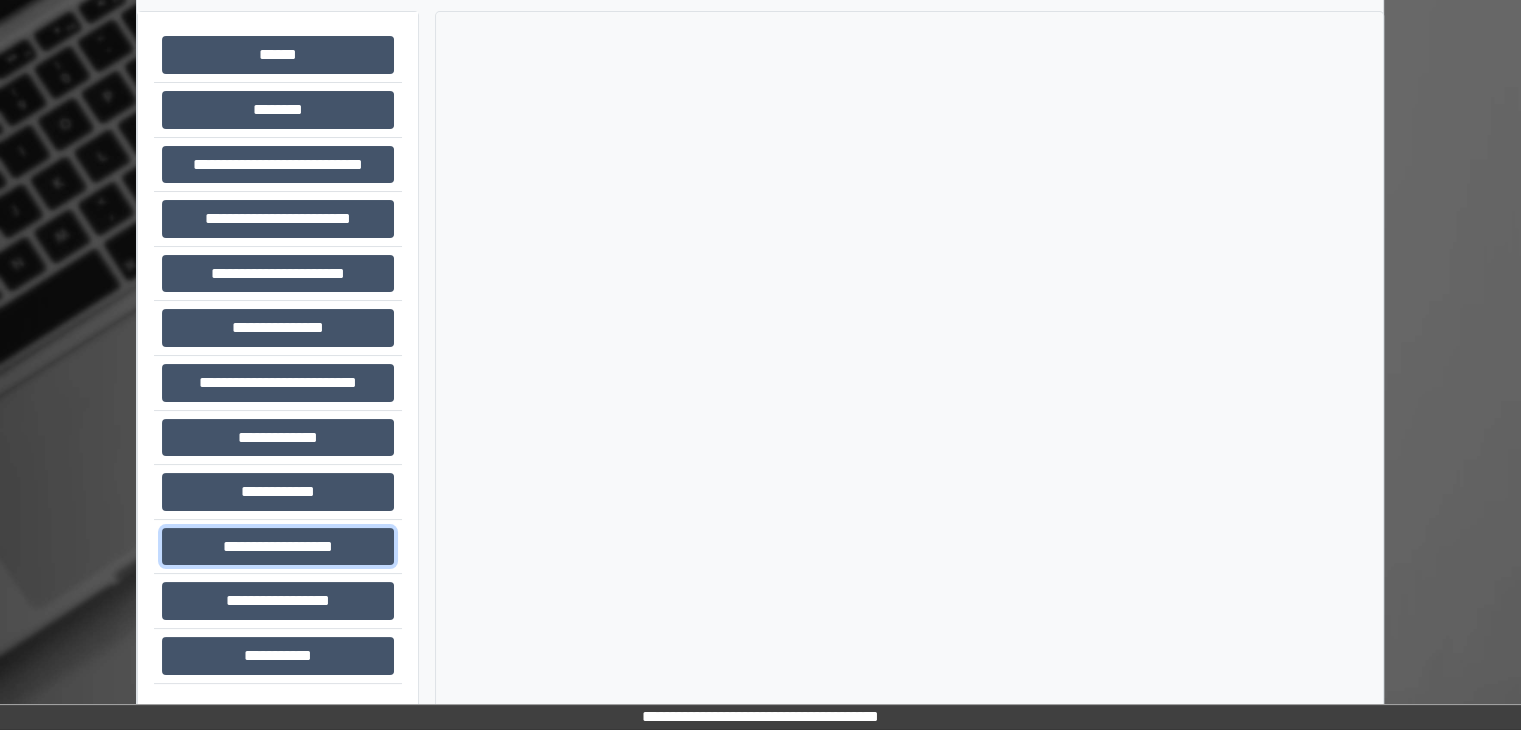 drag, startPoint x: 320, startPoint y: 547, endPoint x: 680, endPoint y: 457, distance: 371.0795 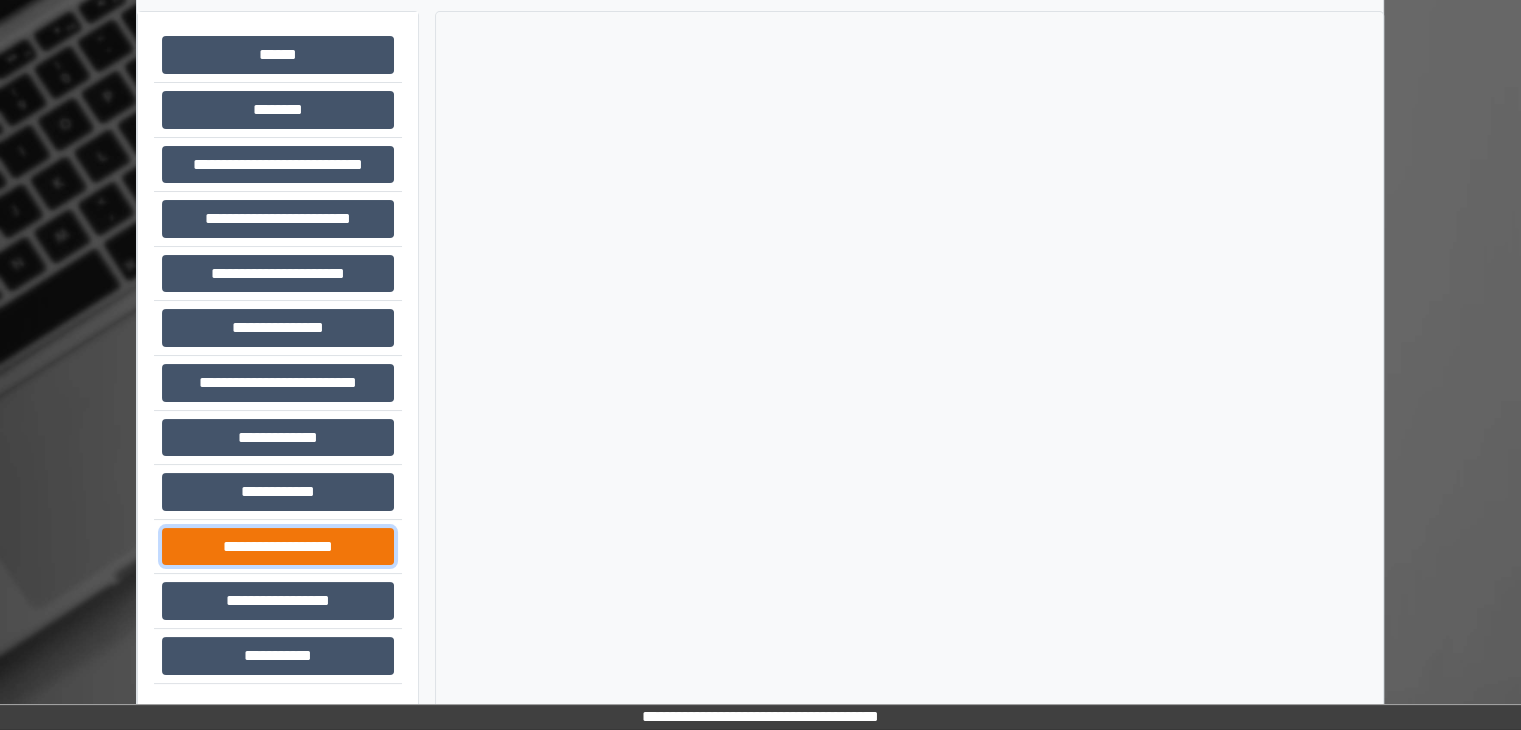 click on "**********" at bounding box center (278, 547) 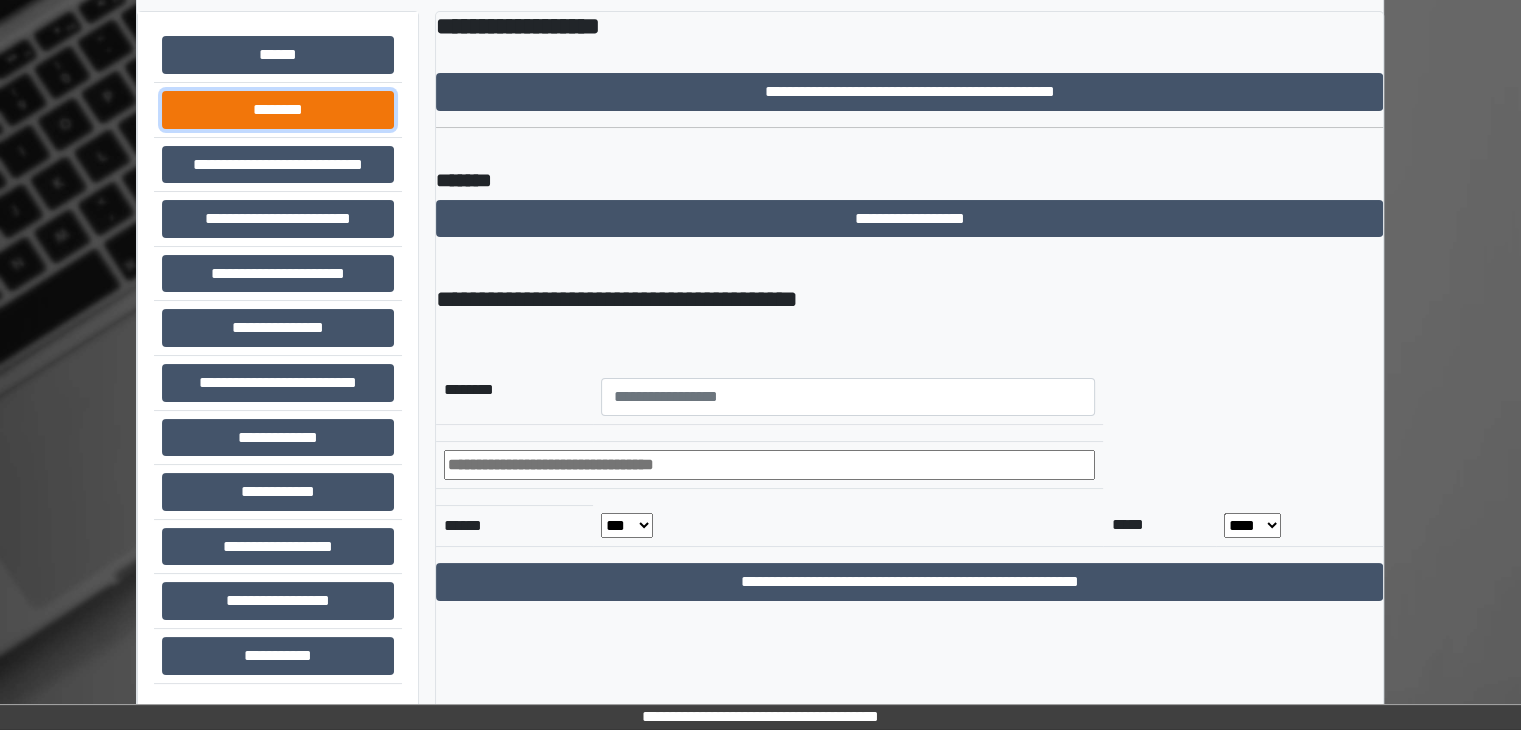 click on "********" at bounding box center (278, 110) 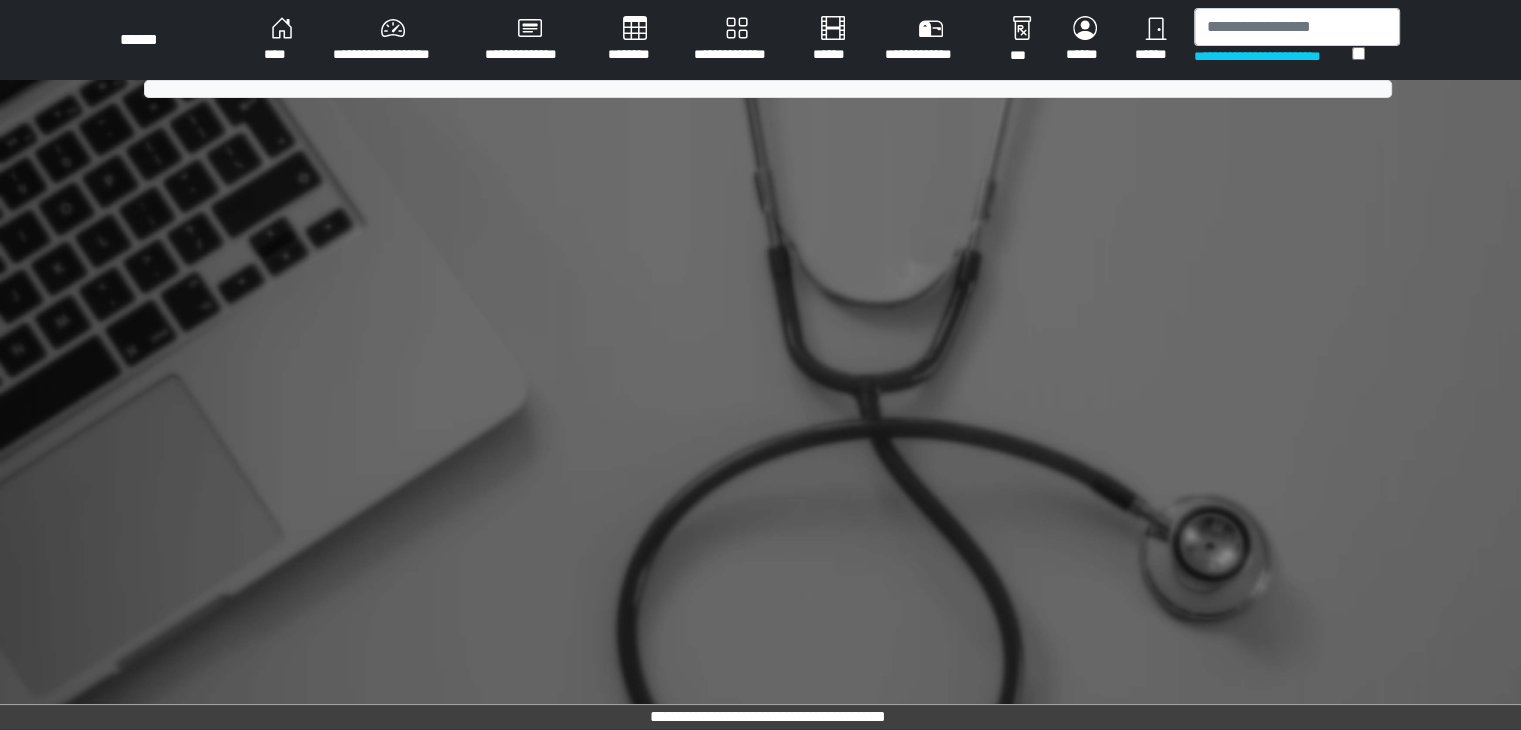 scroll, scrollTop: 0, scrollLeft: 0, axis: both 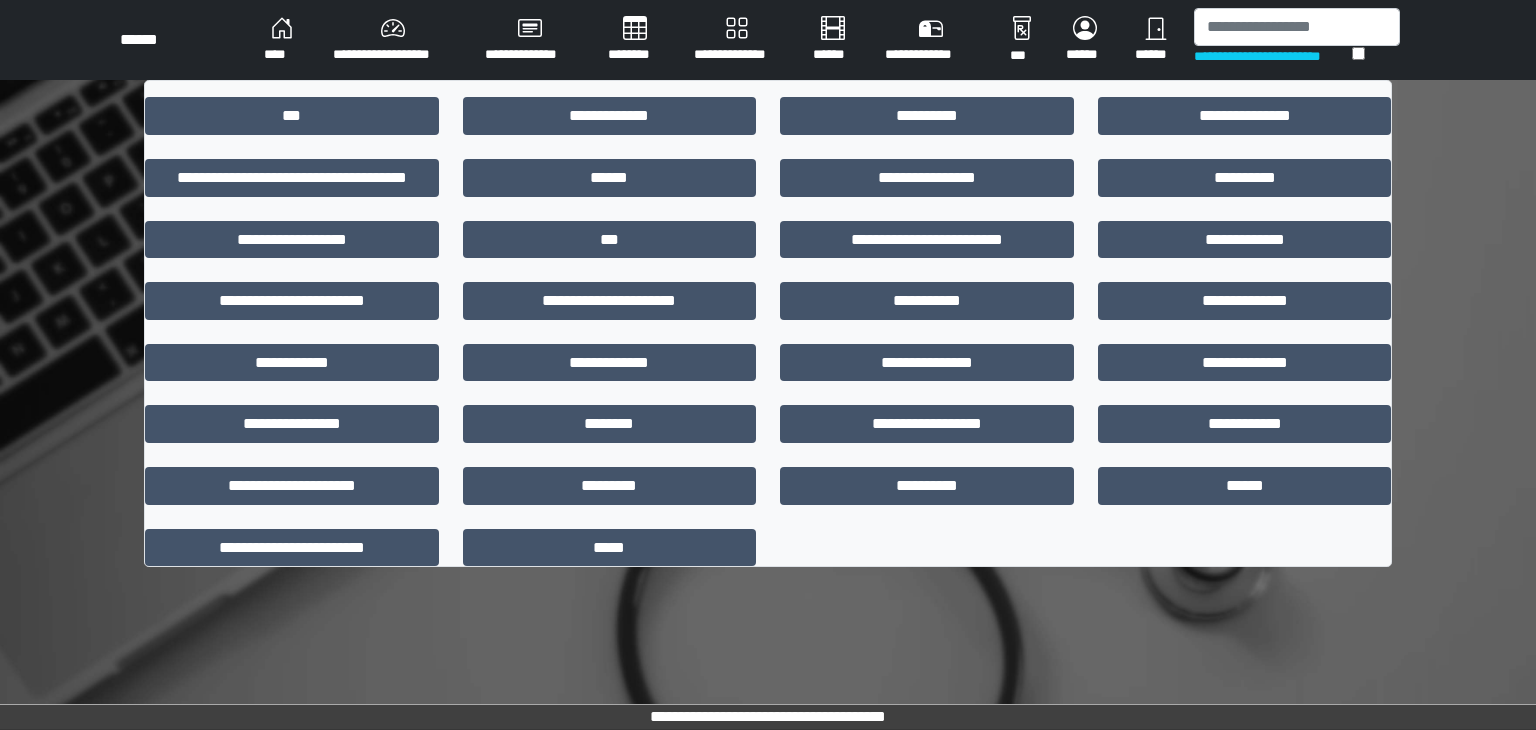 click on "****" at bounding box center [282, 40] 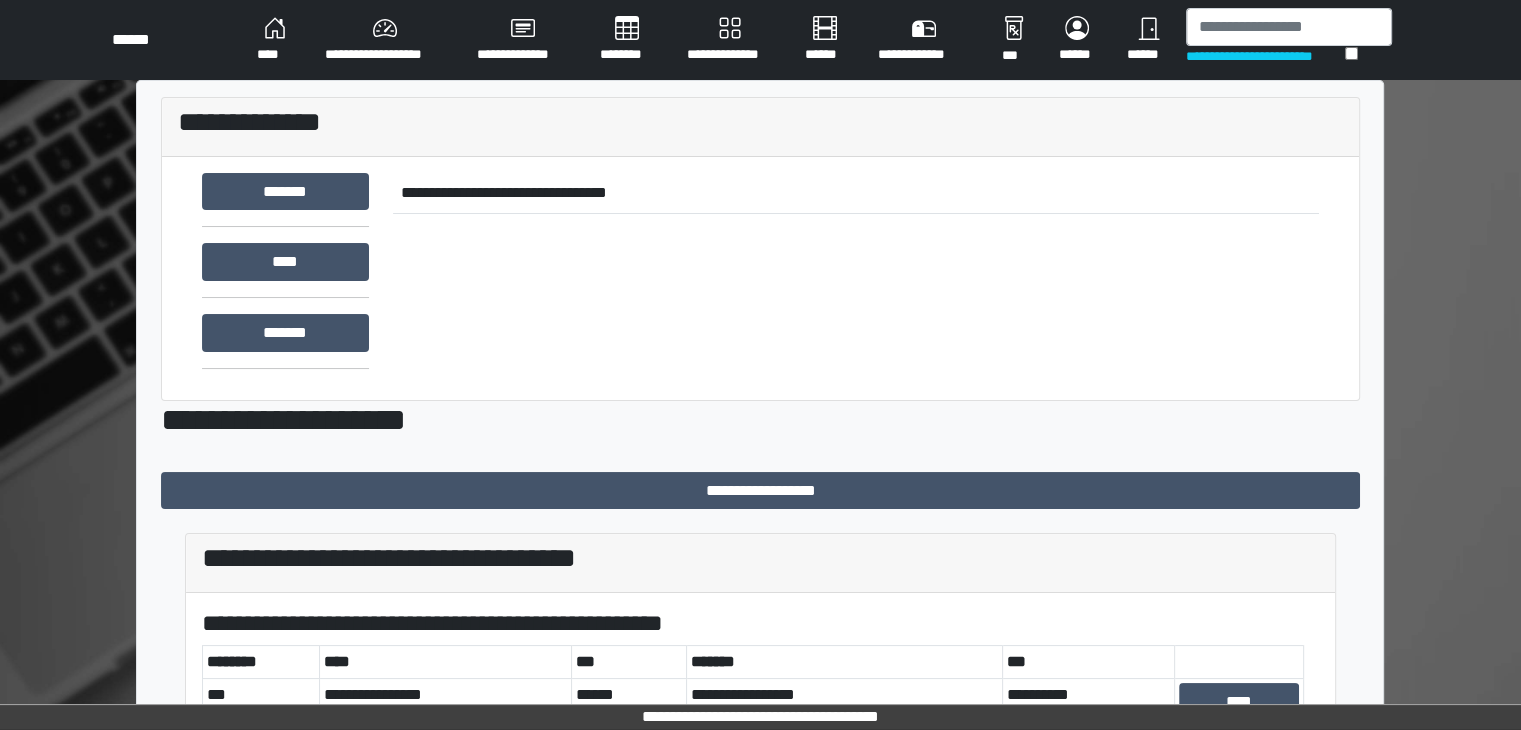 click on "**********" at bounding box center [385, 40] 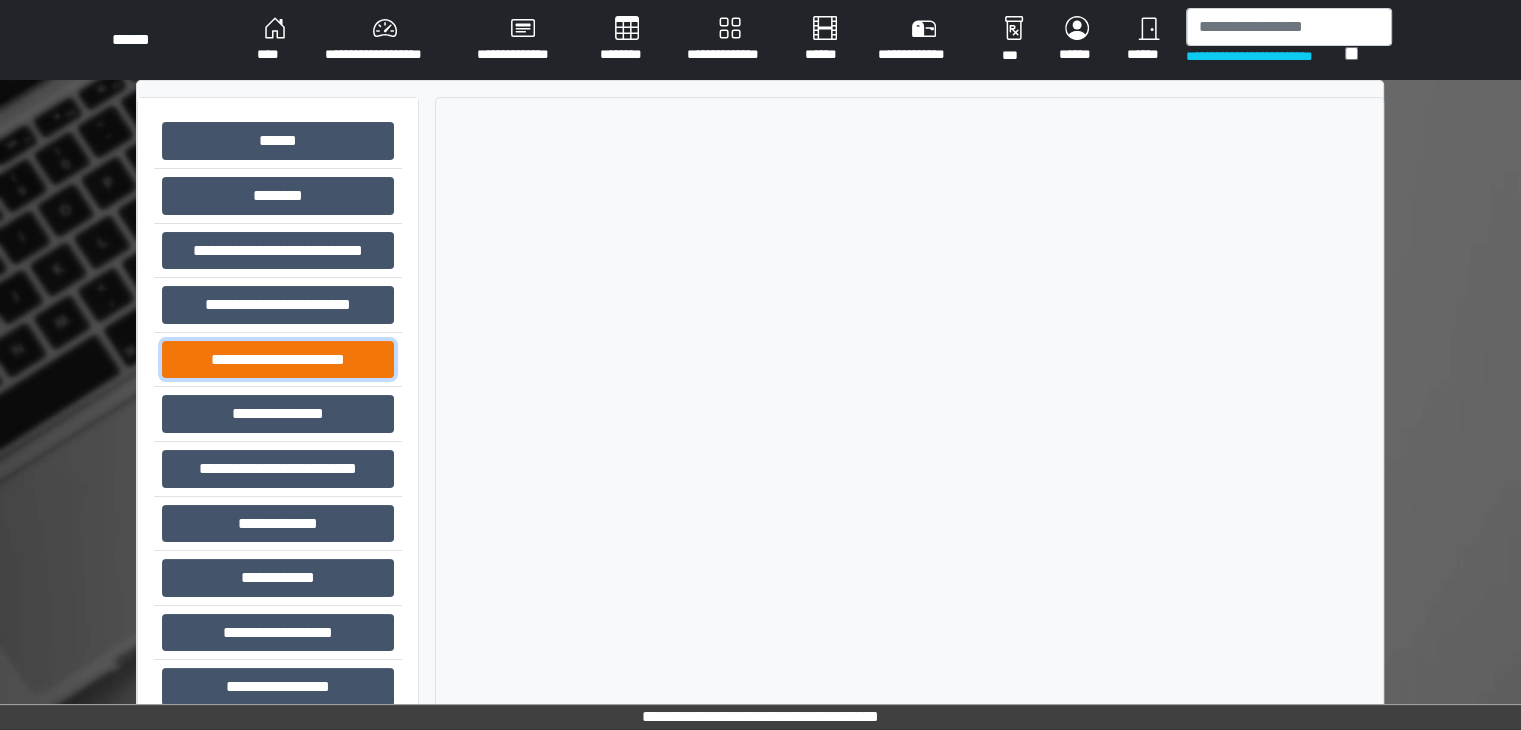 click on "**********" at bounding box center (278, 360) 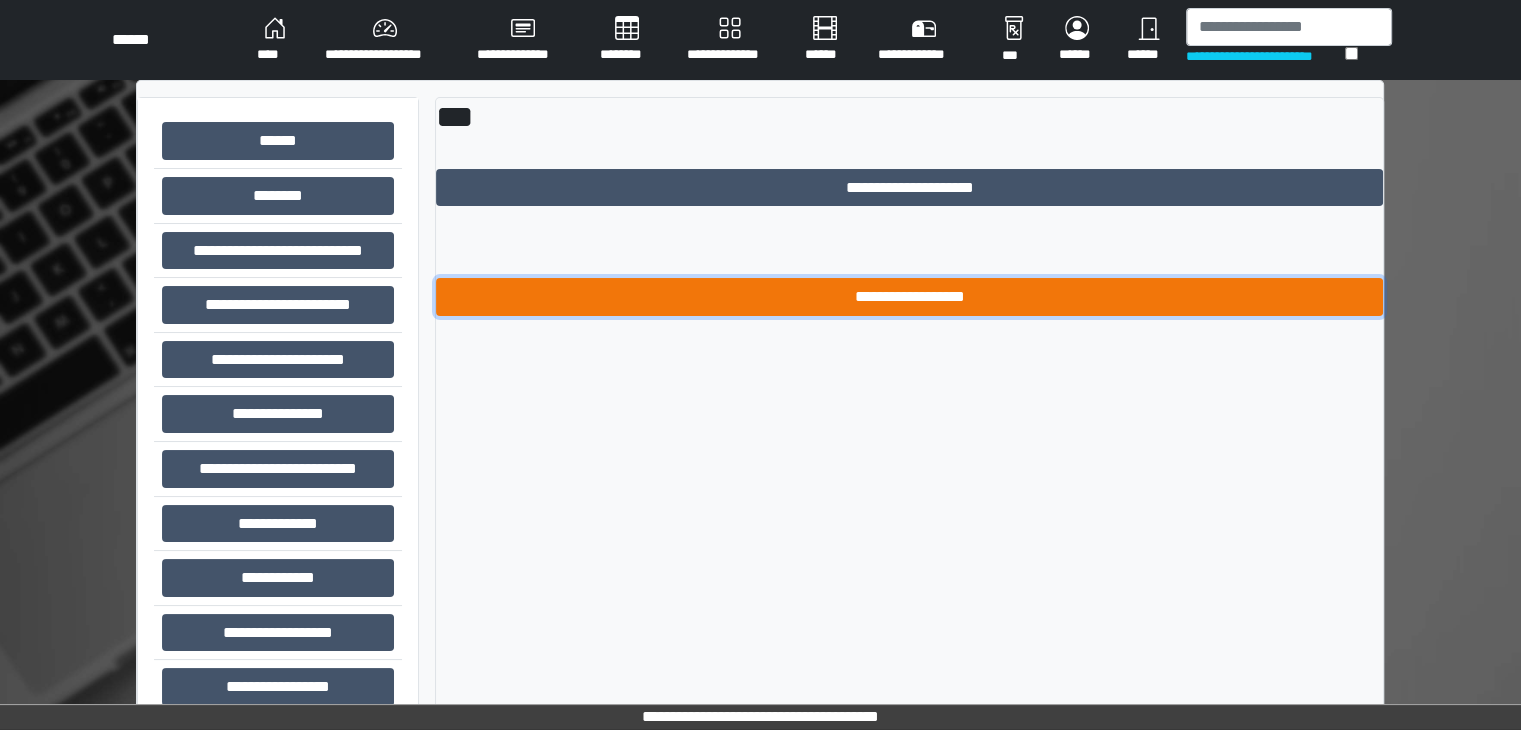 click on "**********" at bounding box center [909, 297] 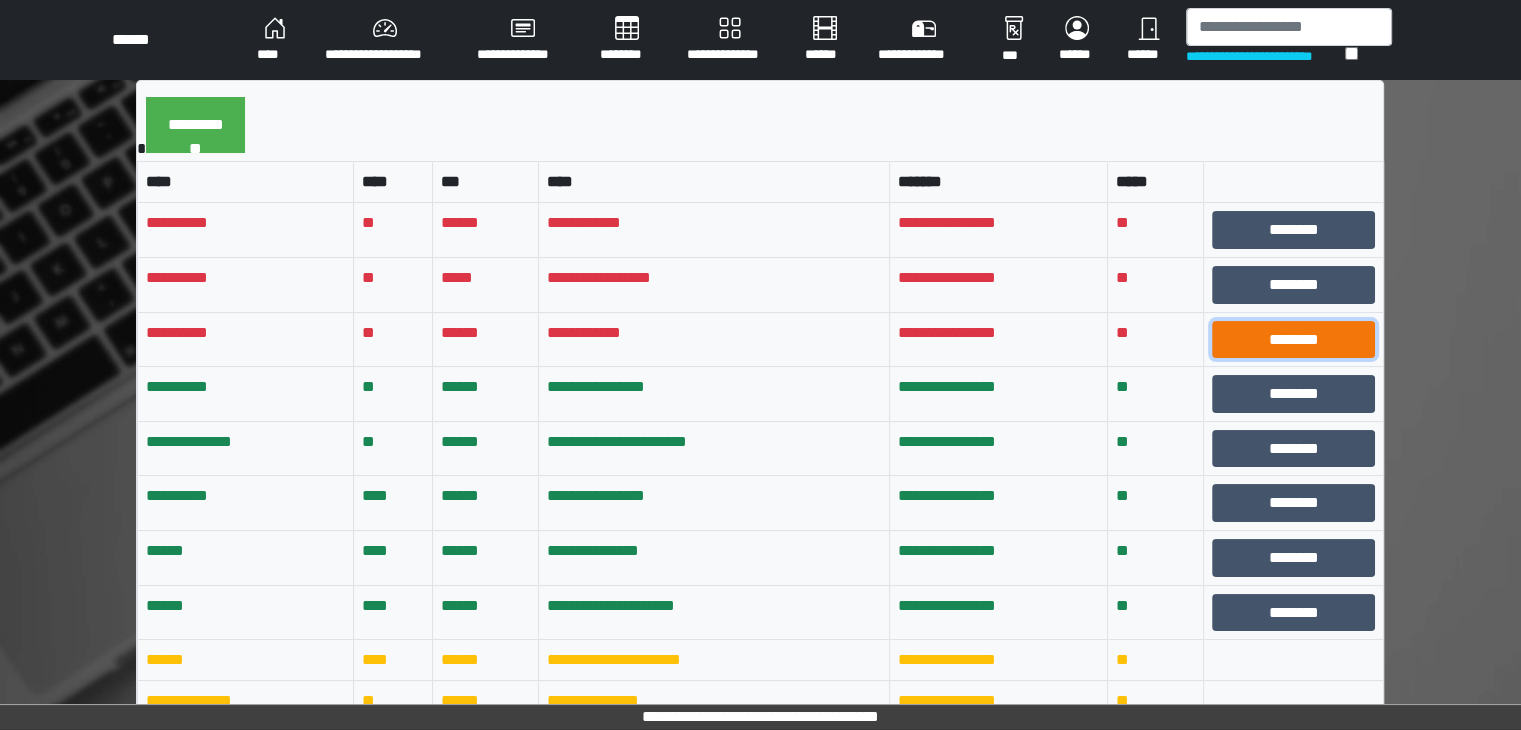 click on "********" at bounding box center (1293, 340) 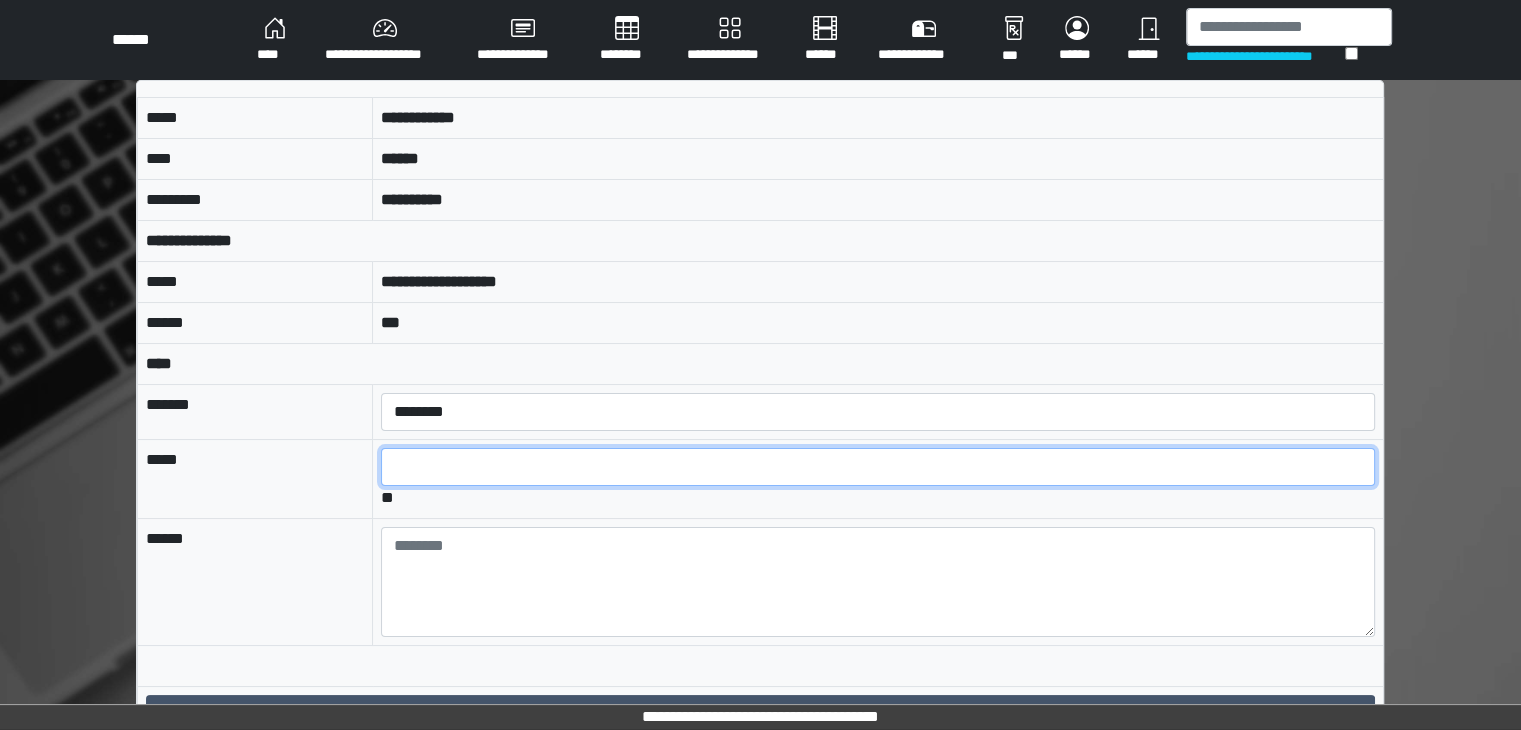 click at bounding box center [878, 467] 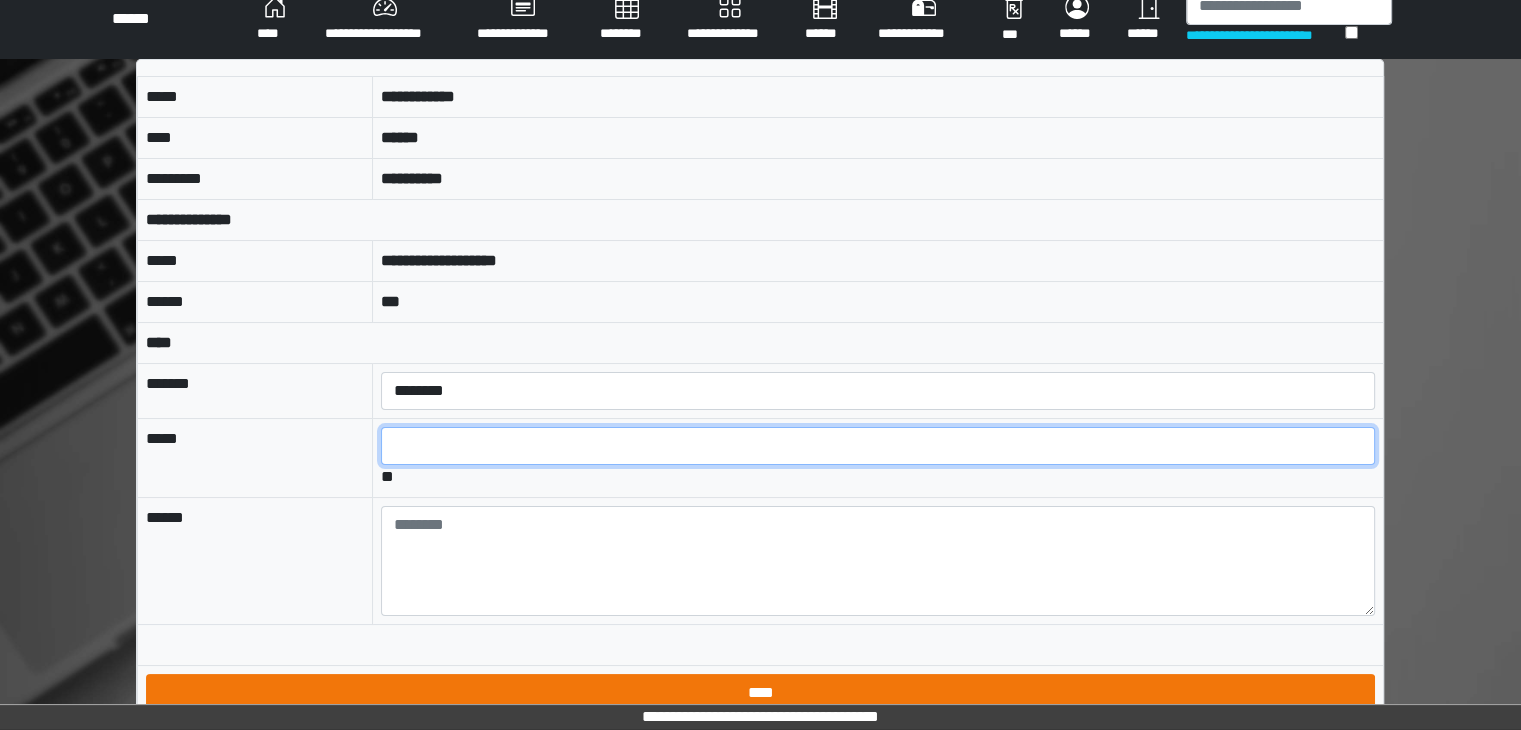 scroll, scrollTop: 41, scrollLeft: 0, axis: vertical 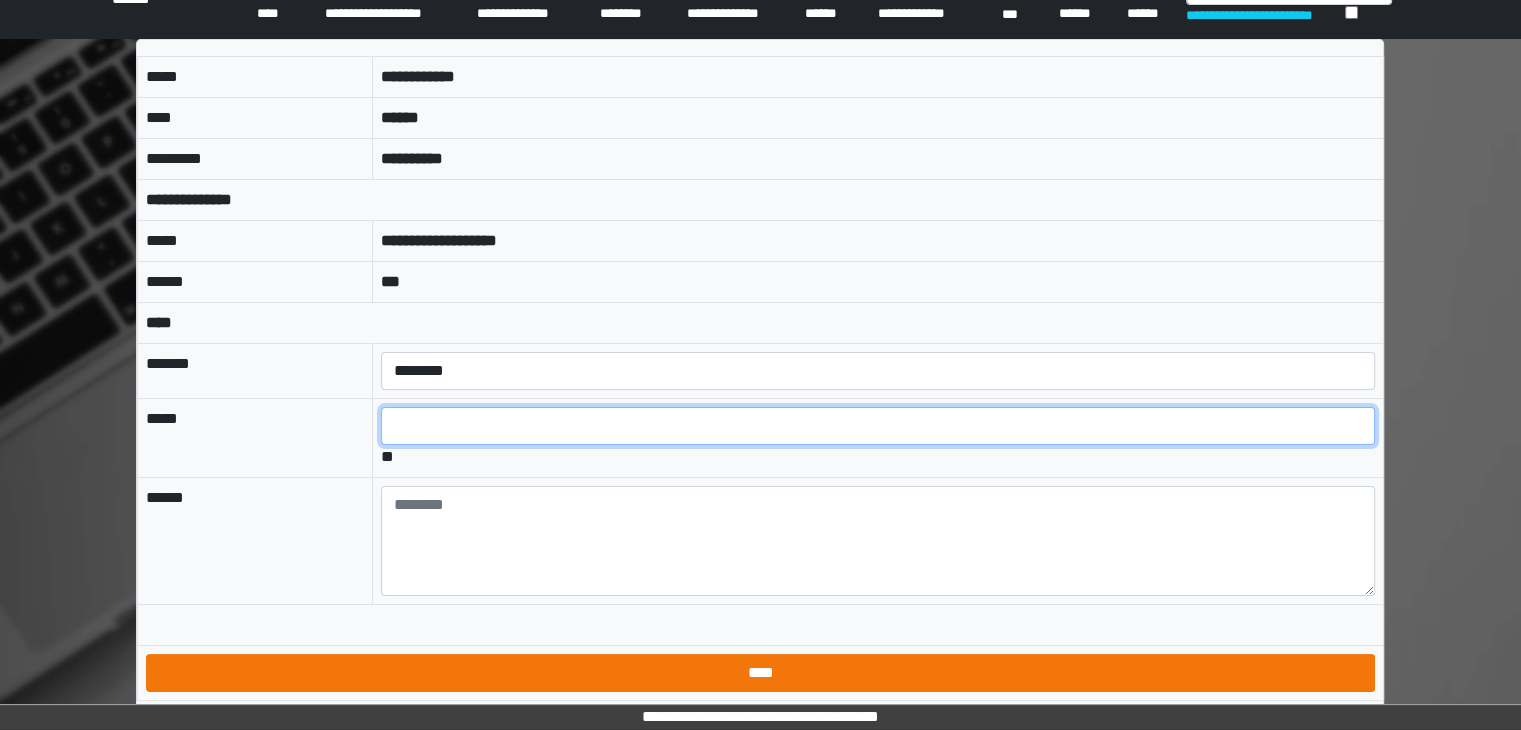type on "*" 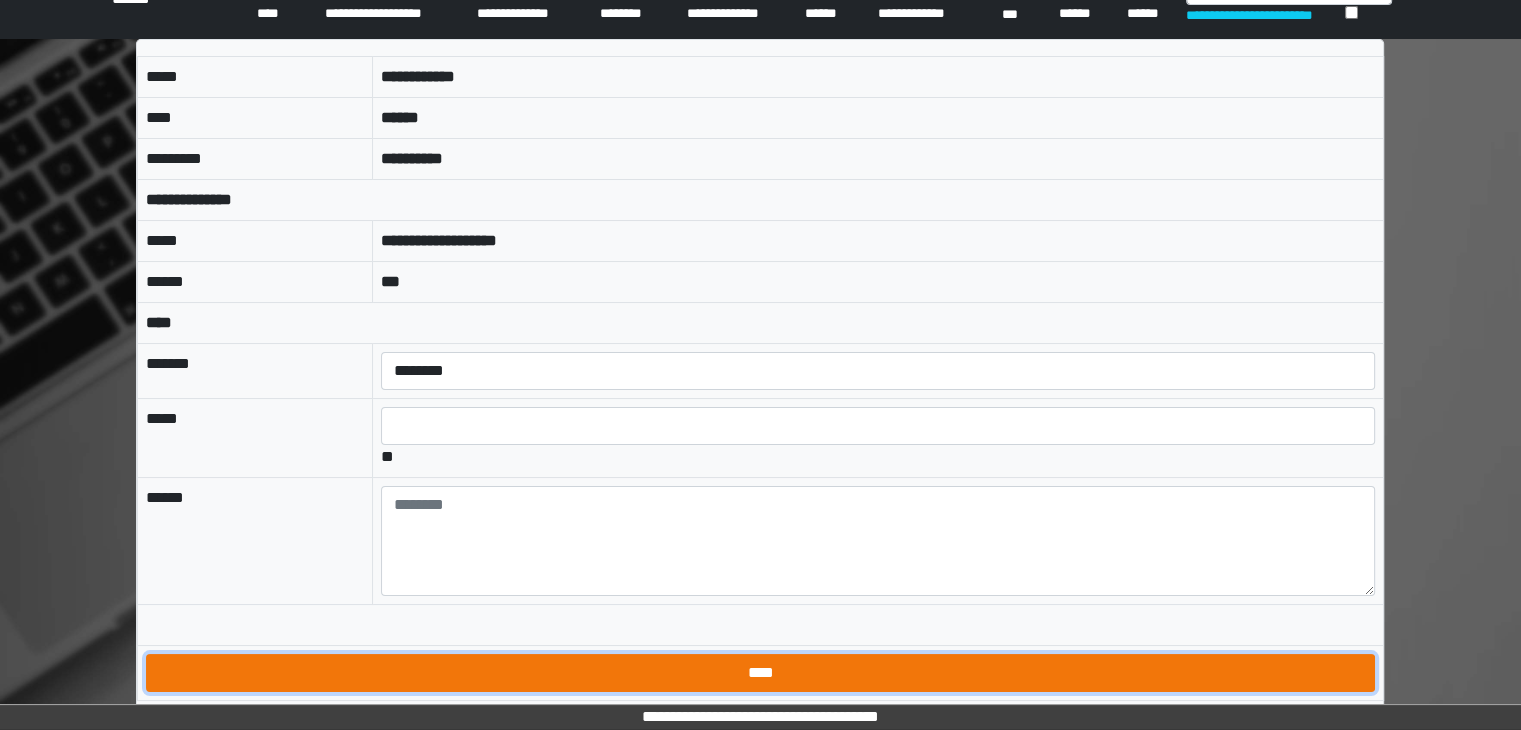click on "****" at bounding box center [760, 673] 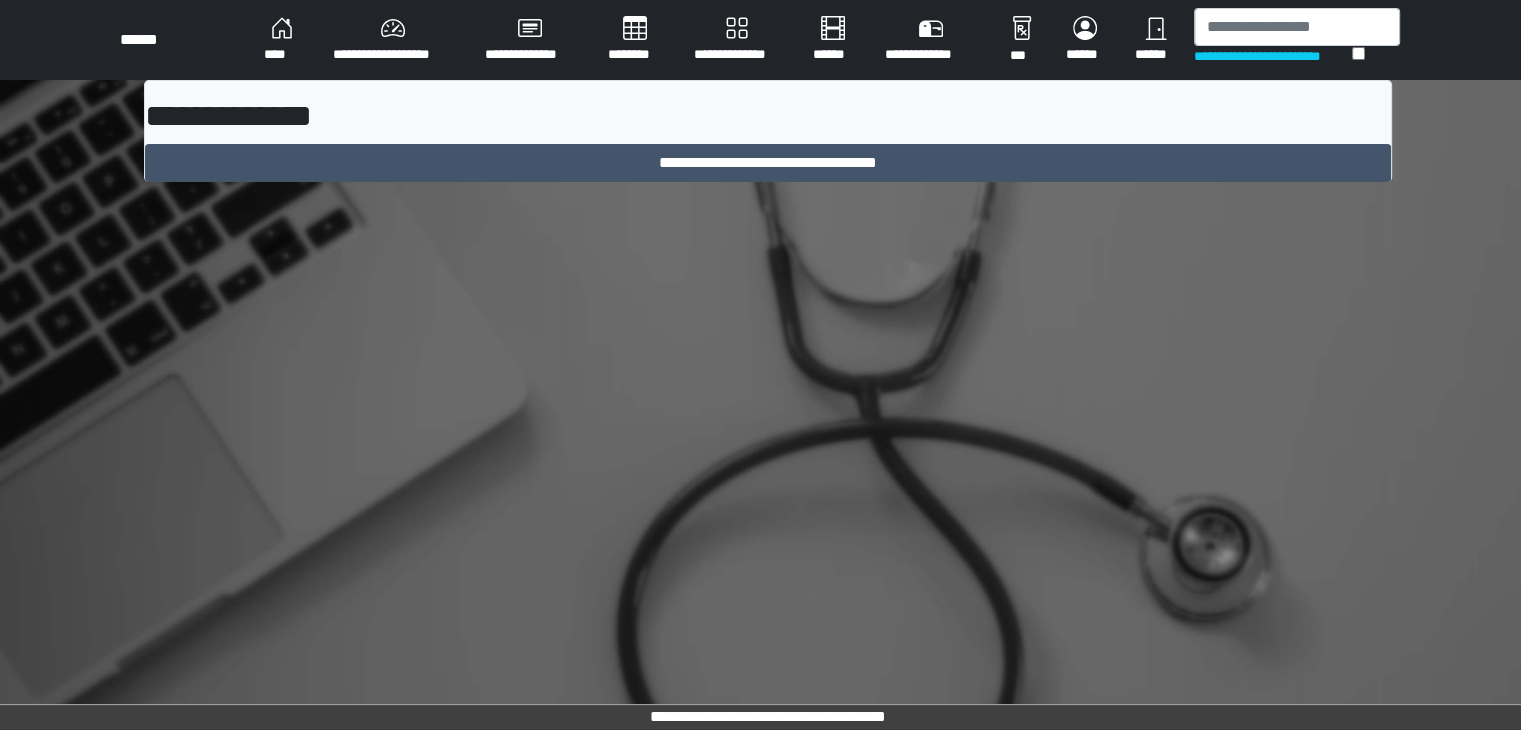 scroll, scrollTop: 0, scrollLeft: 0, axis: both 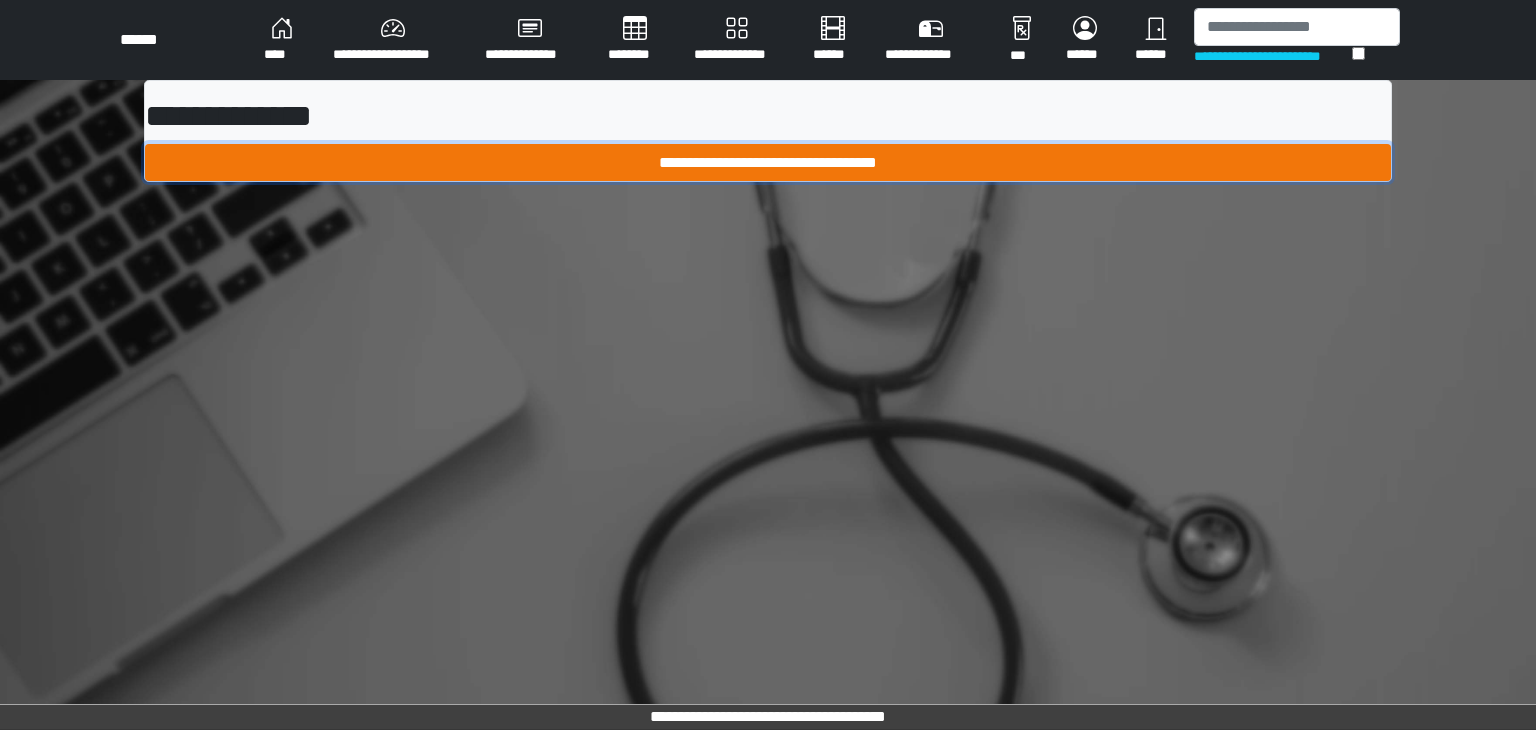 click on "**********" at bounding box center (768, 163) 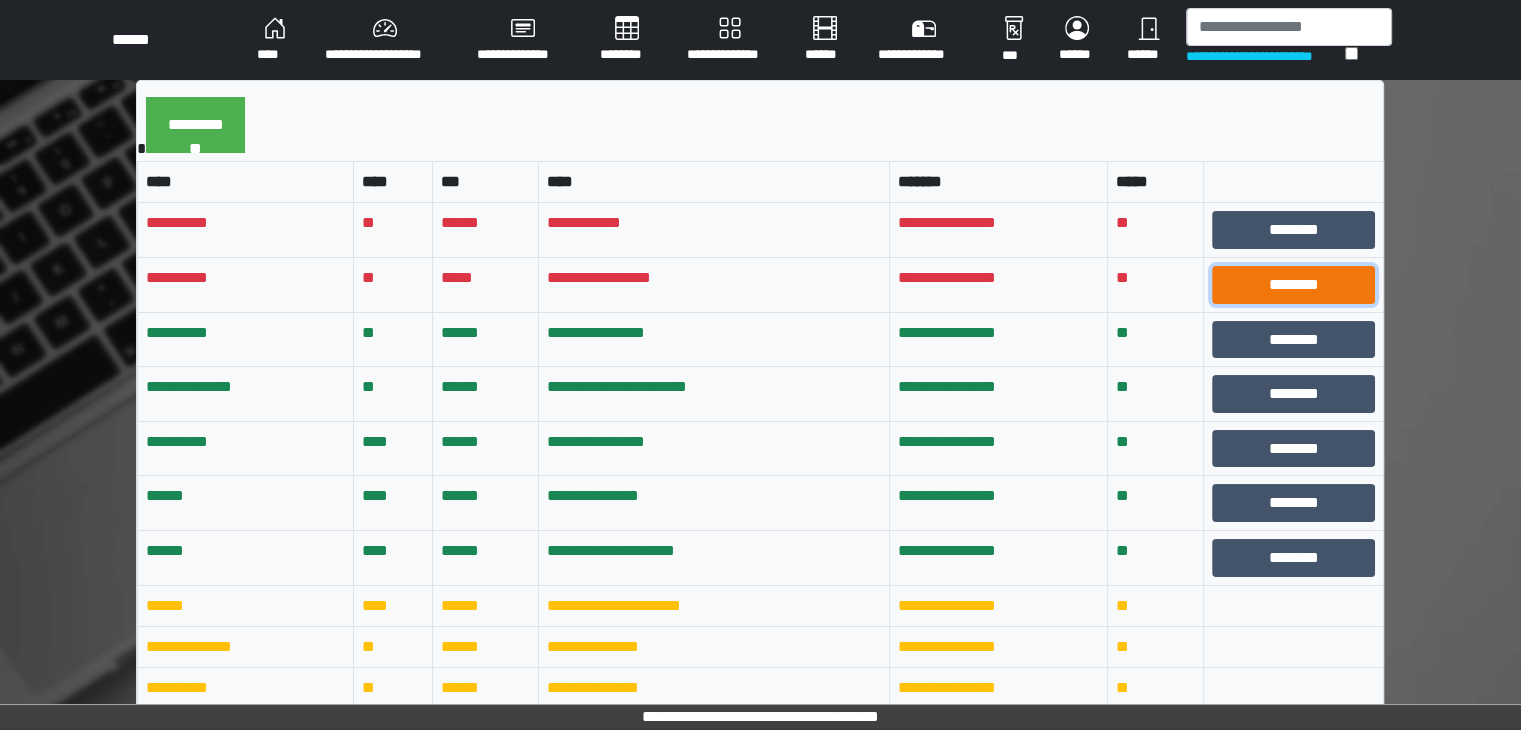 click on "********" at bounding box center (1293, 285) 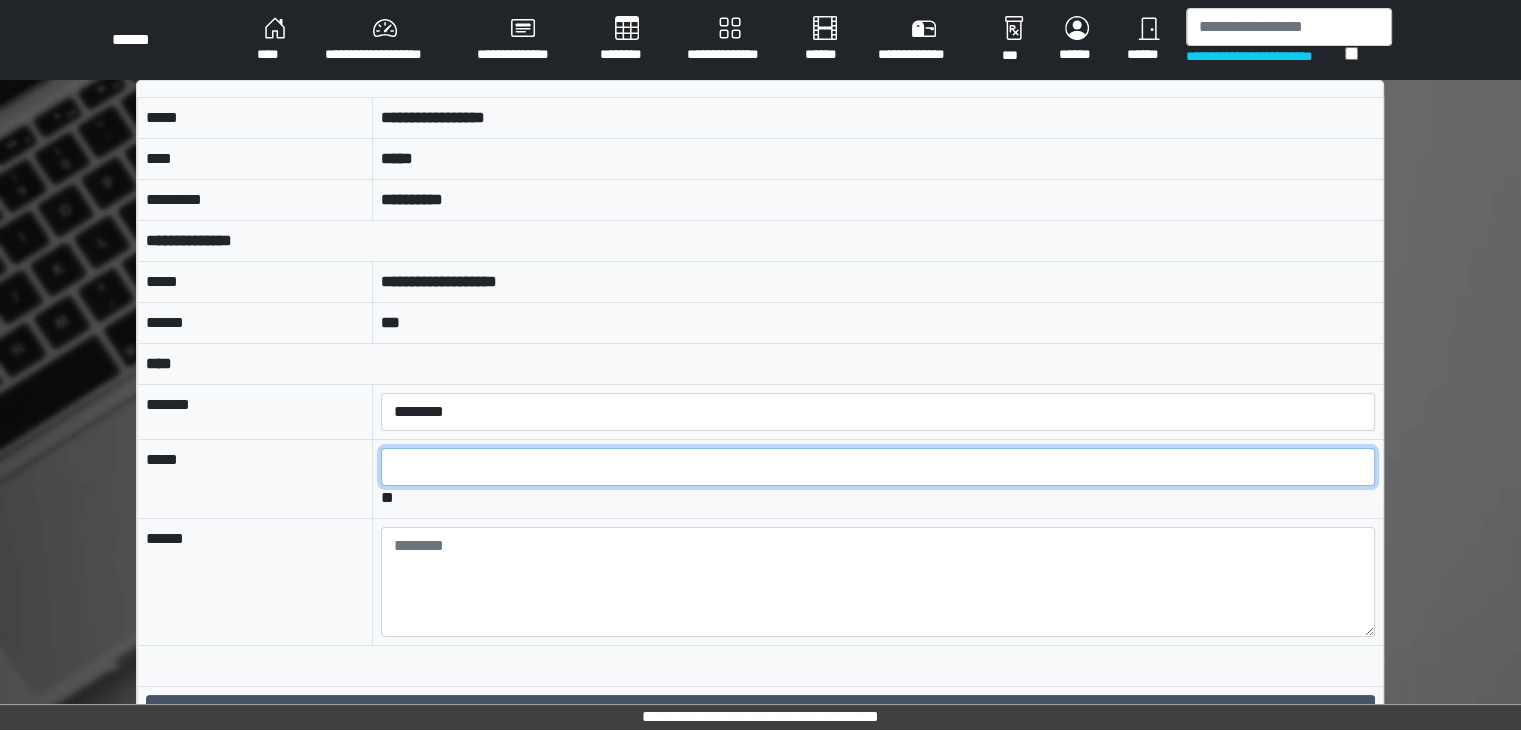 click at bounding box center (878, 467) 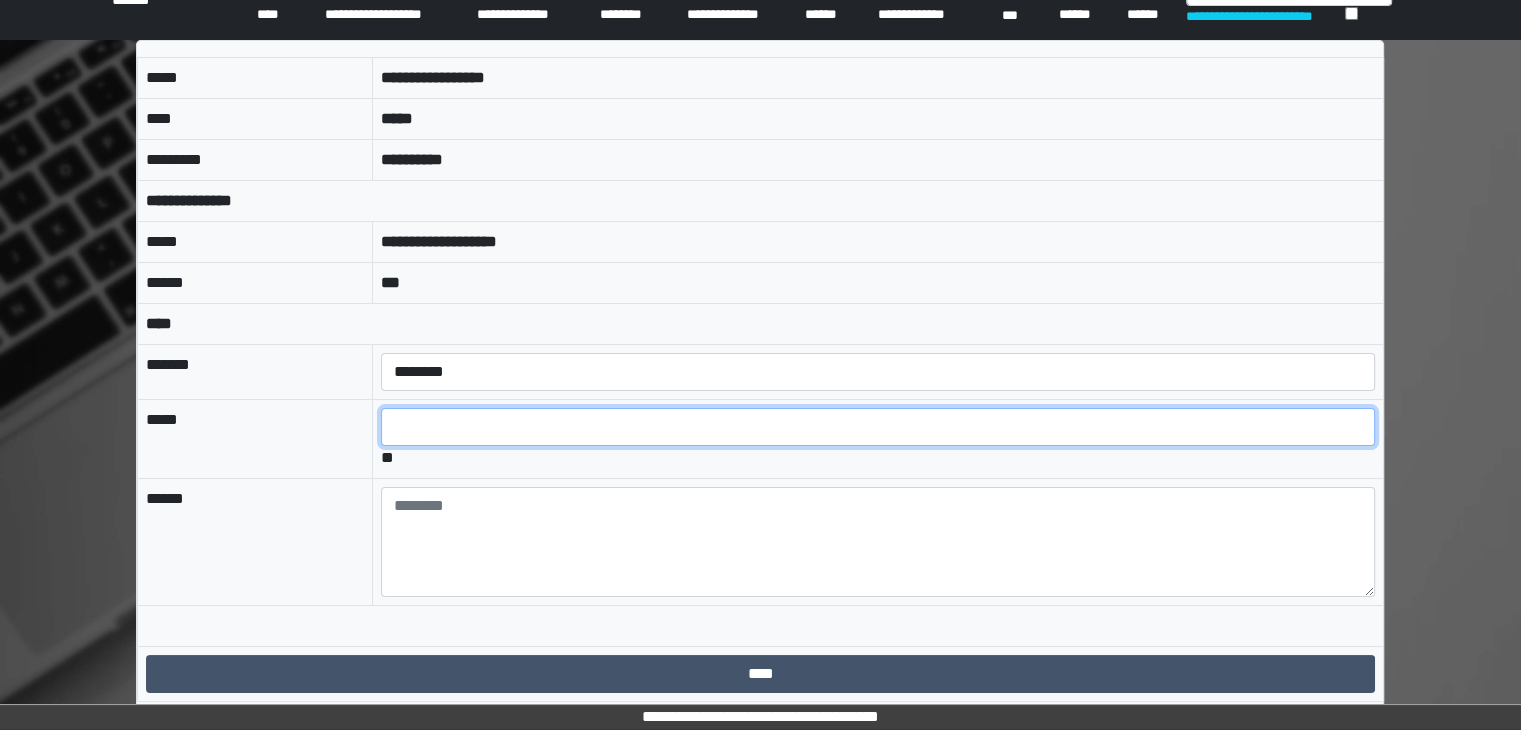 scroll, scrollTop: 41, scrollLeft: 0, axis: vertical 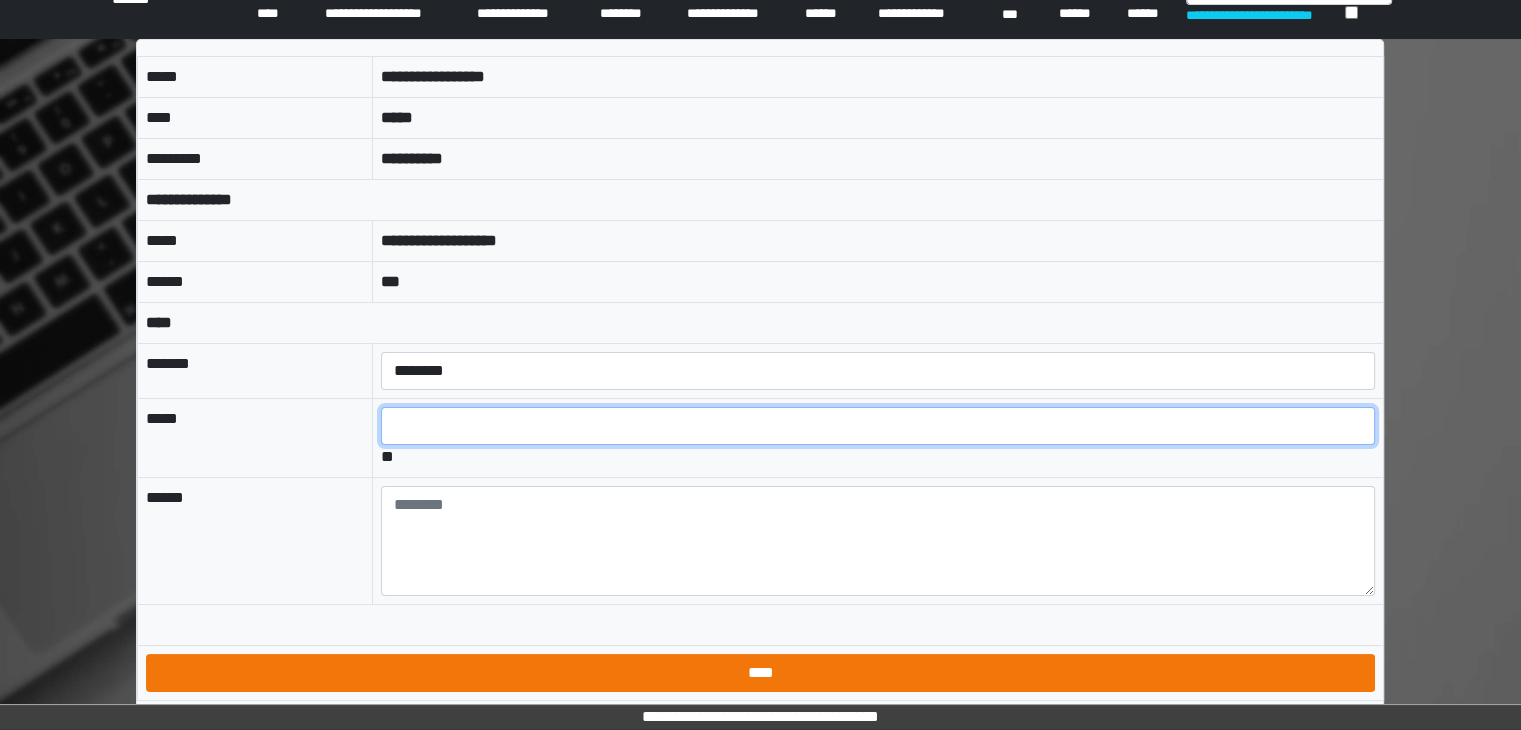 type on "*" 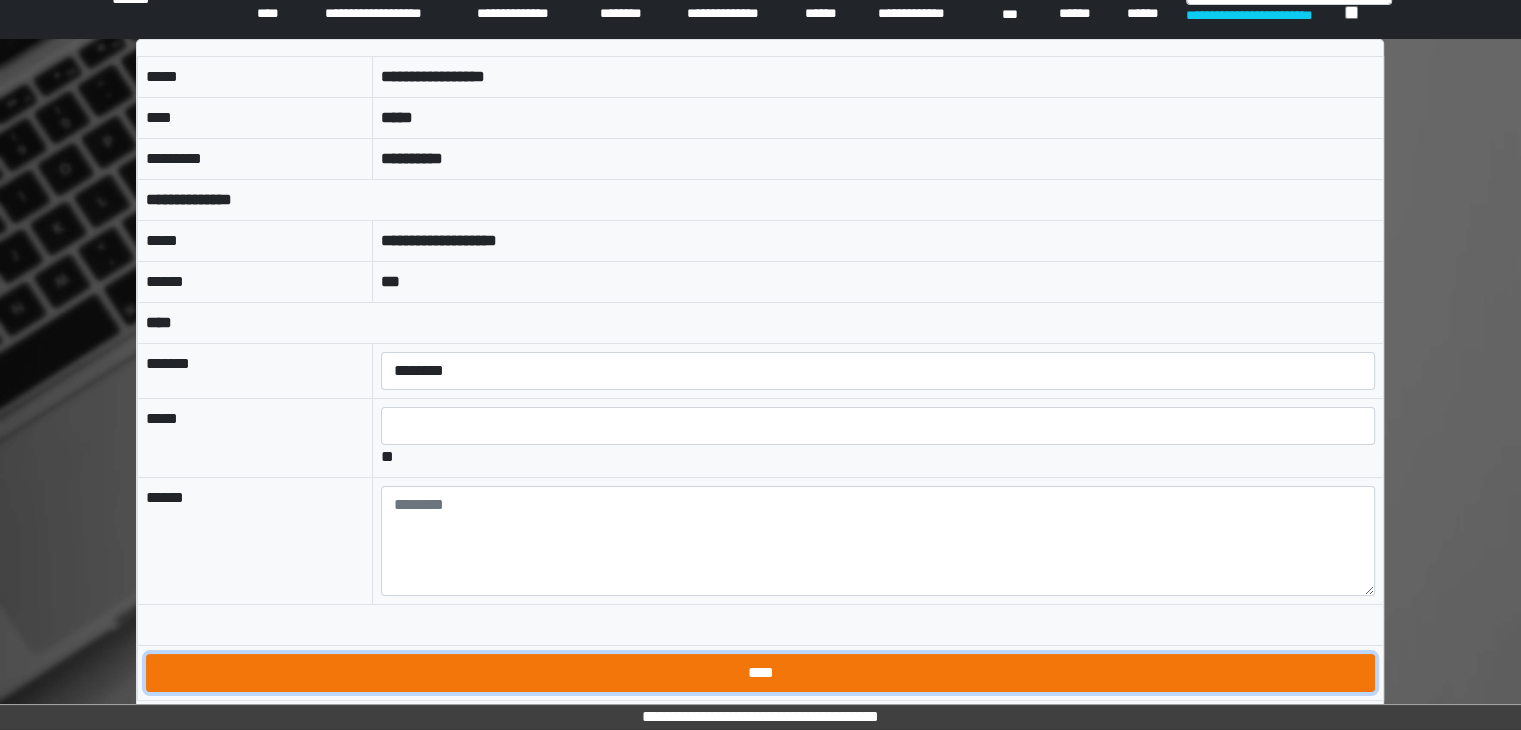 click on "****" at bounding box center (760, 673) 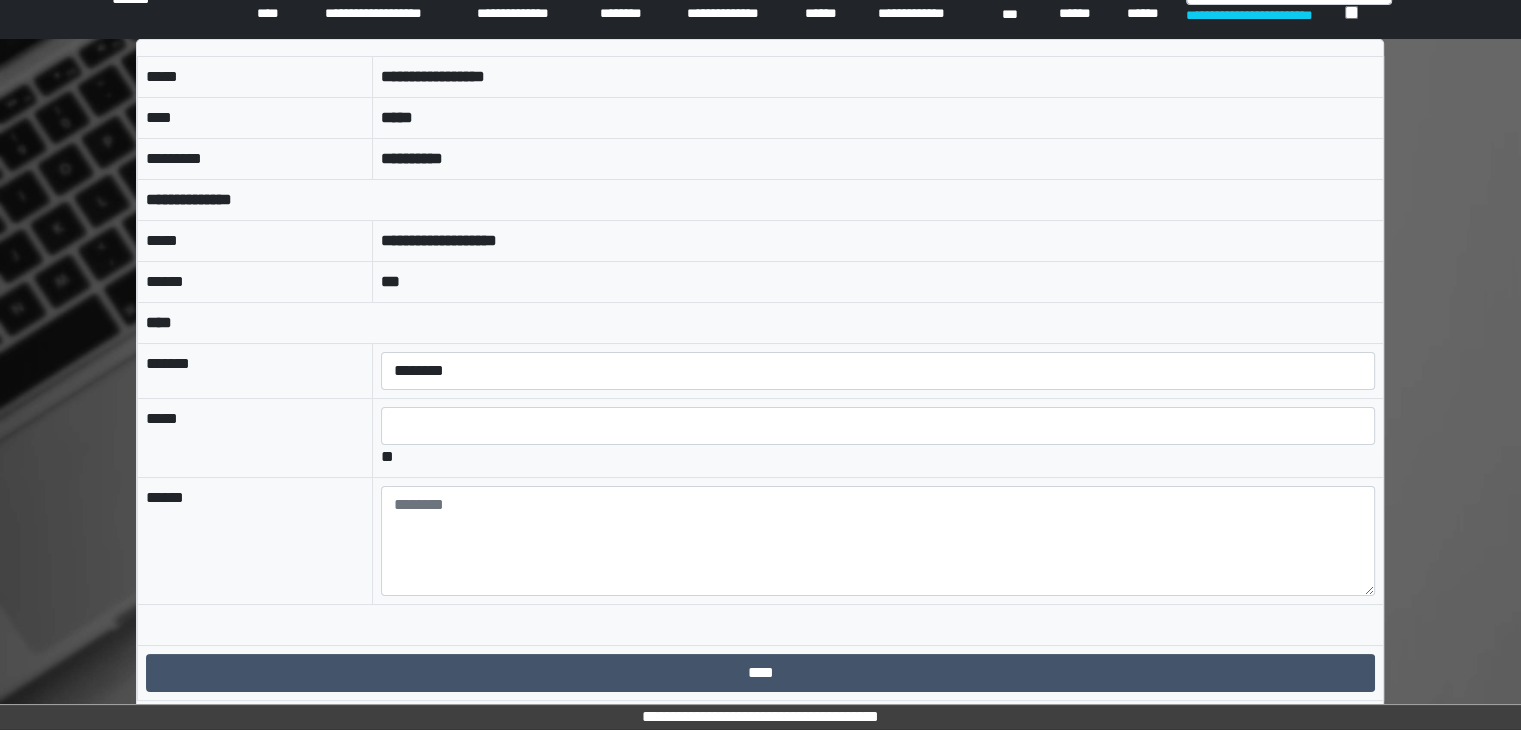 scroll, scrollTop: 0, scrollLeft: 0, axis: both 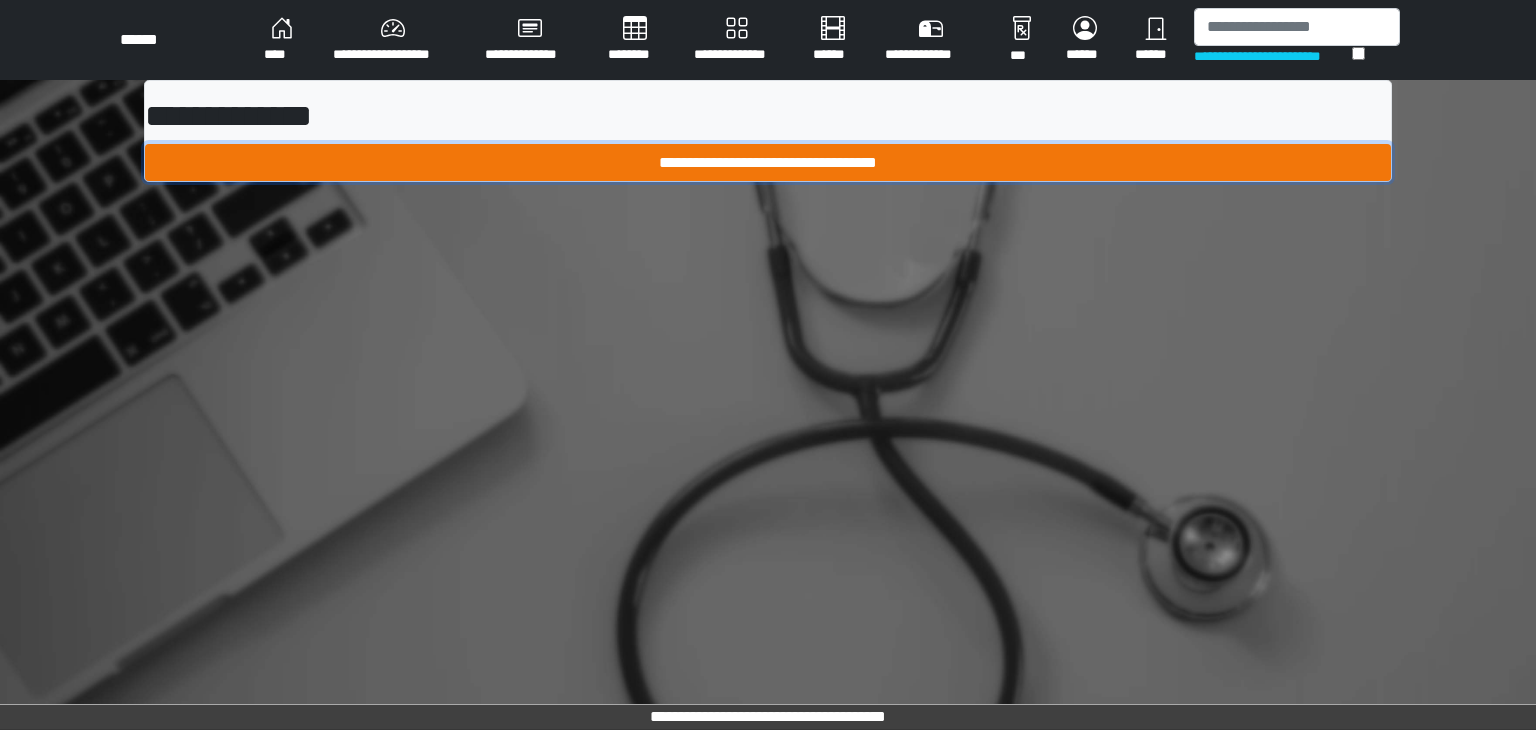 click on "**********" at bounding box center (768, 163) 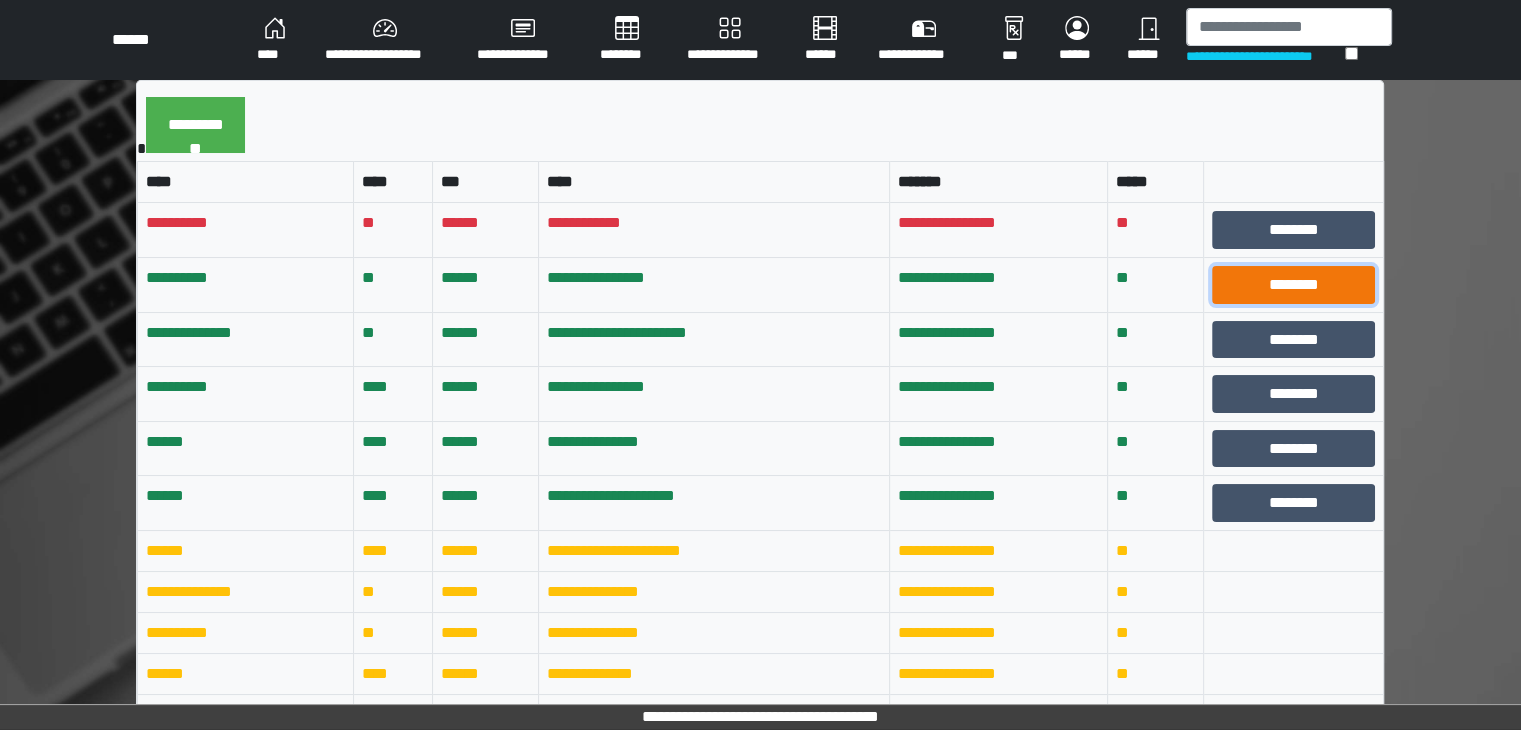 click on "********" at bounding box center (1293, 285) 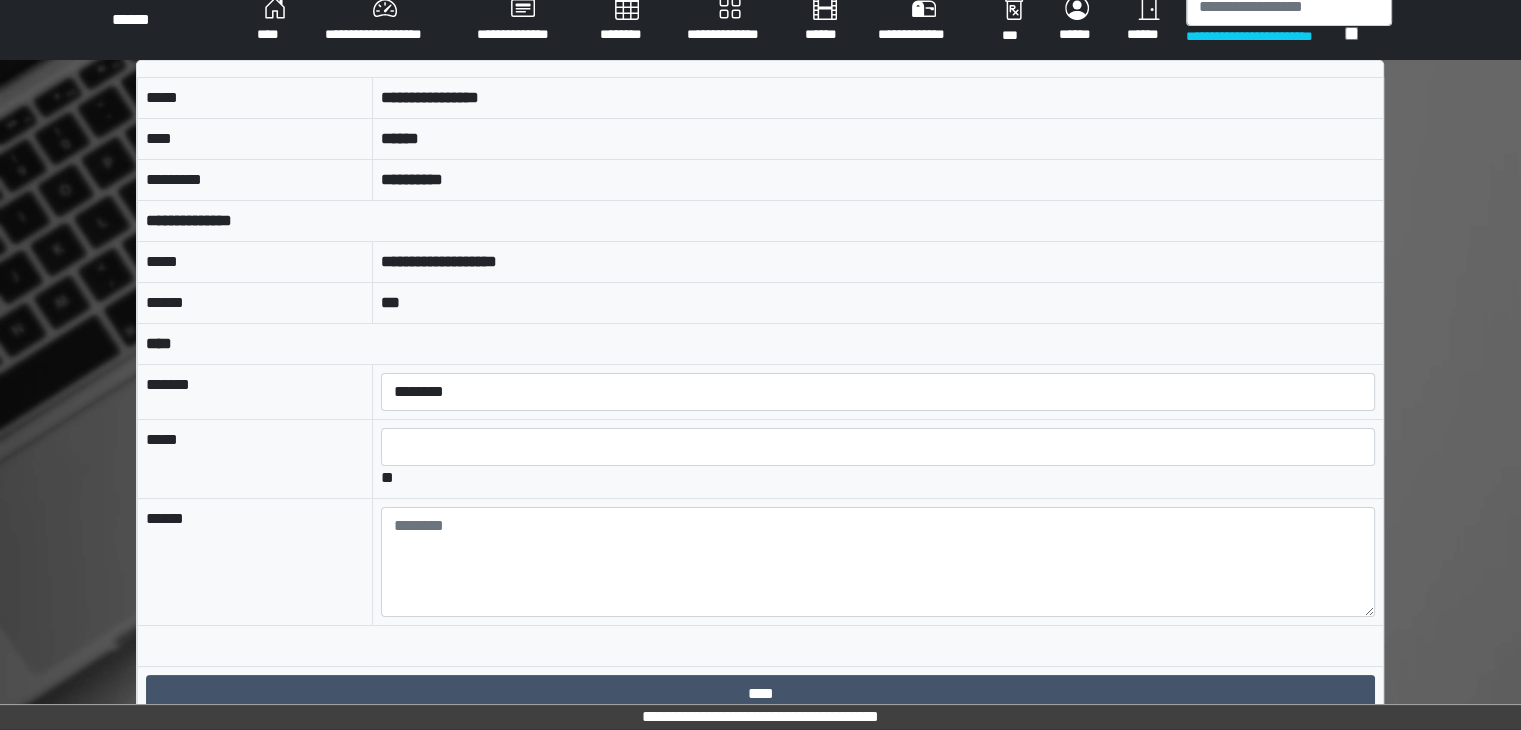 scroll, scrollTop: 0, scrollLeft: 0, axis: both 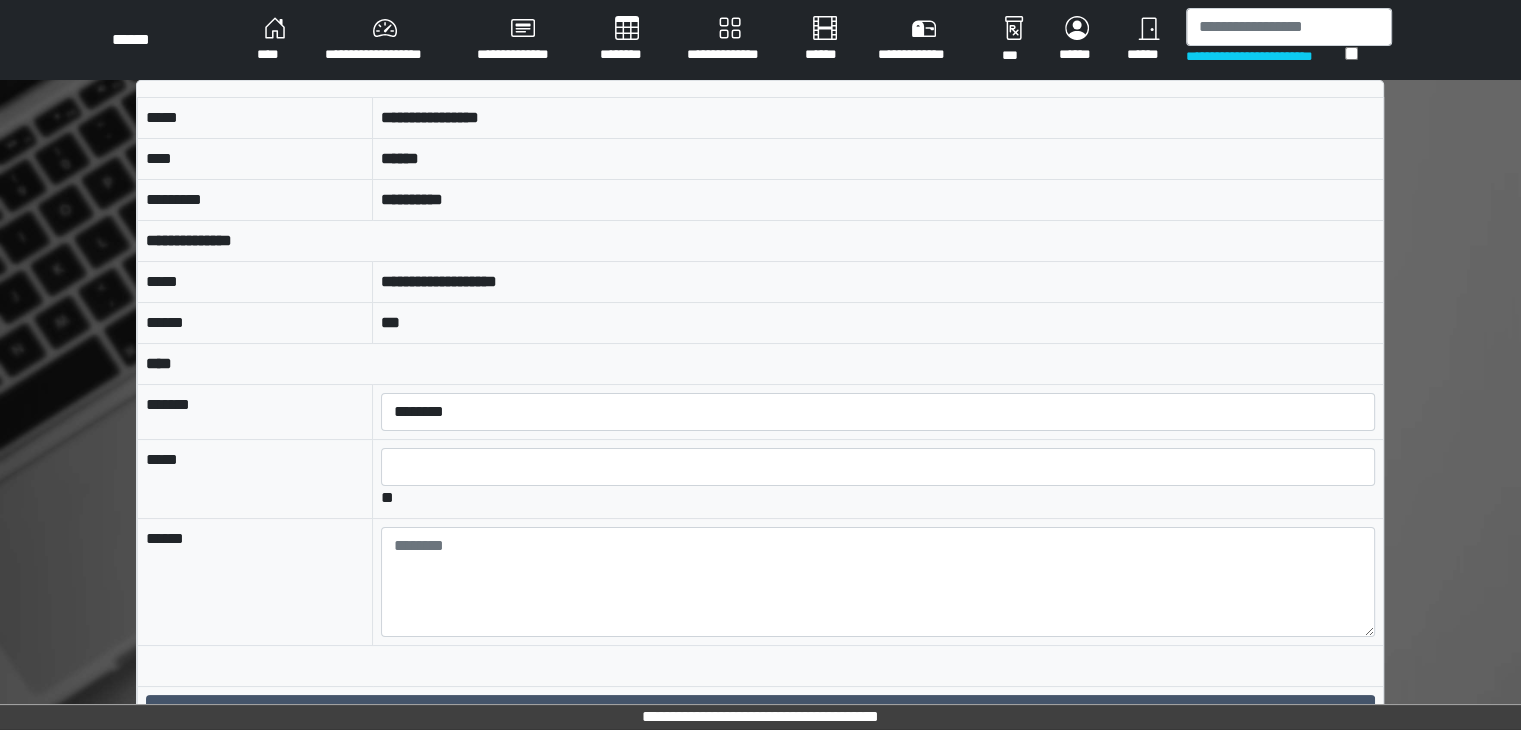 click on "****" at bounding box center (275, 40) 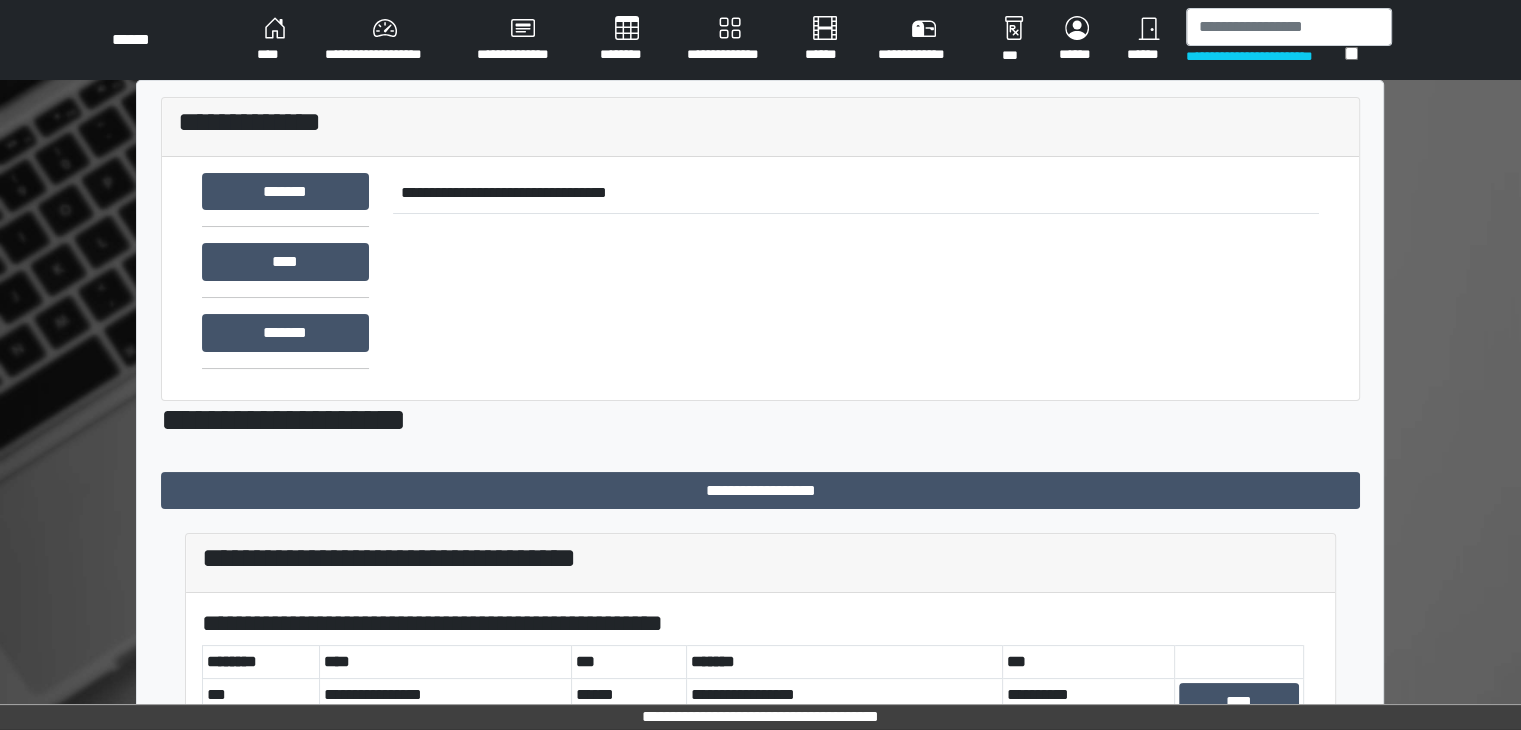 click on "**********" at bounding box center [385, 40] 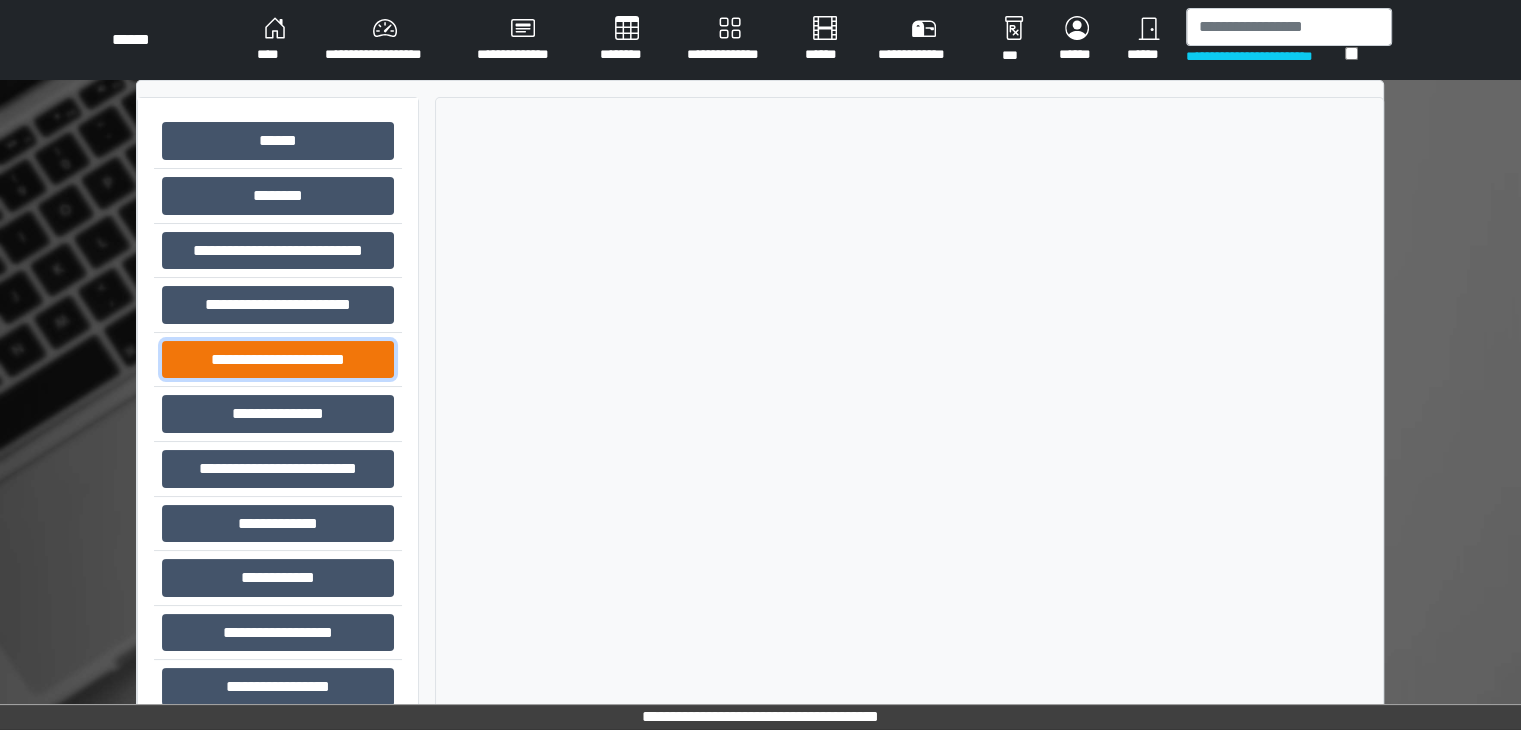 click on "**********" at bounding box center (278, 360) 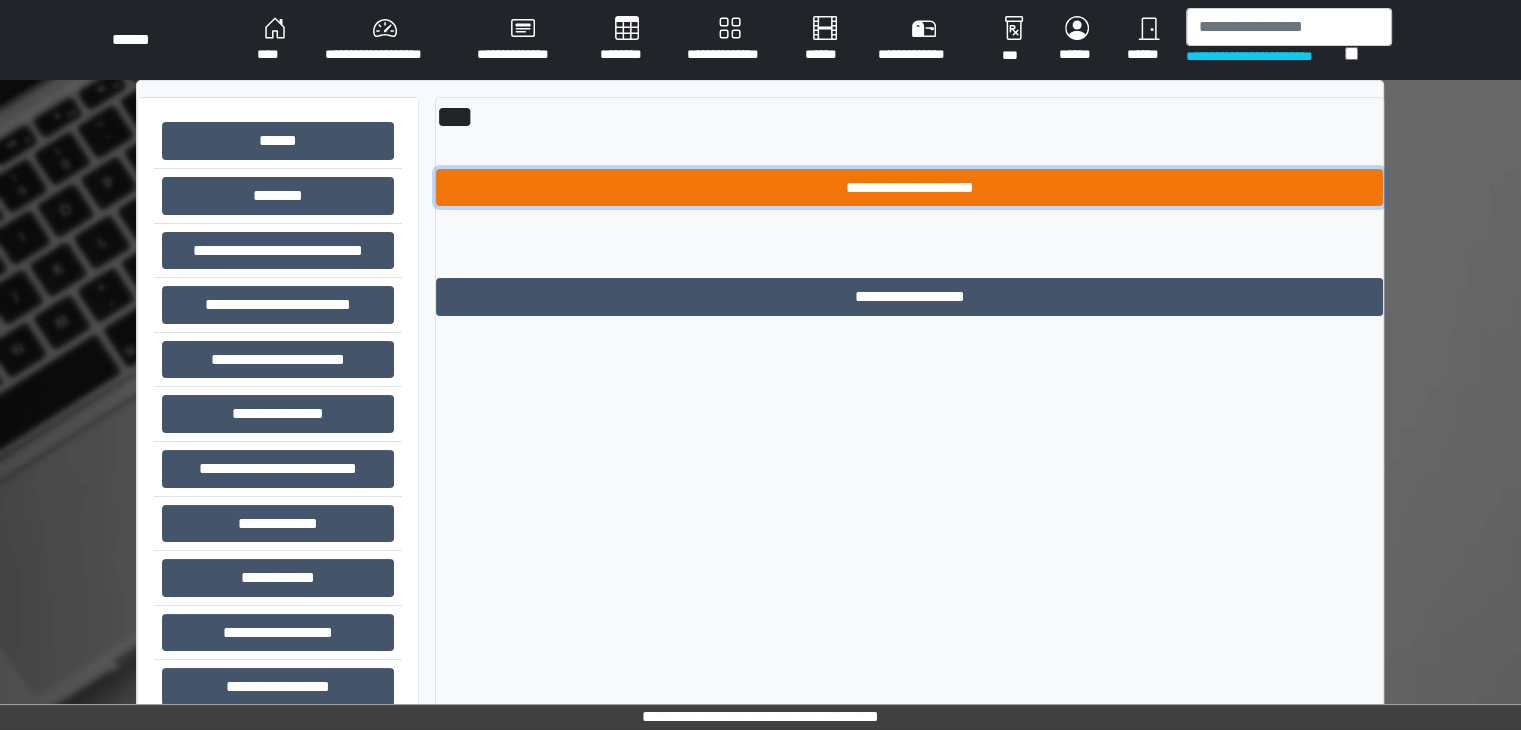 click on "**********" at bounding box center [909, 188] 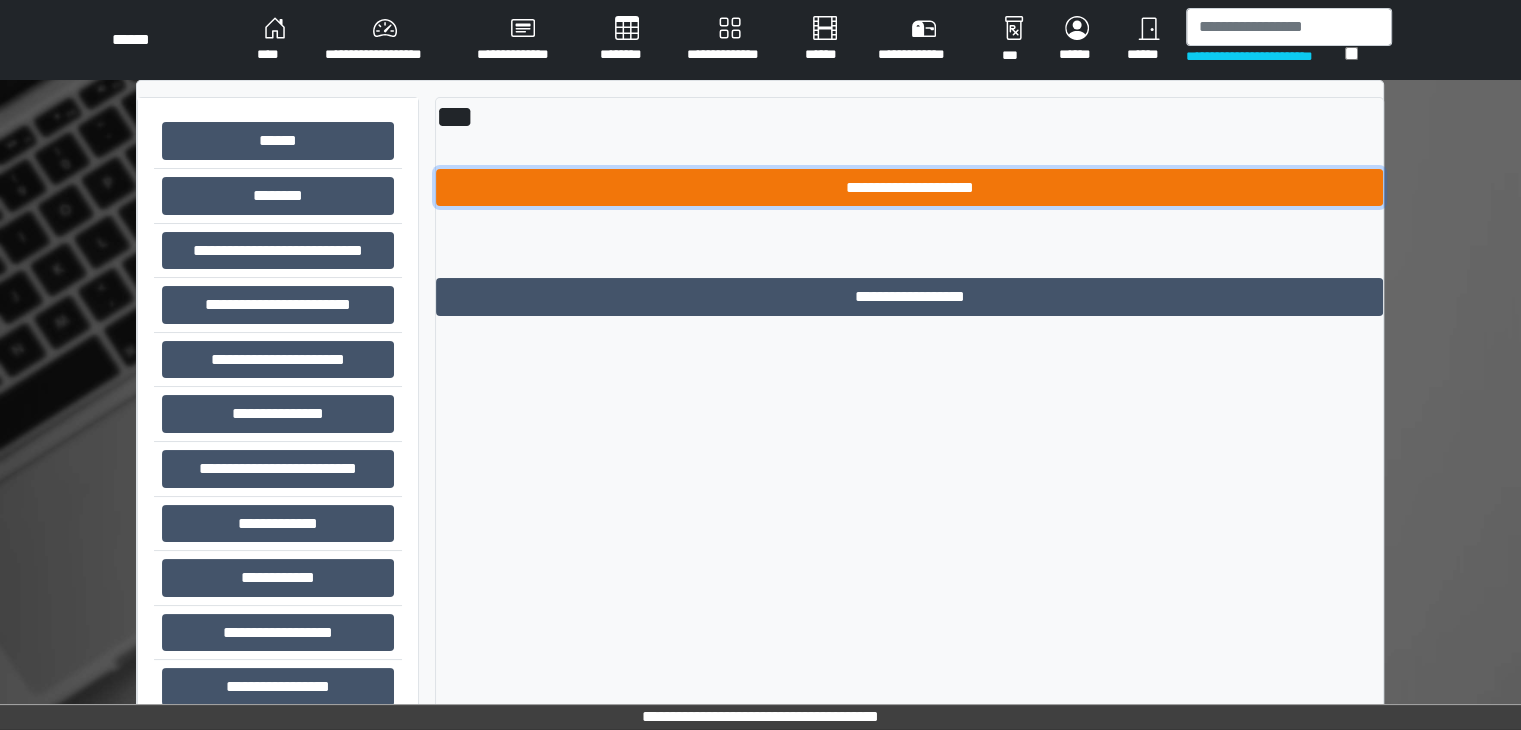 click on "**********" at bounding box center (909, 188) 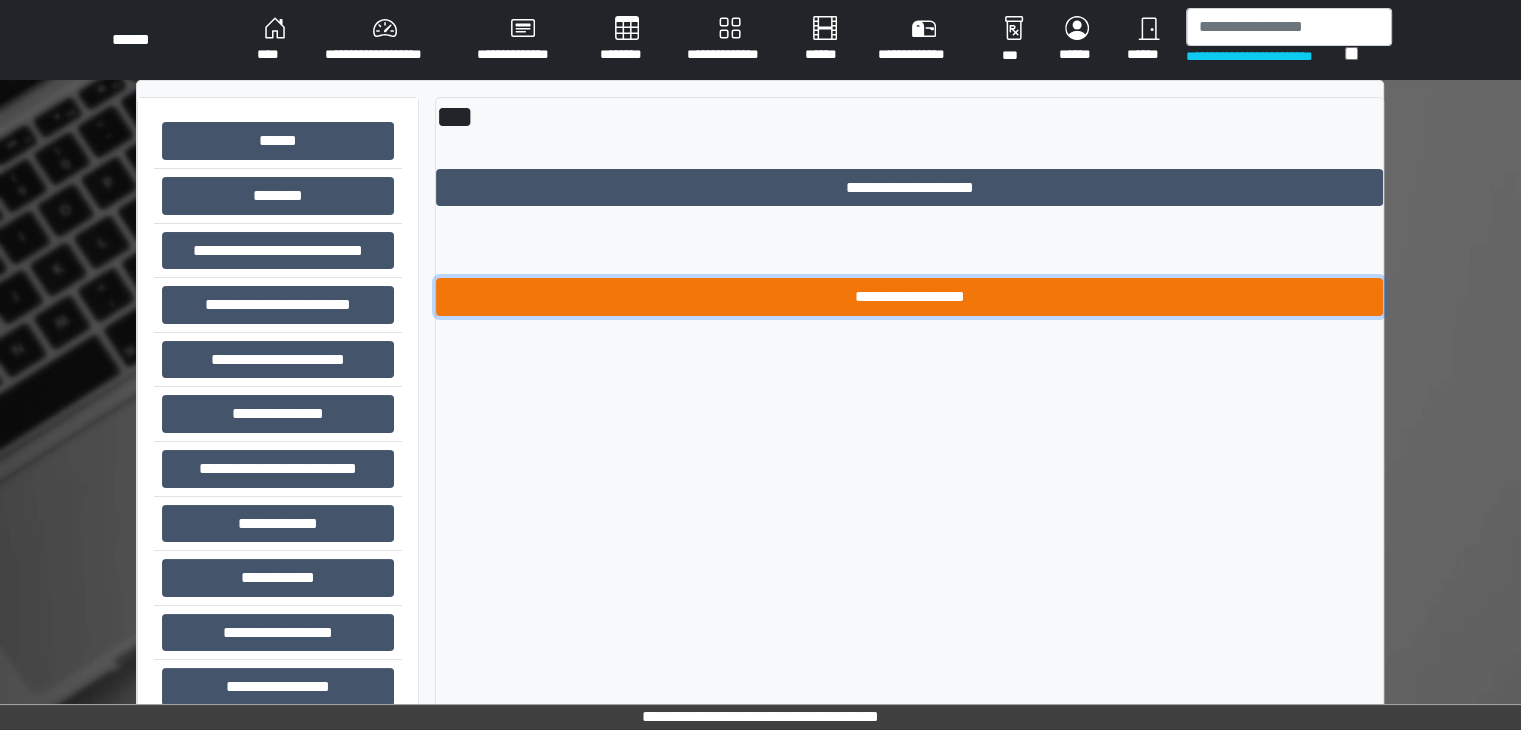 click on "**********" at bounding box center [909, 297] 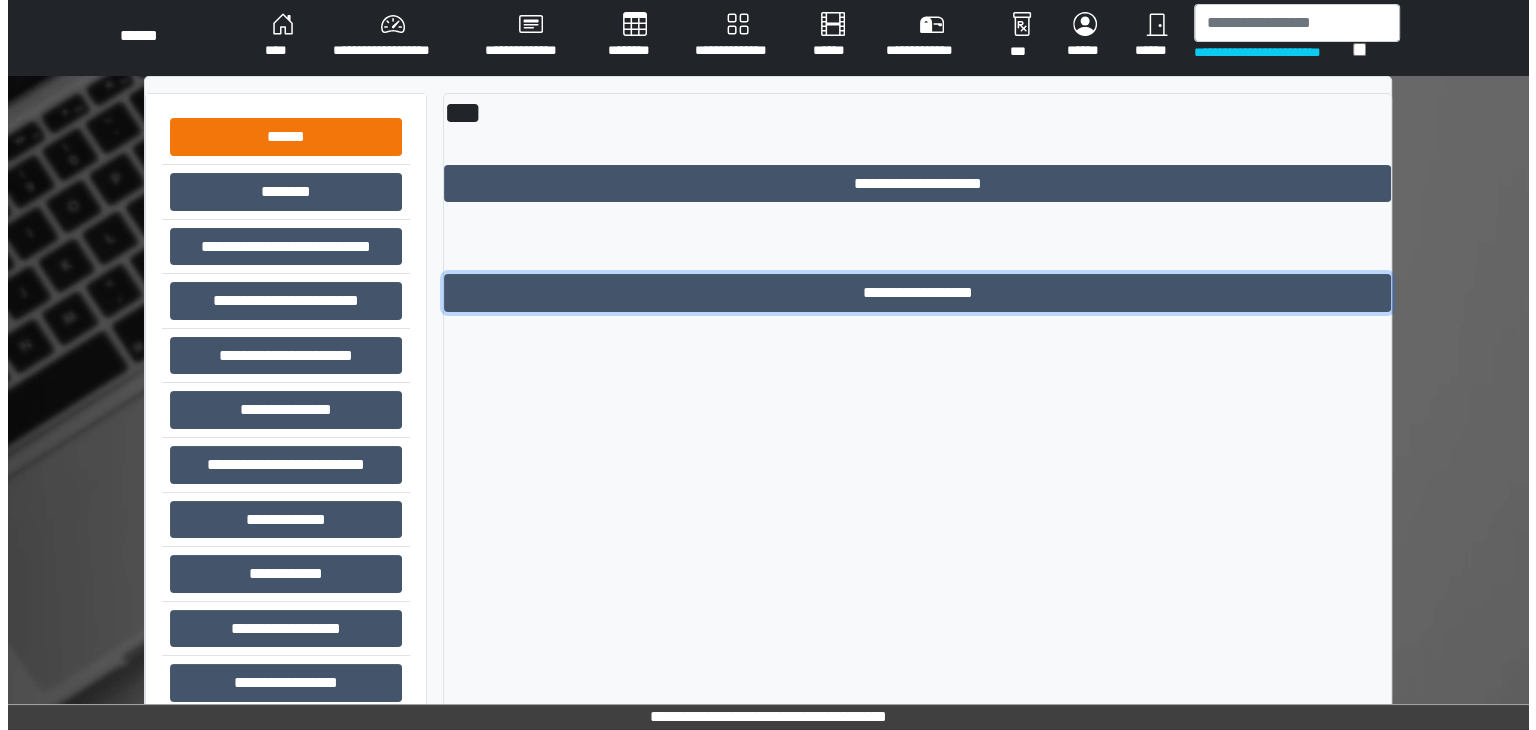 scroll, scrollTop: 0, scrollLeft: 0, axis: both 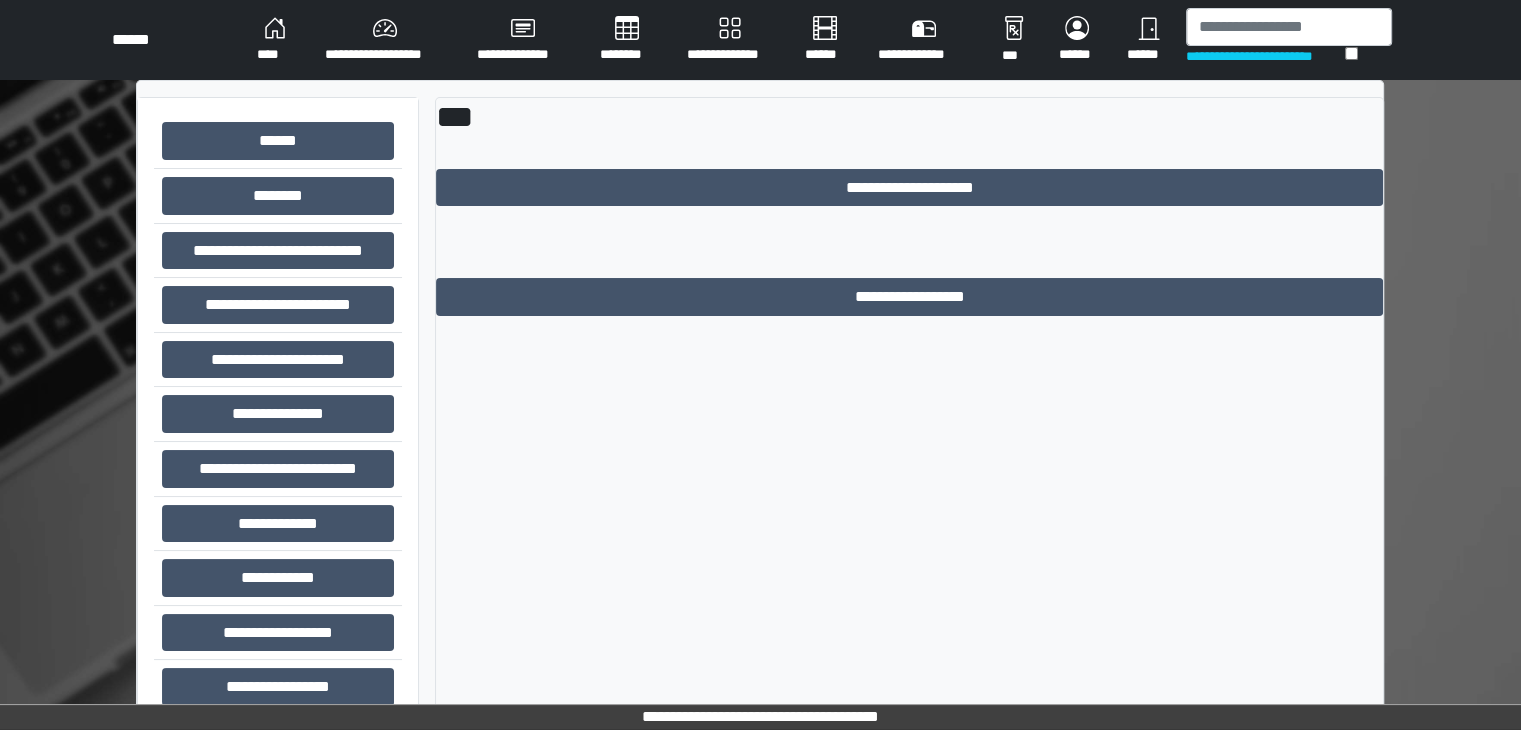 click on "****" at bounding box center (275, 40) 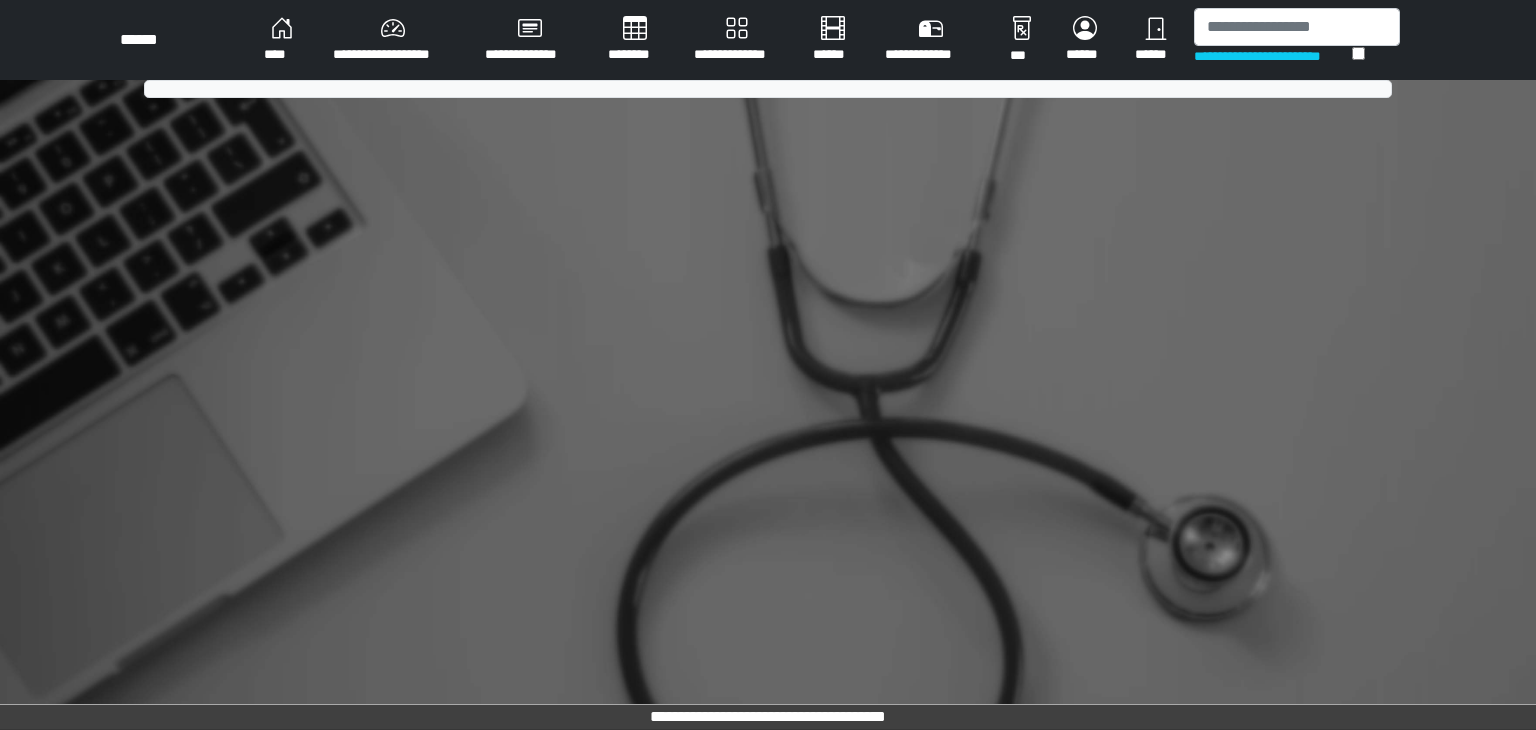 click on "**********" at bounding box center (393, 40) 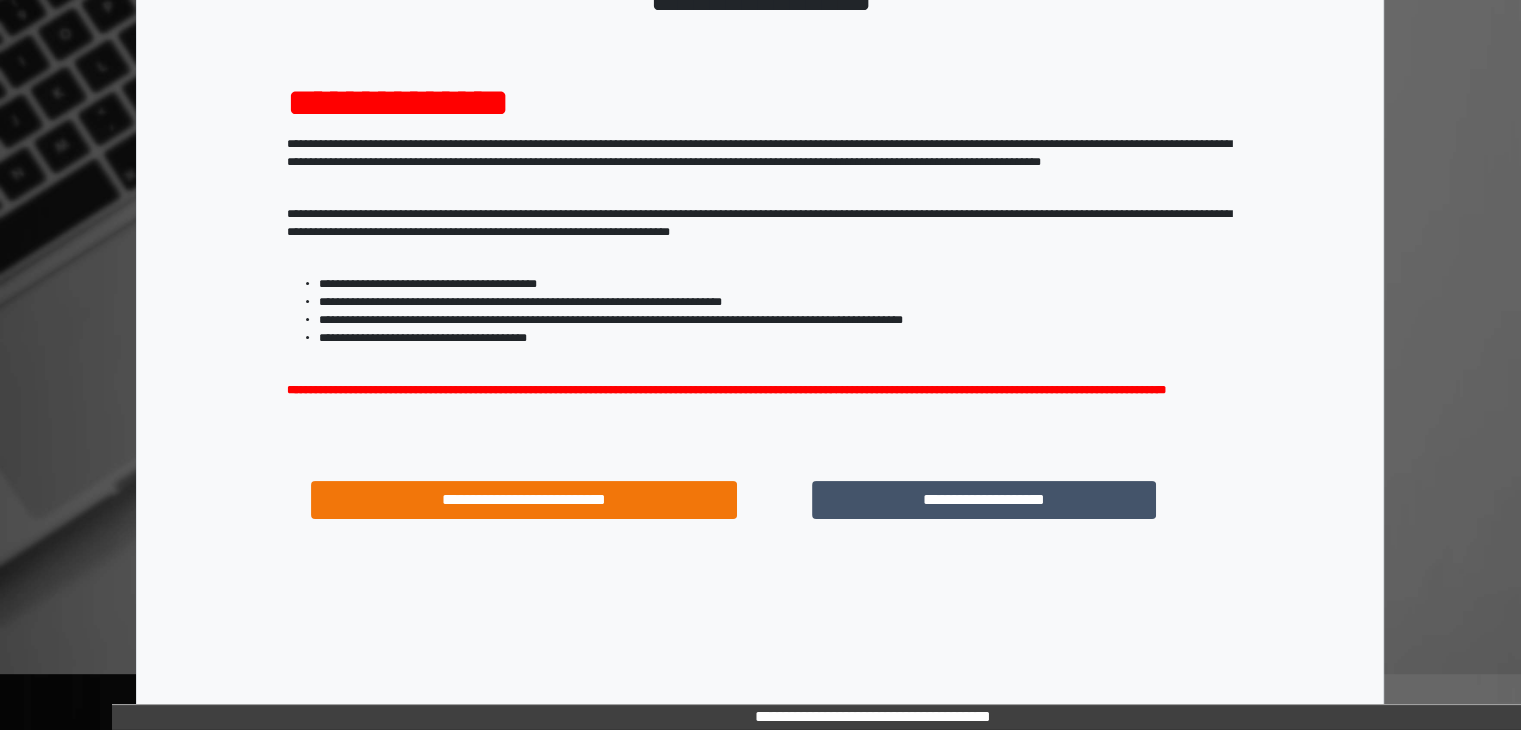 scroll, scrollTop: 180, scrollLeft: 0, axis: vertical 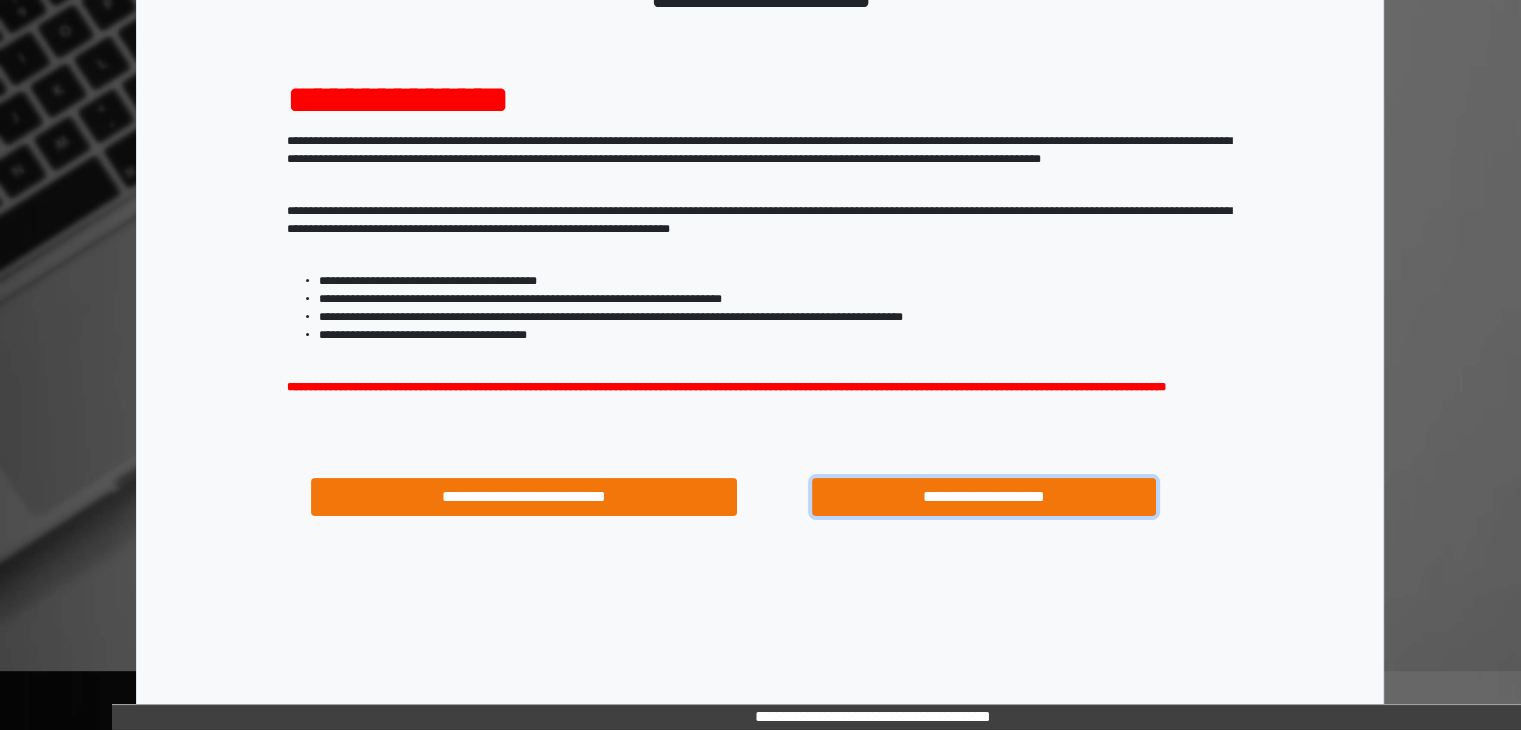click on "**********" at bounding box center (984, 497) 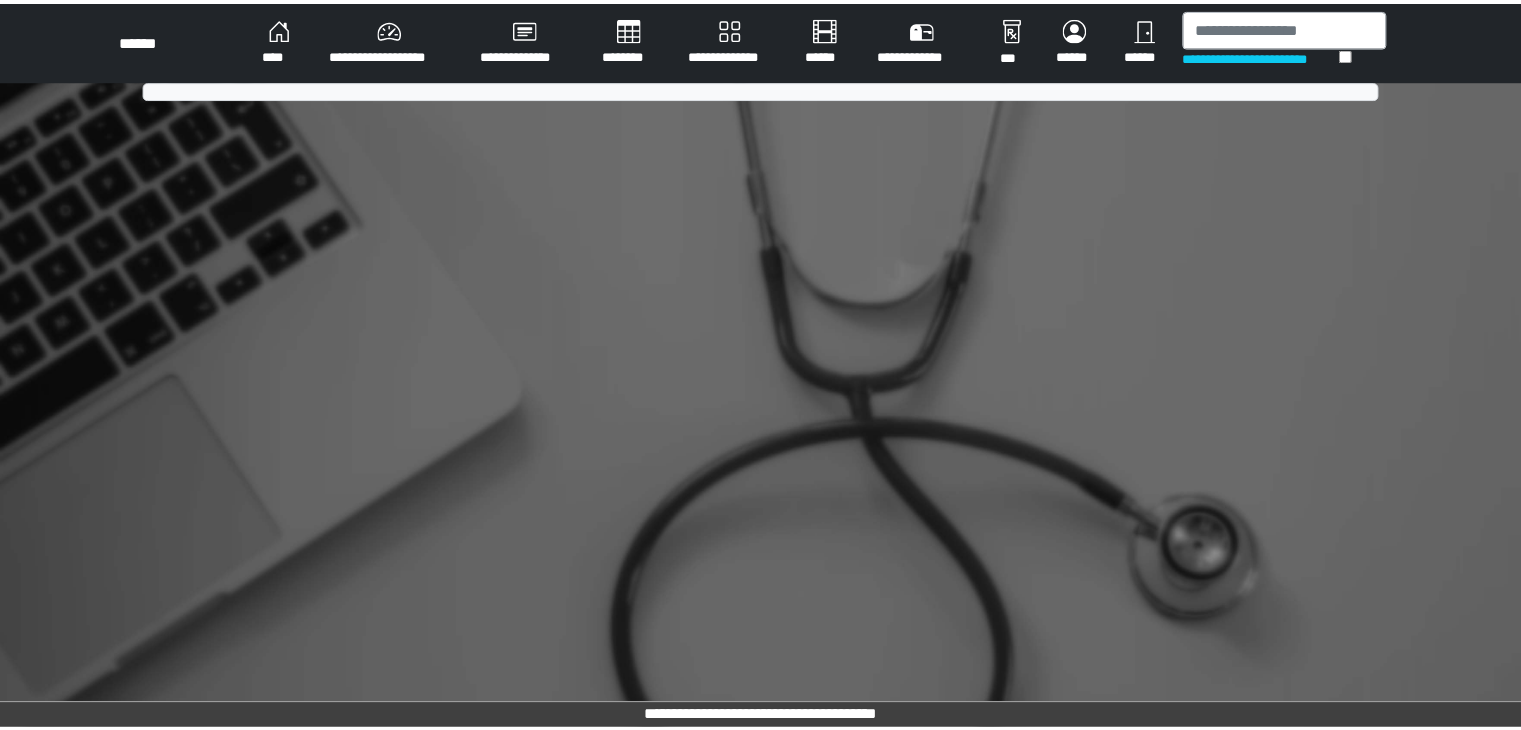 scroll, scrollTop: 0, scrollLeft: 0, axis: both 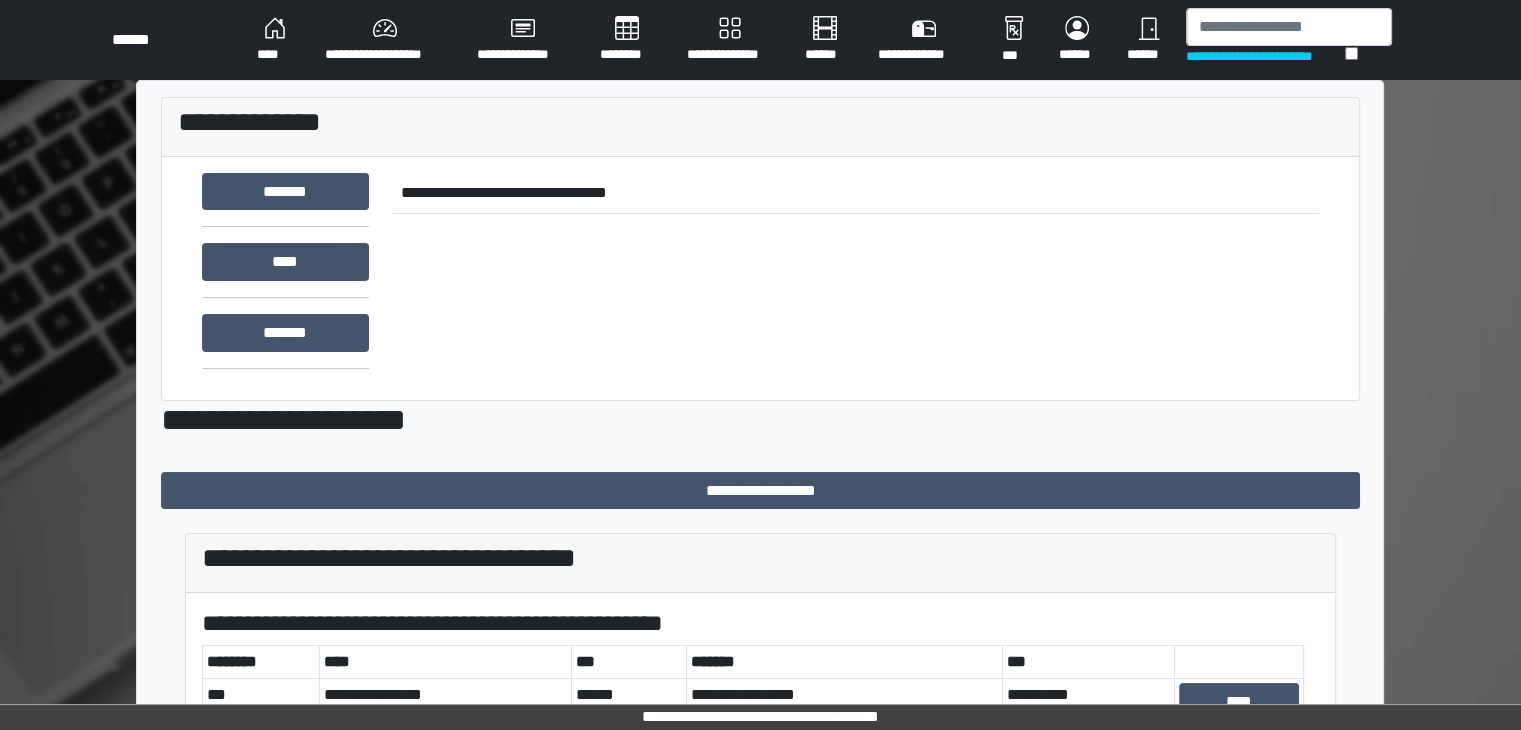 click on "**********" at bounding box center (385, 40) 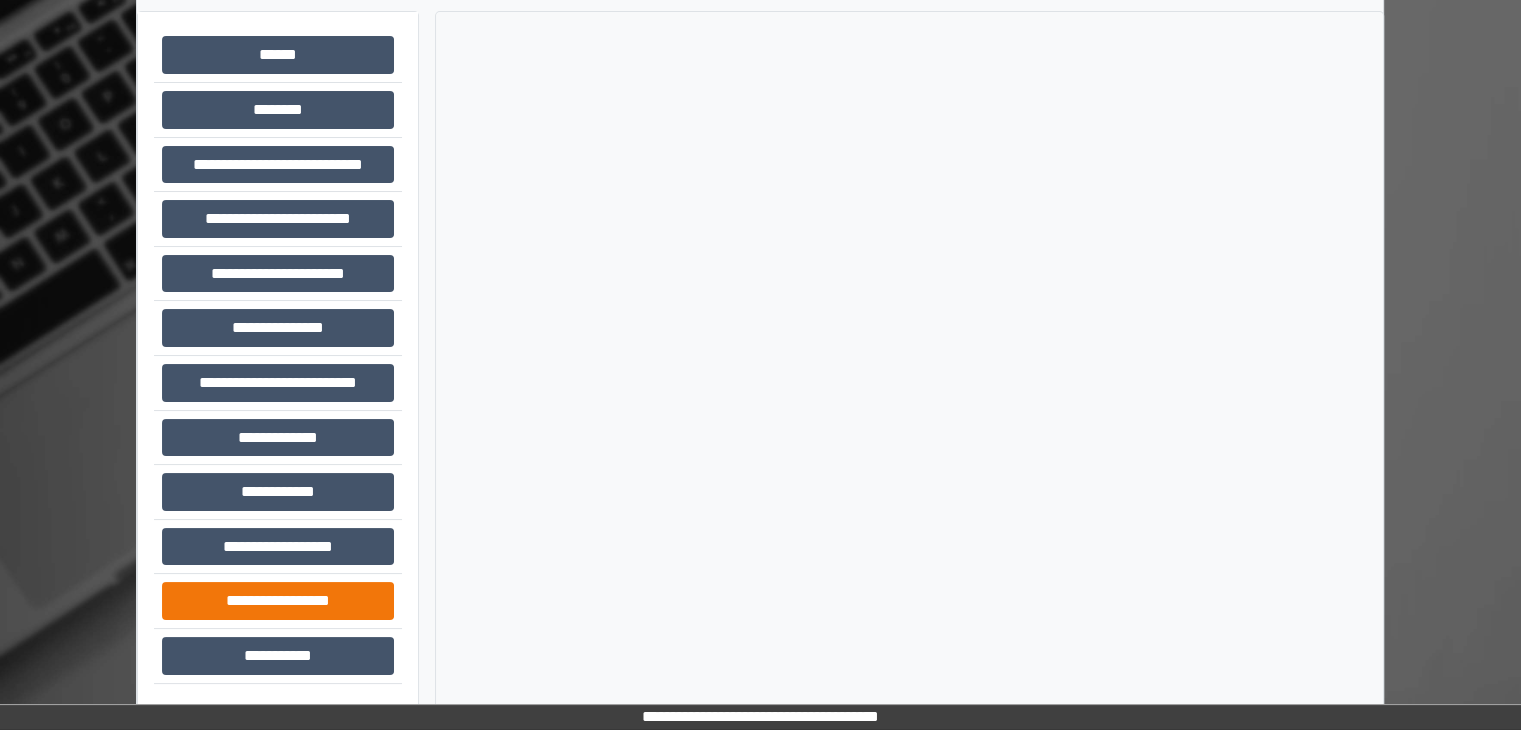 scroll, scrollTop: 87, scrollLeft: 0, axis: vertical 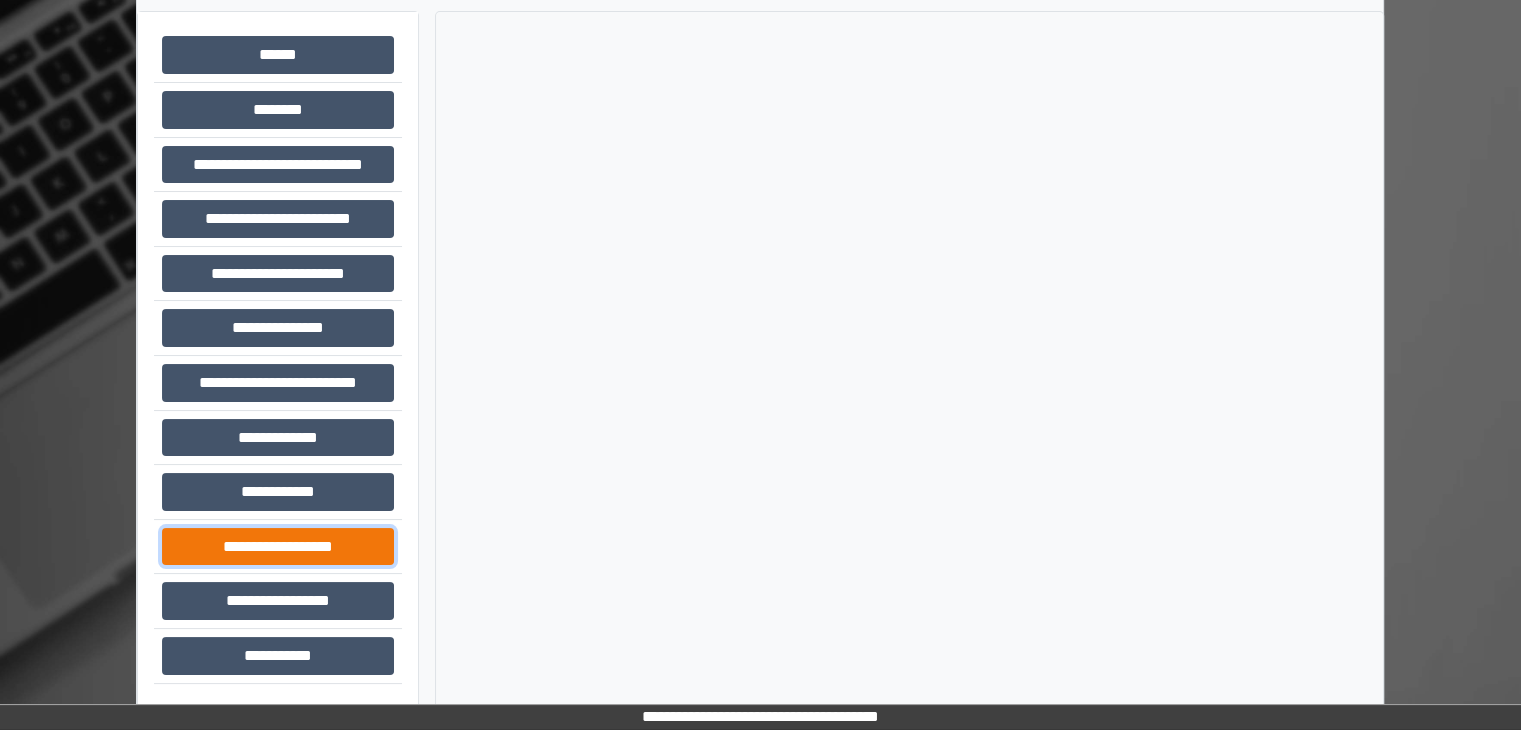 click on "**********" at bounding box center [278, 547] 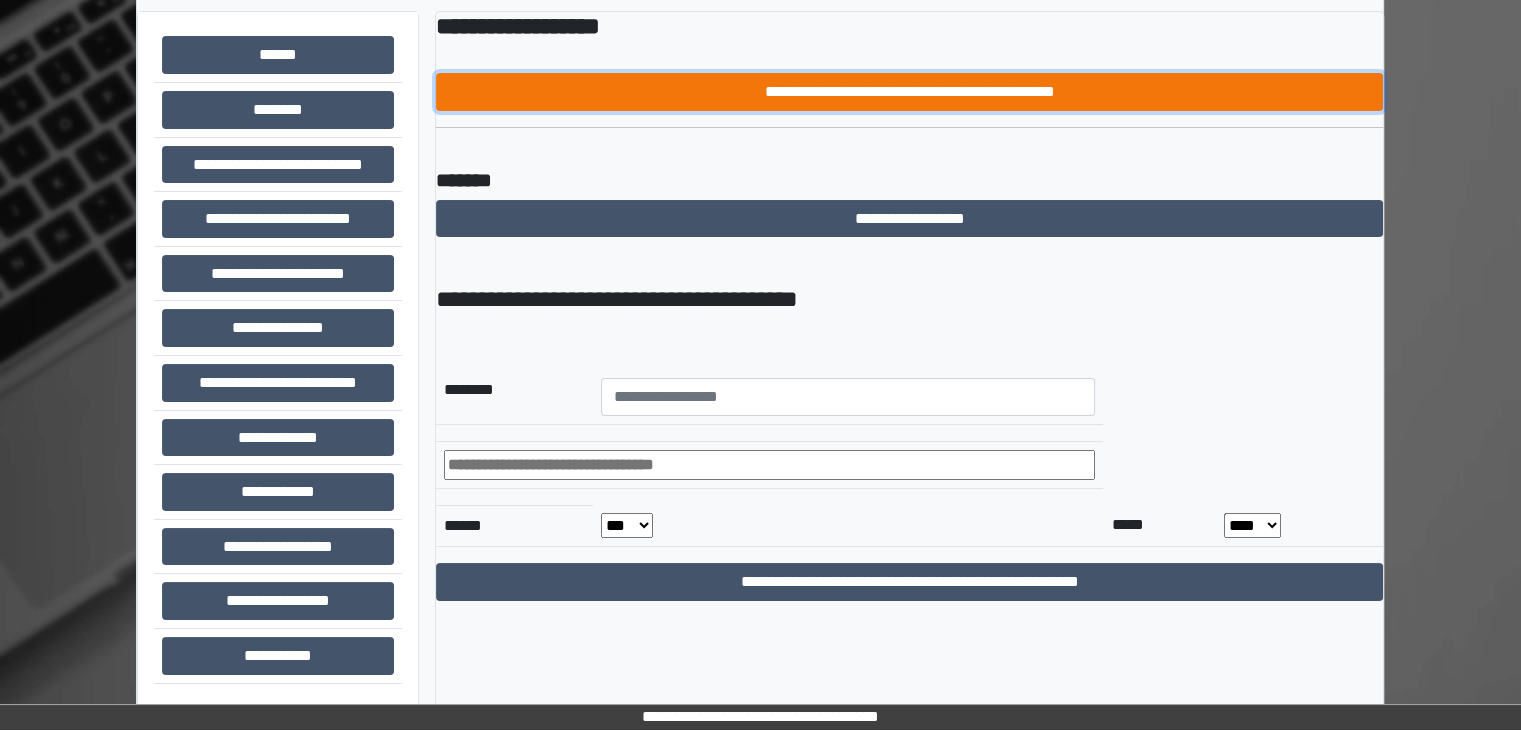 click on "**********" at bounding box center (909, 92) 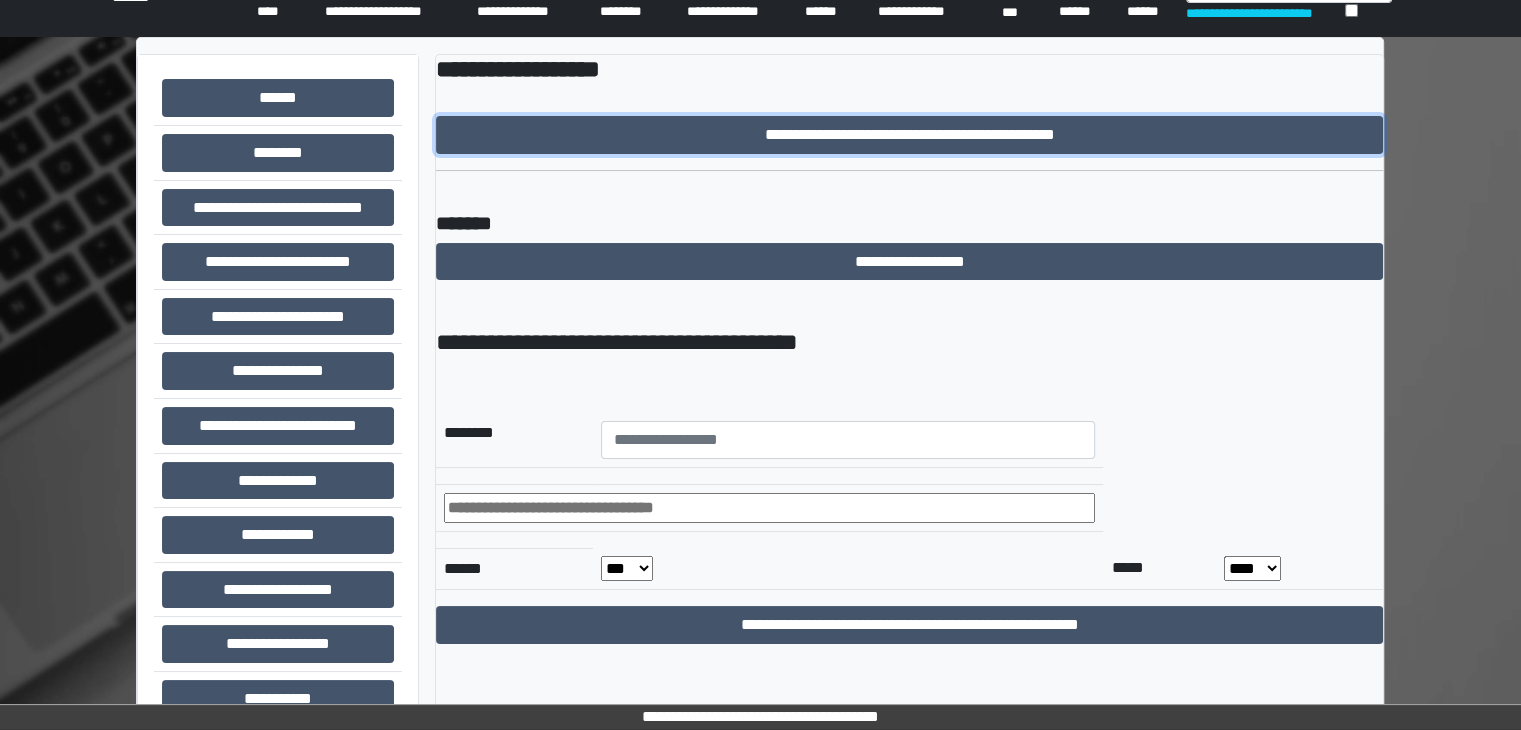 scroll, scrollTop: 0, scrollLeft: 0, axis: both 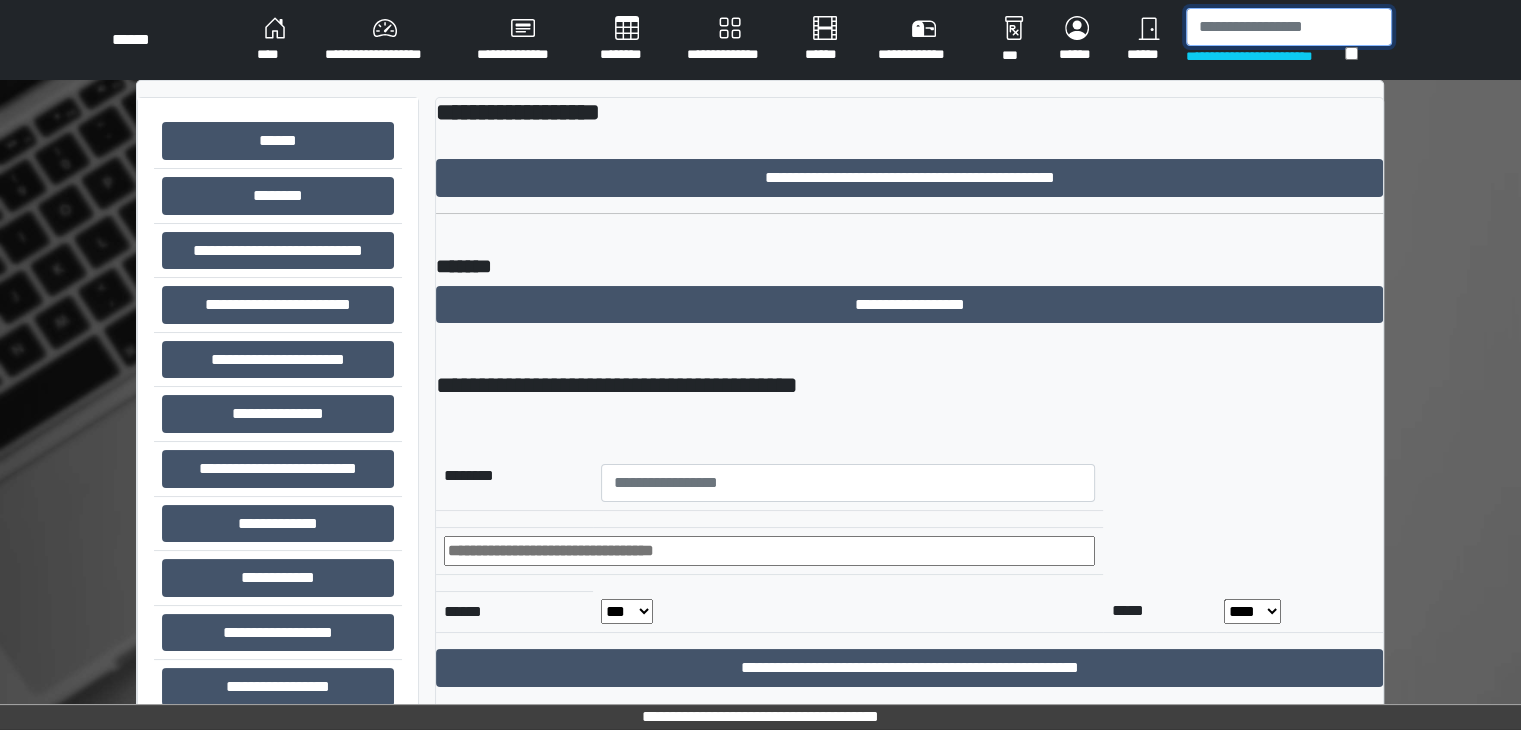 click at bounding box center [1289, 27] 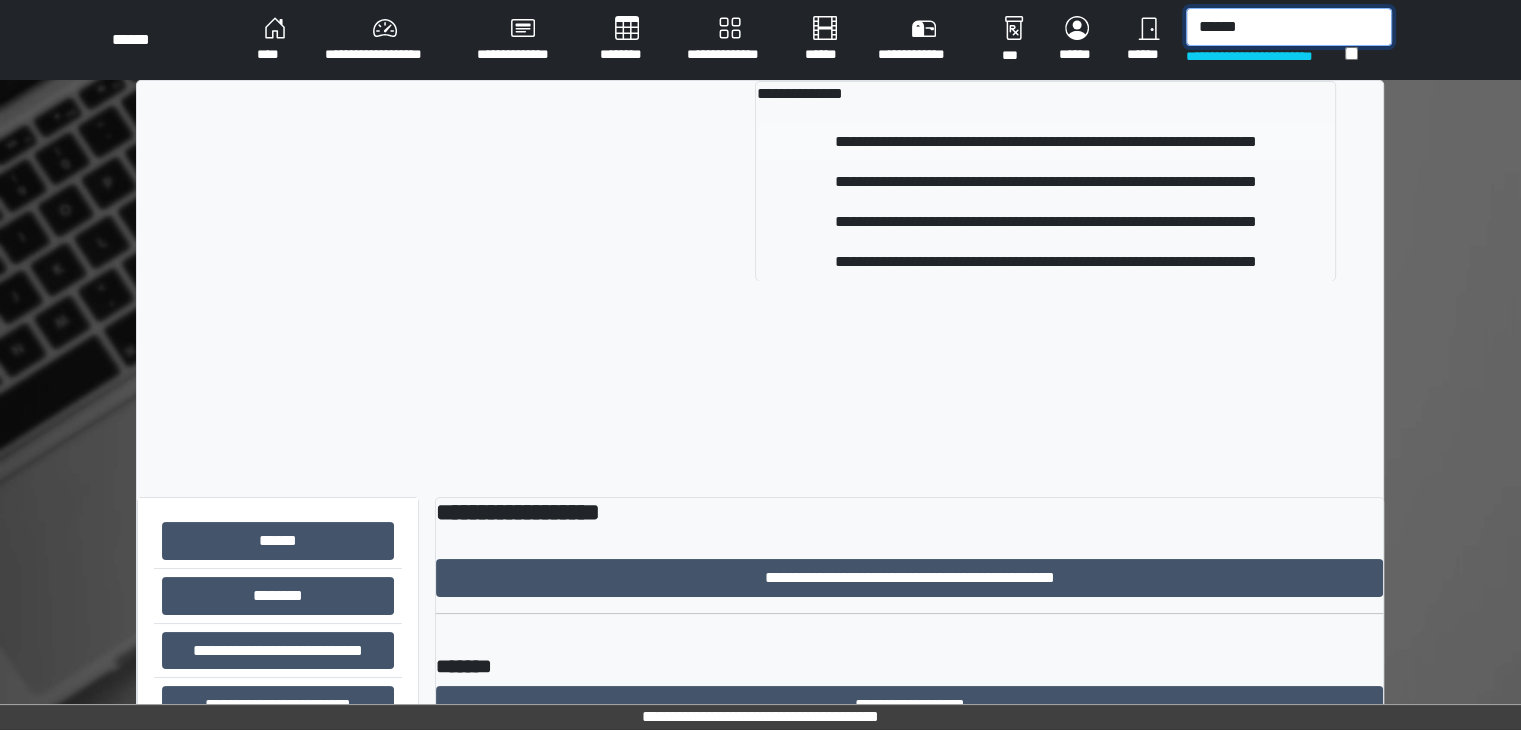 type on "******" 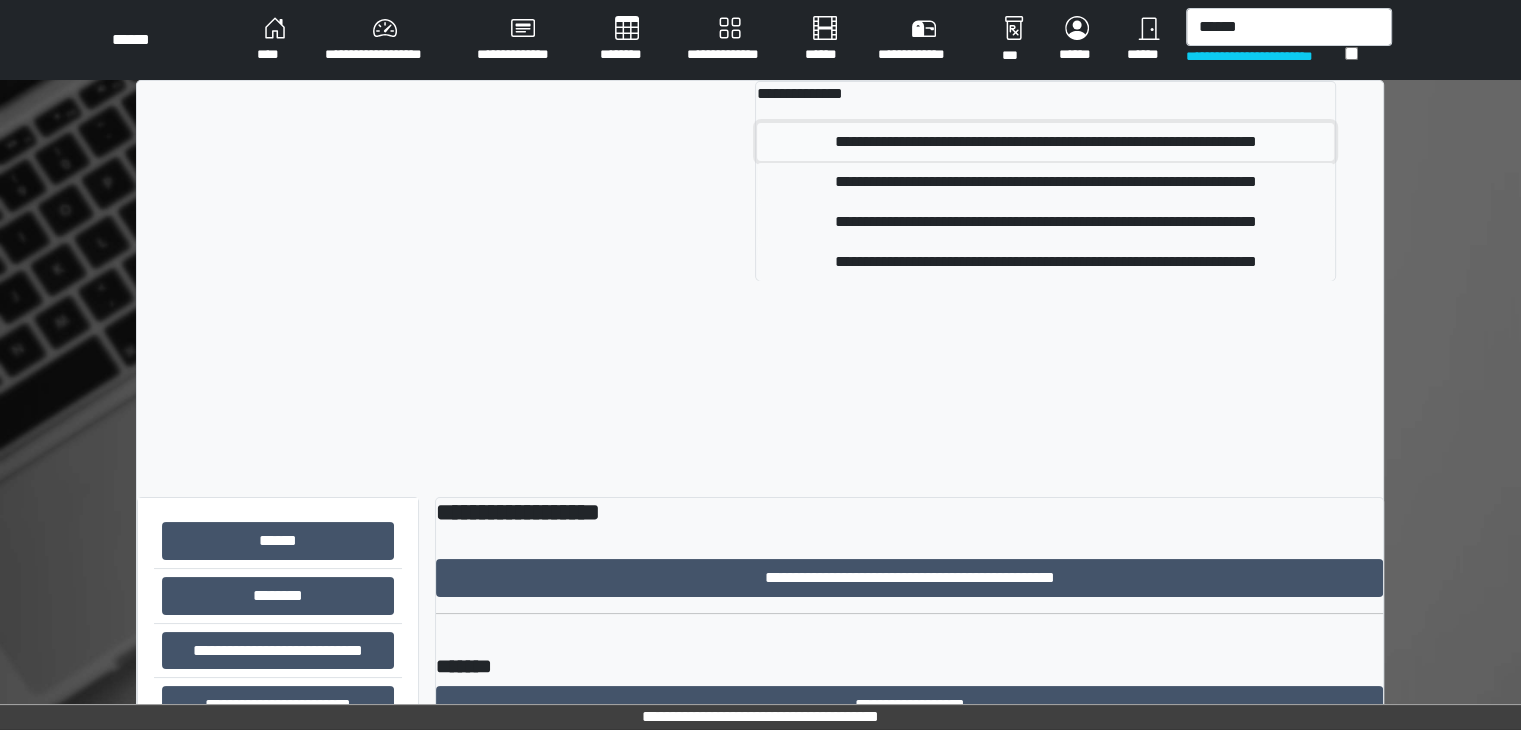 click on "**********" at bounding box center (1045, 142) 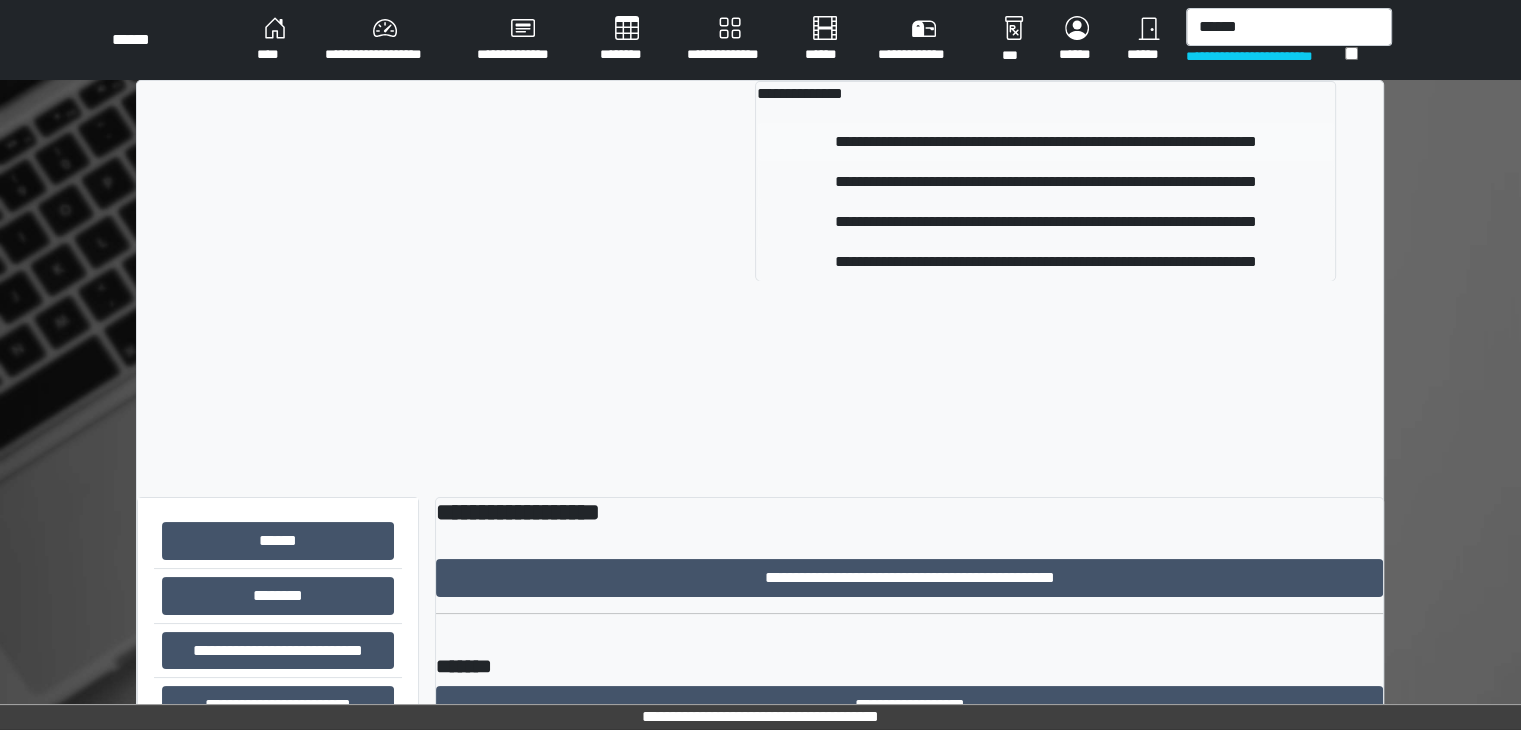 type 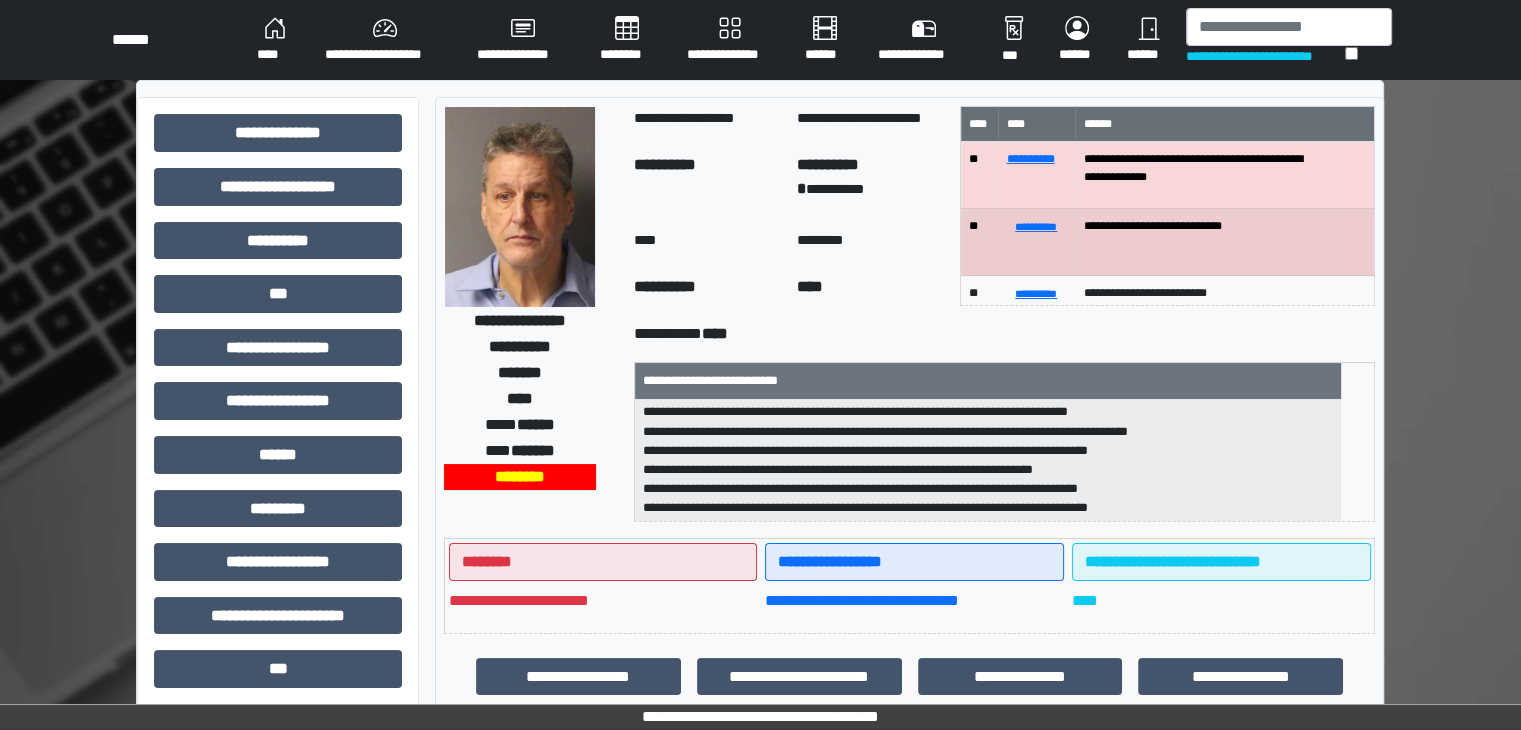 scroll, scrollTop: 83, scrollLeft: 0, axis: vertical 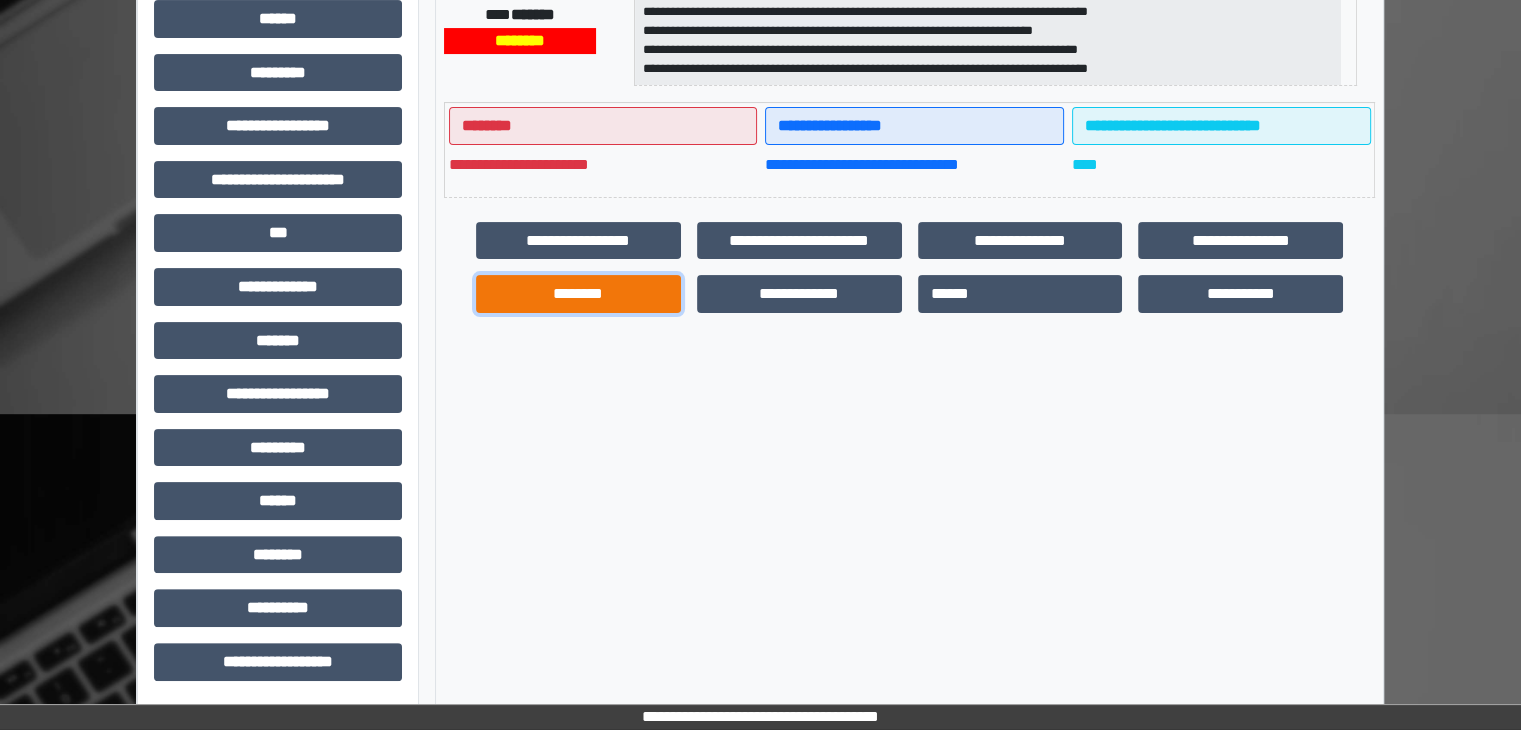click on "********" at bounding box center (578, 294) 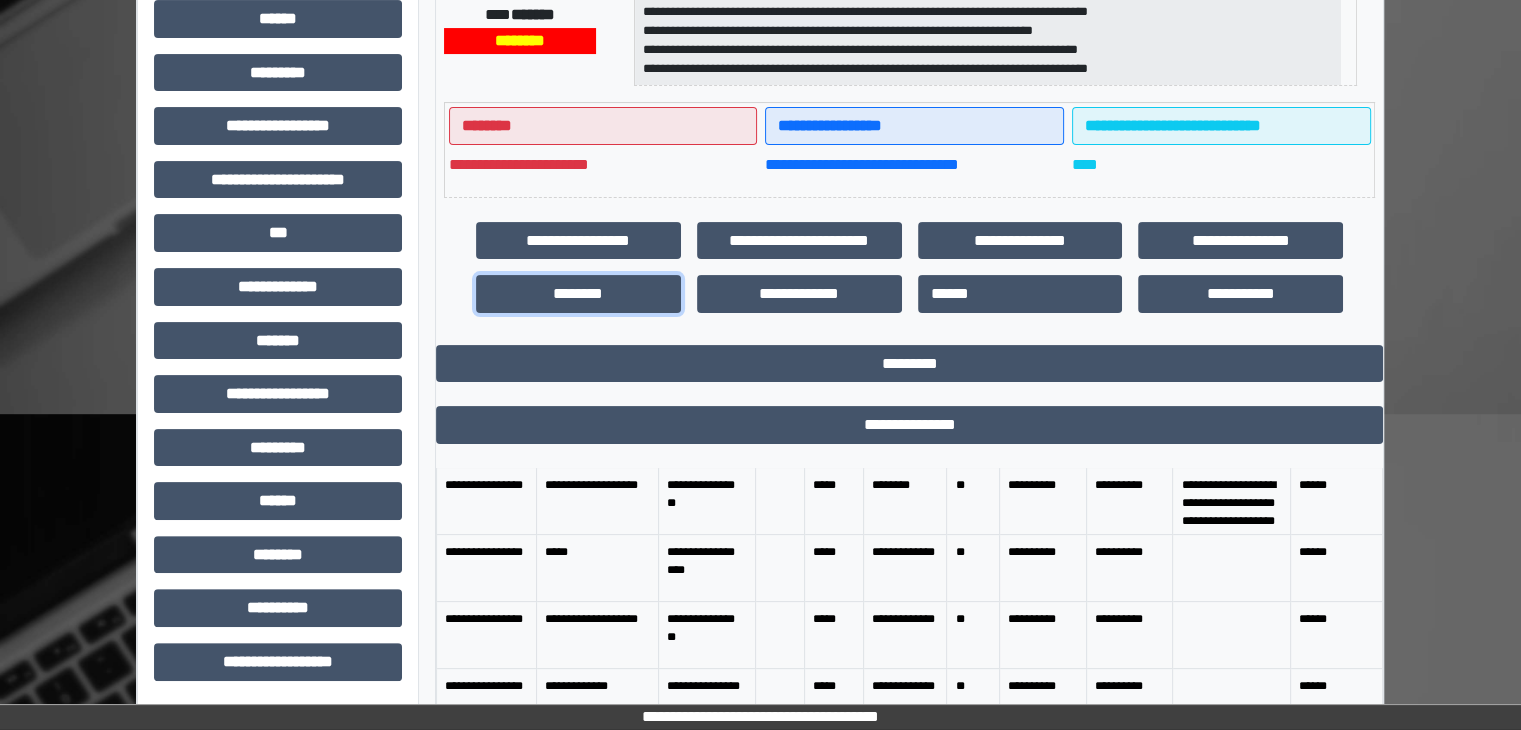 scroll, scrollTop: 300, scrollLeft: 0, axis: vertical 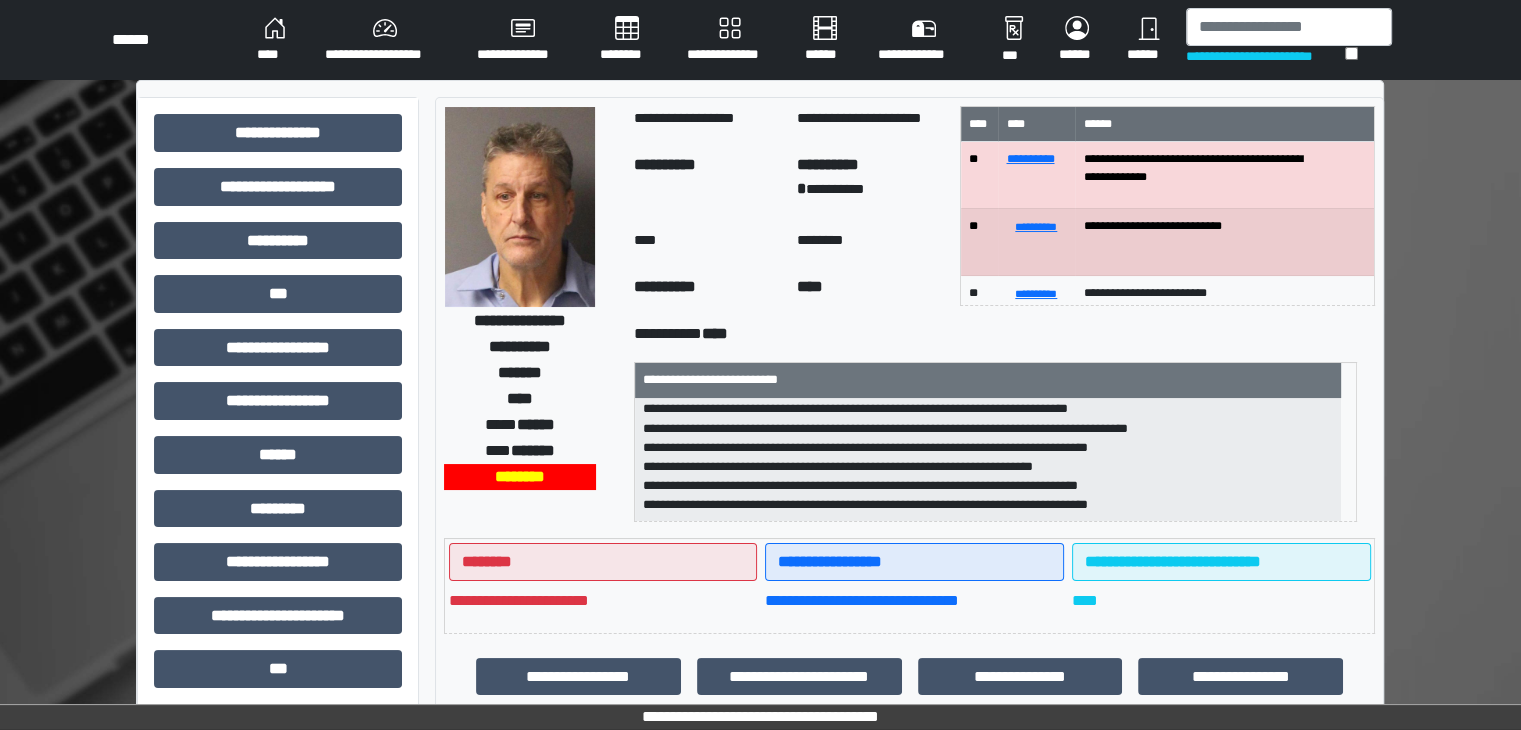 click on "****" at bounding box center (275, 40) 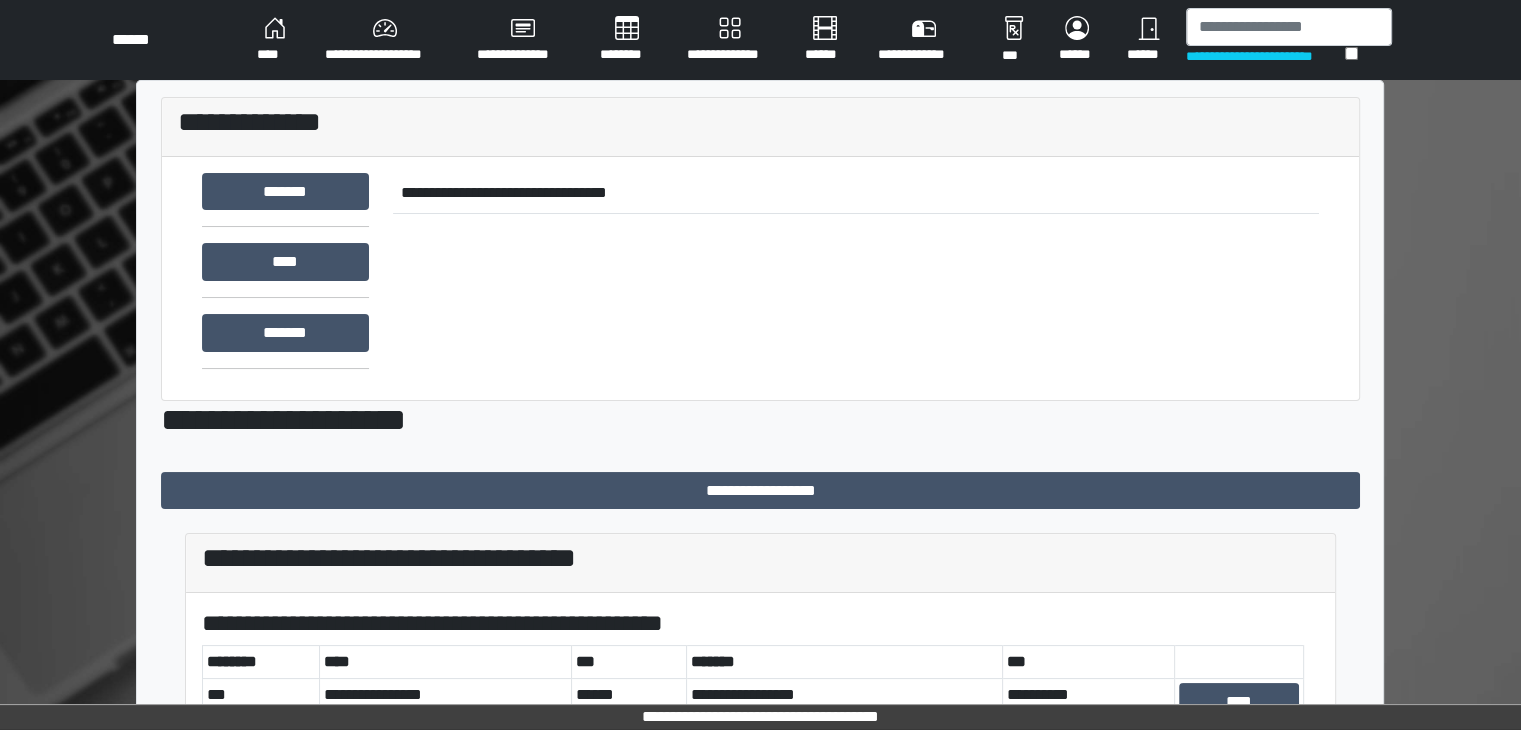 click on "**********" at bounding box center [385, 40] 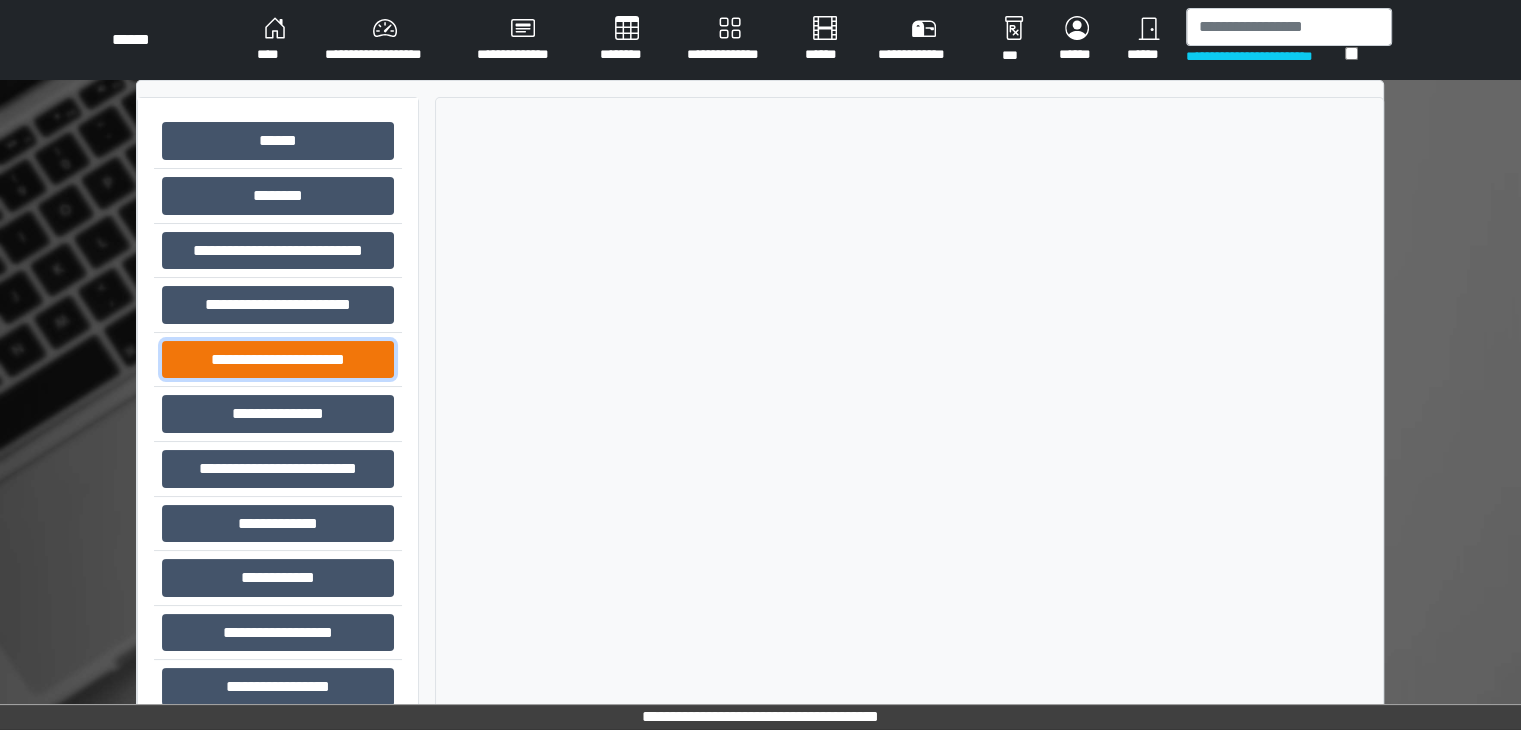 click on "**********" at bounding box center [278, 360] 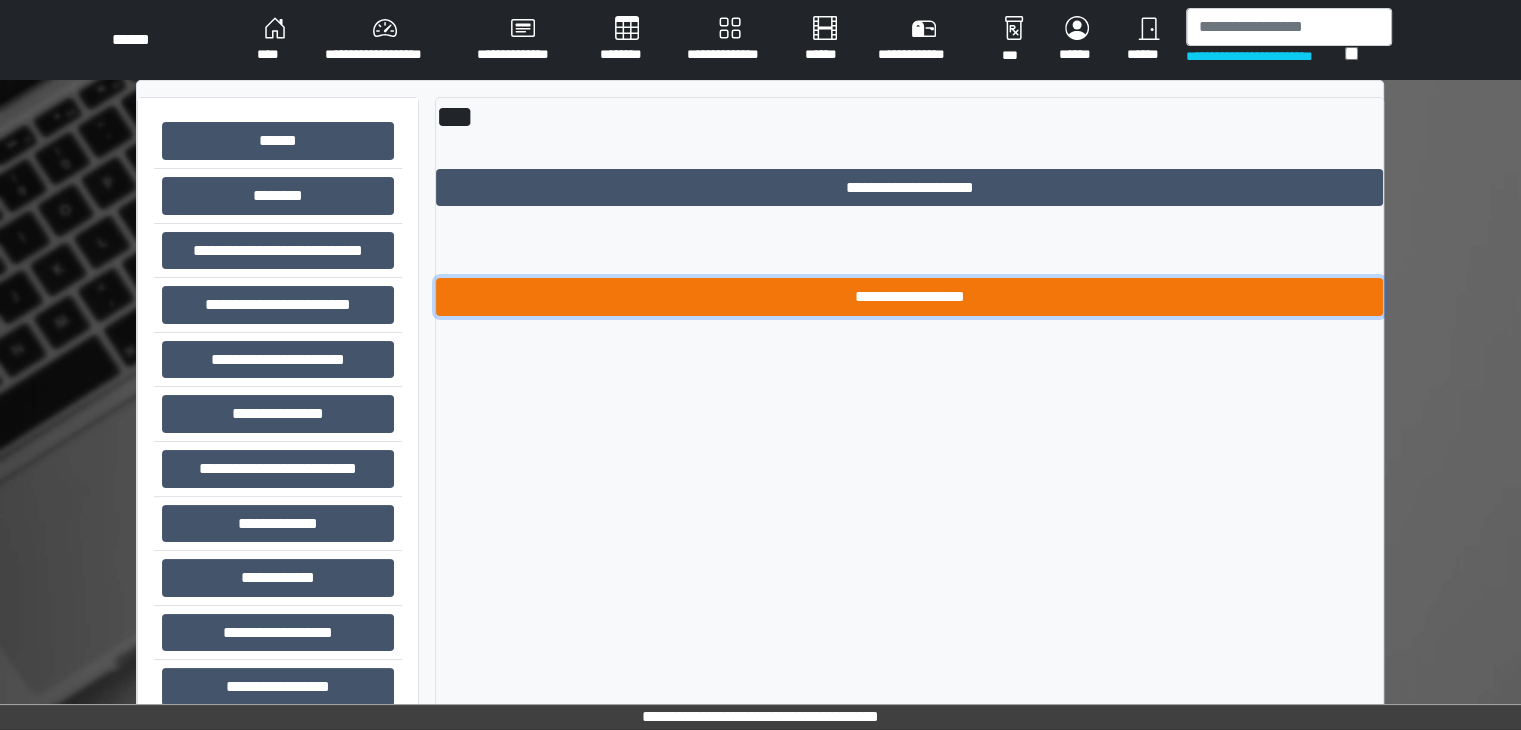 click on "**********" at bounding box center (909, 297) 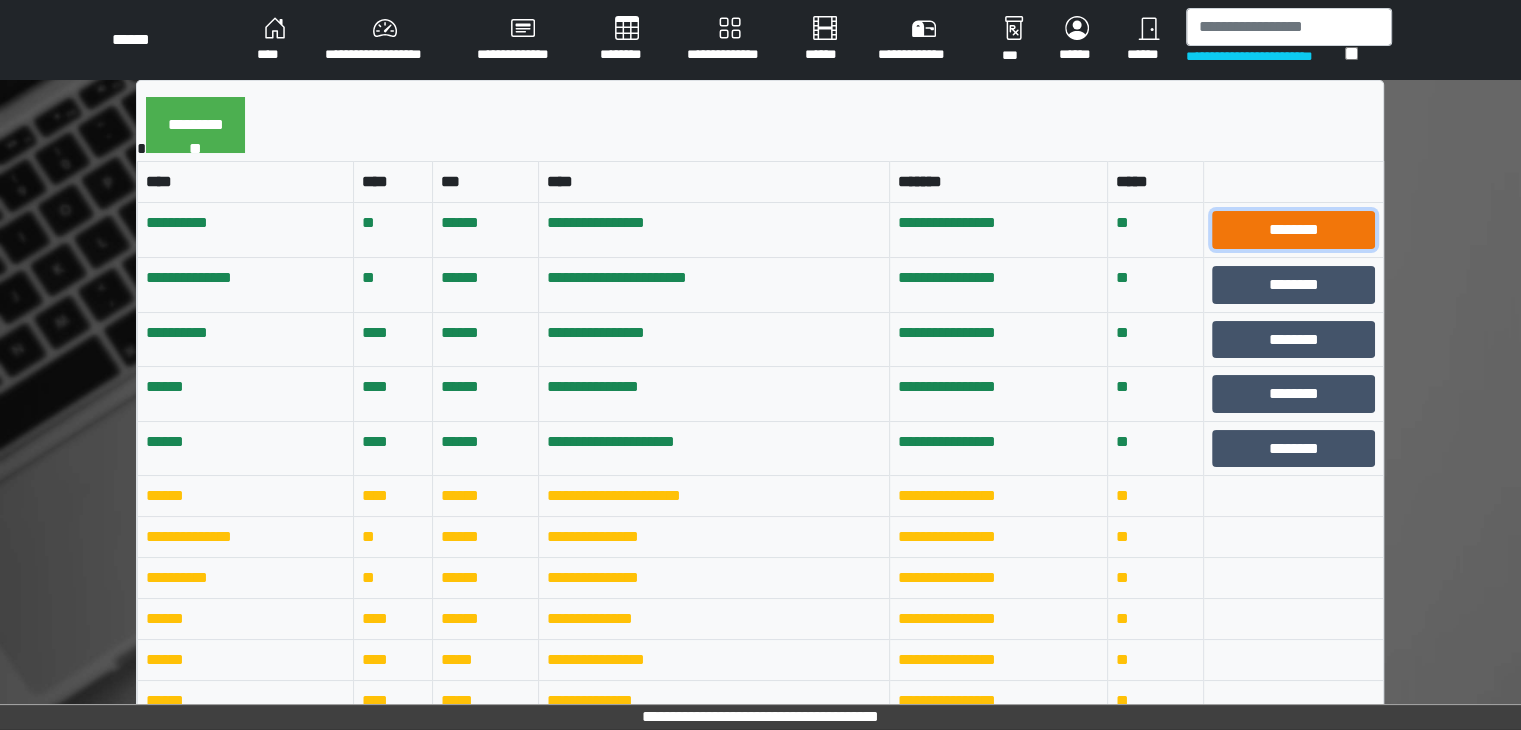 click on "********" at bounding box center (1293, 230) 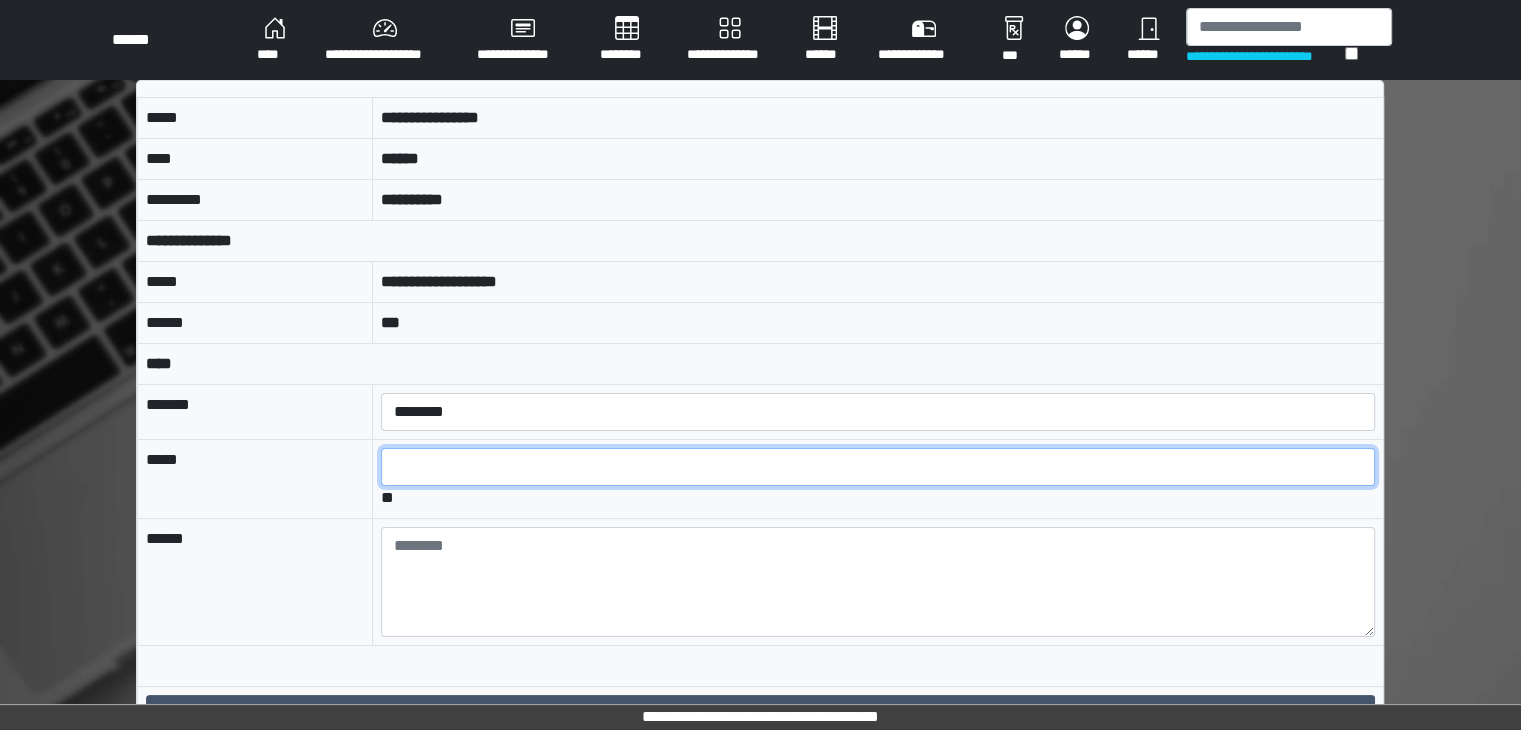 click at bounding box center [878, 467] 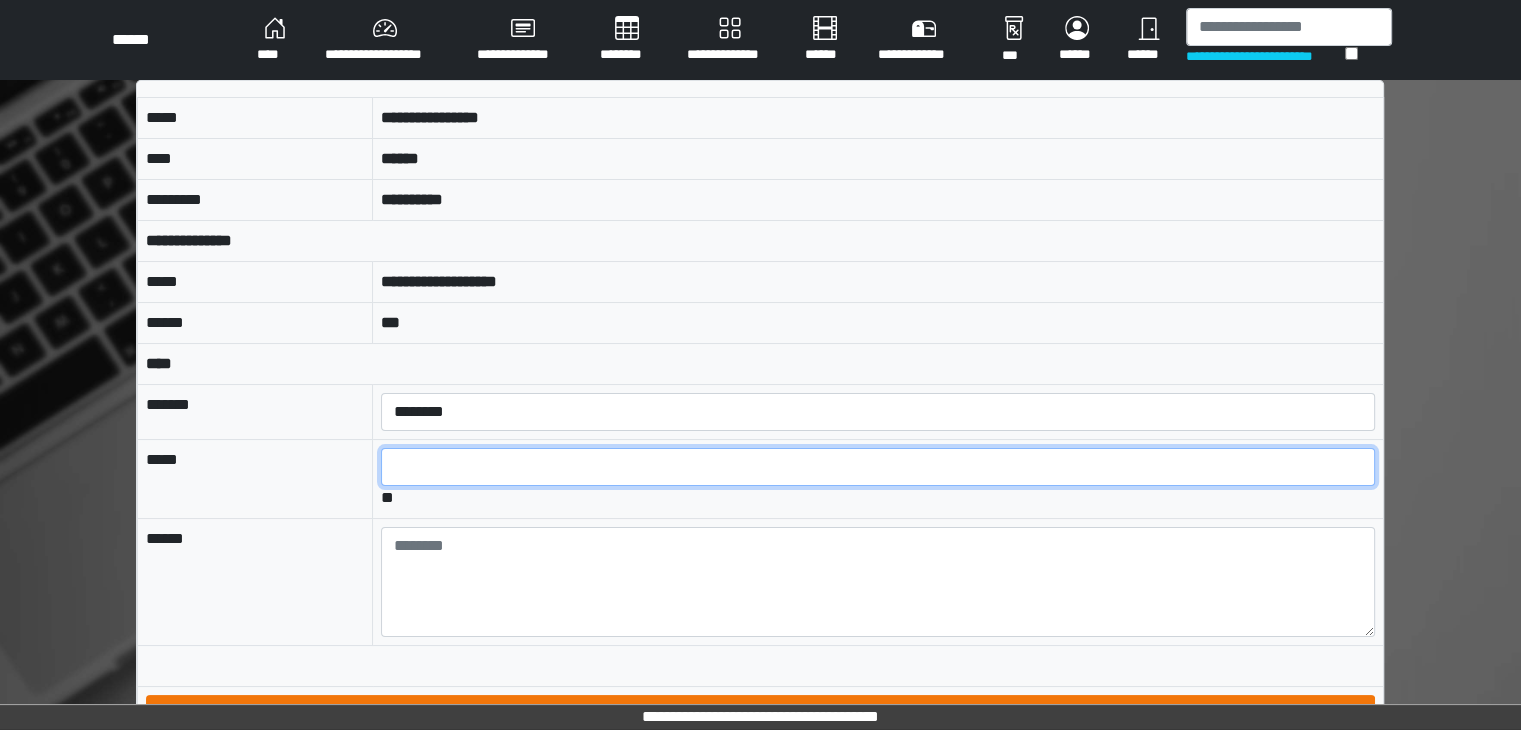 scroll, scrollTop: 41, scrollLeft: 0, axis: vertical 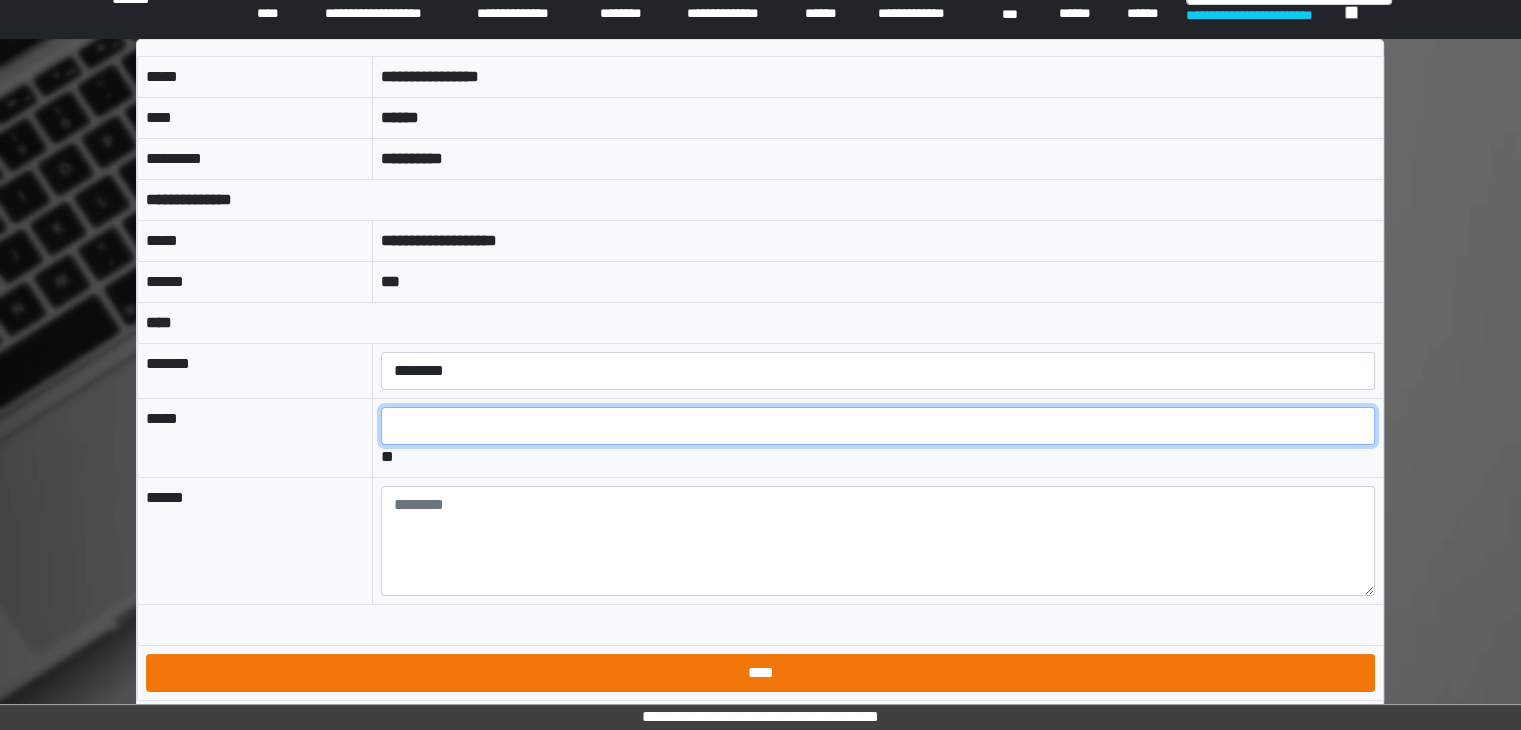 type on "*" 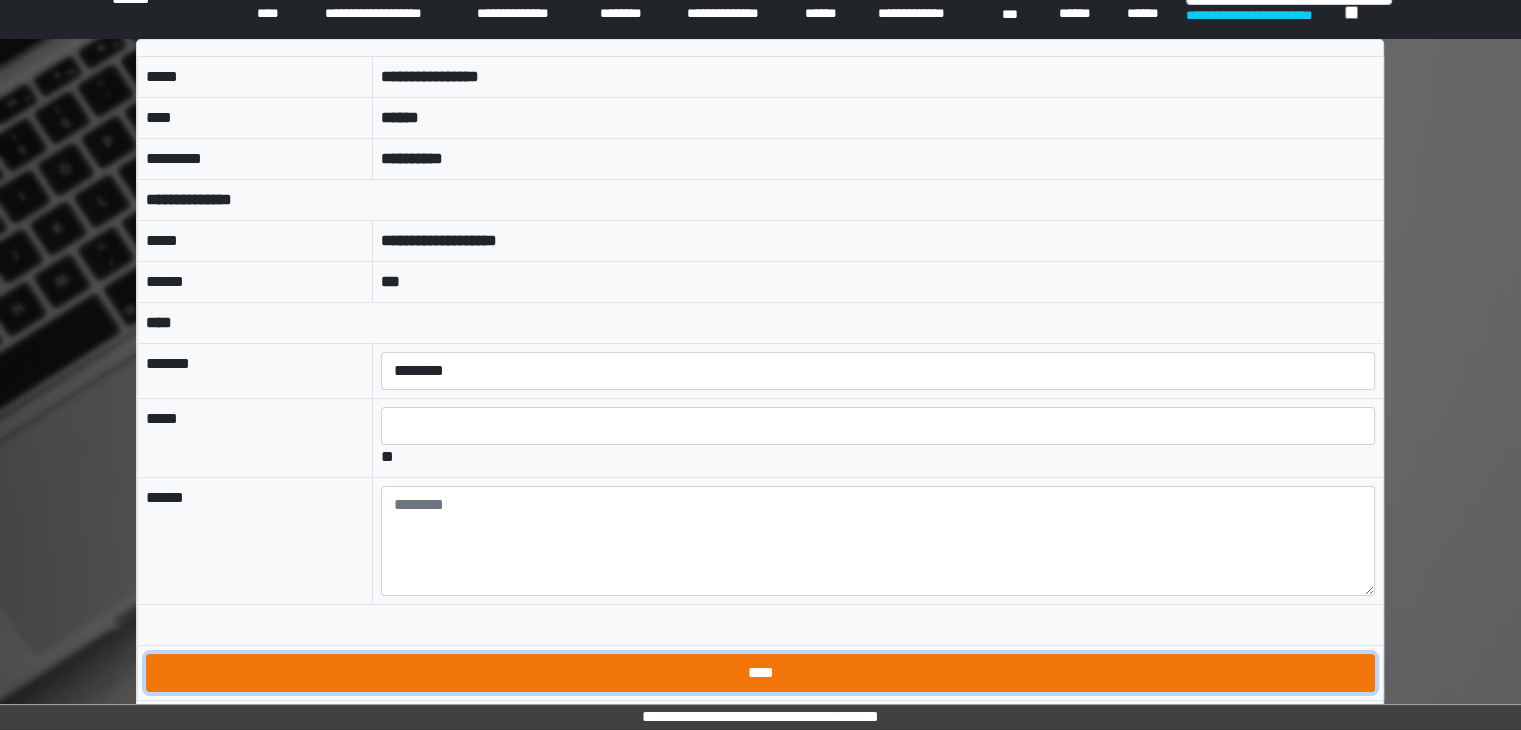 click on "****" at bounding box center (760, 673) 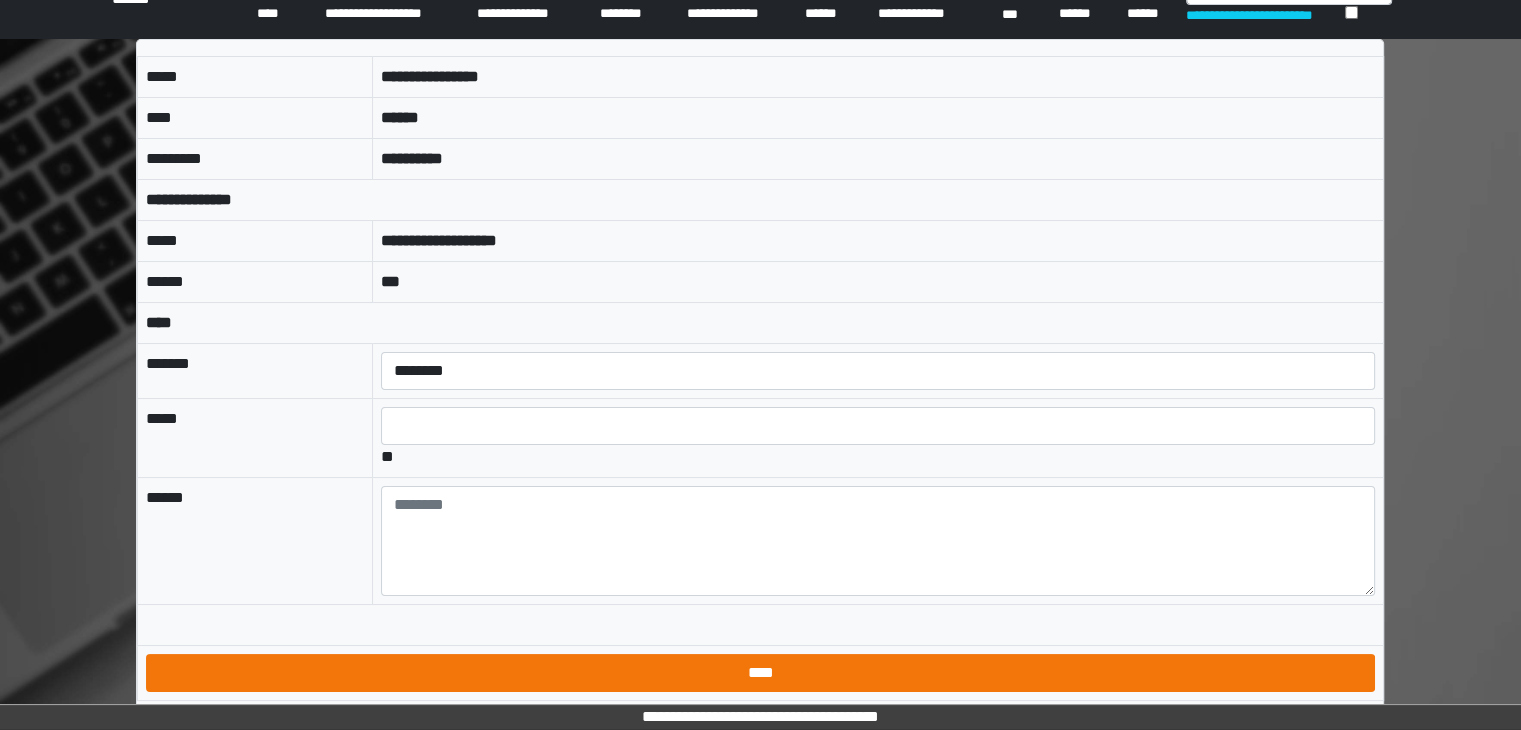 scroll, scrollTop: 0, scrollLeft: 0, axis: both 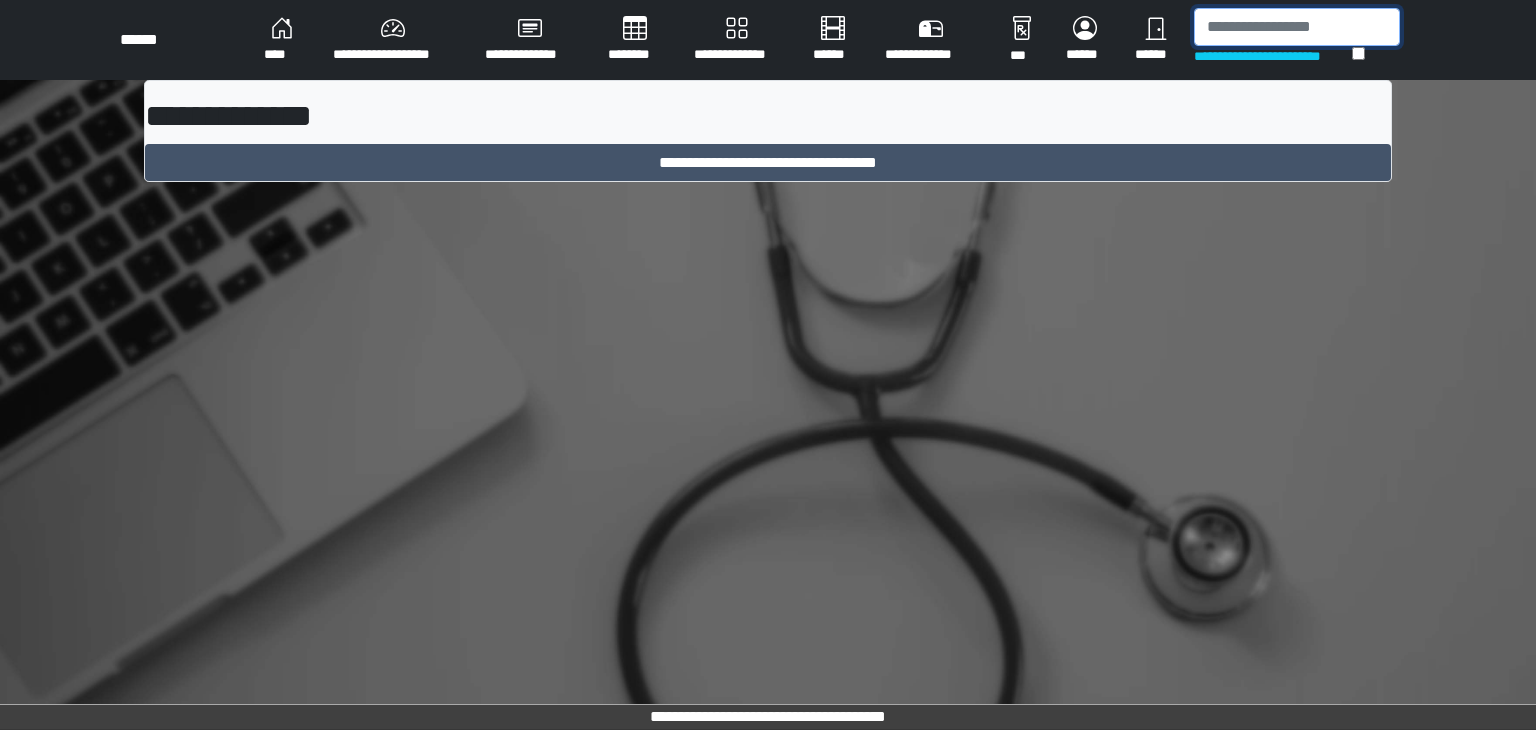 drag, startPoint x: 1290, startPoint y: 33, endPoint x: 1272, endPoint y: 57, distance: 30 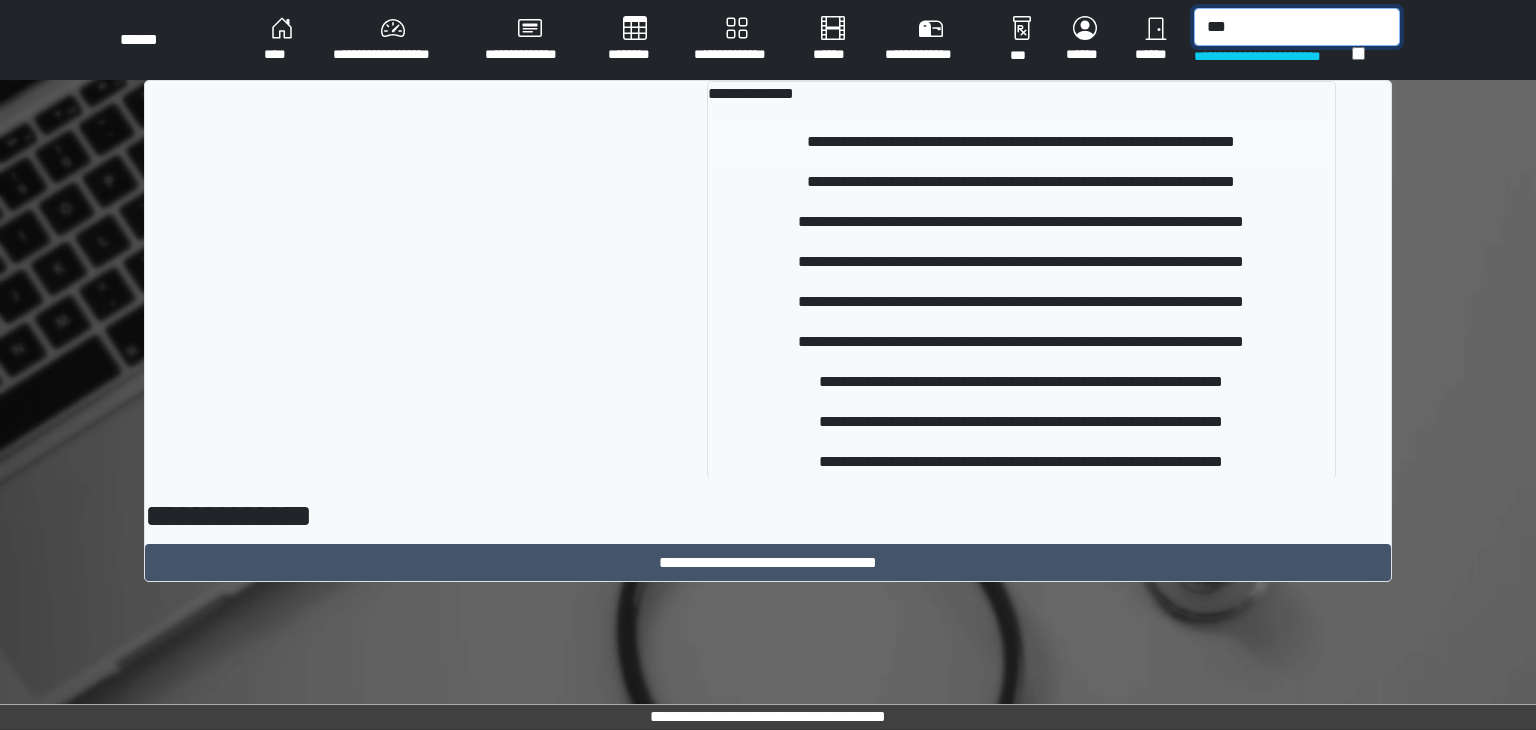 type on "***" 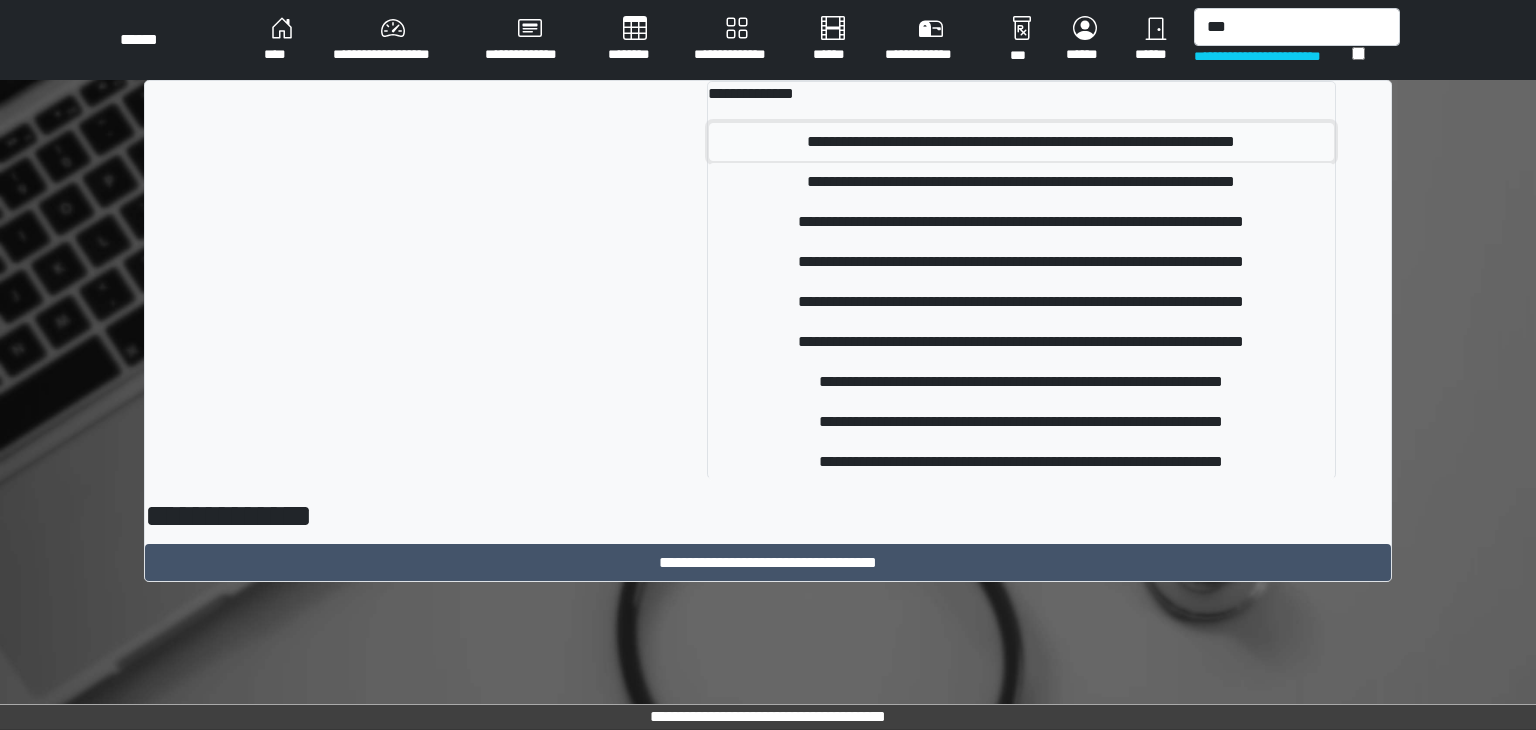 click on "**********" at bounding box center [1021, 142] 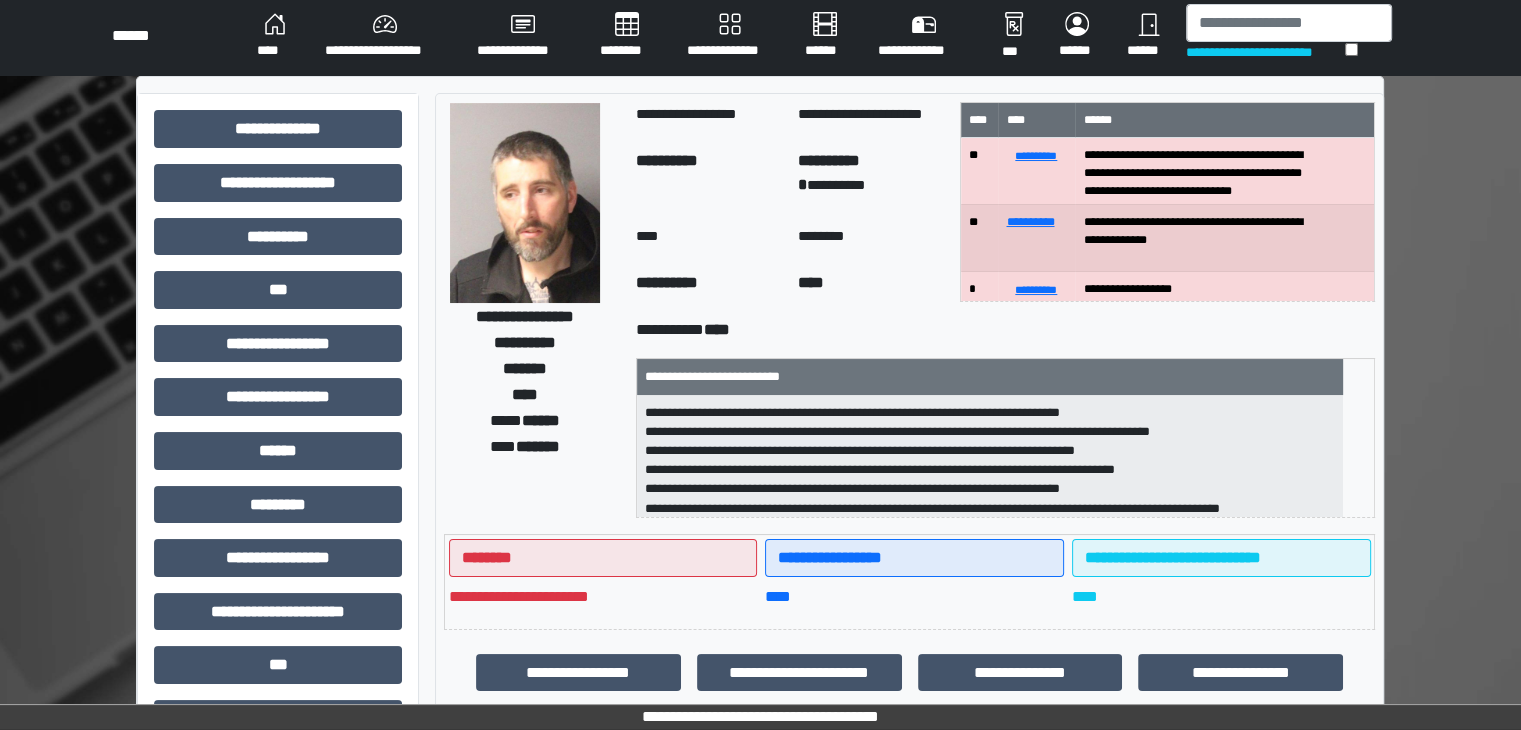 scroll, scrollTop: 0, scrollLeft: 0, axis: both 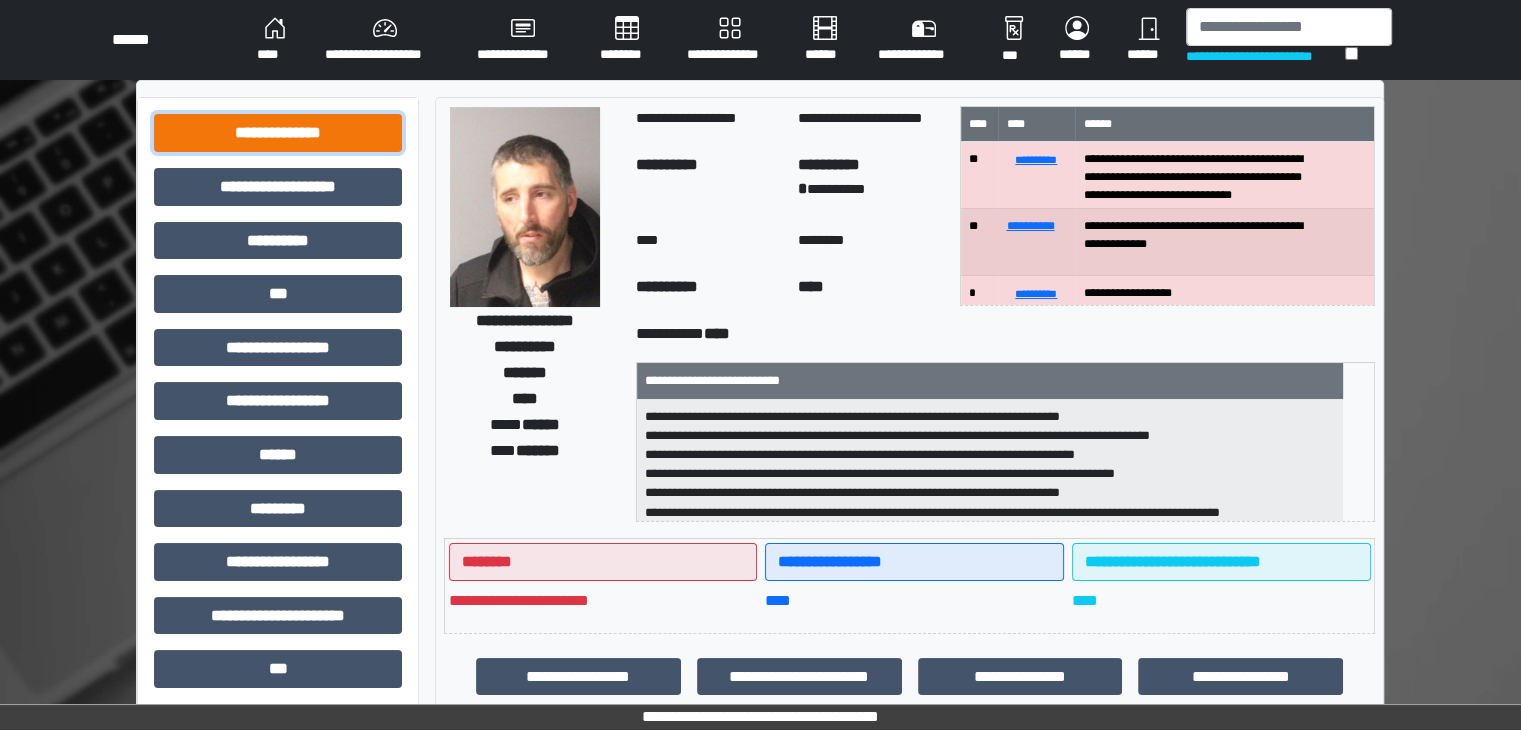 click on "**********" at bounding box center [278, 133] 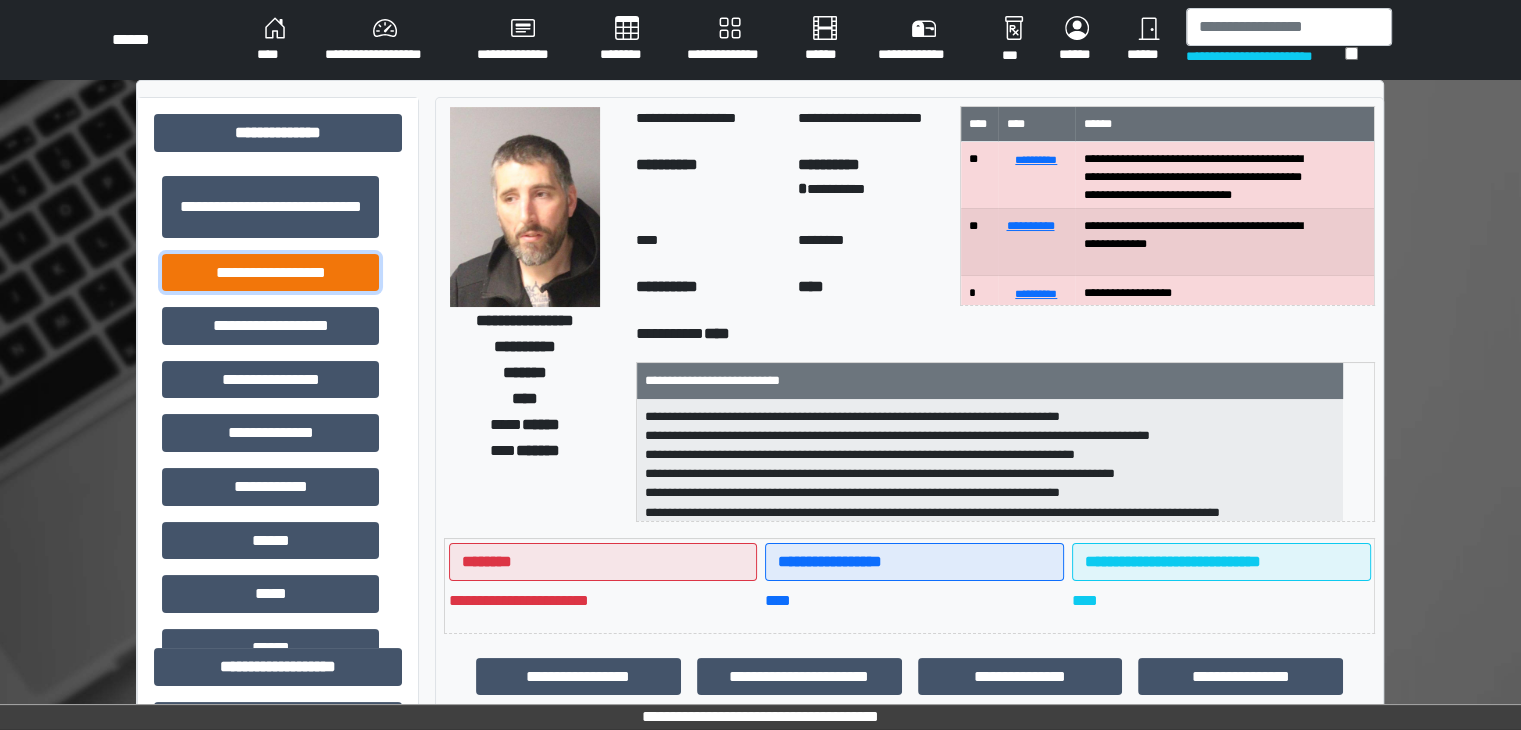 click on "**********" at bounding box center (270, 273) 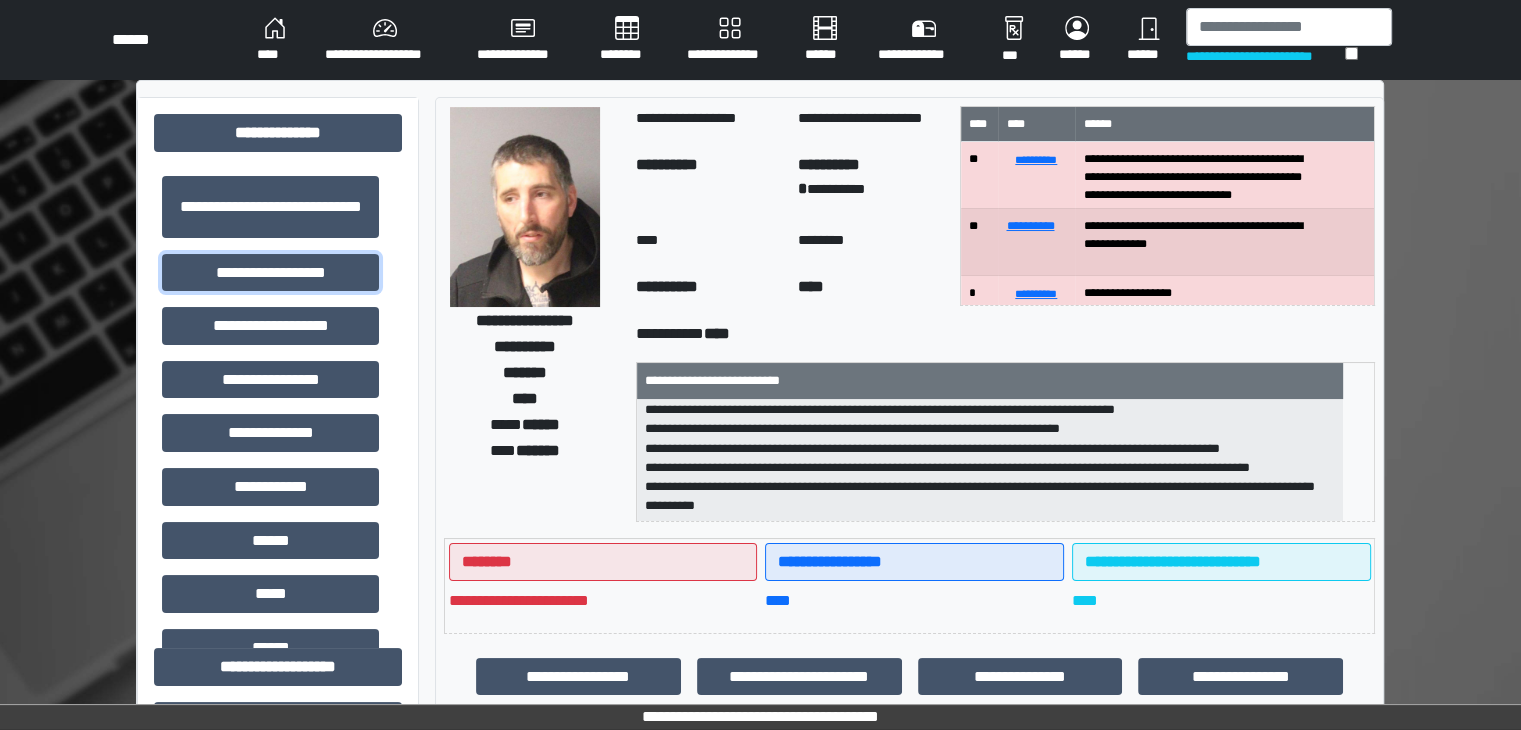 scroll, scrollTop: 102, scrollLeft: 0, axis: vertical 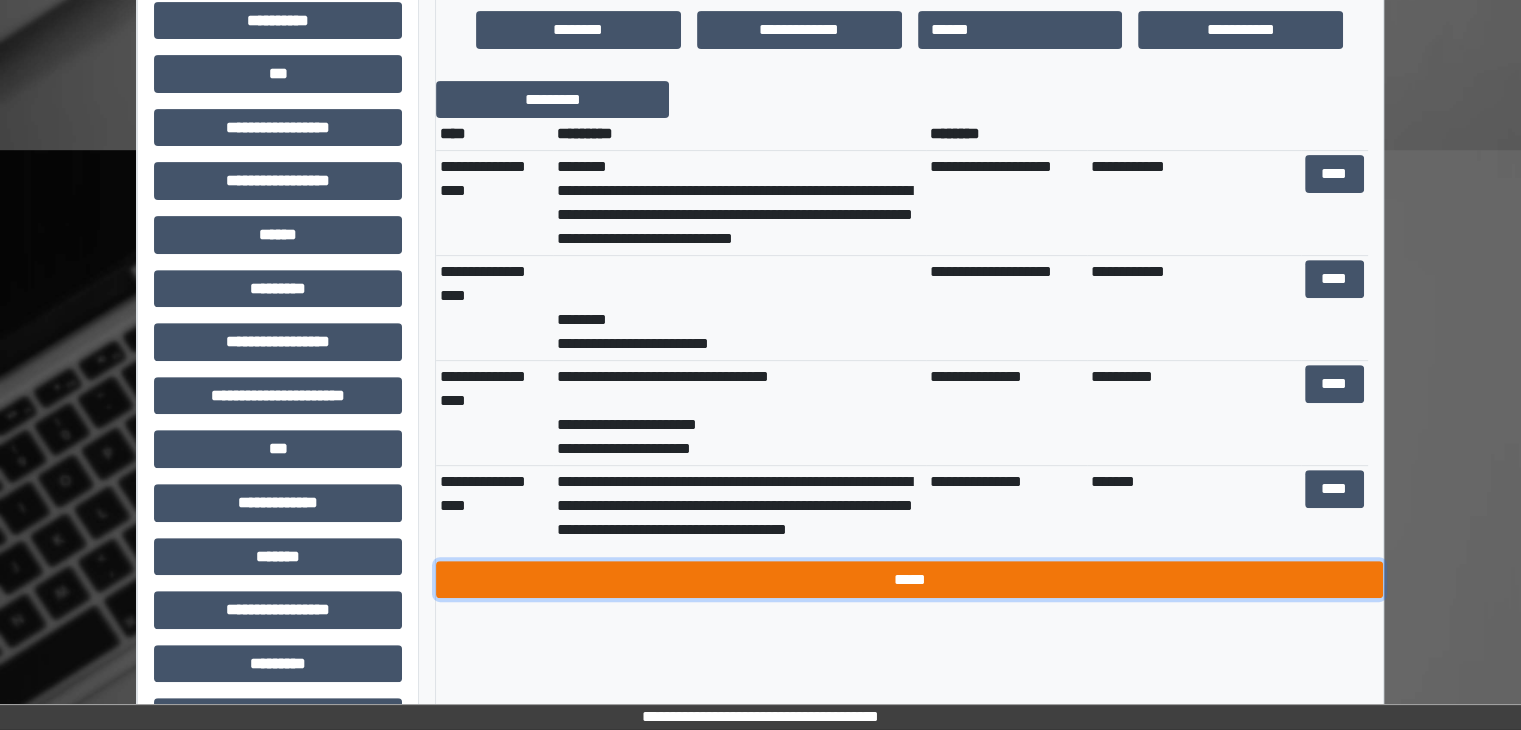 click on "*****" at bounding box center (909, 580) 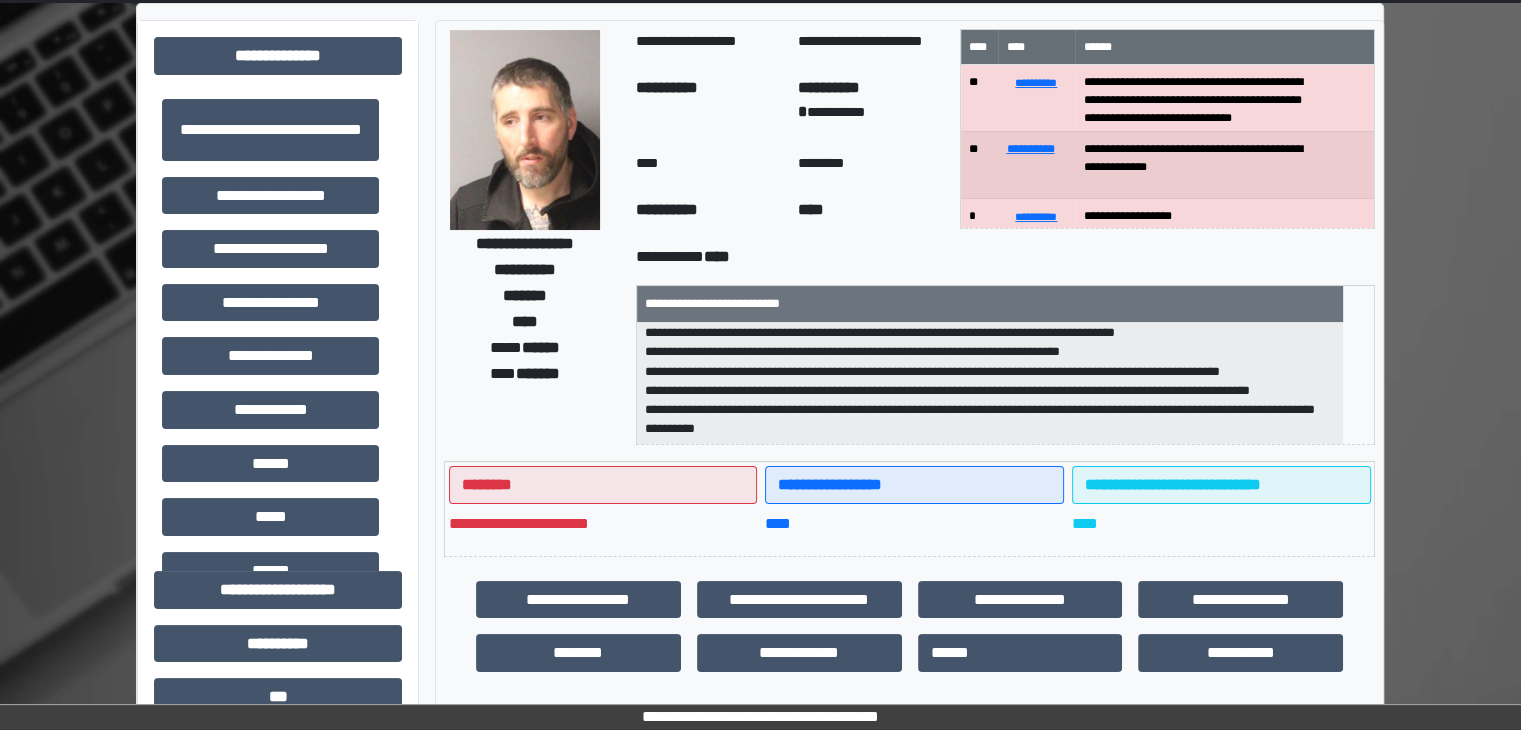 scroll, scrollTop: 0, scrollLeft: 0, axis: both 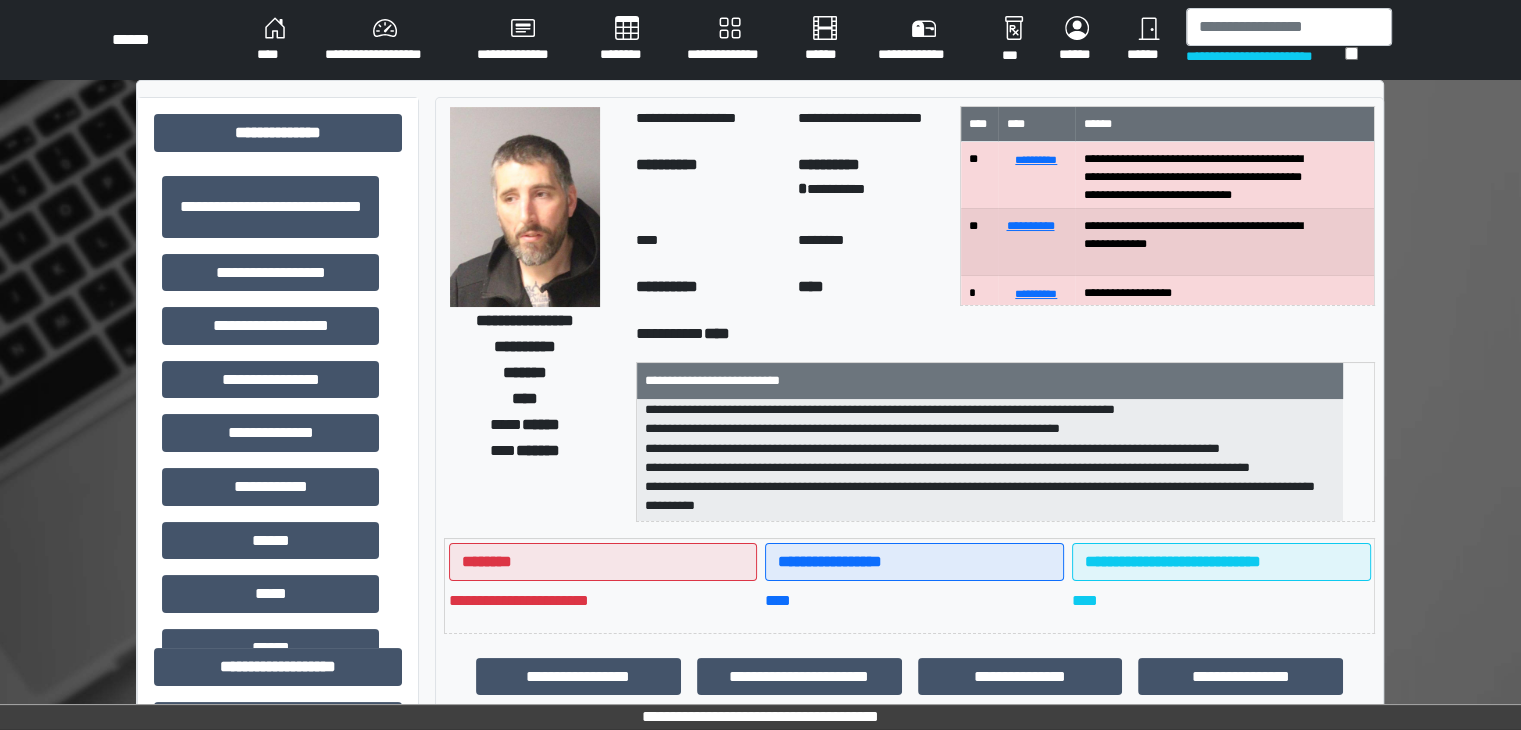 click on "****" at bounding box center (275, 40) 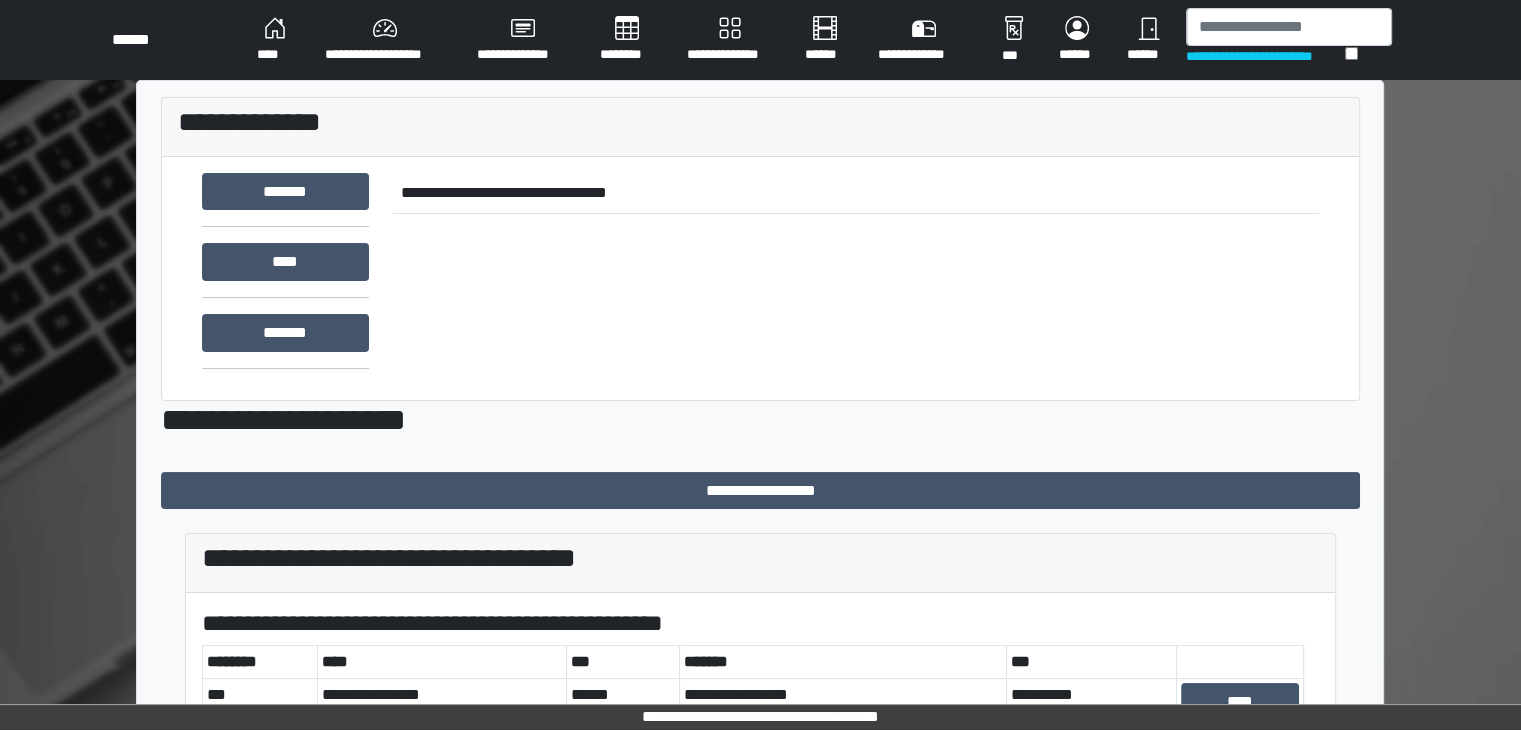 click on "**********" at bounding box center [760, 695] 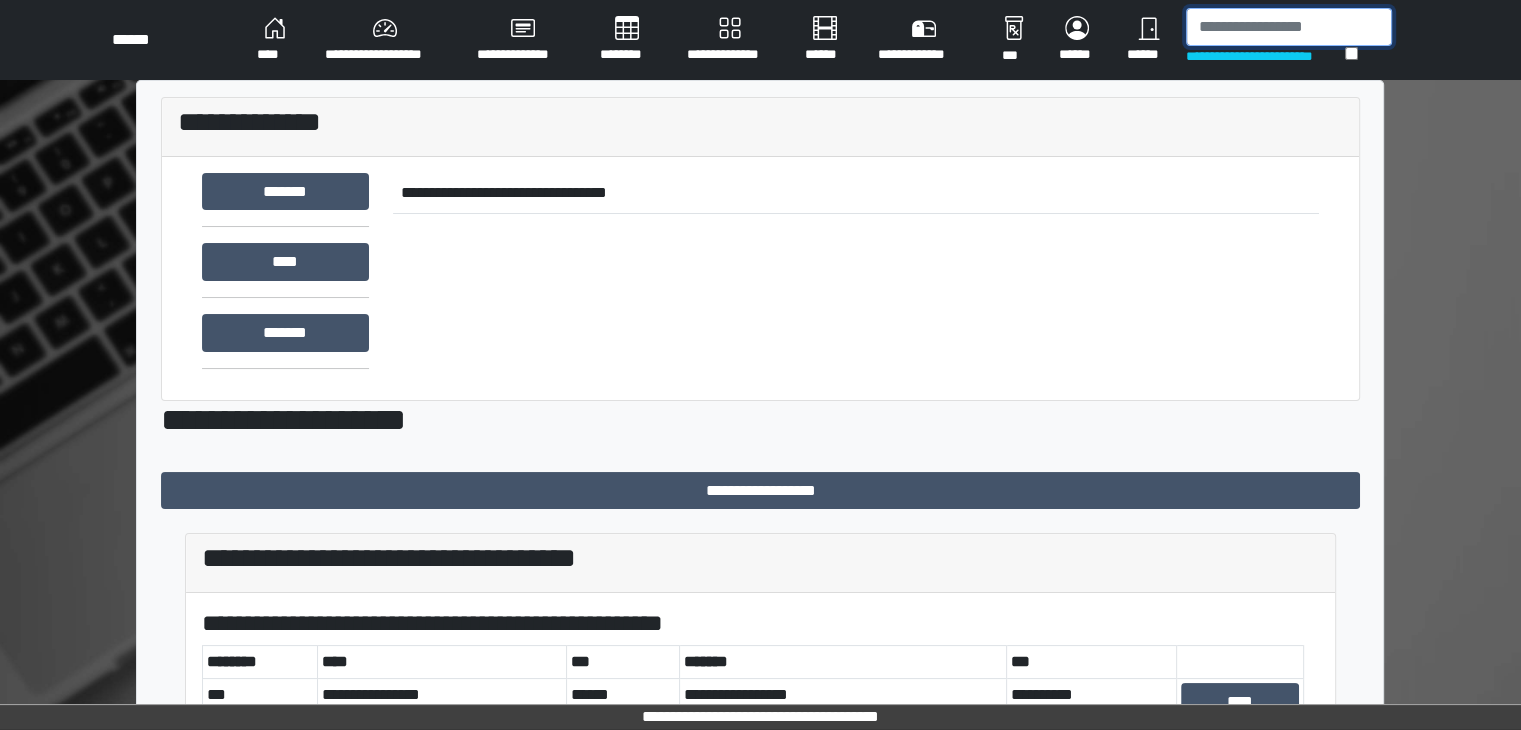 click at bounding box center (1289, 27) 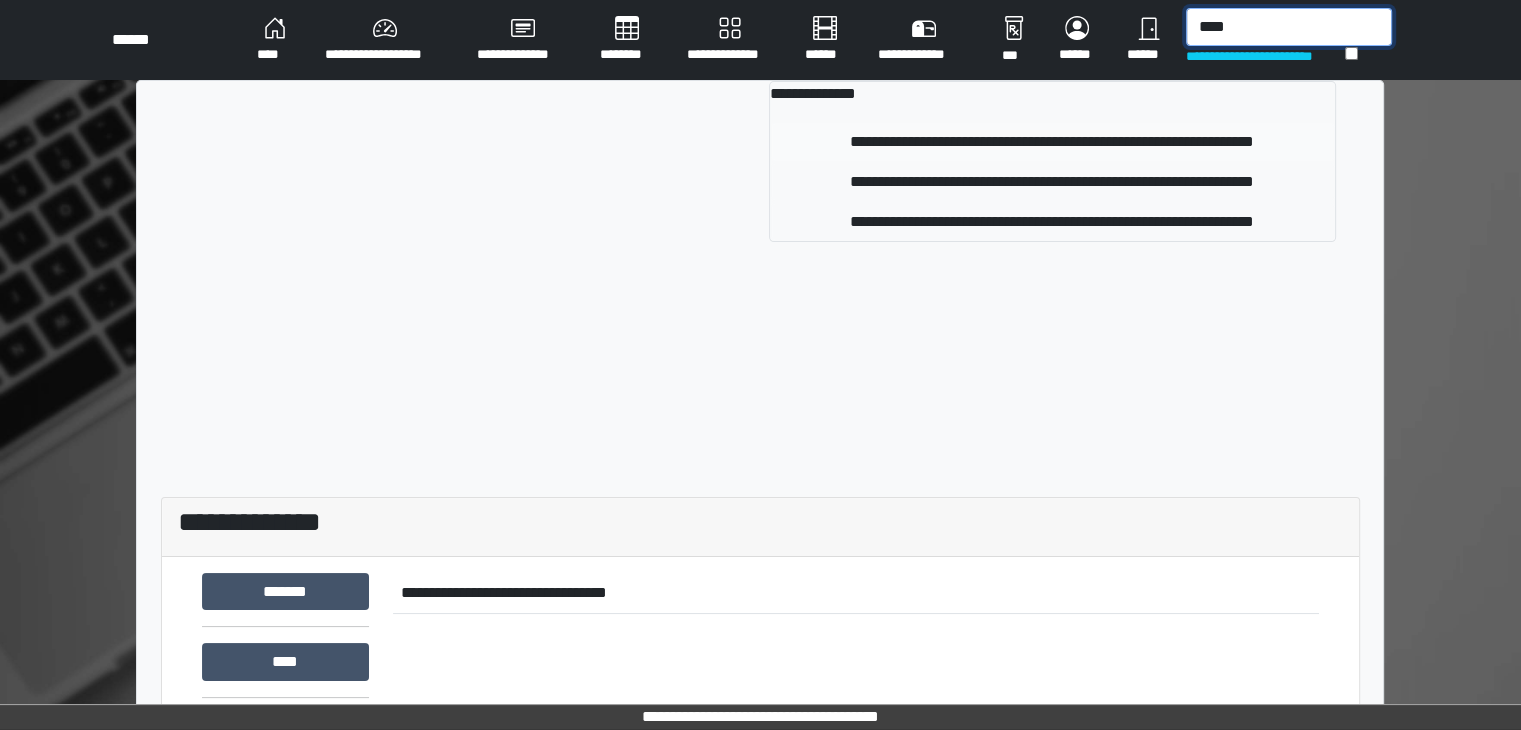 type on "****" 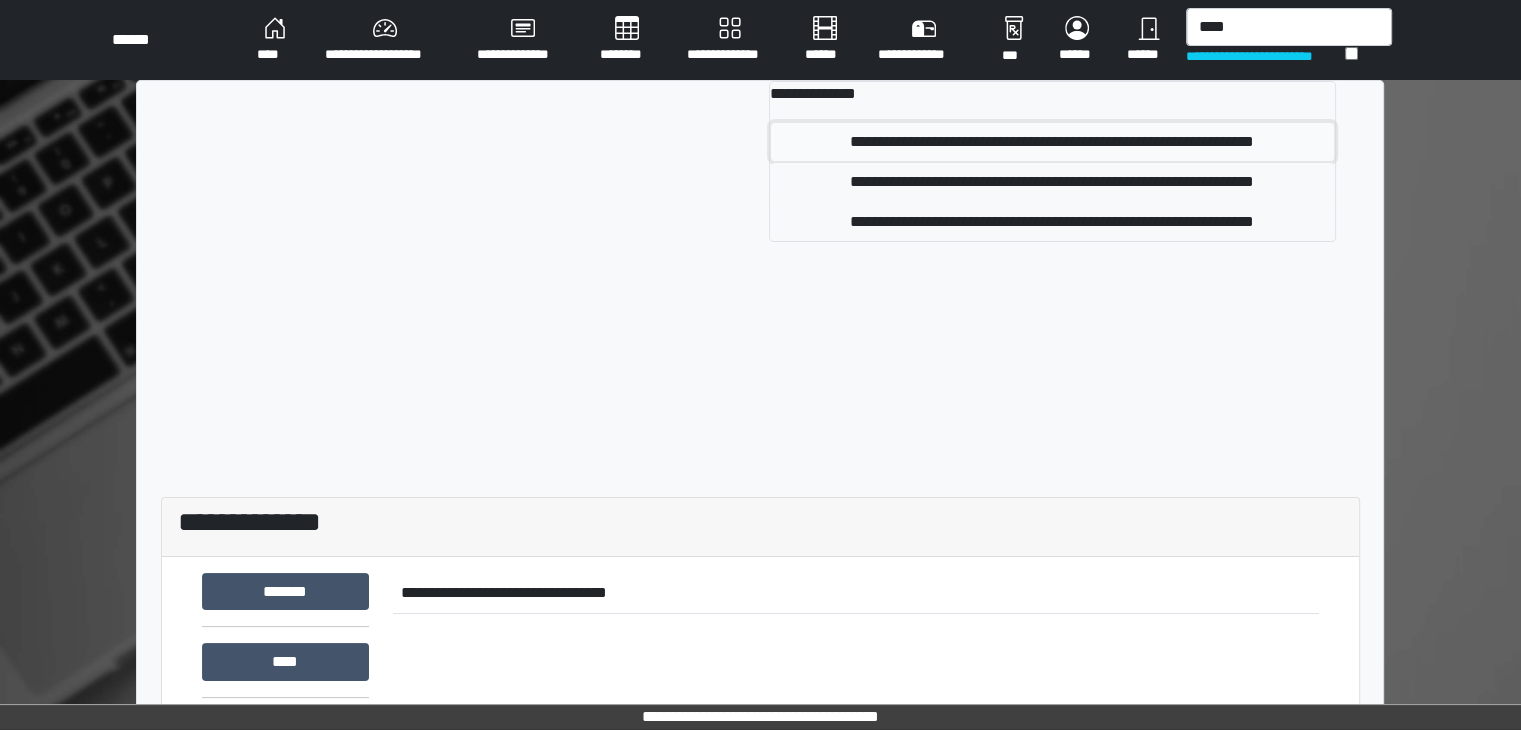 click on "**********" at bounding box center (1052, 142) 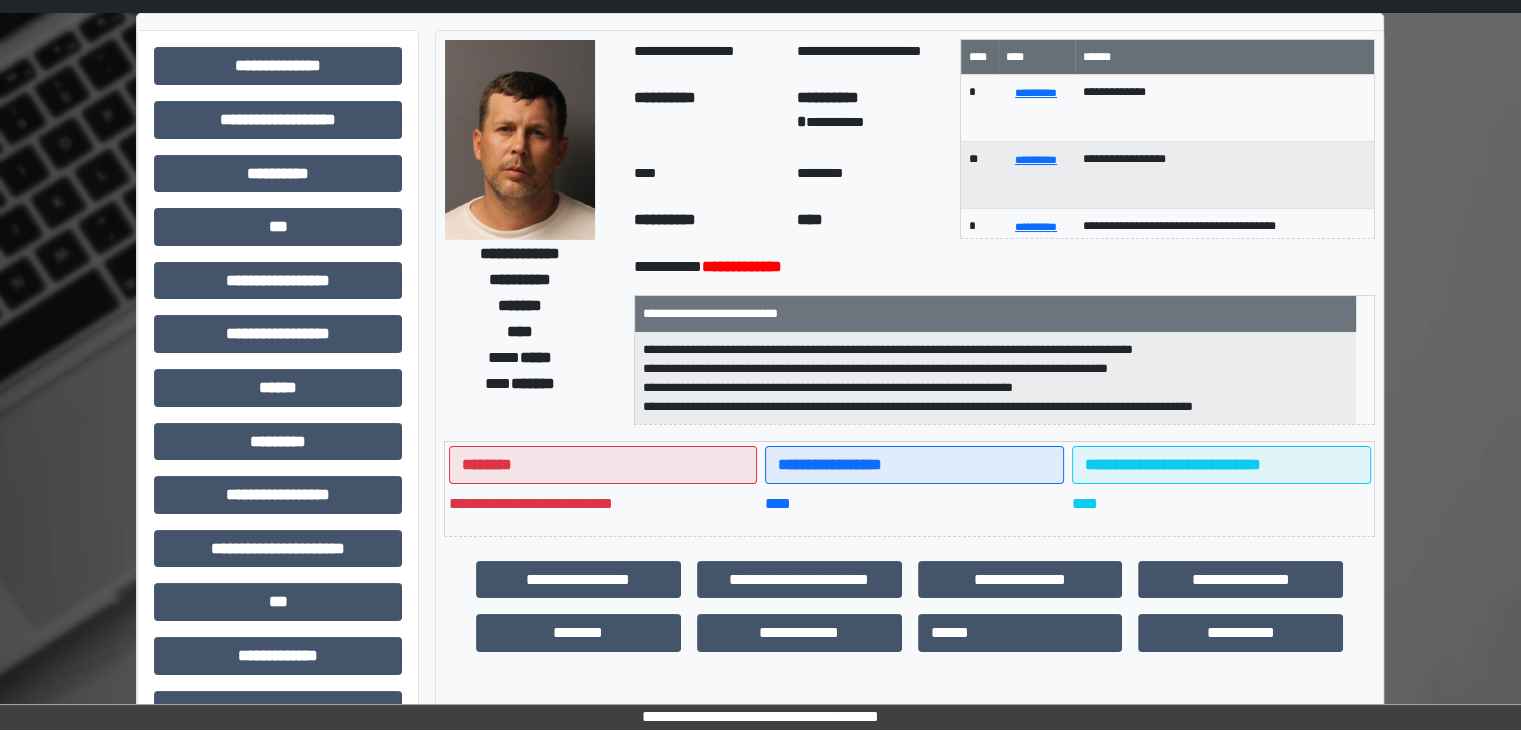 scroll, scrollTop: 0, scrollLeft: 0, axis: both 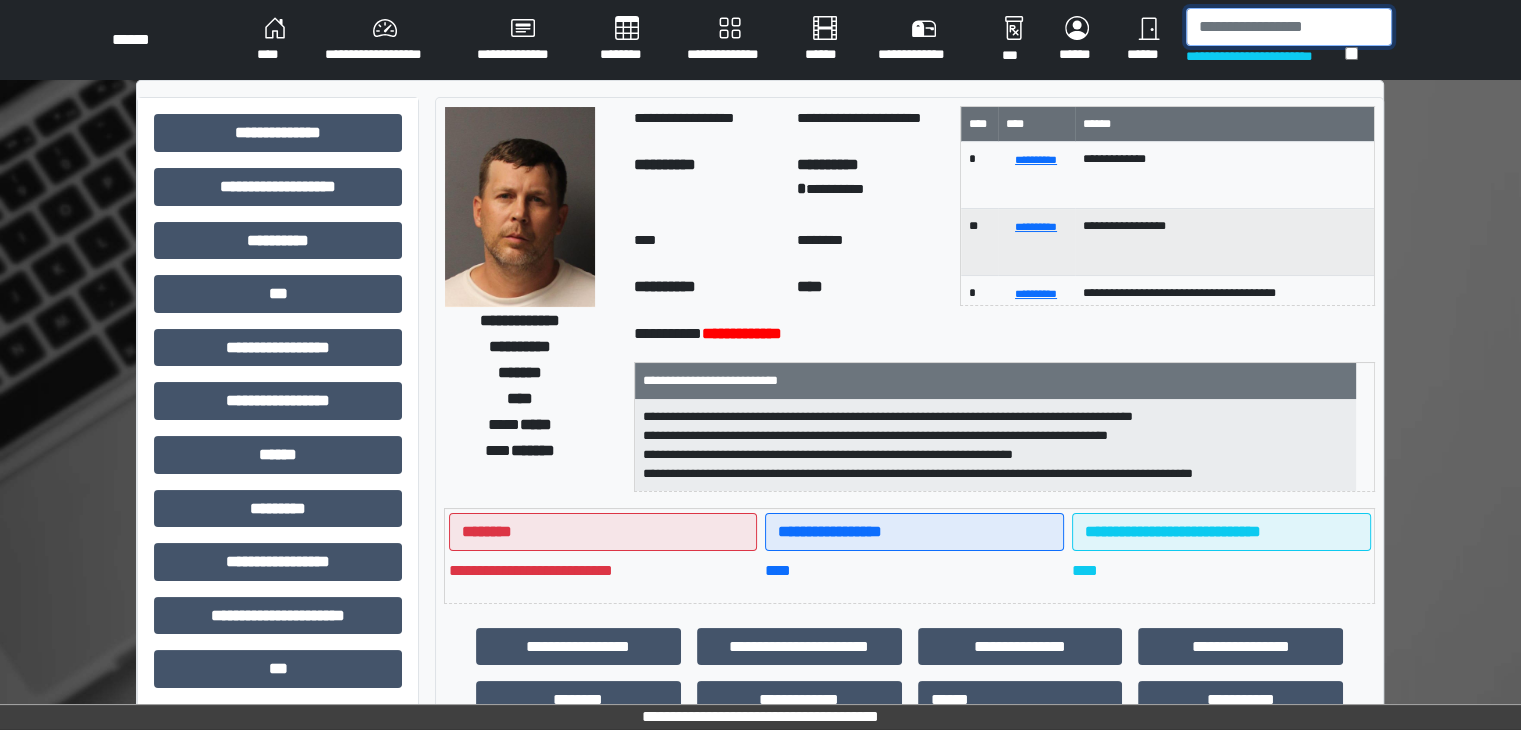 click at bounding box center [1289, 27] 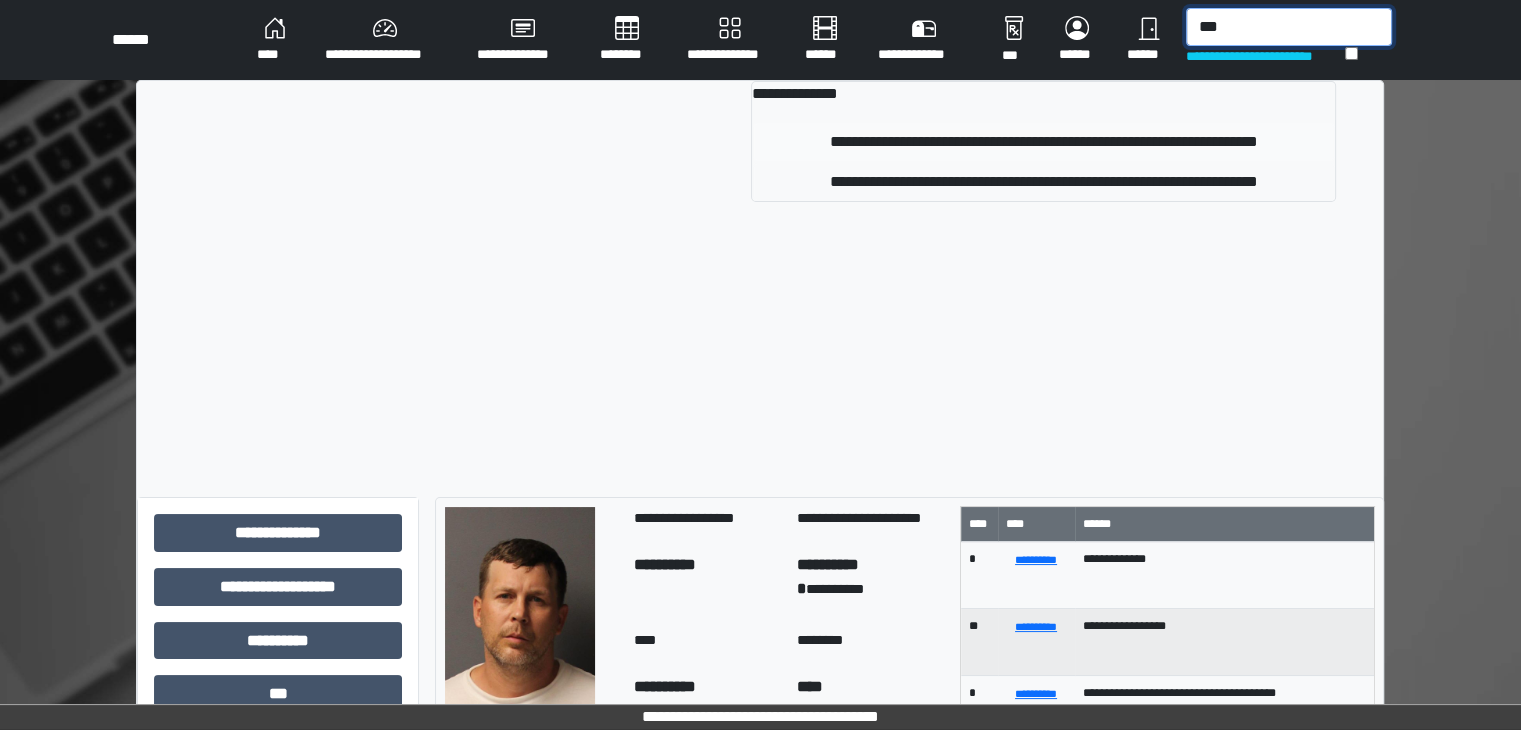 type on "***" 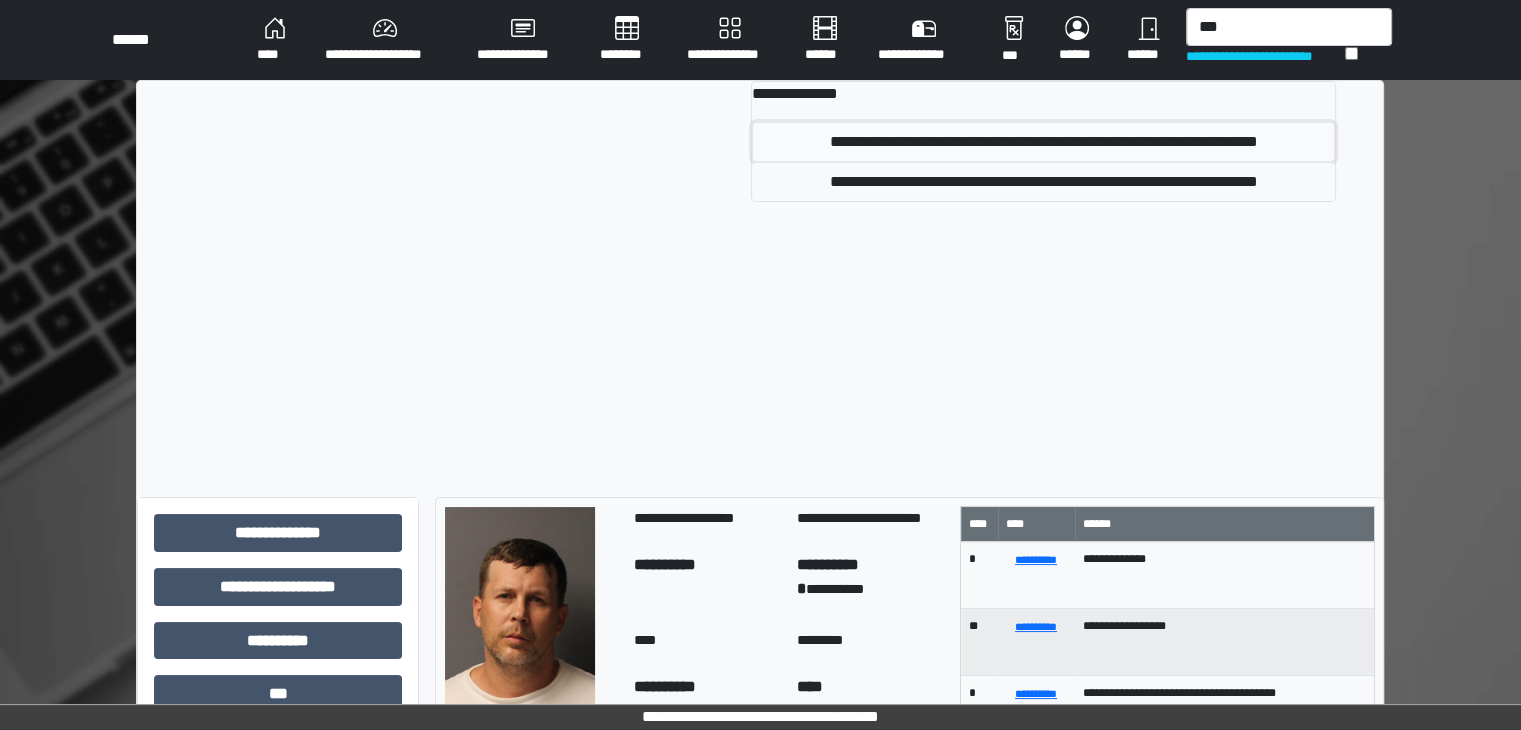 click on "**********" at bounding box center (1043, 142) 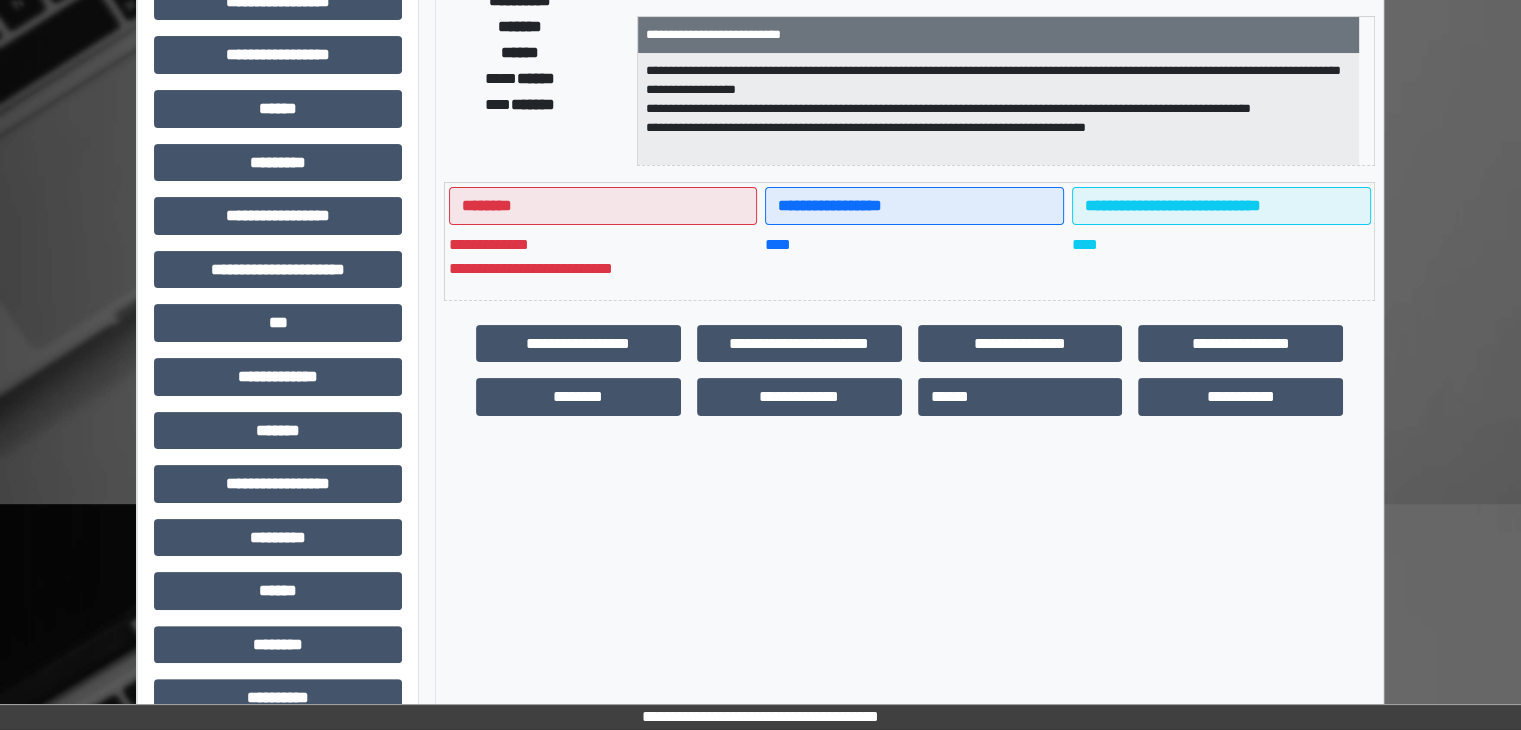 scroll, scrollTop: 436, scrollLeft: 0, axis: vertical 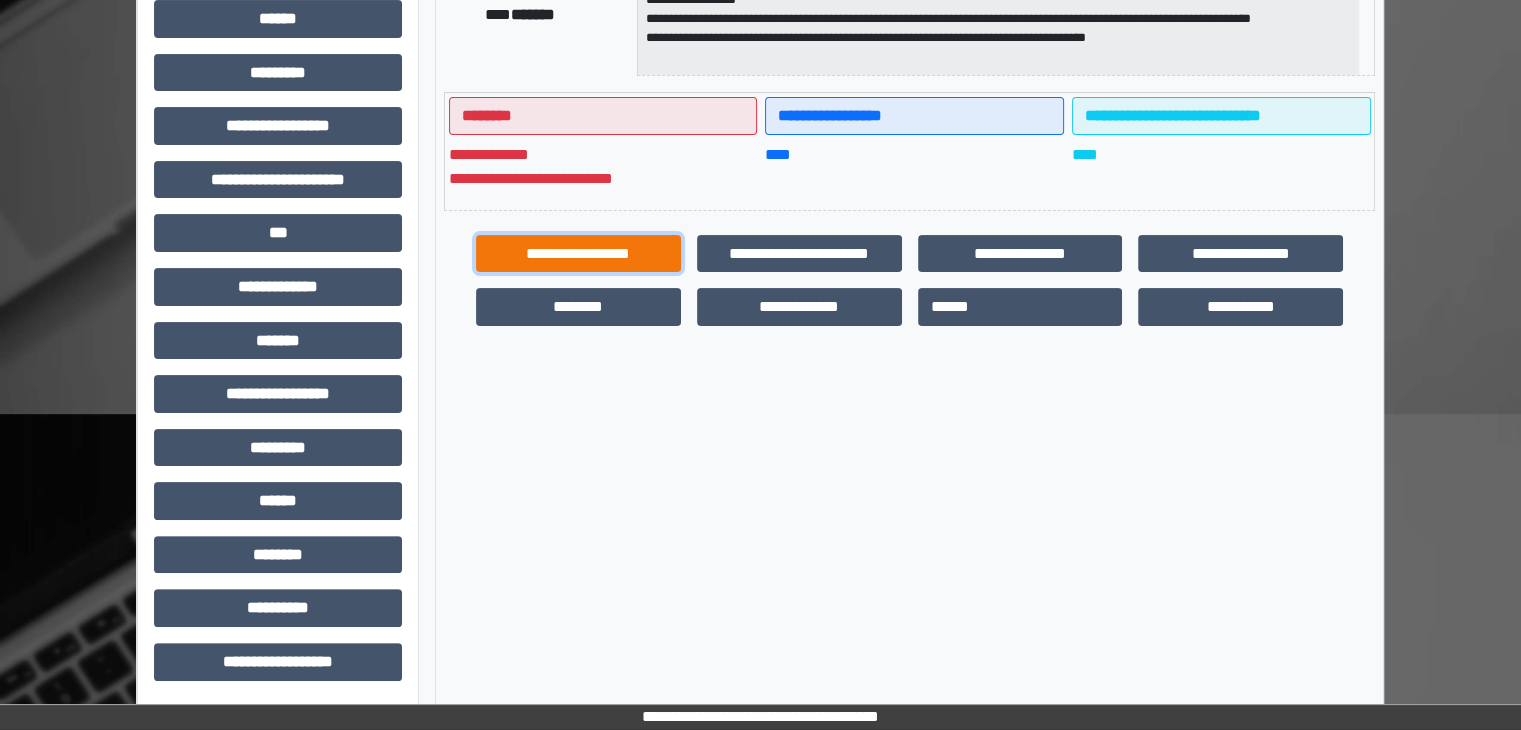 click on "**********" at bounding box center (578, 254) 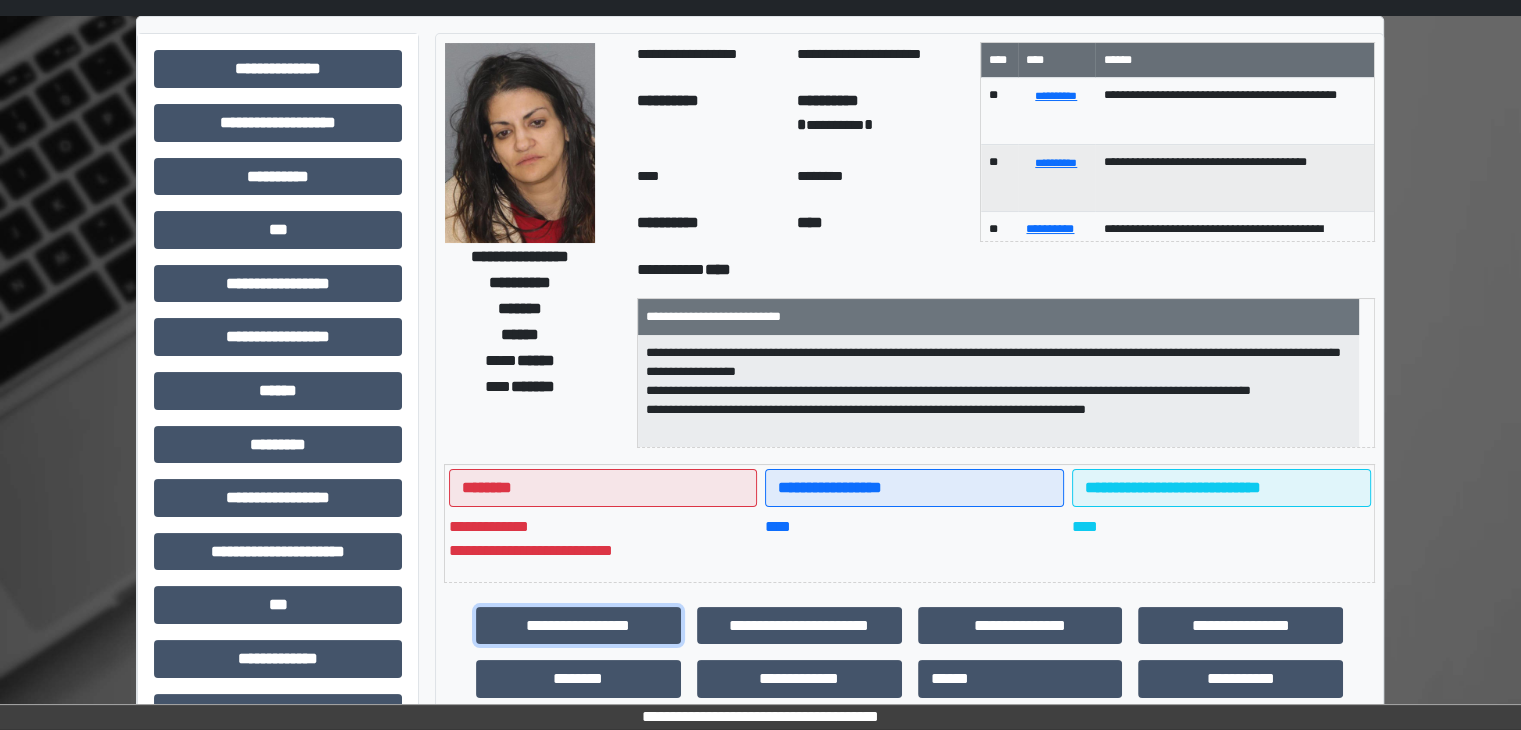 scroll, scrollTop: 9, scrollLeft: 0, axis: vertical 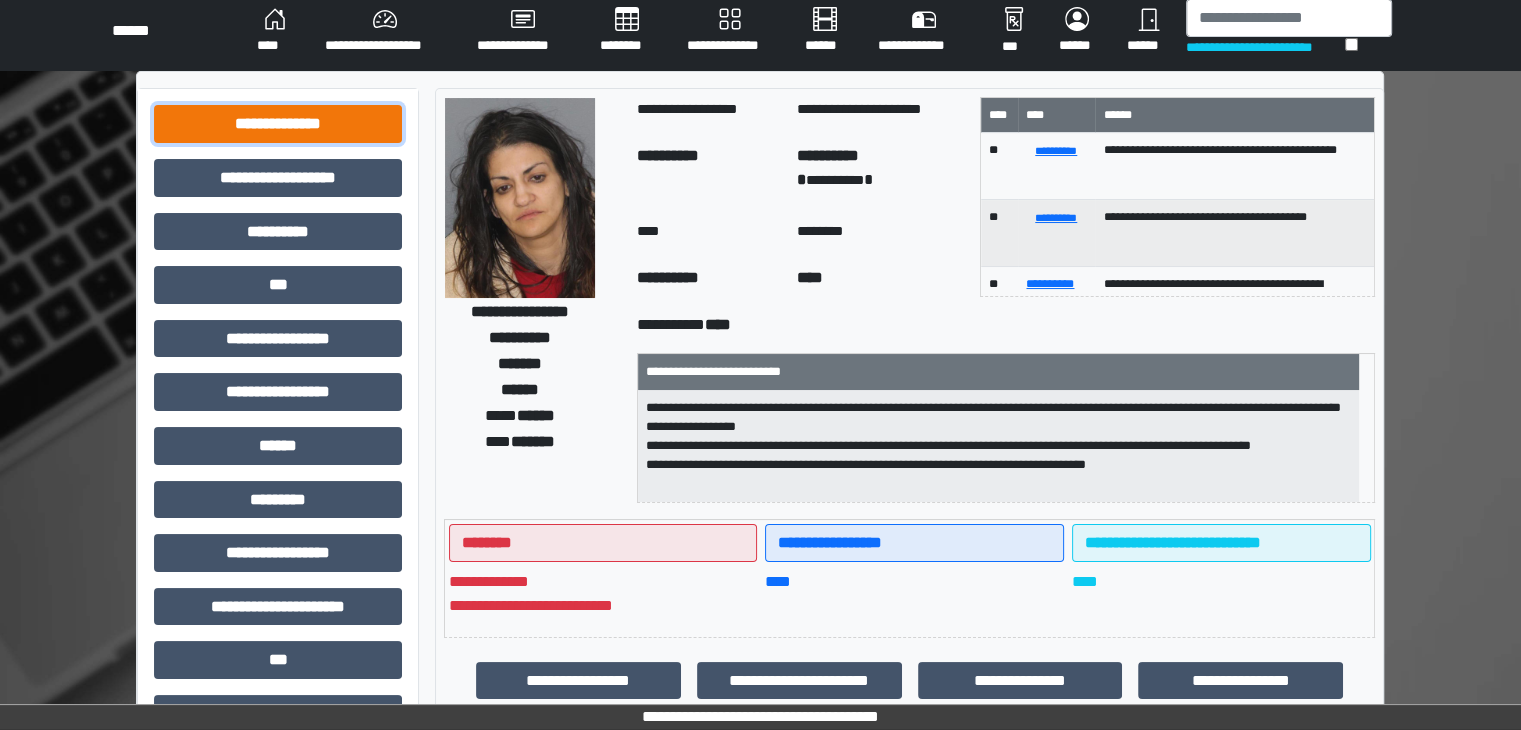 click on "**********" at bounding box center (278, 124) 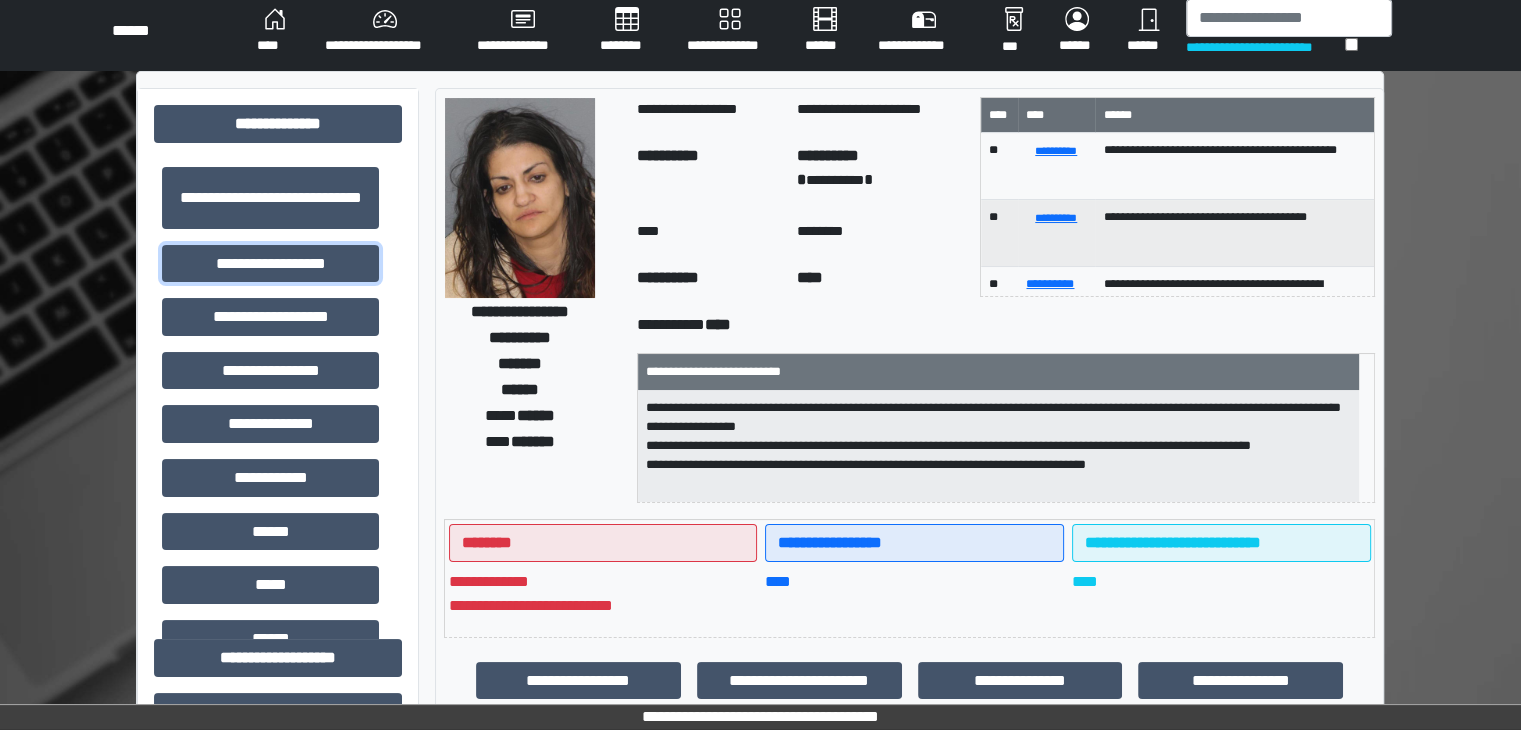 drag, startPoint x: 306, startPoint y: 260, endPoint x: 298, endPoint y: 238, distance: 23.409399 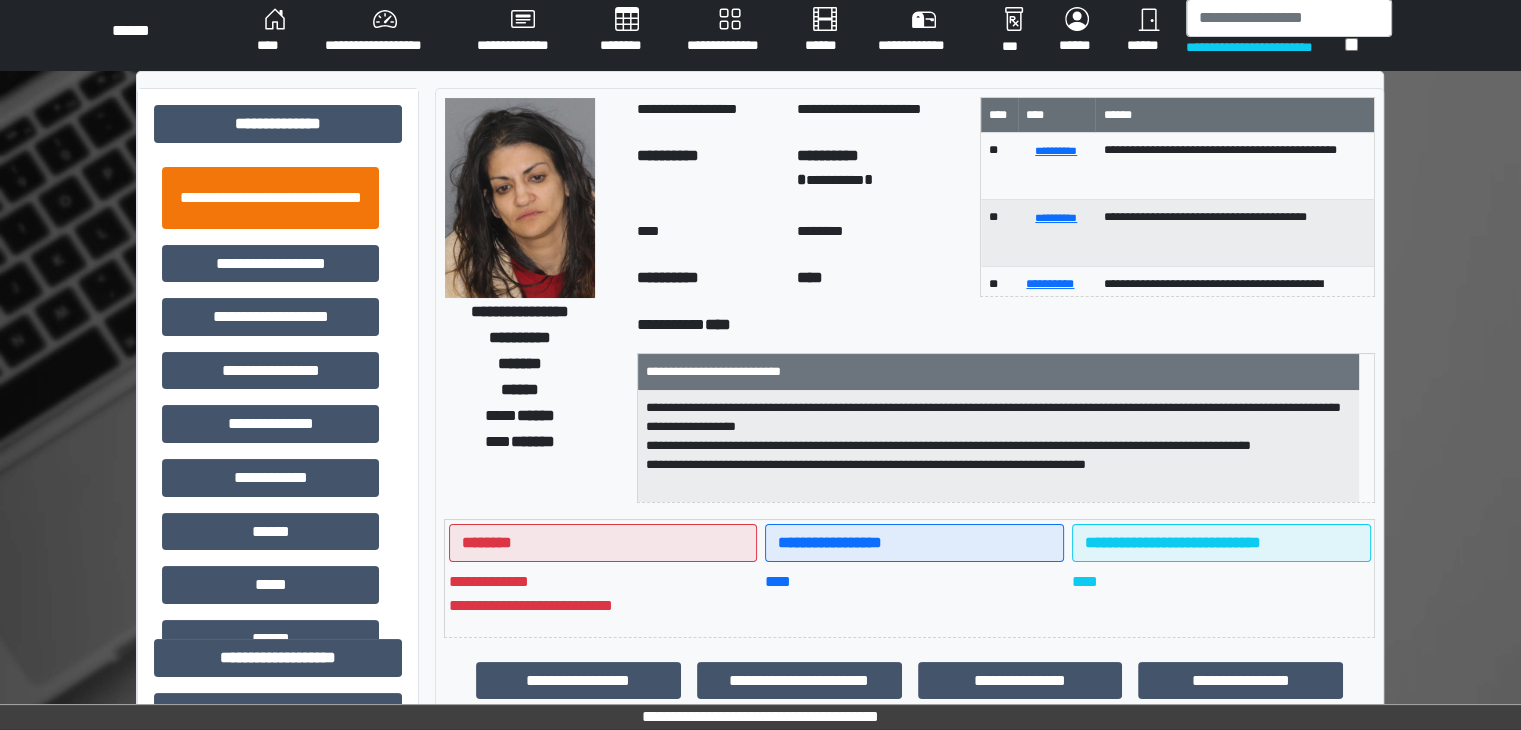 drag, startPoint x: 298, startPoint y: 238, endPoint x: 337, endPoint y: 224, distance: 41.4367 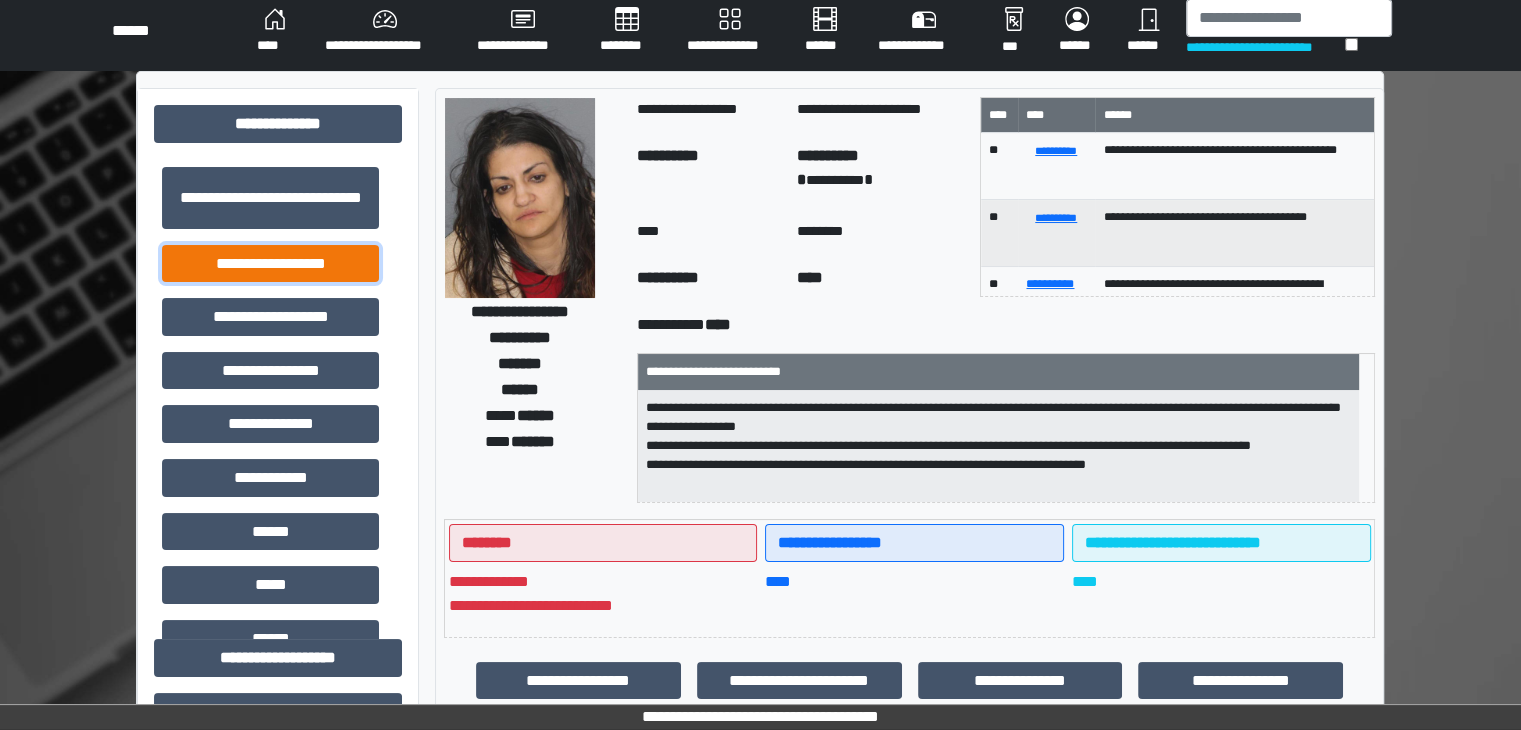 click on "**********" at bounding box center [270, 264] 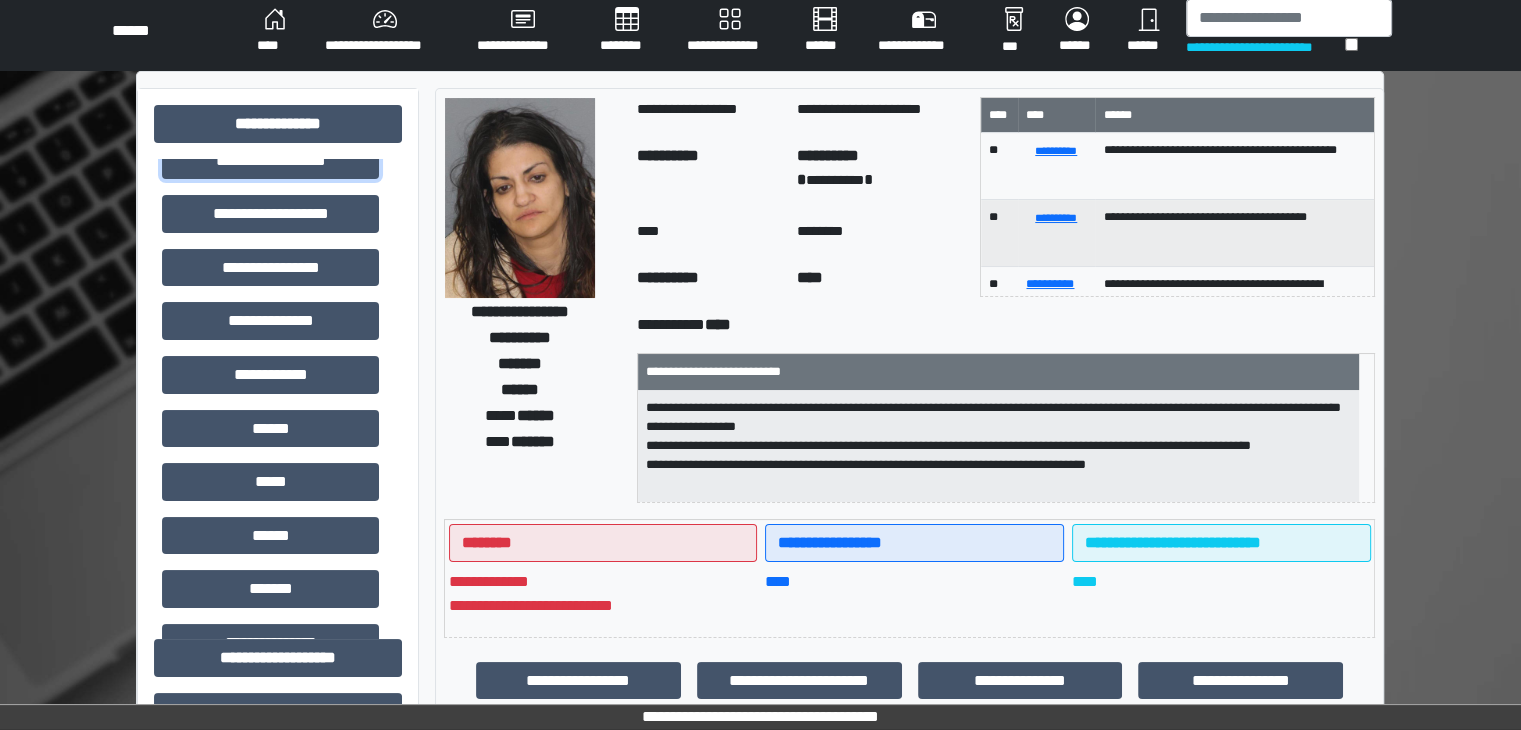scroll, scrollTop: 500, scrollLeft: 0, axis: vertical 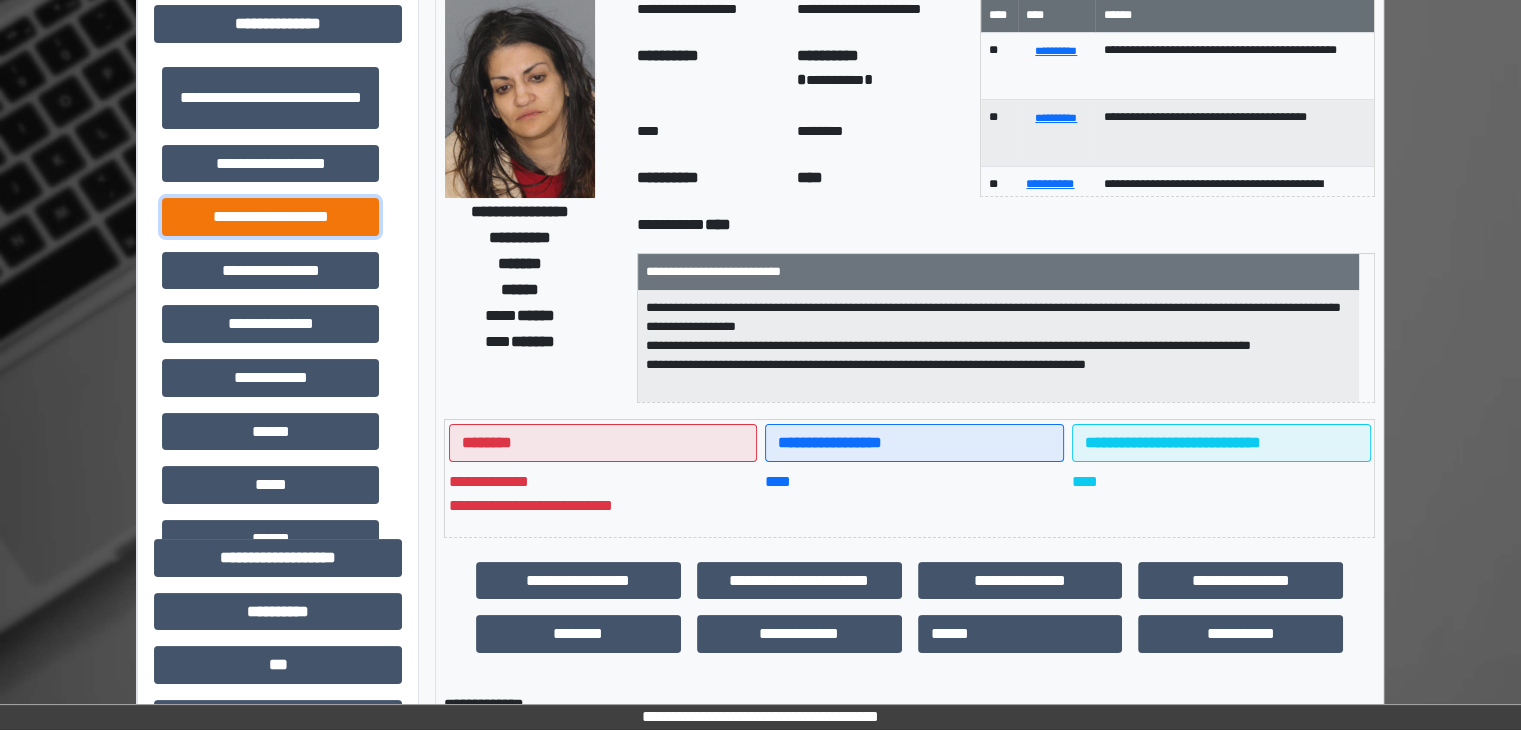 click on "**********" at bounding box center (270, 217) 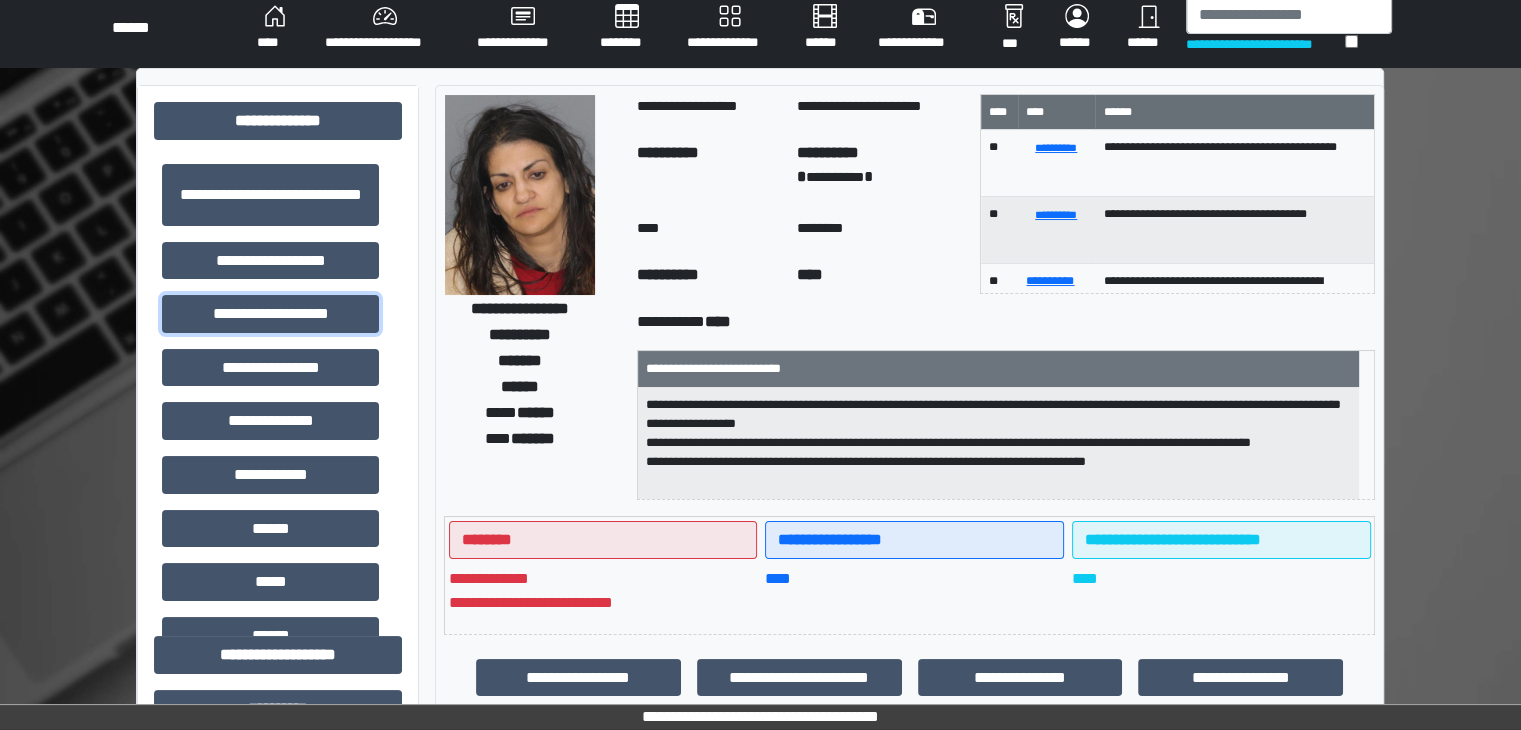 scroll, scrollTop: 0, scrollLeft: 0, axis: both 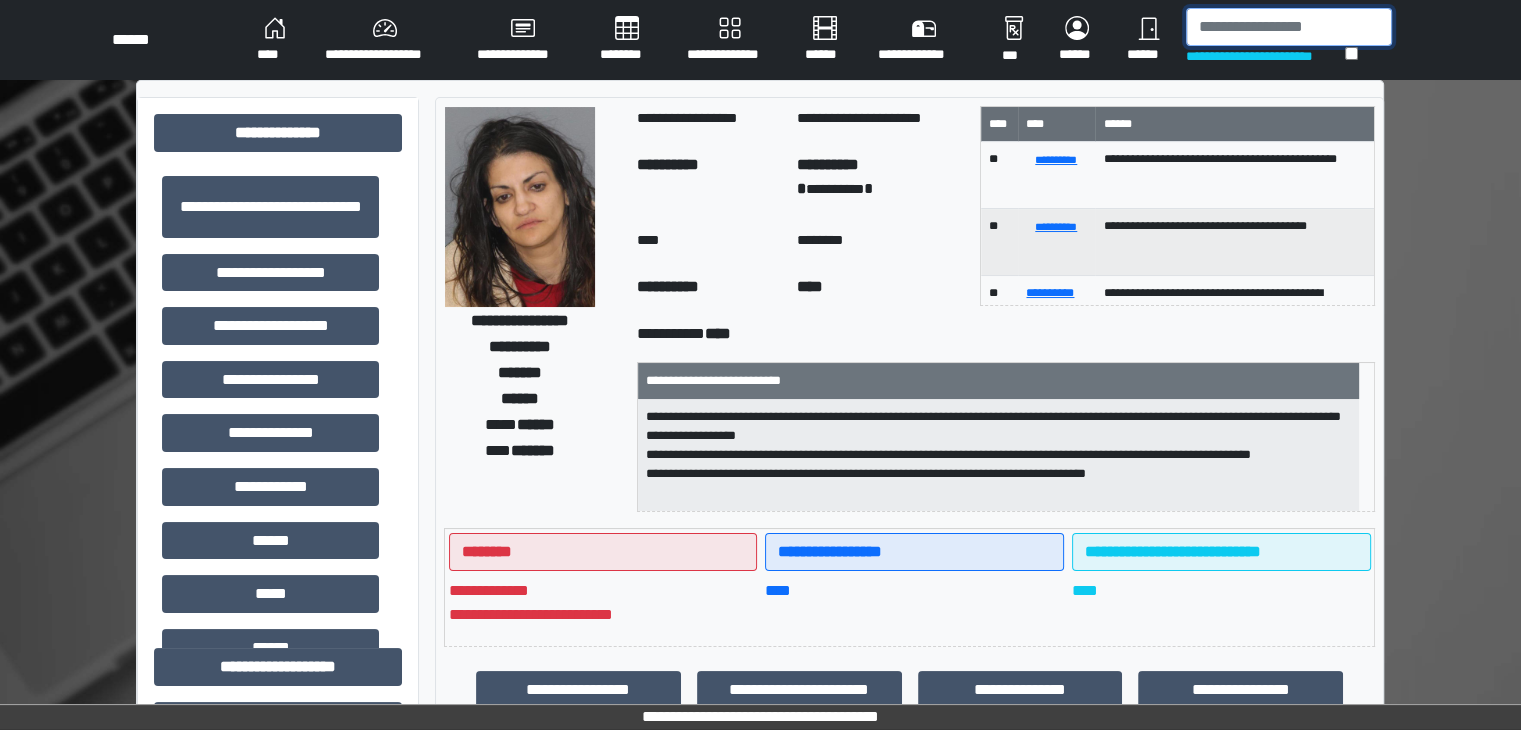 click at bounding box center (1289, 27) 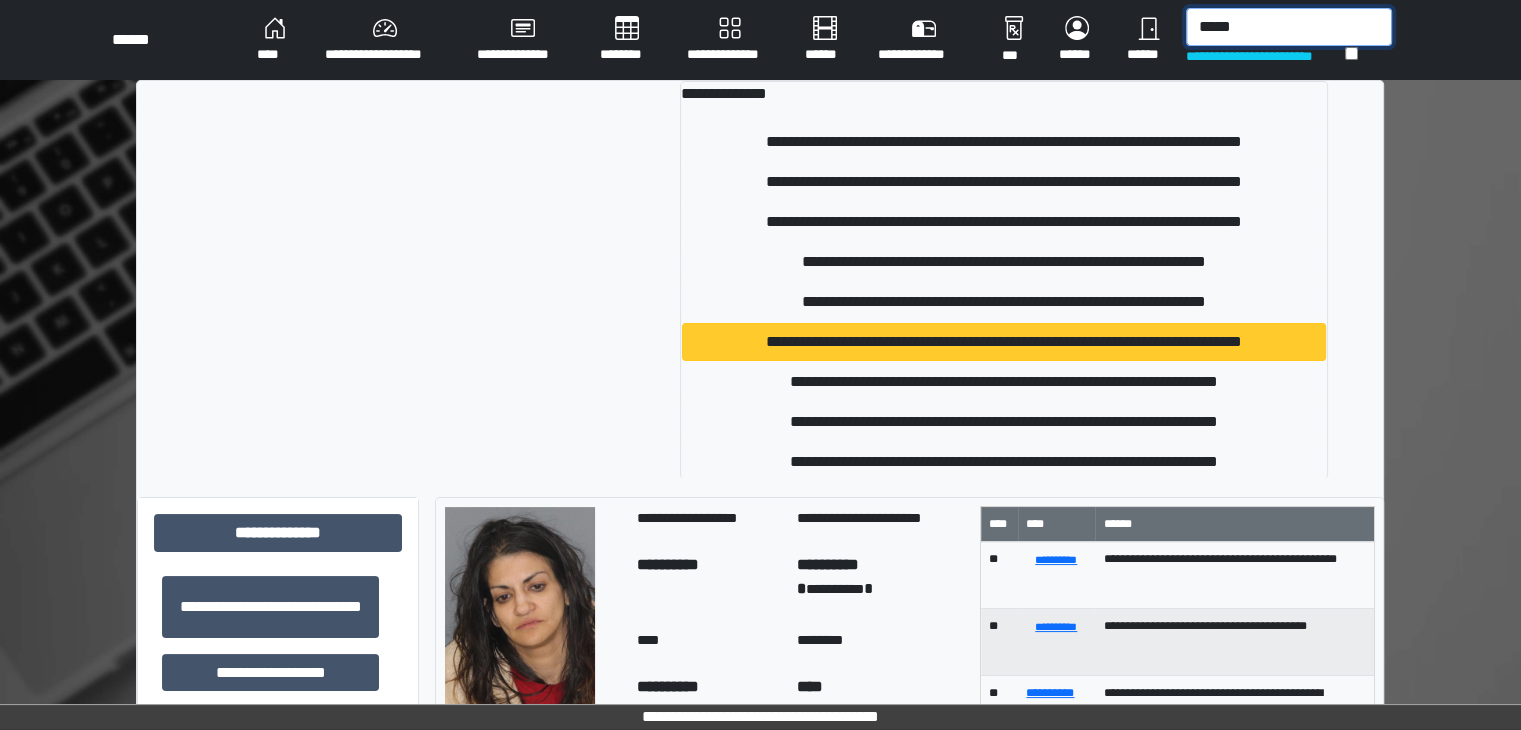 type on "*****" 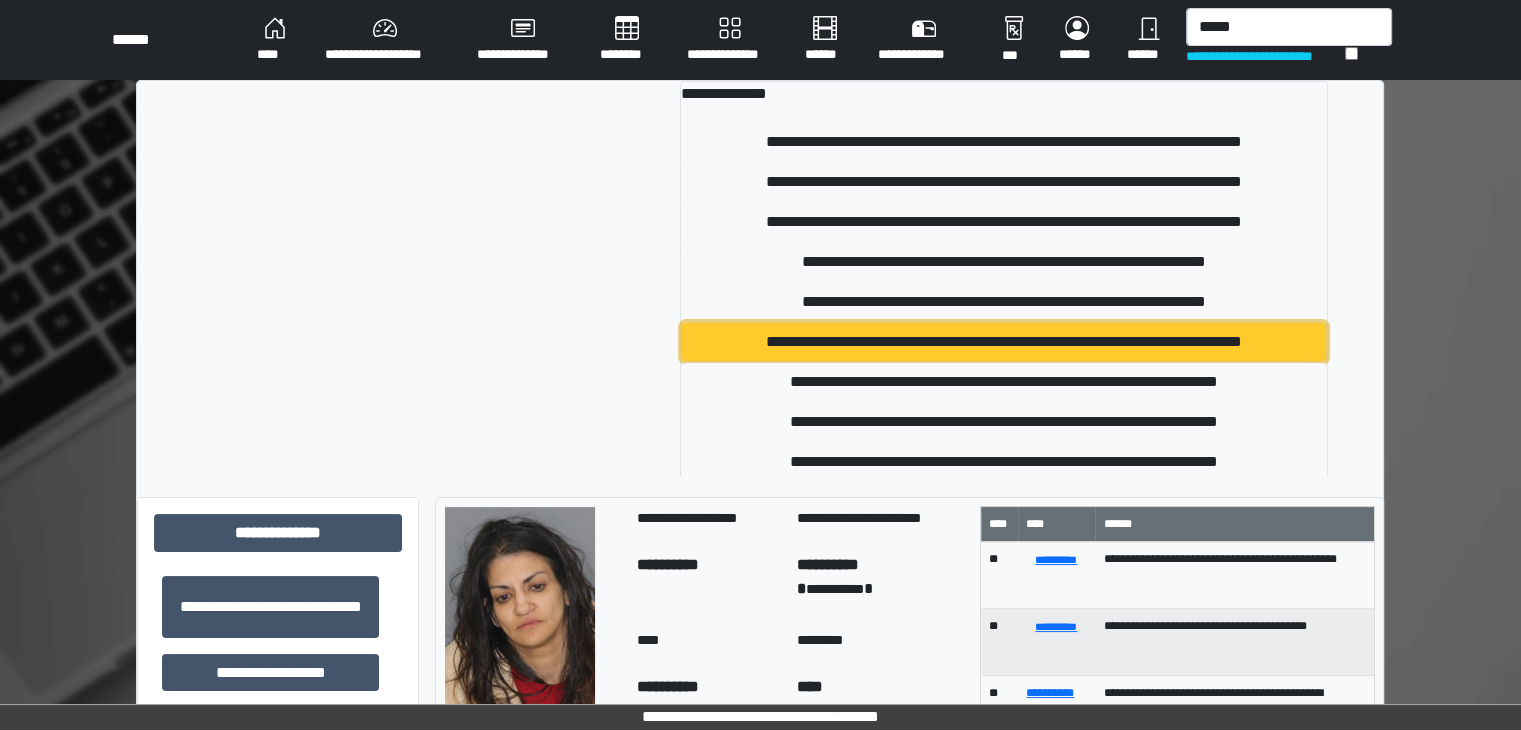 click on "**********" at bounding box center [1004, 342] 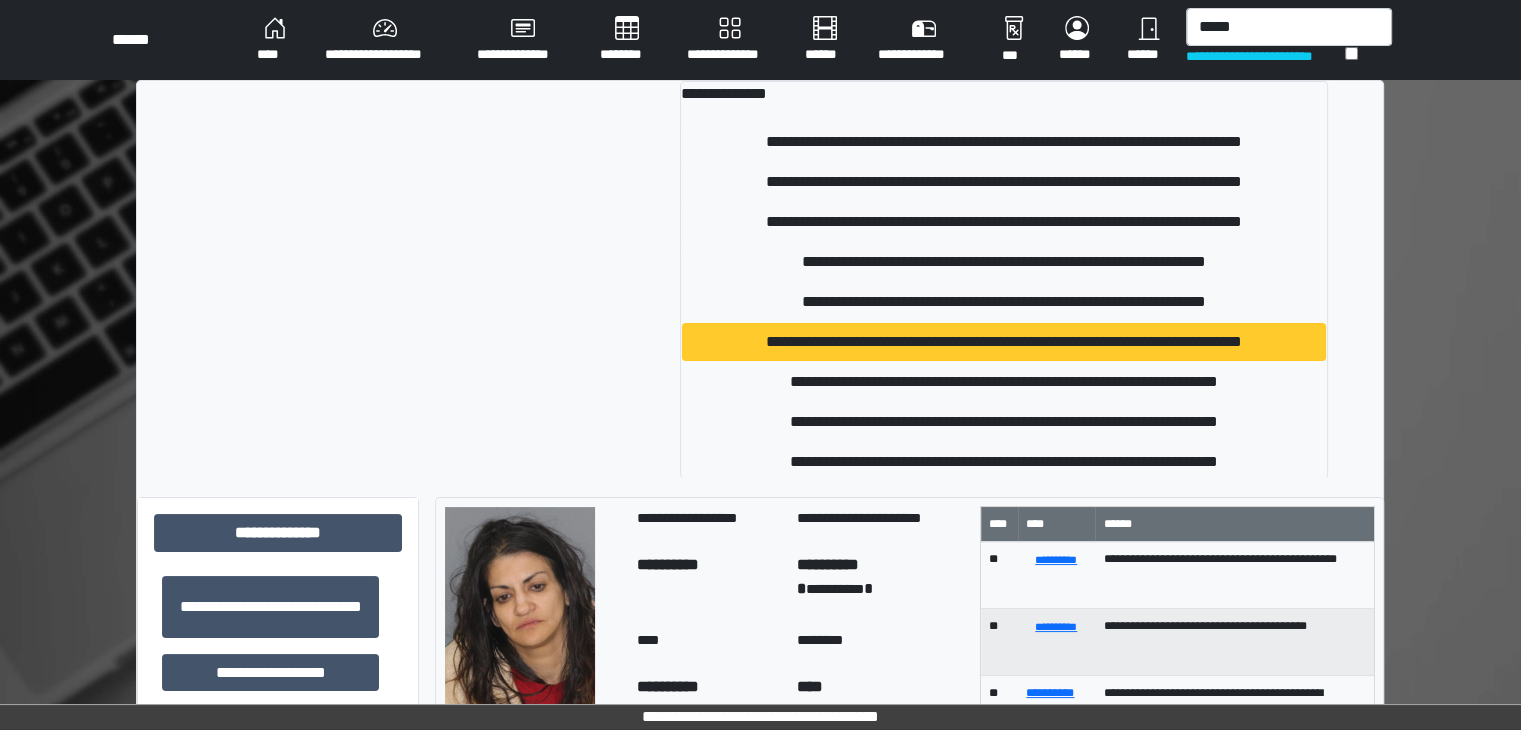 type 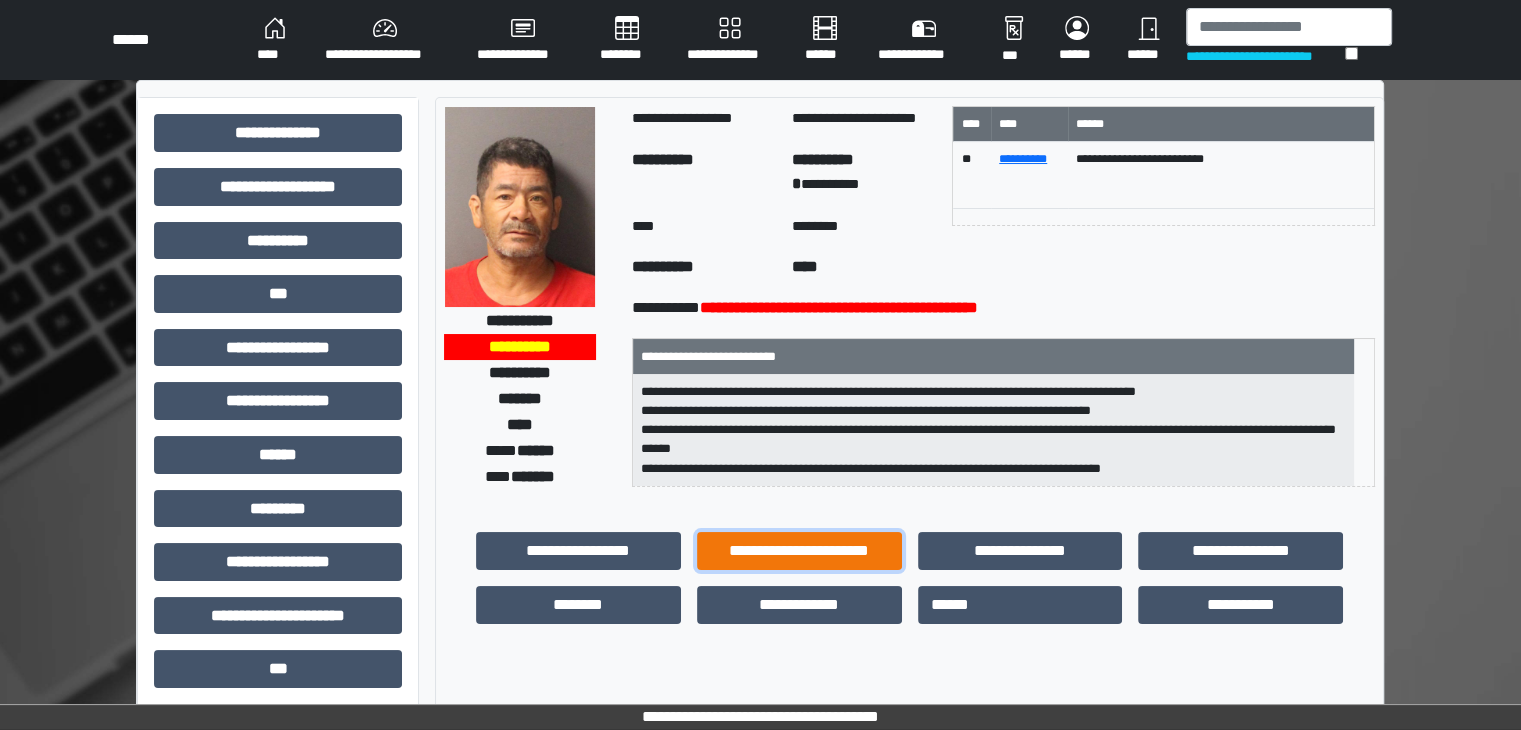 click on "**********" at bounding box center [799, 551] 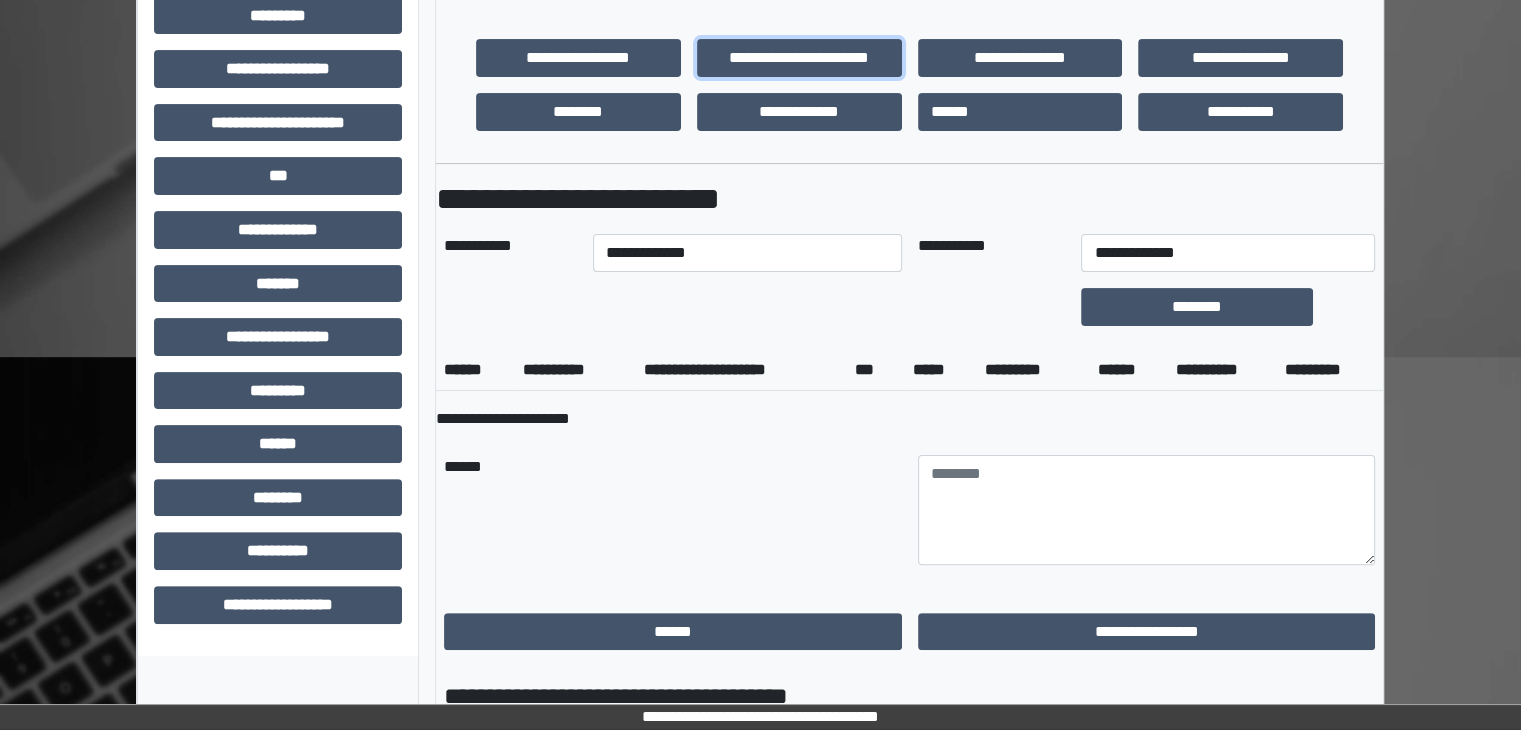 scroll, scrollTop: 600, scrollLeft: 0, axis: vertical 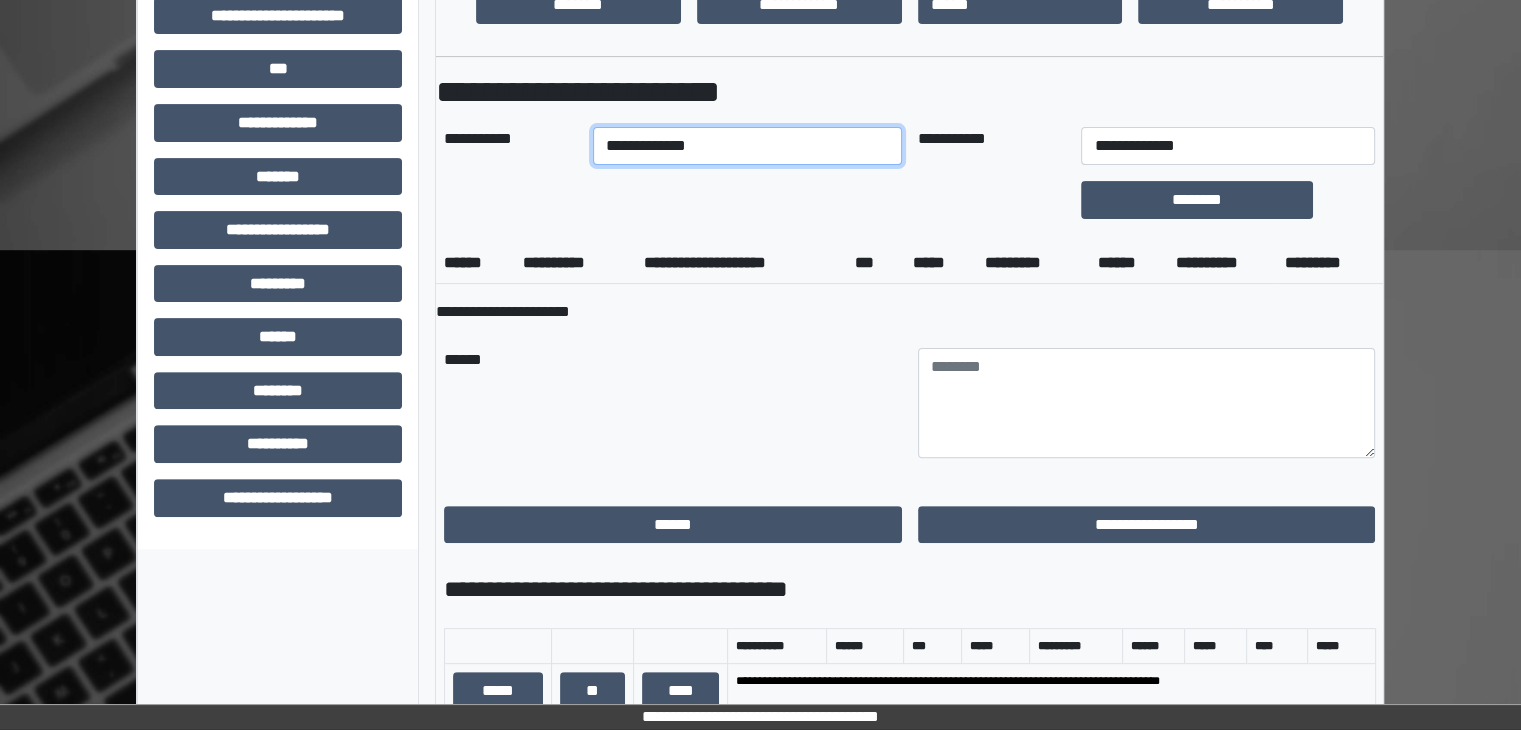 click on "**********" at bounding box center (747, 146) 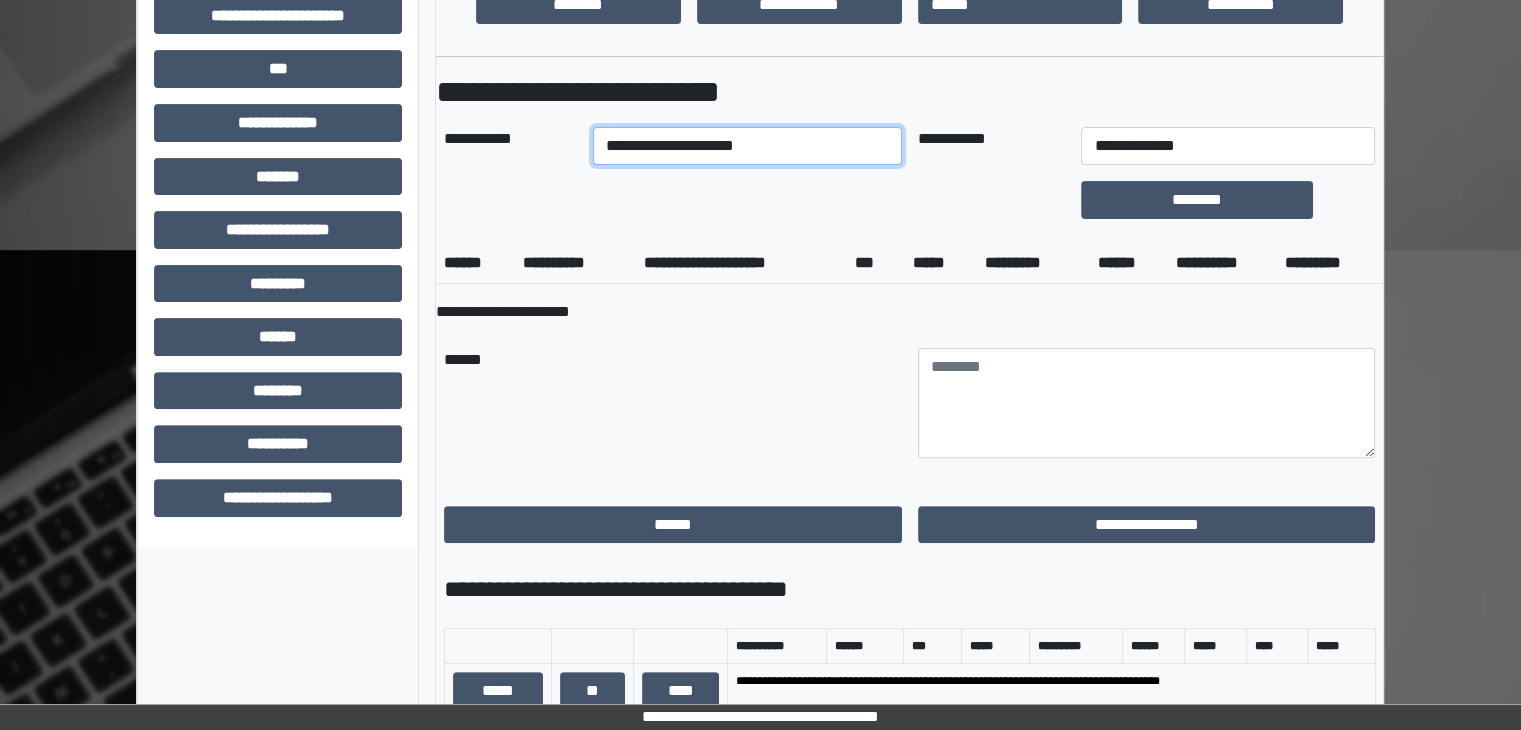 click on "**********" at bounding box center [747, 146] 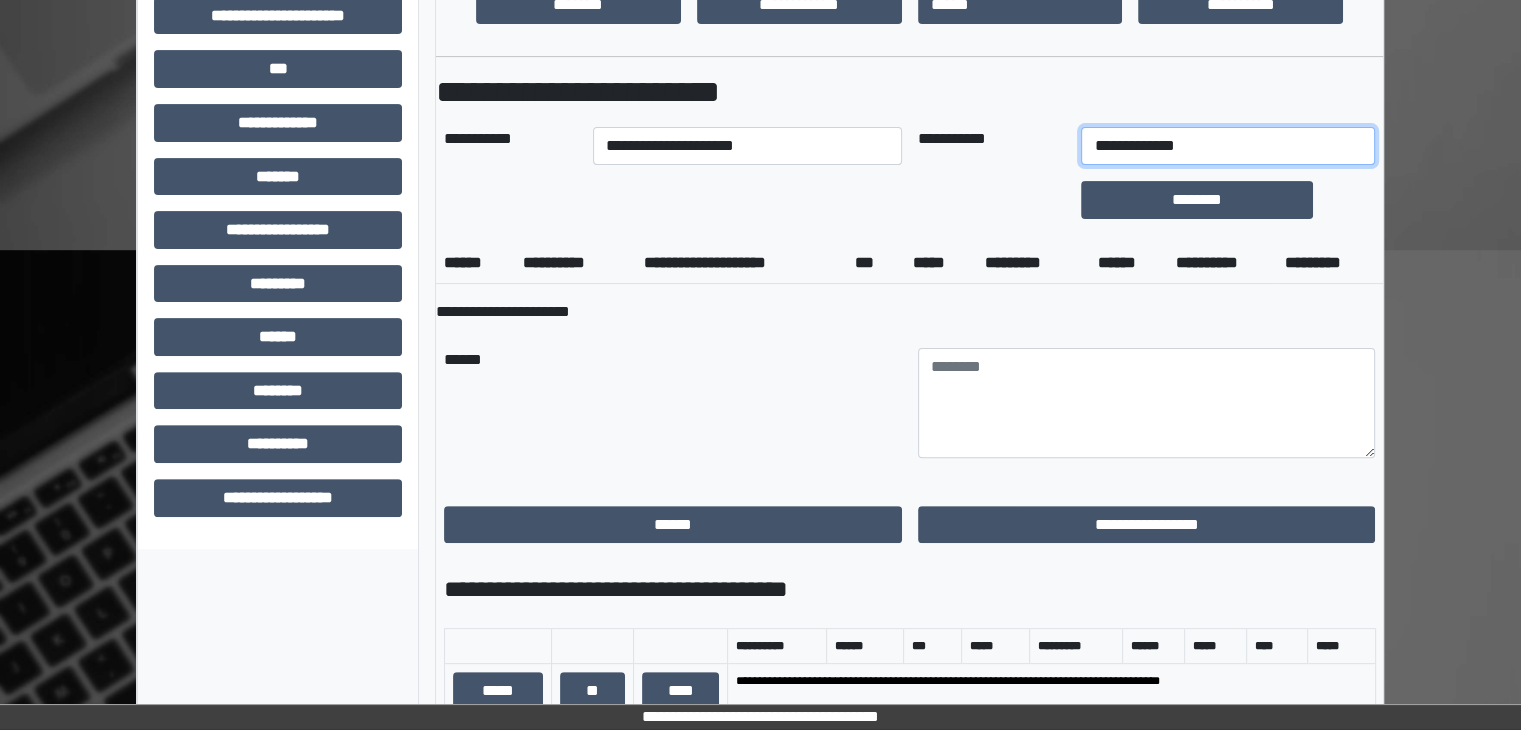 click on "**********" at bounding box center (1227, 146) 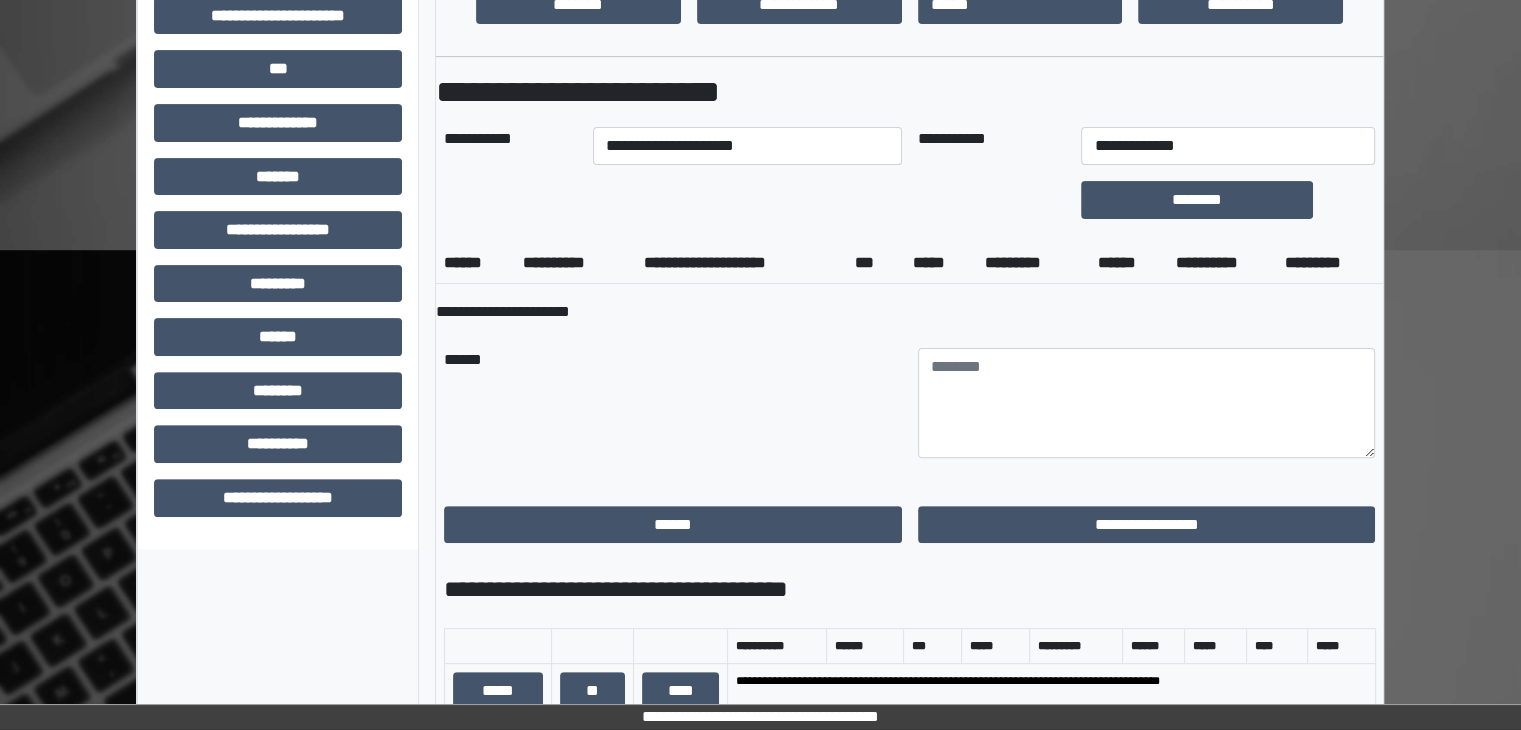 click on "*****" at bounding box center (941, 263) 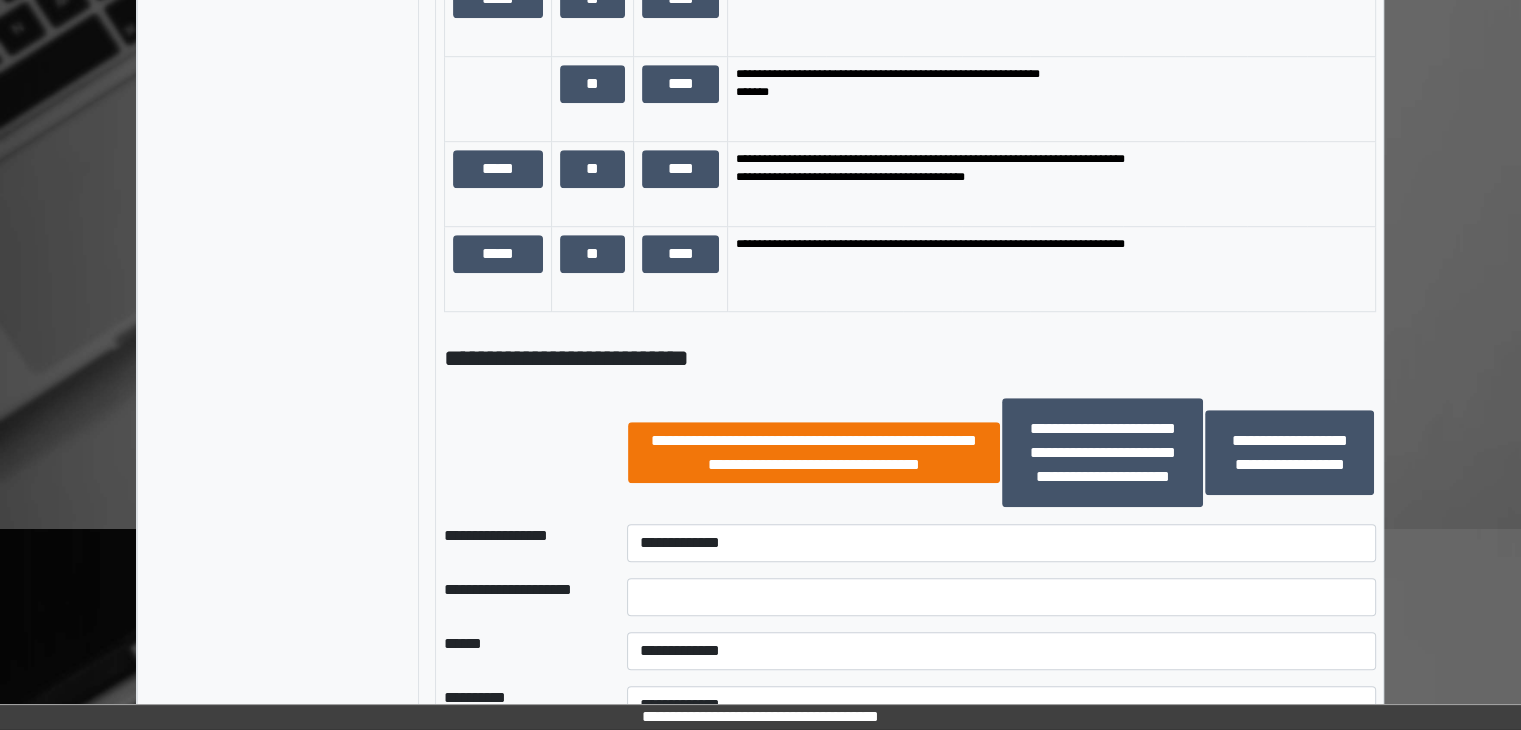 scroll, scrollTop: 1300, scrollLeft: 0, axis: vertical 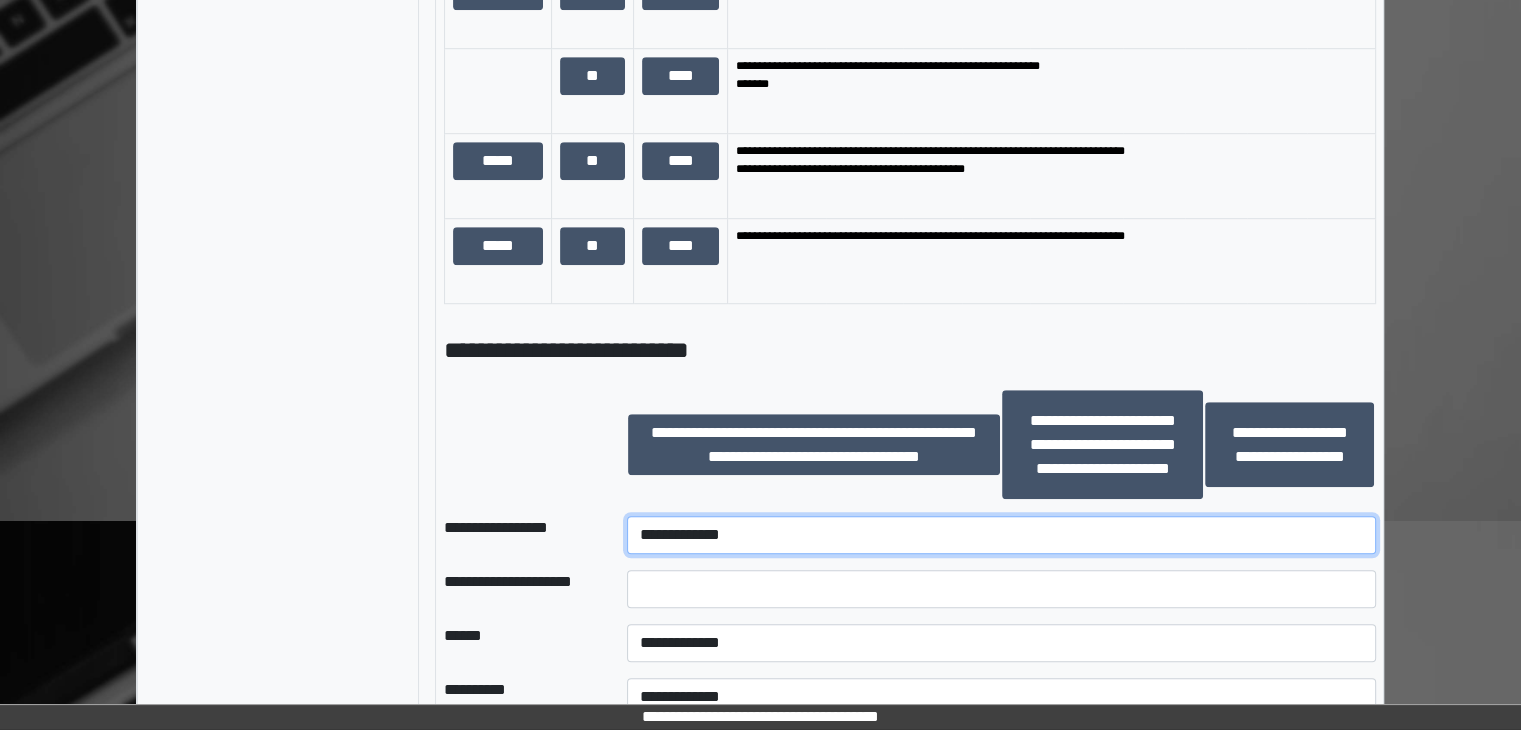 click on "**********" at bounding box center (1001, 535) 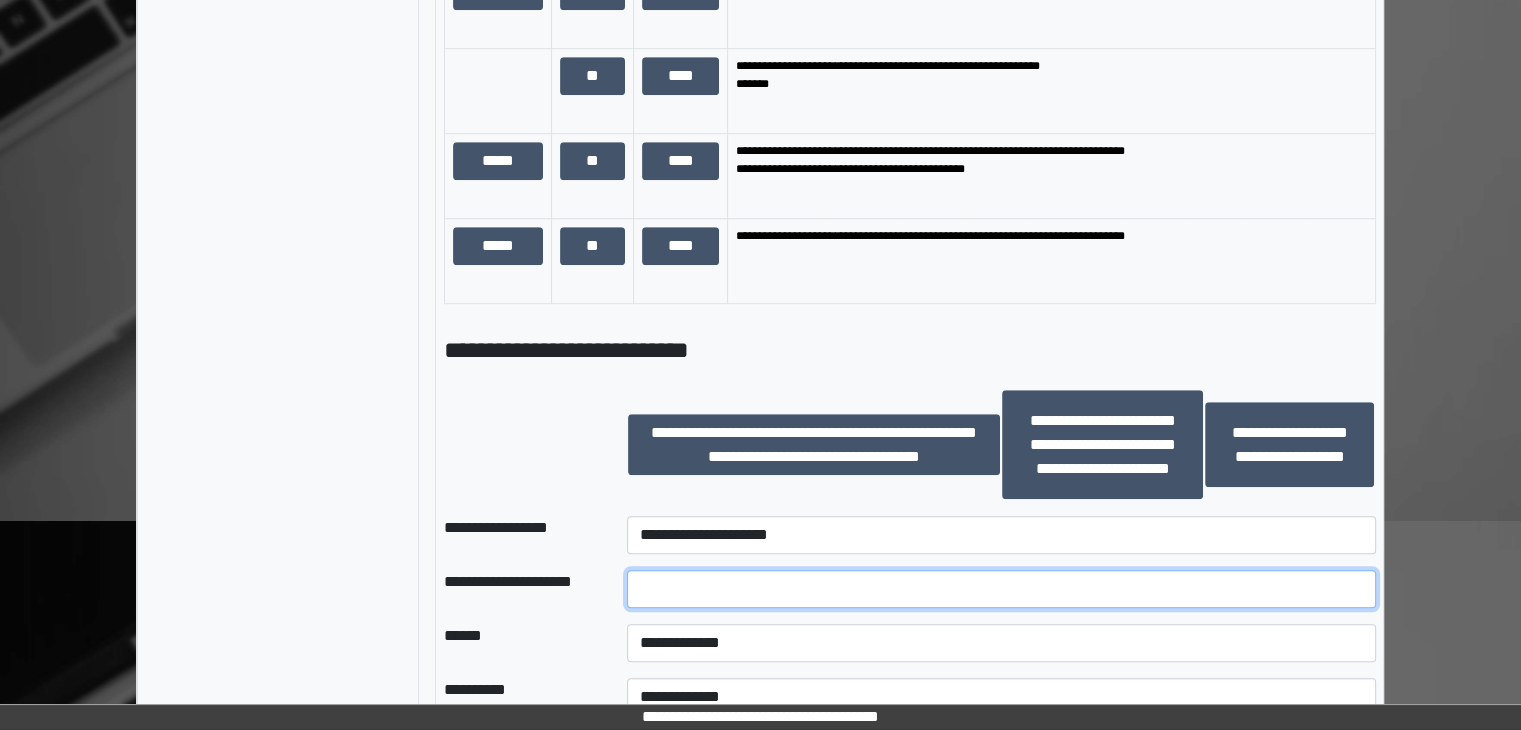 click at bounding box center [1001, 589] 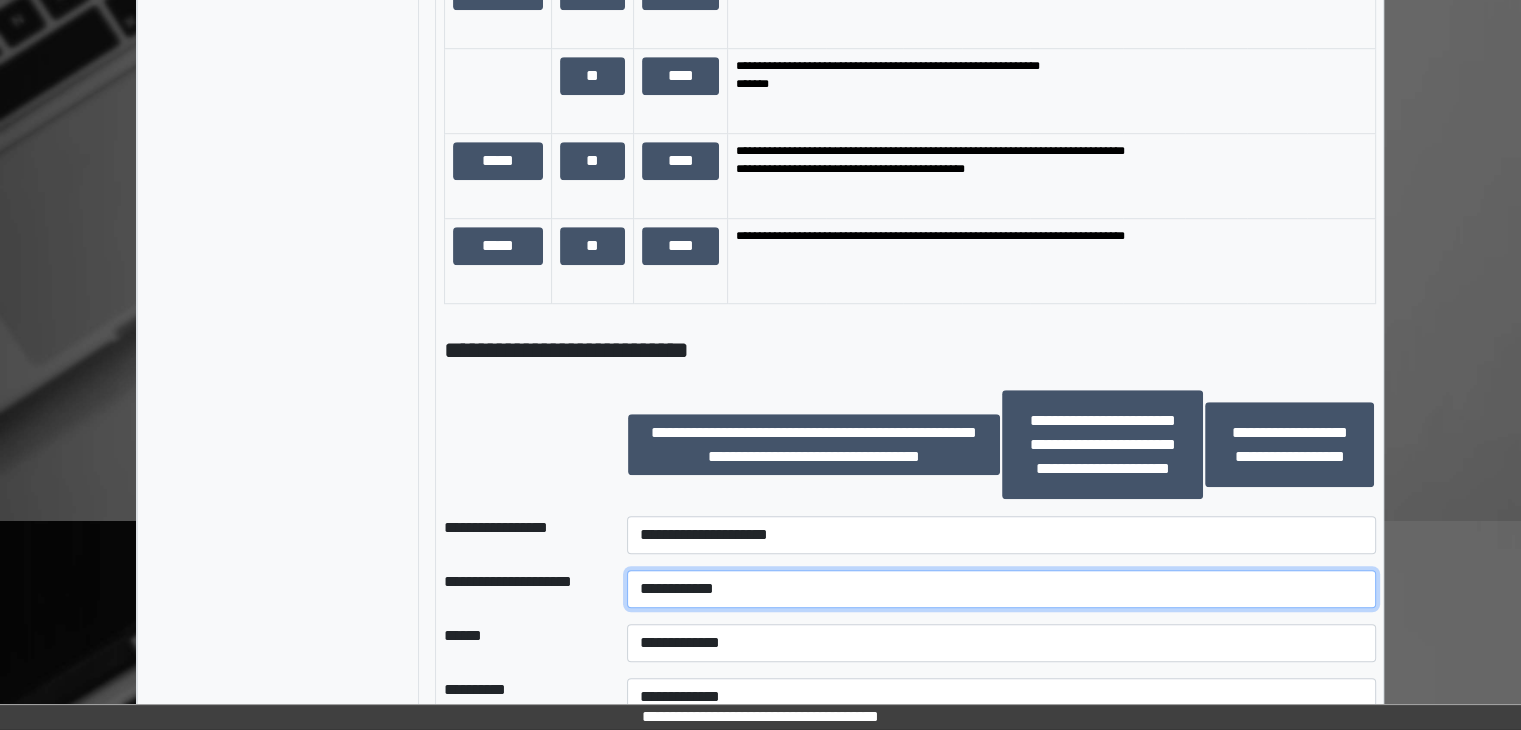 type on "**********" 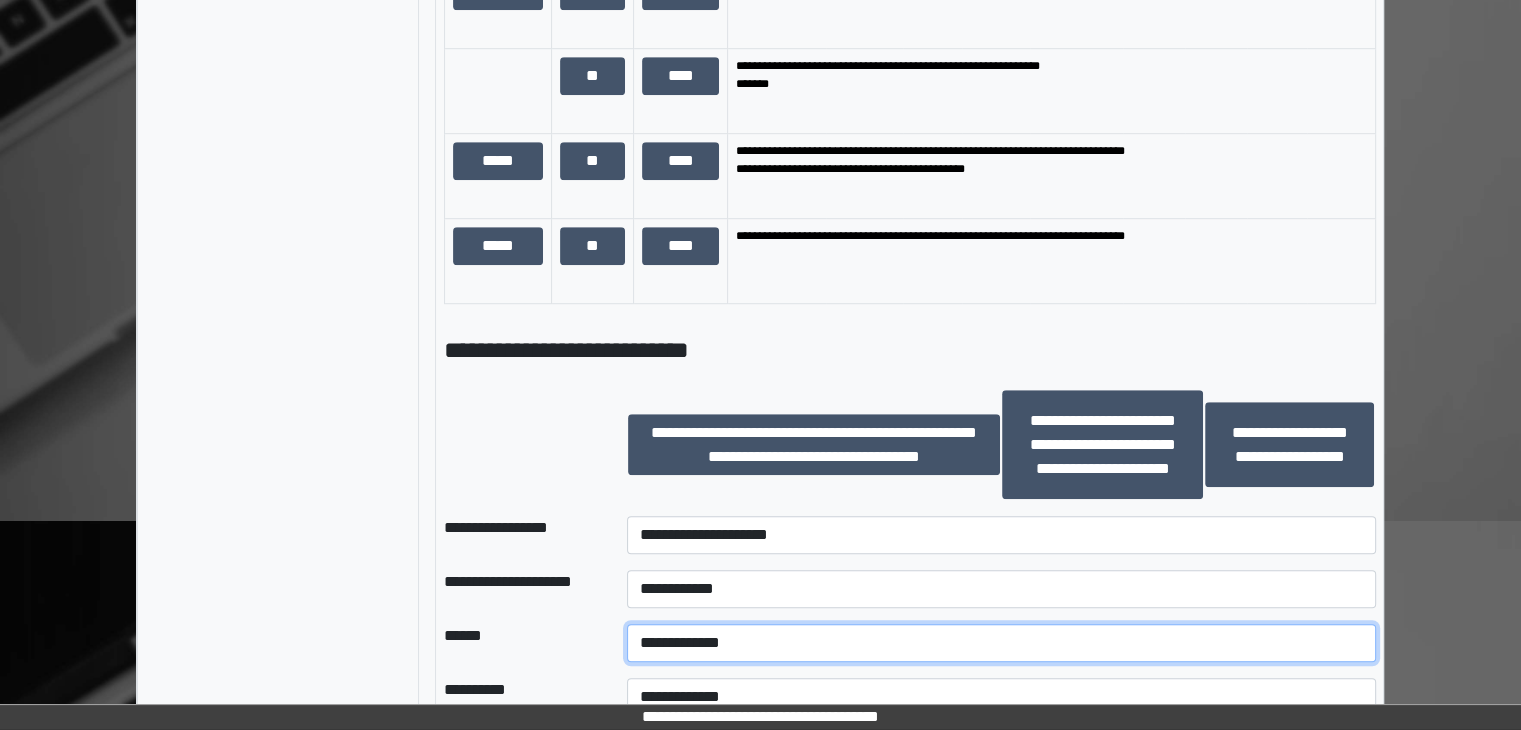 click on "**********" at bounding box center [1001, 643] 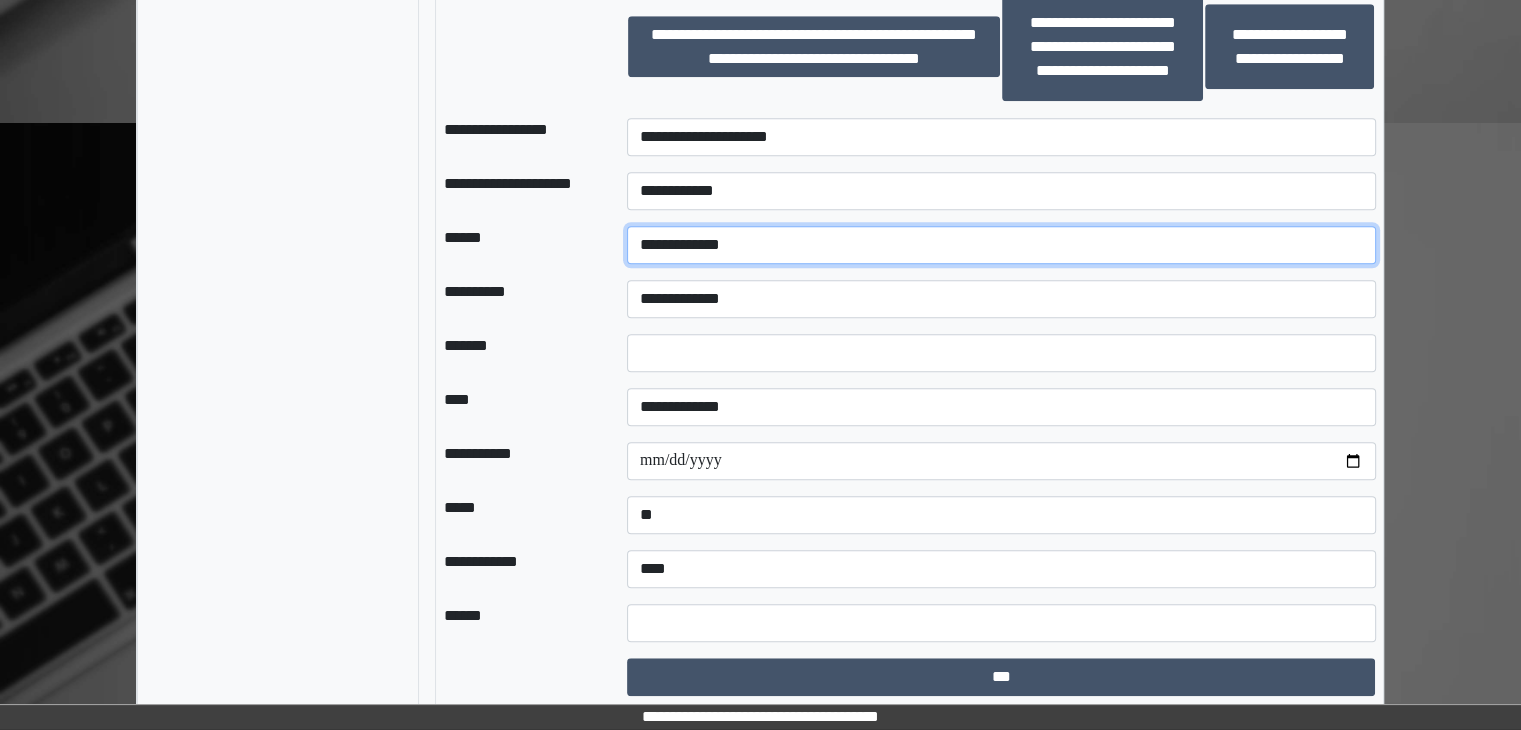 scroll, scrollTop: 1699, scrollLeft: 0, axis: vertical 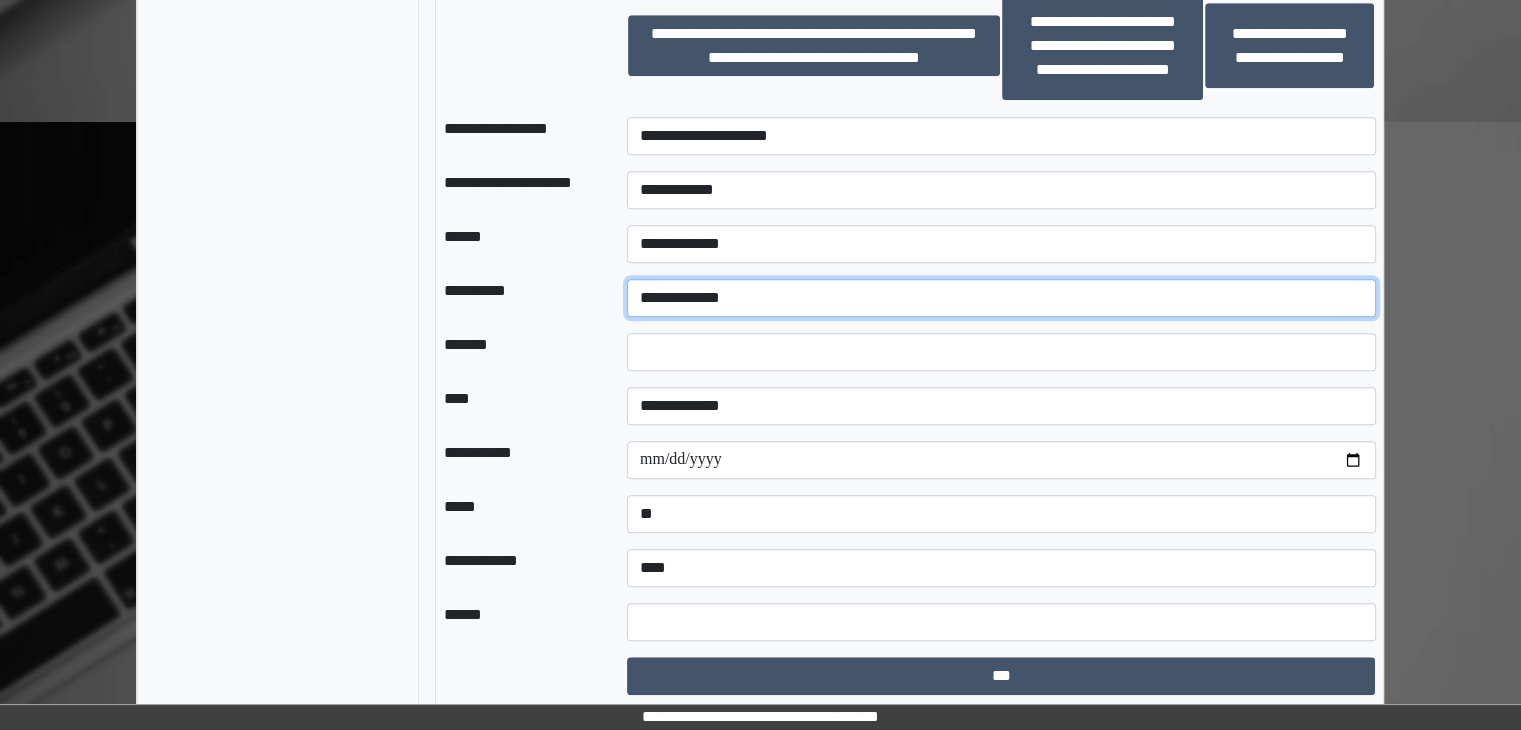 click on "**********" at bounding box center [1001, 298] 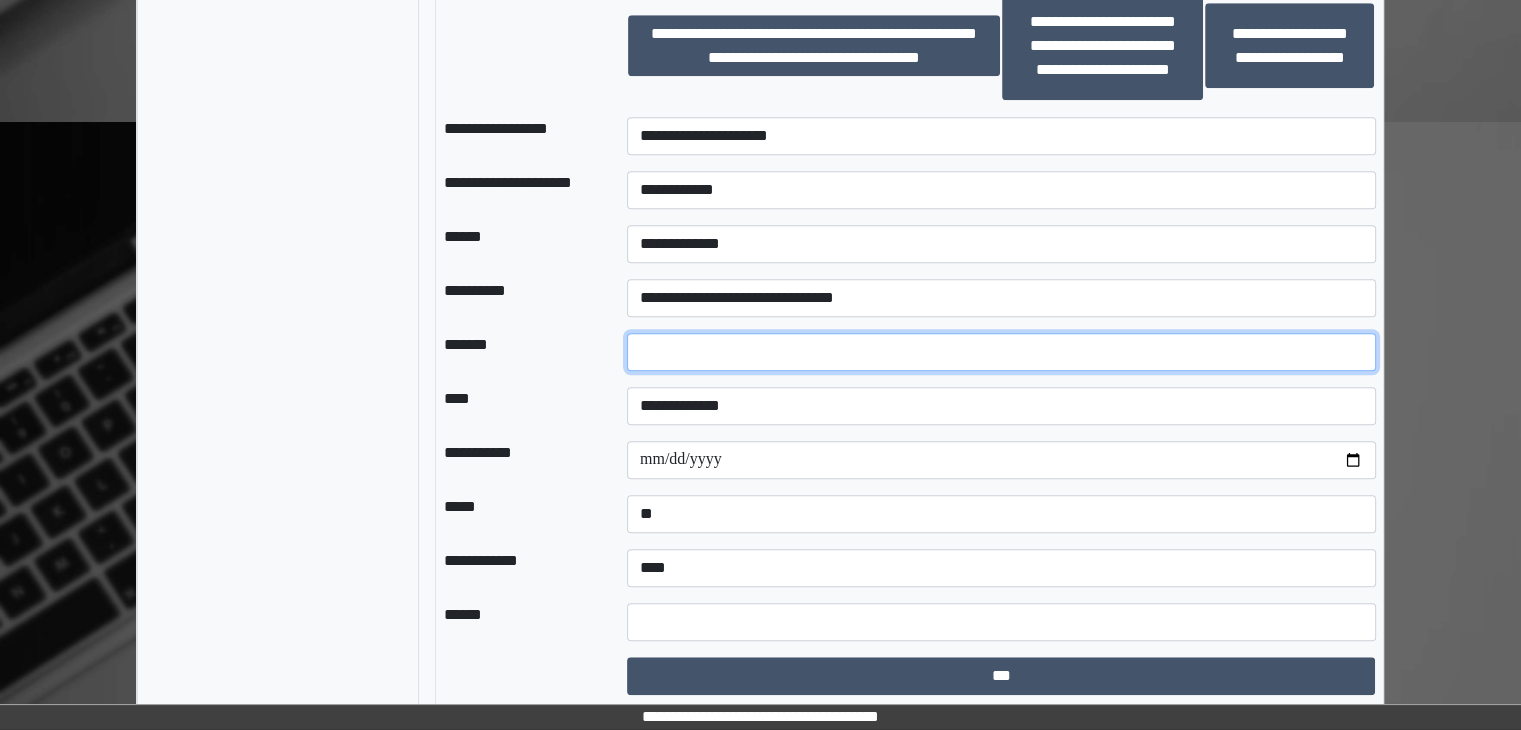 click at bounding box center [1001, 352] 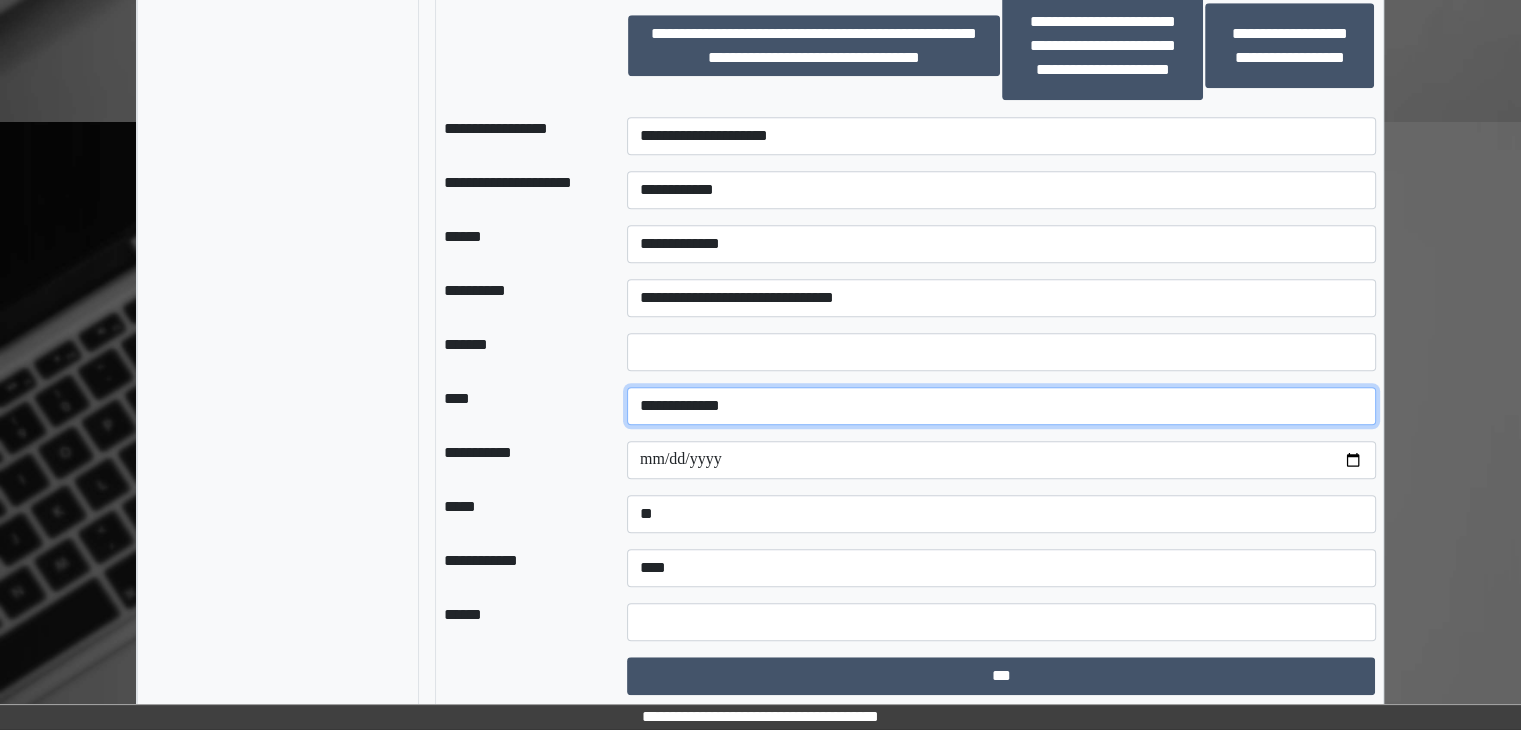 drag, startPoint x: 785, startPoint y: 403, endPoint x: 776, endPoint y: 411, distance: 12.0415945 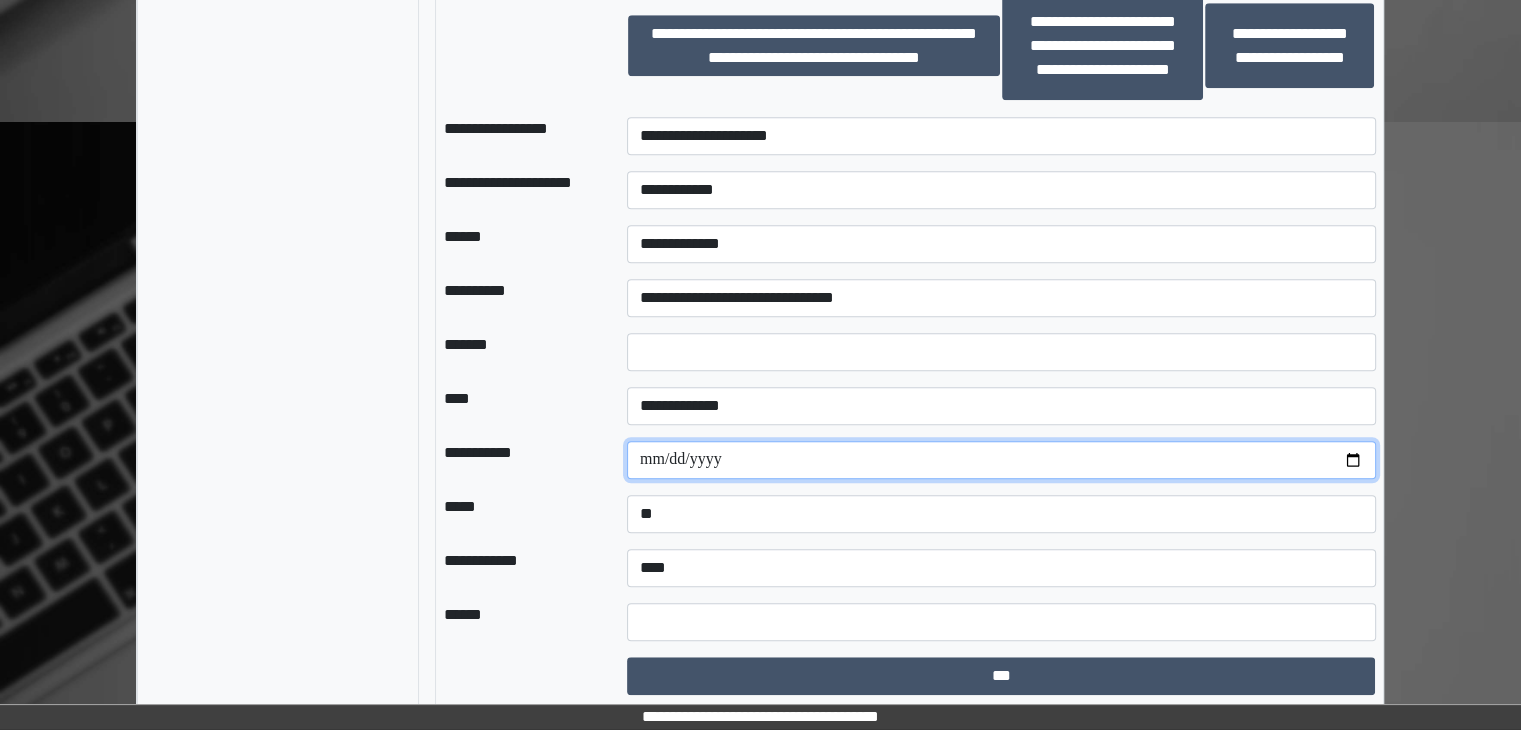 click at bounding box center [1001, 460] 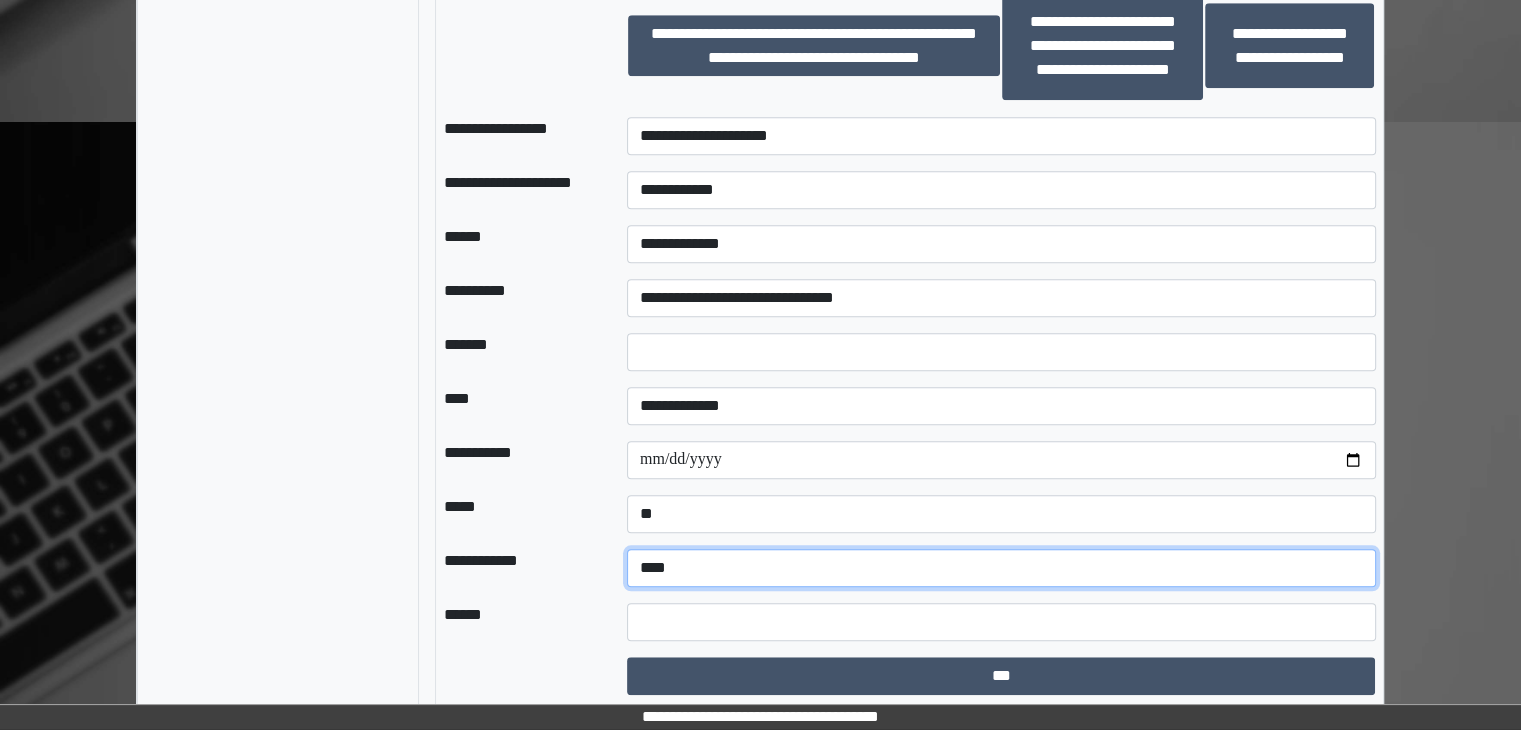click on "**********" at bounding box center [1001, 568] 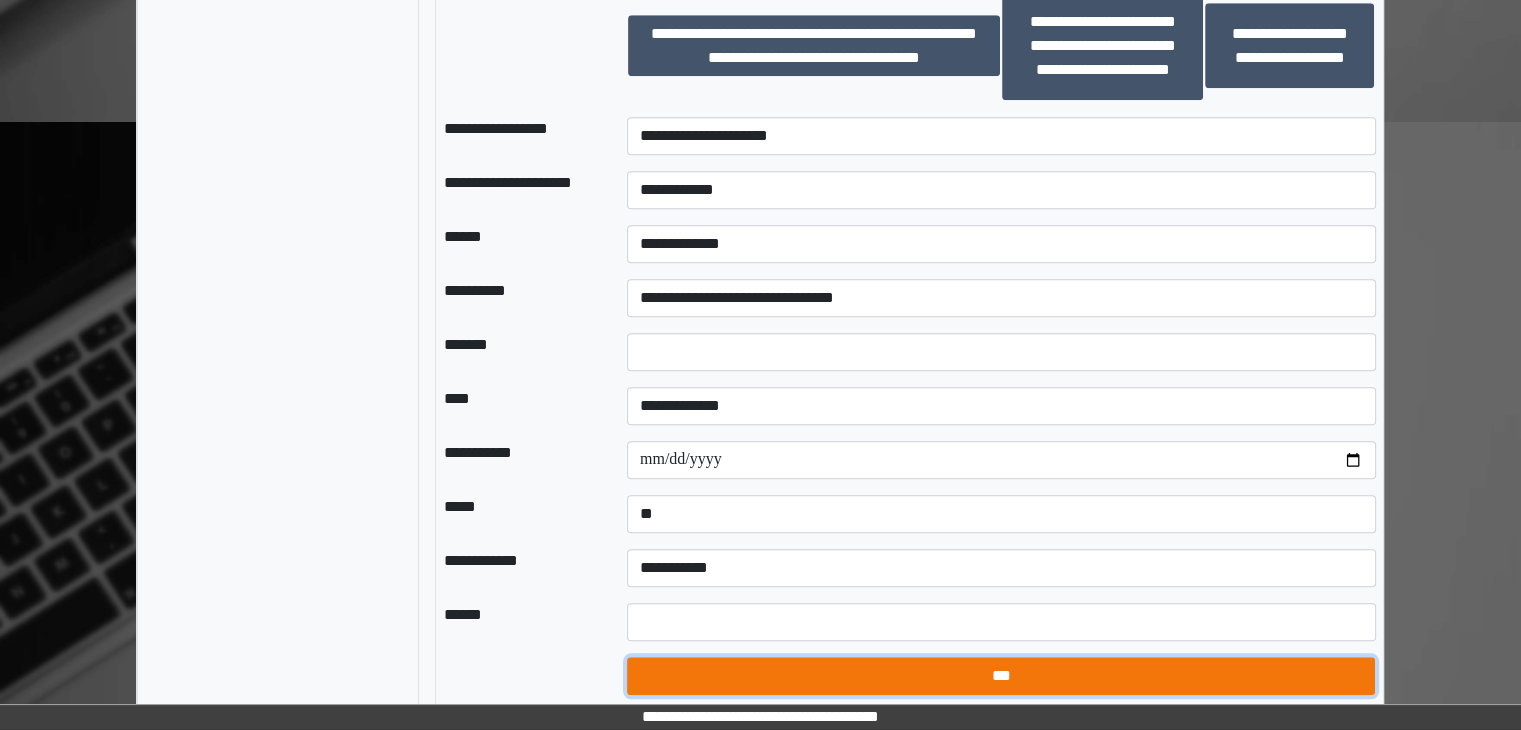click on "***" at bounding box center [1001, 676] 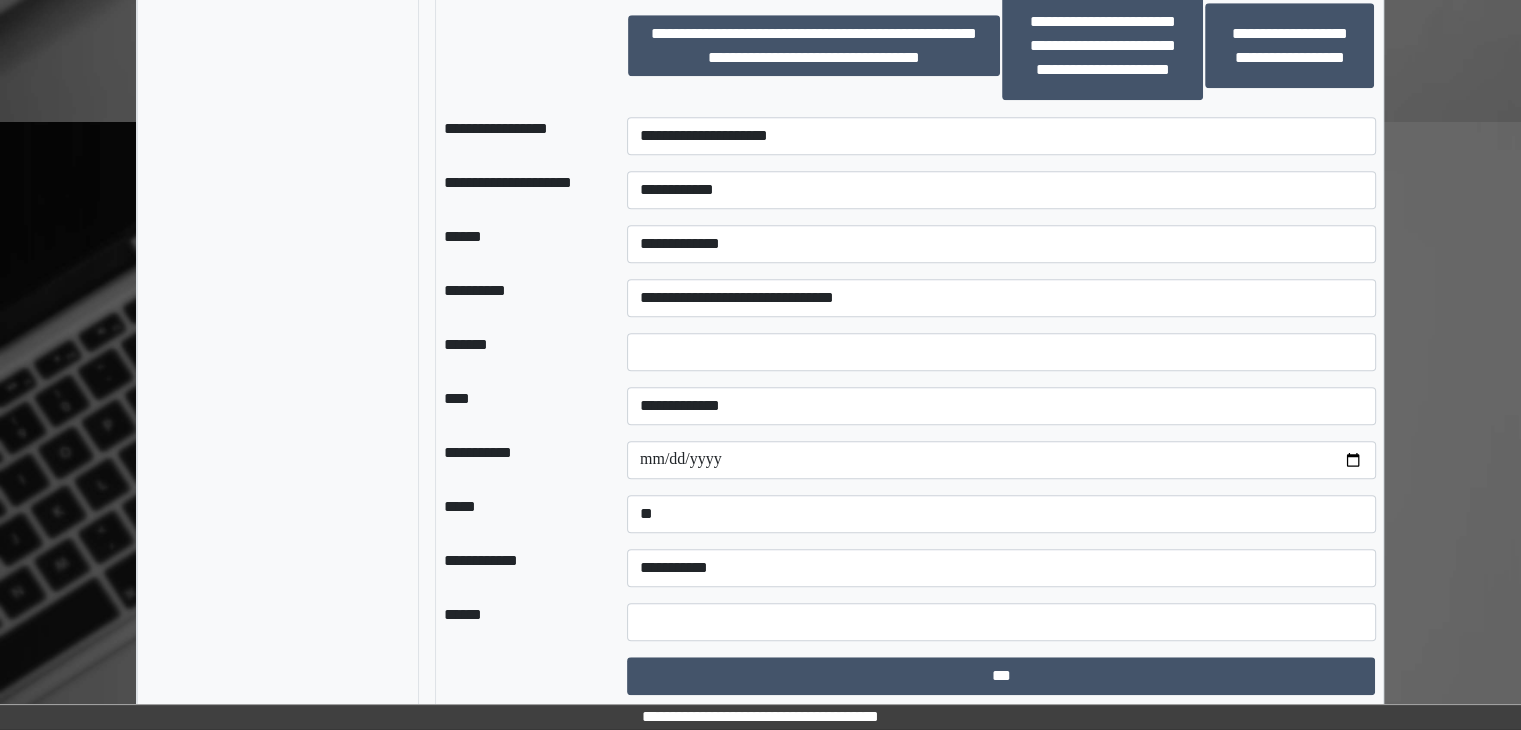 select on "*" 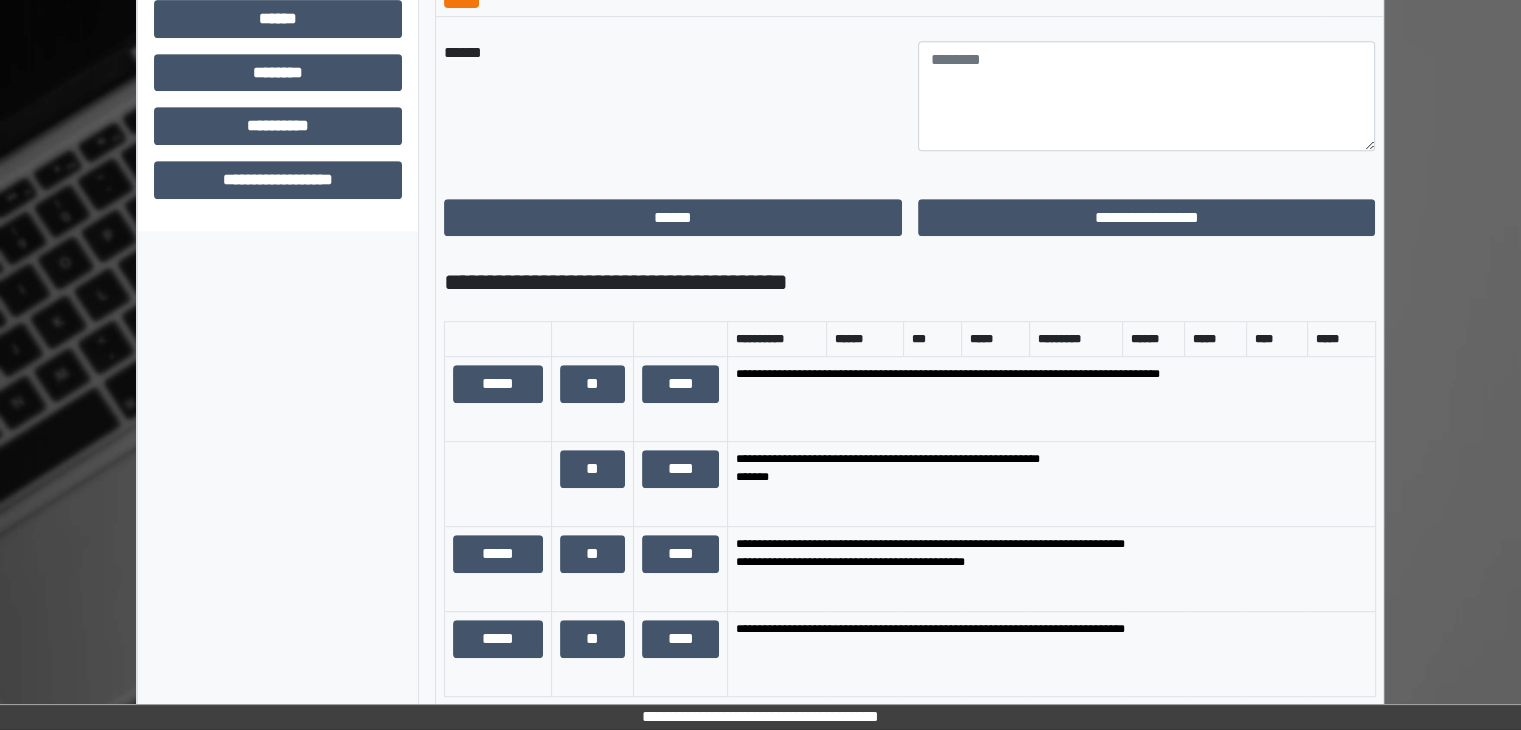 scroll, scrollTop: 899, scrollLeft: 0, axis: vertical 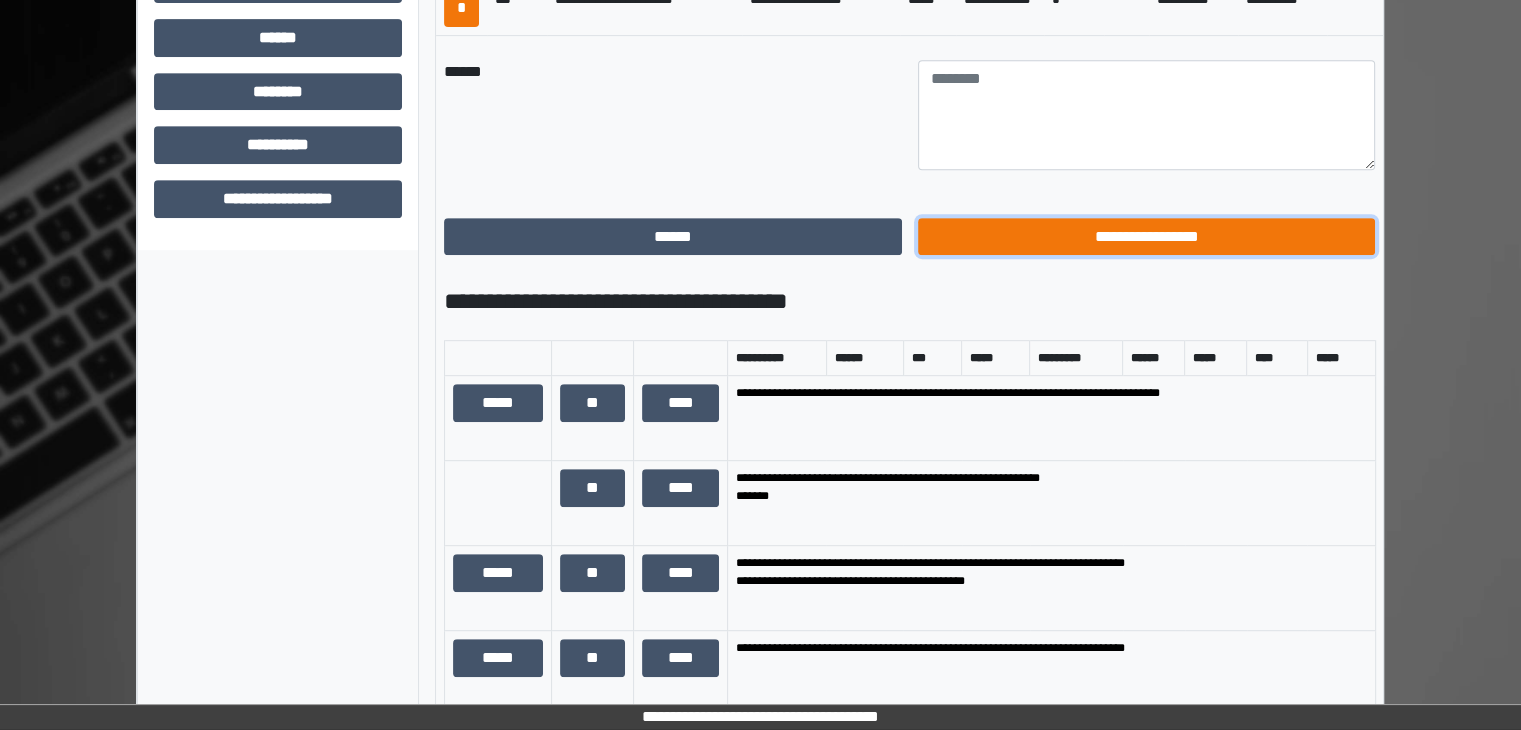 click on "**********" at bounding box center (1147, 237) 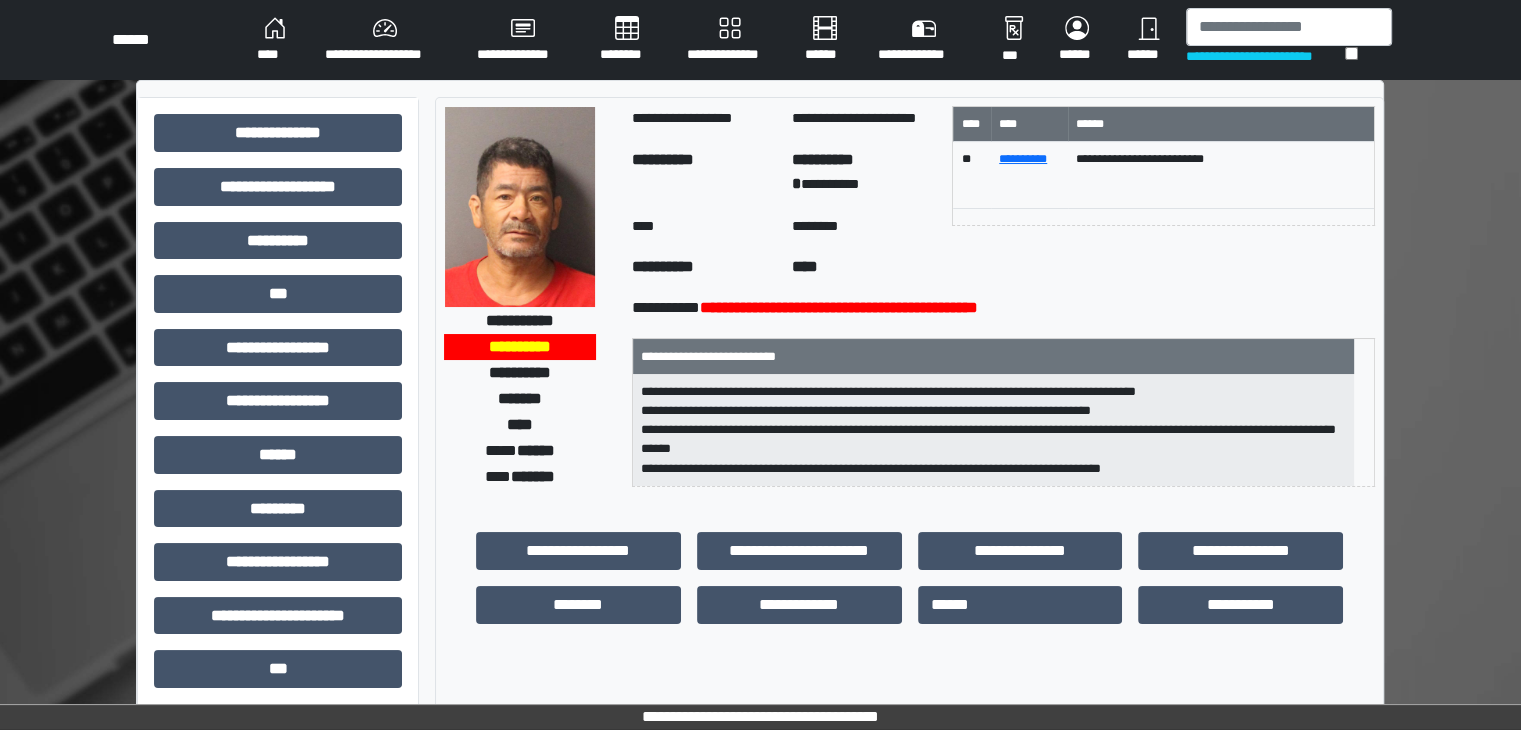 scroll, scrollTop: 0, scrollLeft: 0, axis: both 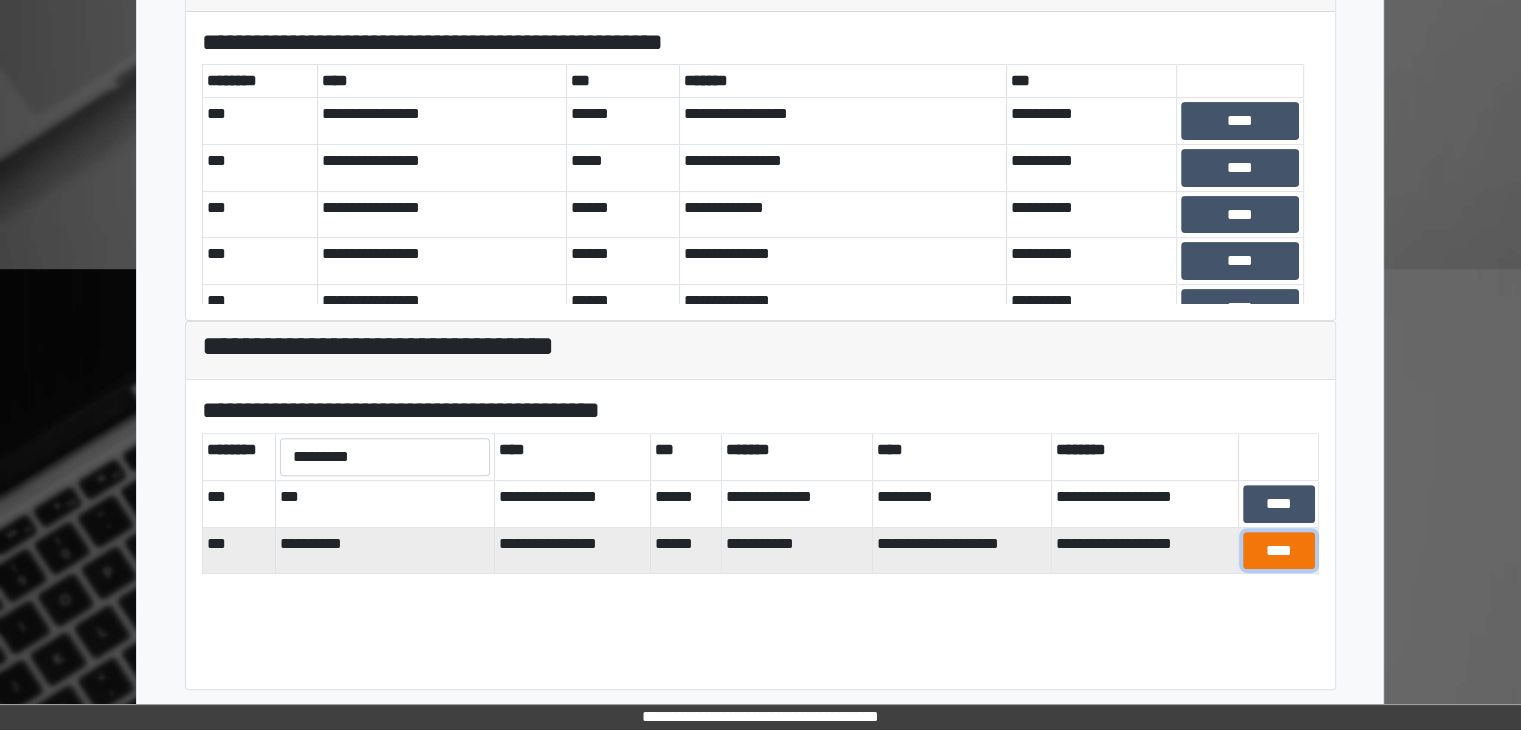drag, startPoint x: 1299, startPoint y: 544, endPoint x: 1281, endPoint y: 546, distance: 18.110771 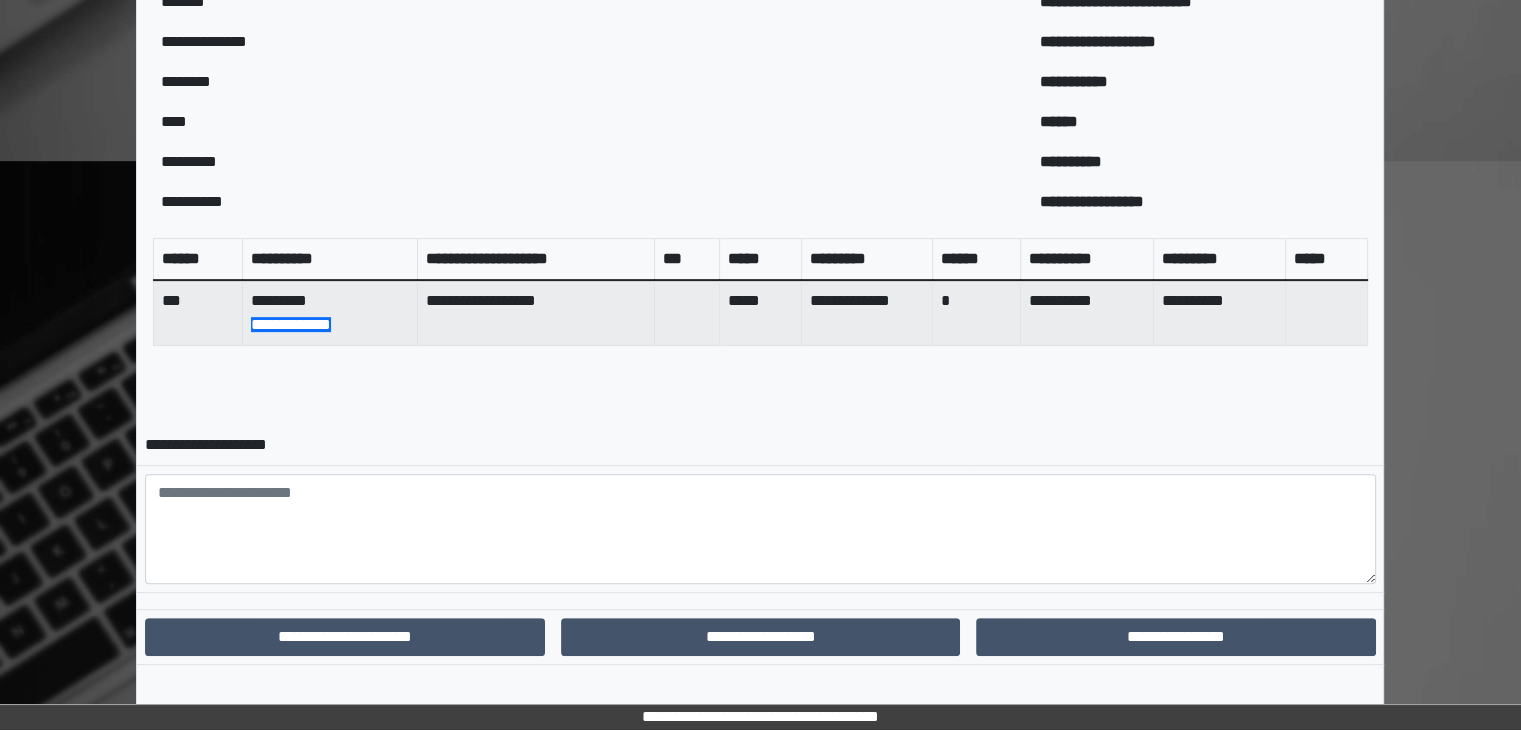 scroll, scrollTop: 704, scrollLeft: 0, axis: vertical 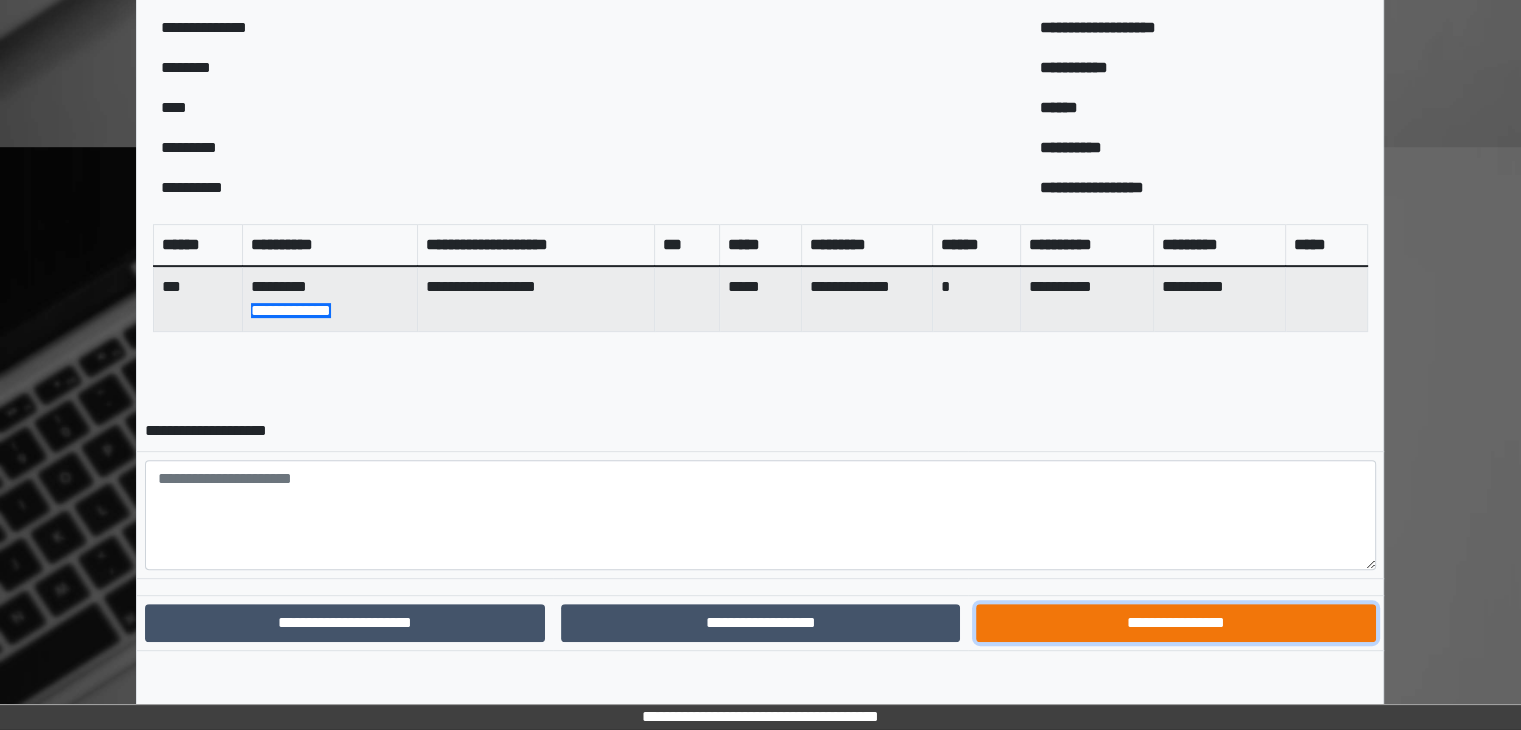 click on "**********" at bounding box center [1175, 623] 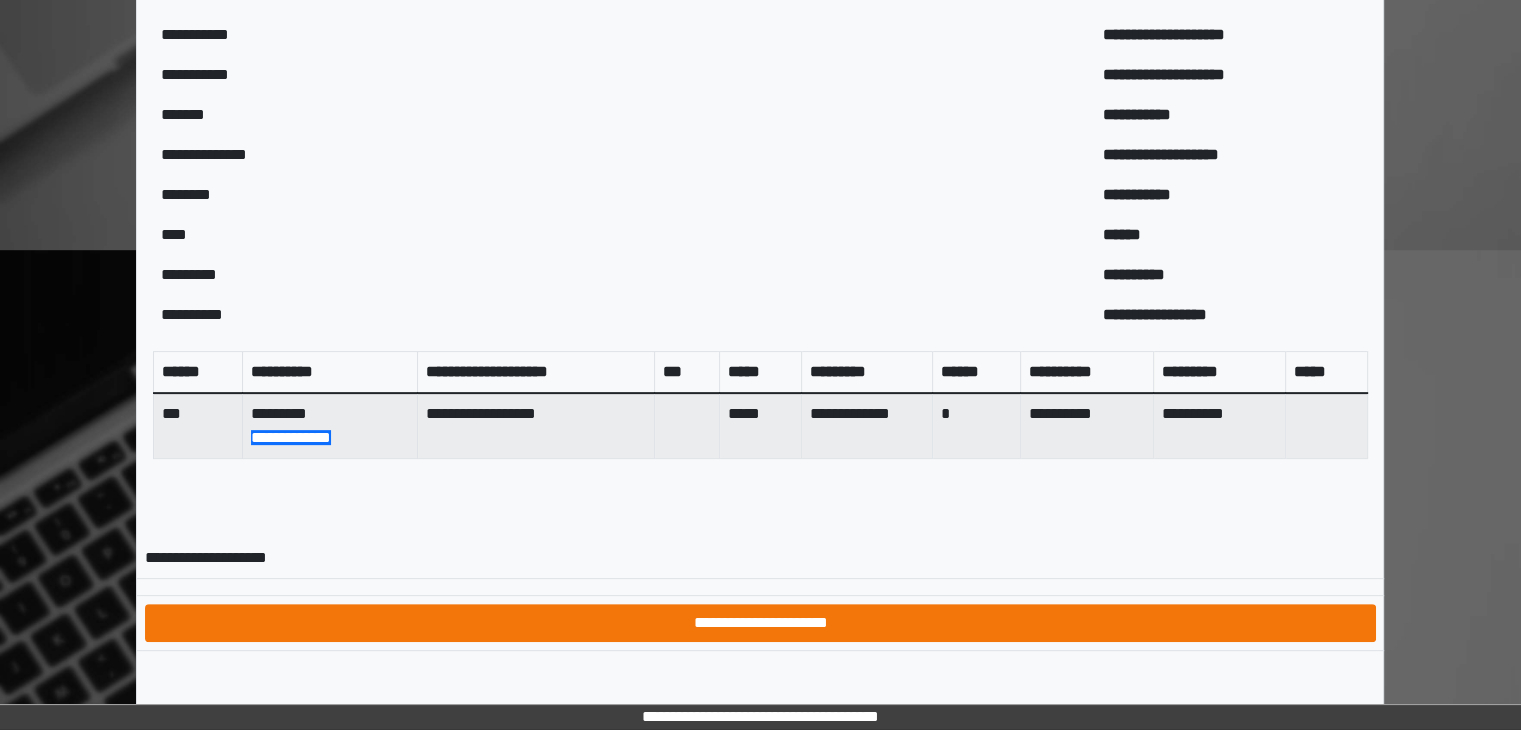 scroll, scrollTop: 601, scrollLeft: 0, axis: vertical 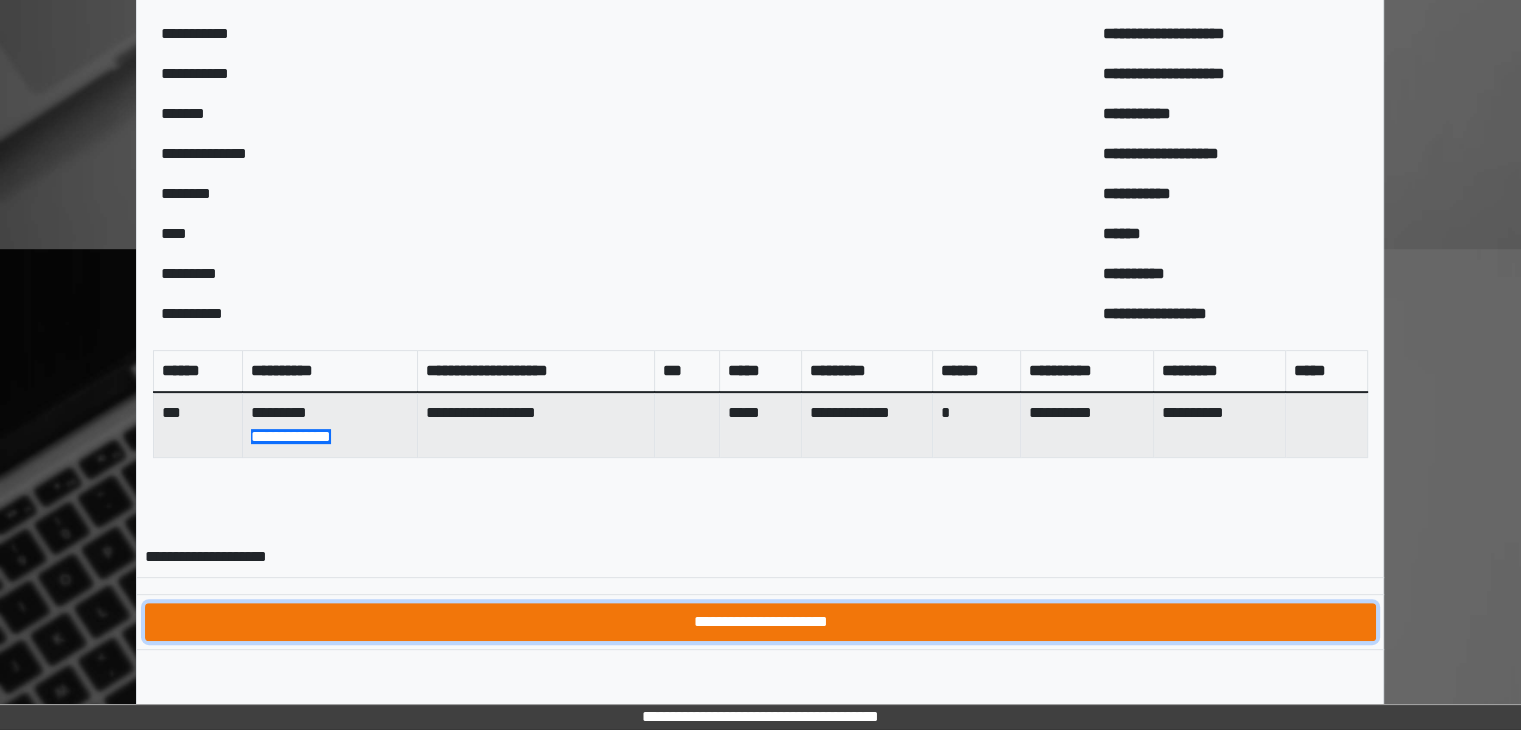click on "**********" at bounding box center [760, 622] 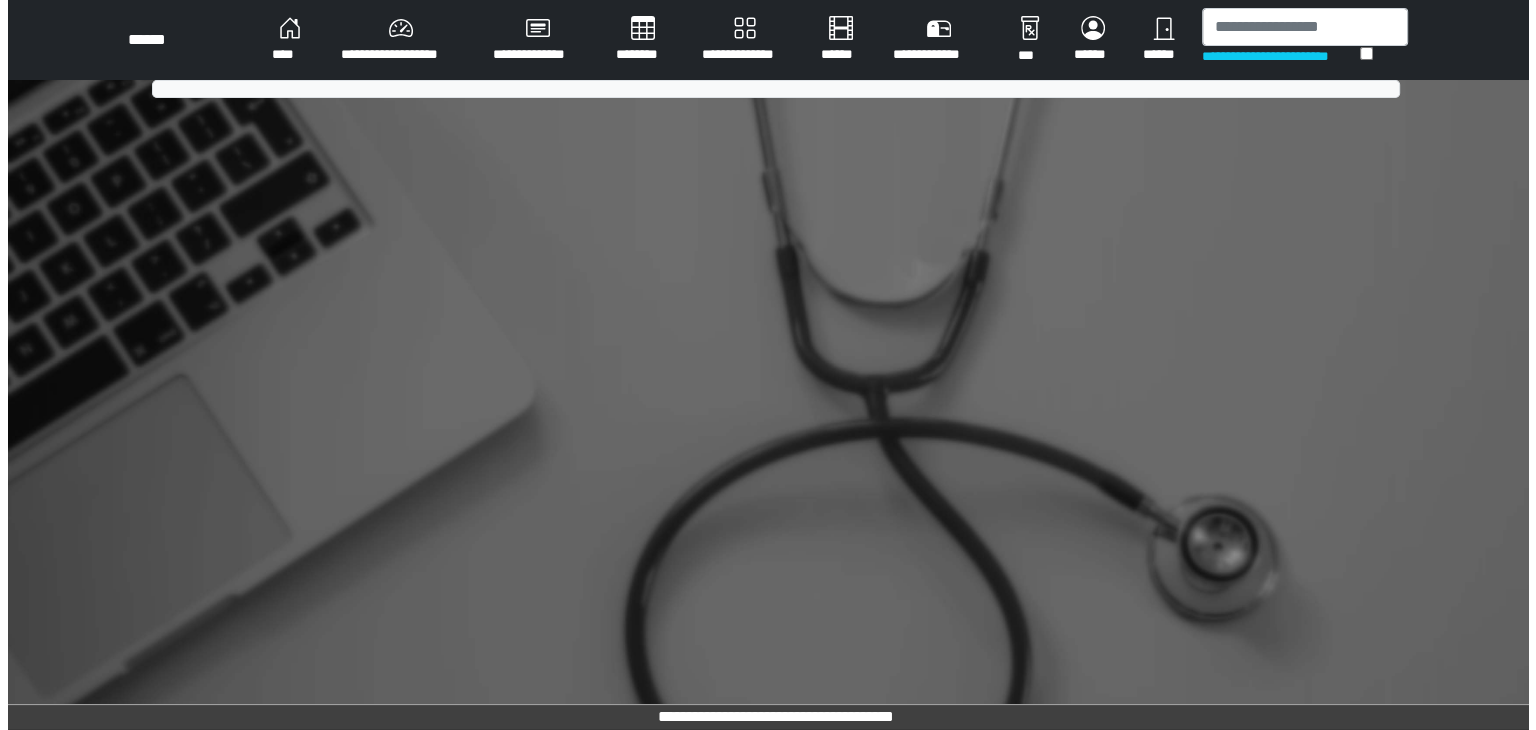 scroll, scrollTop: 0, scrollLeft: 0, axis: both 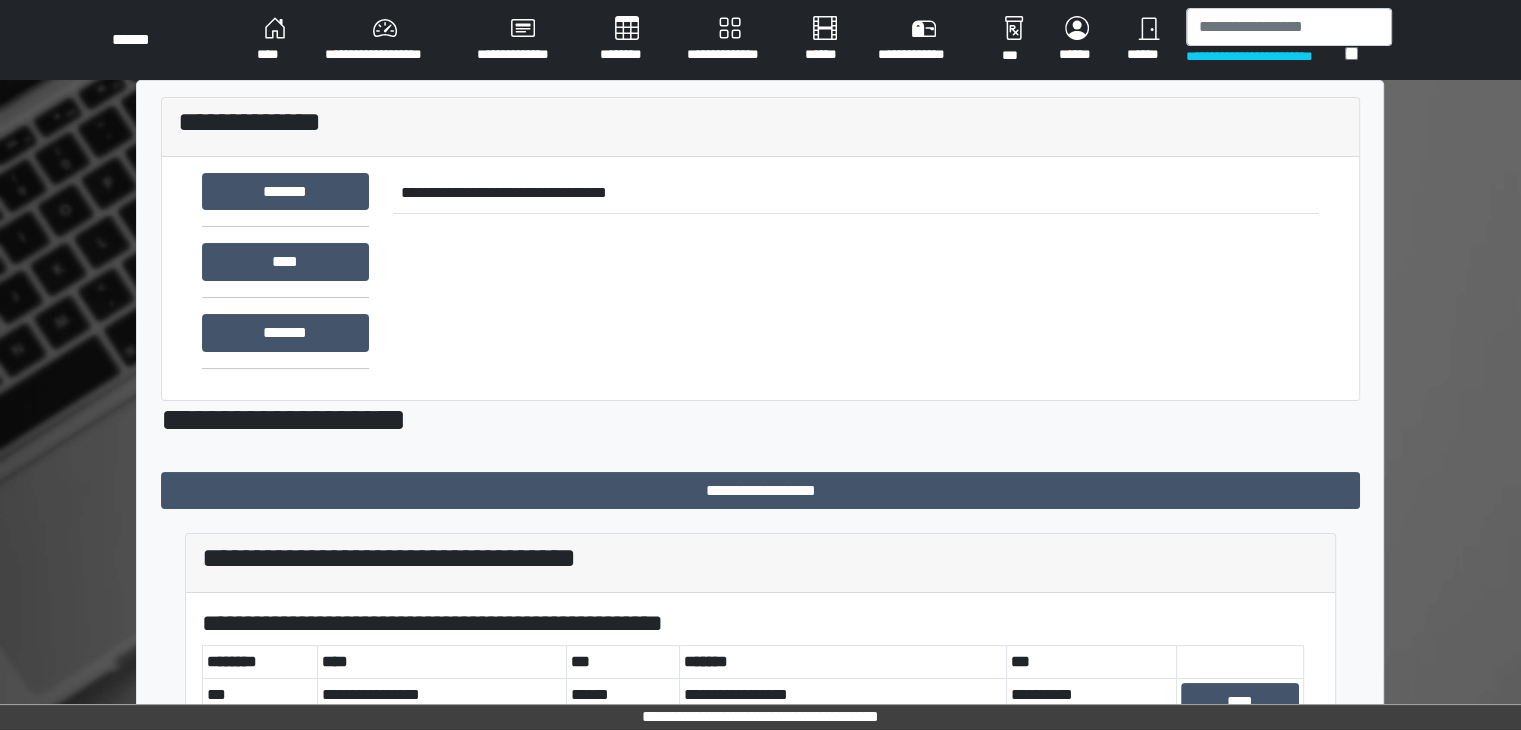 click on "****" at bounding box center [275, 40] 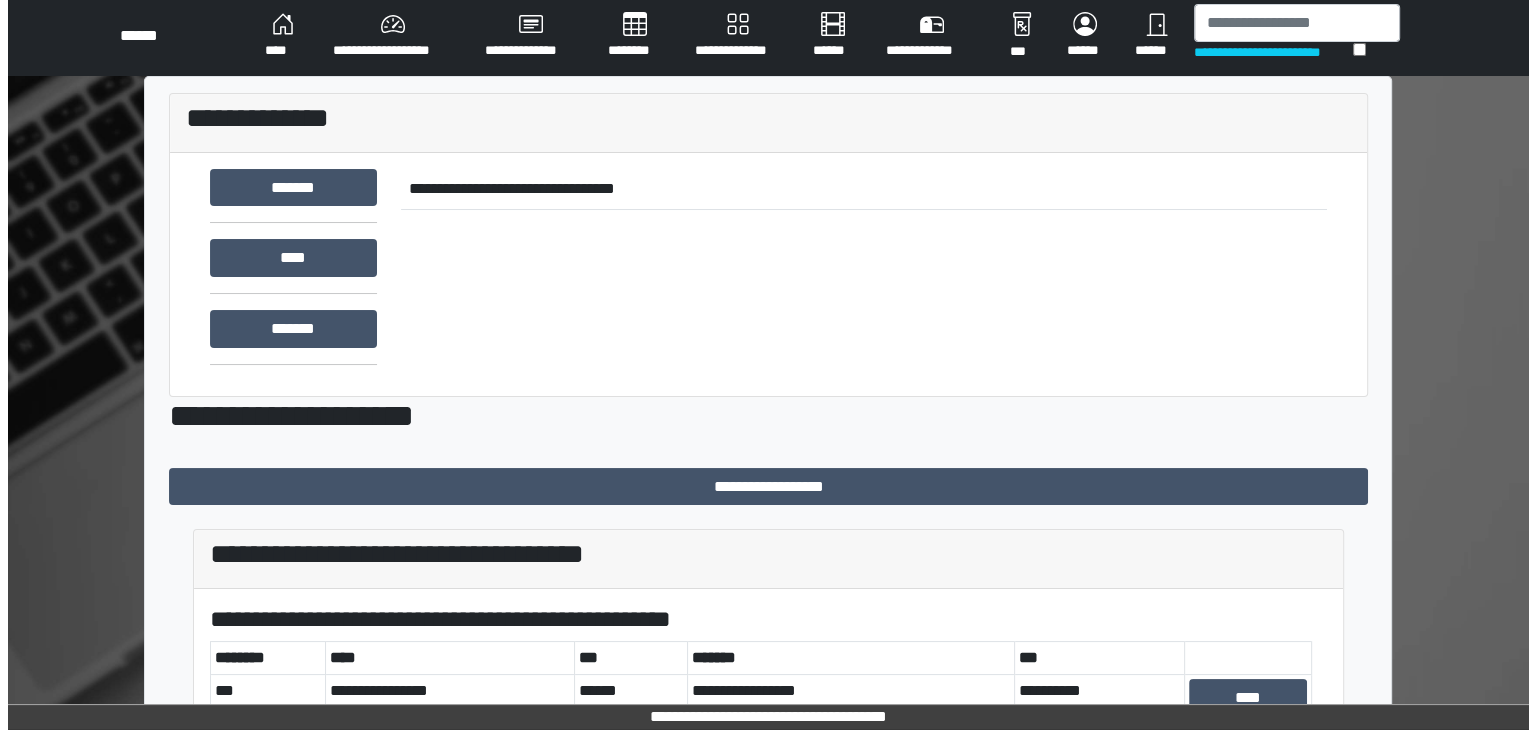 scroll, scrollTop: 0, scrollLeft: 0, axis: both 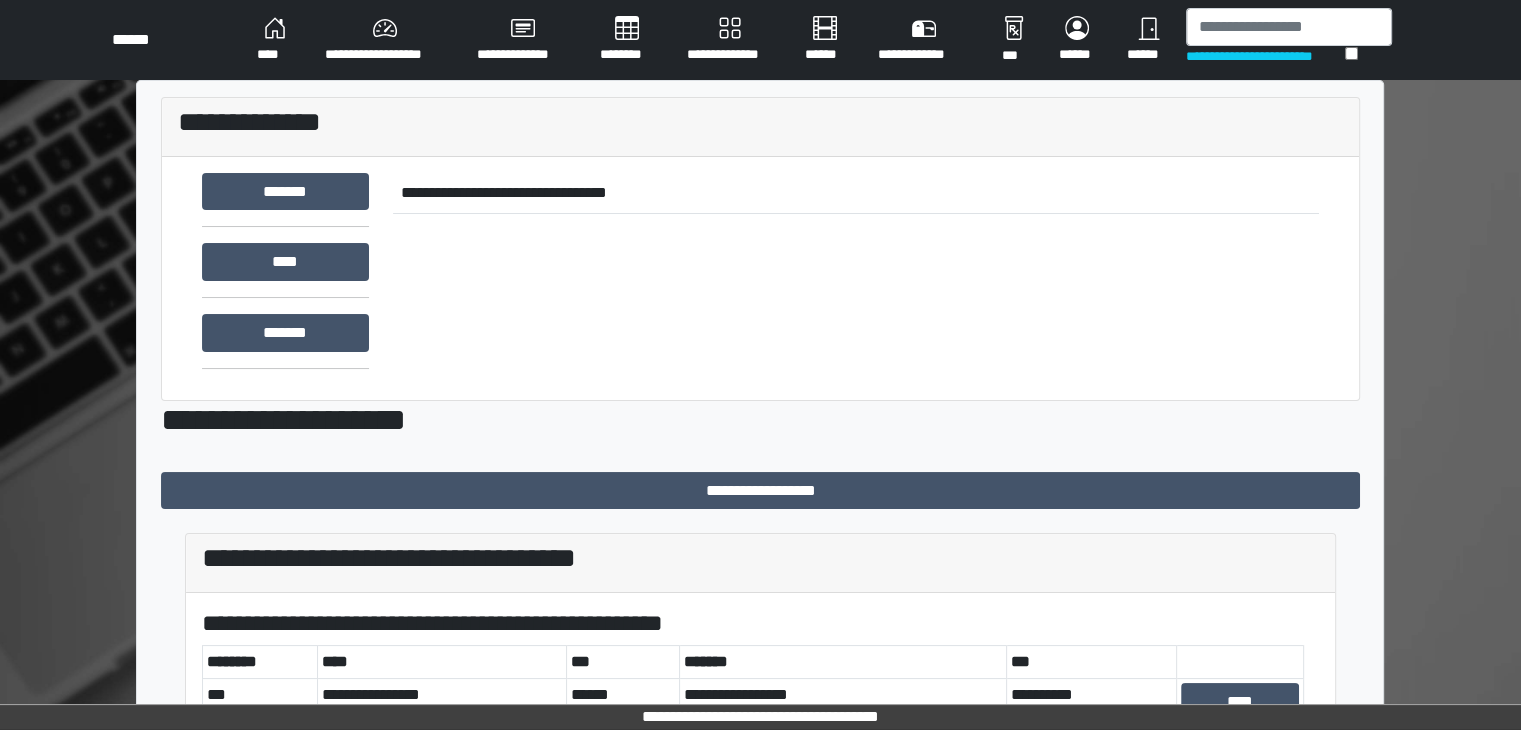 click on "****" at bounding box center (275, 40) 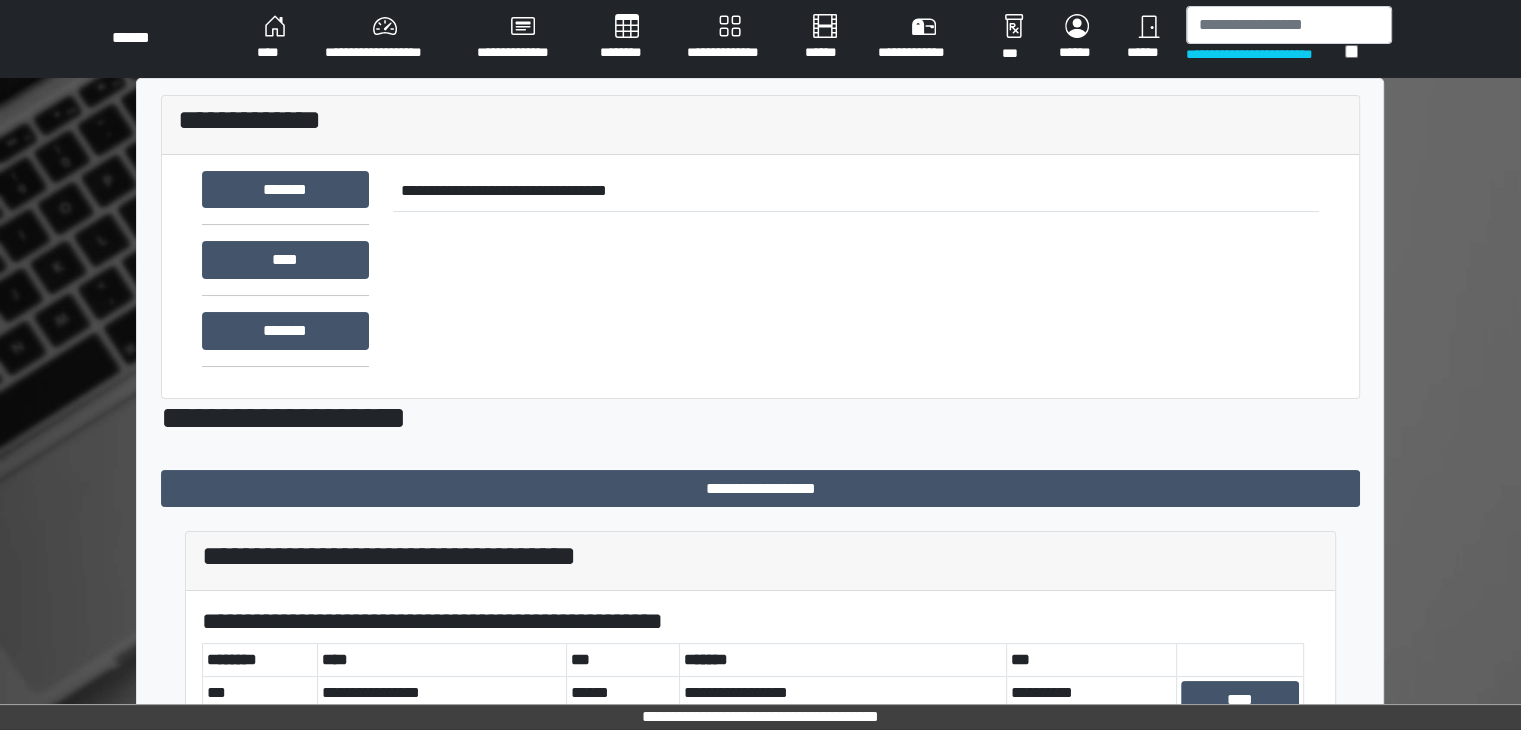 scroll, scrollTop: 400, scrollLeft: 0, axis: vertical 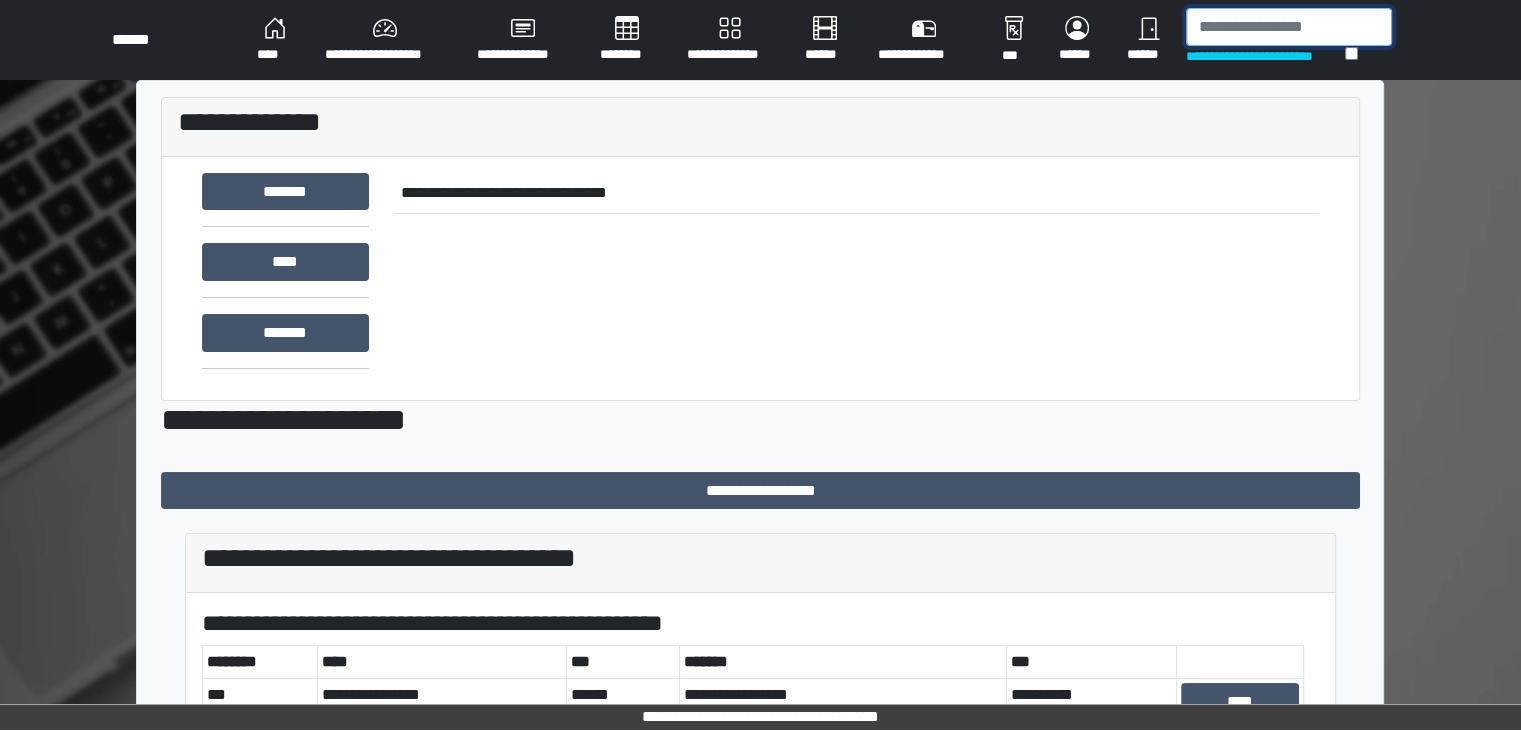 click at bounding box center (1289, 27) 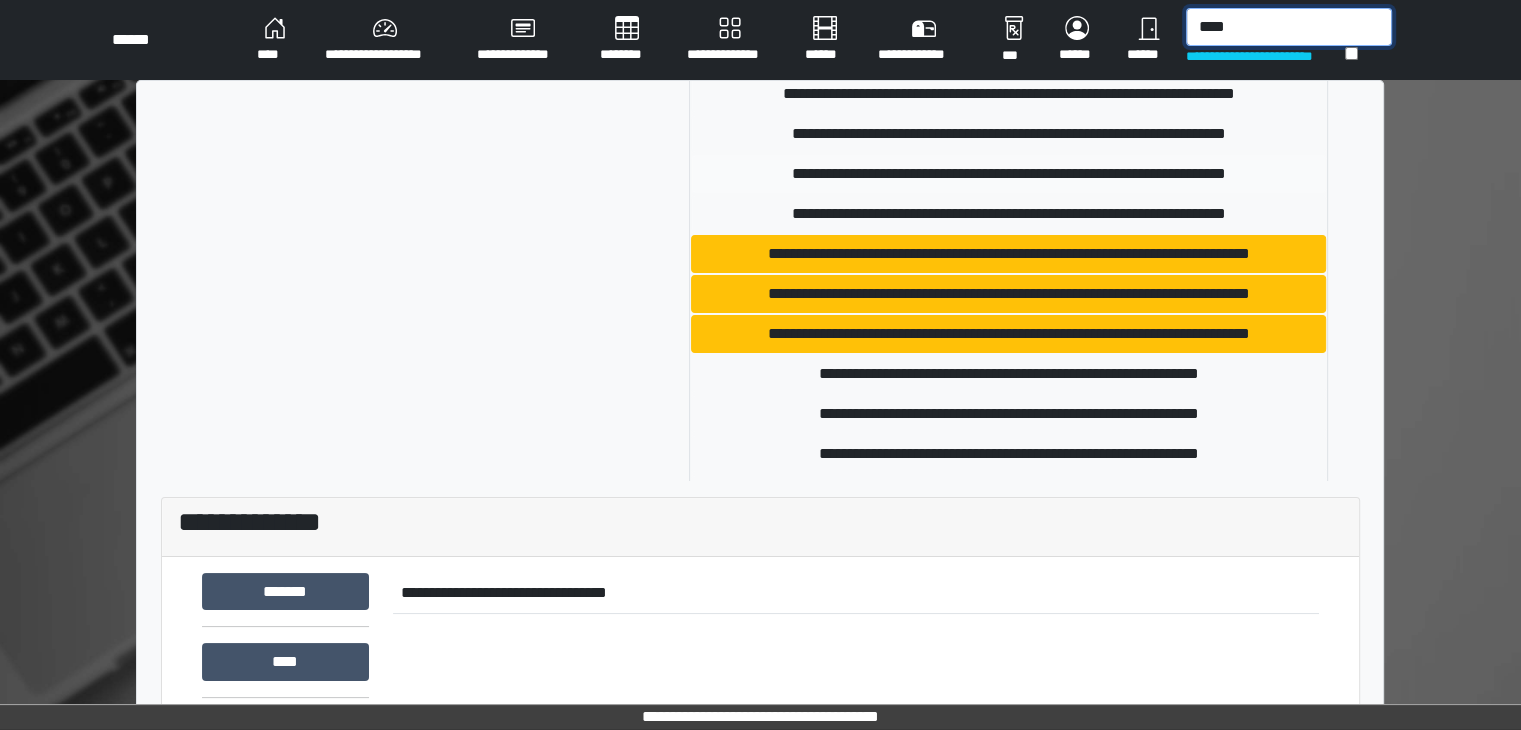 scroll, scrollTop: 200, scrollLeft: 0, axis: vertical 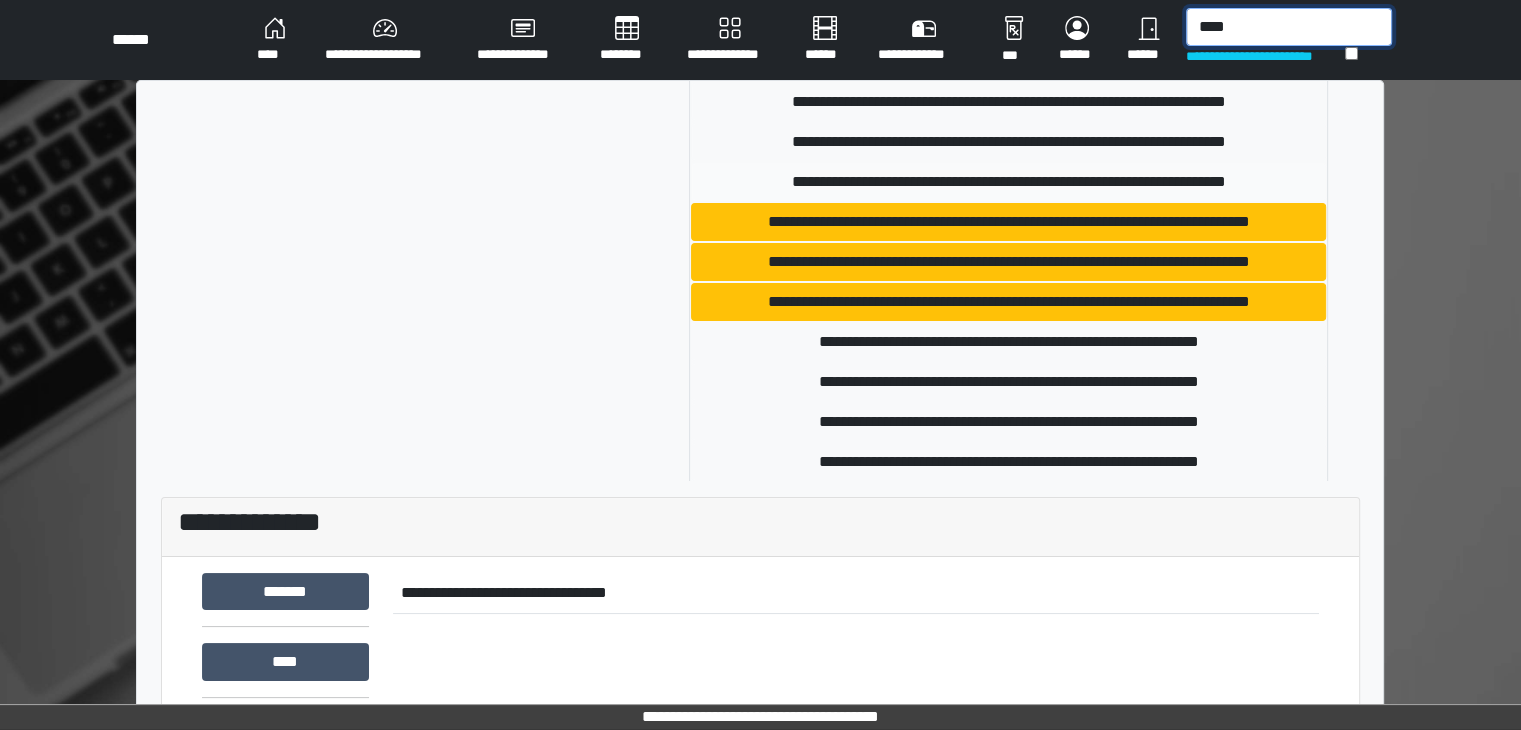 type on "****" 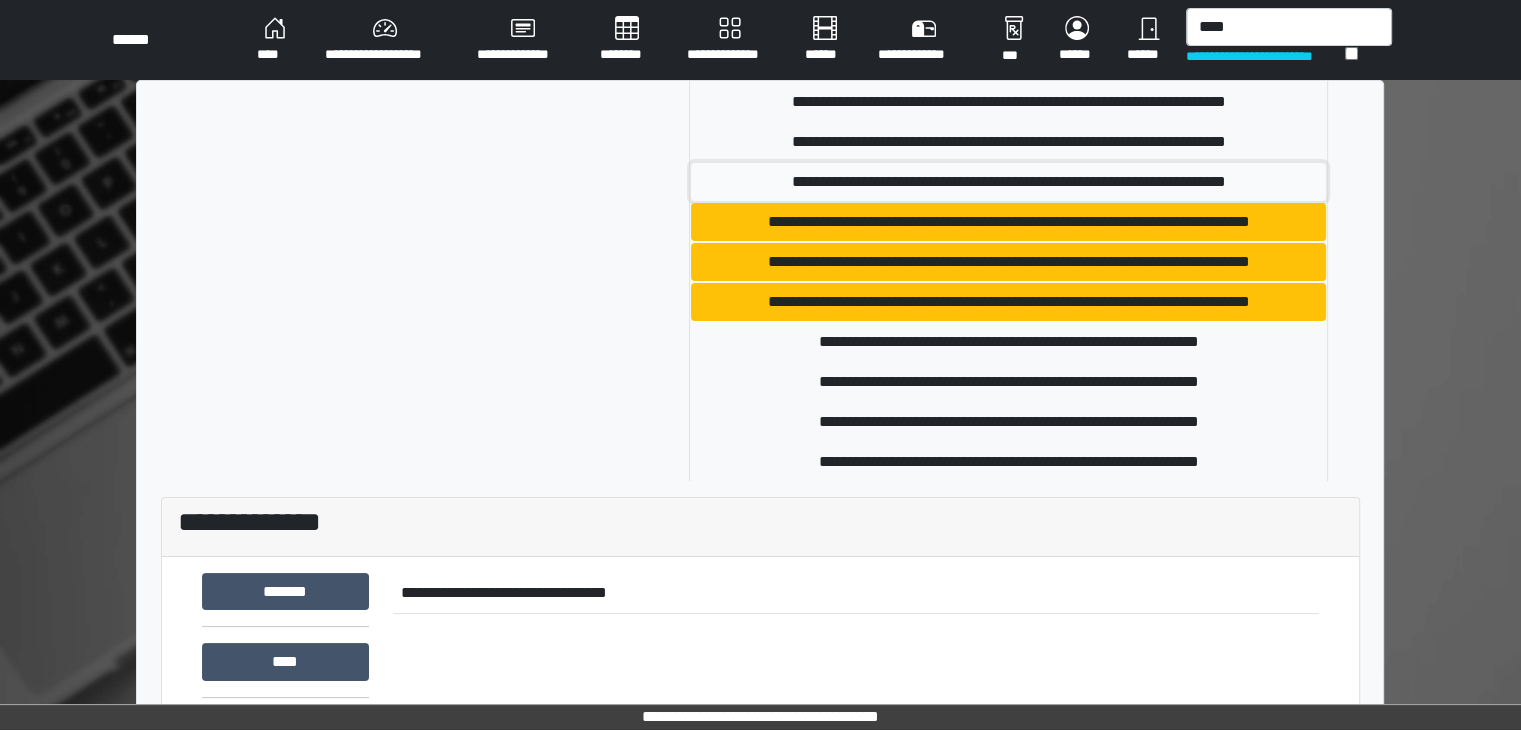 click on "**********" at bounding box center [1008, 182] 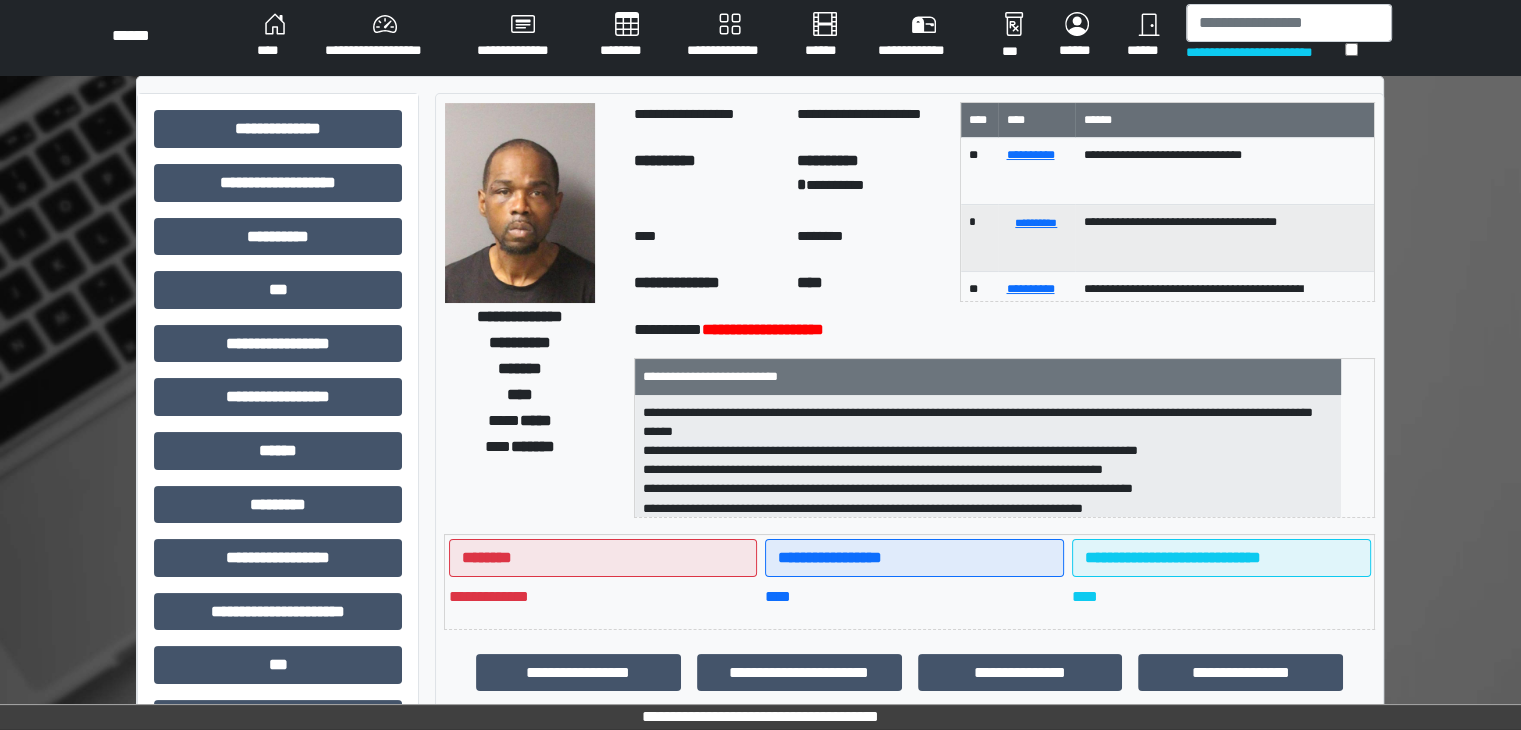 scroll, scrollTop: 0, scrollLeft: 0, axis: both 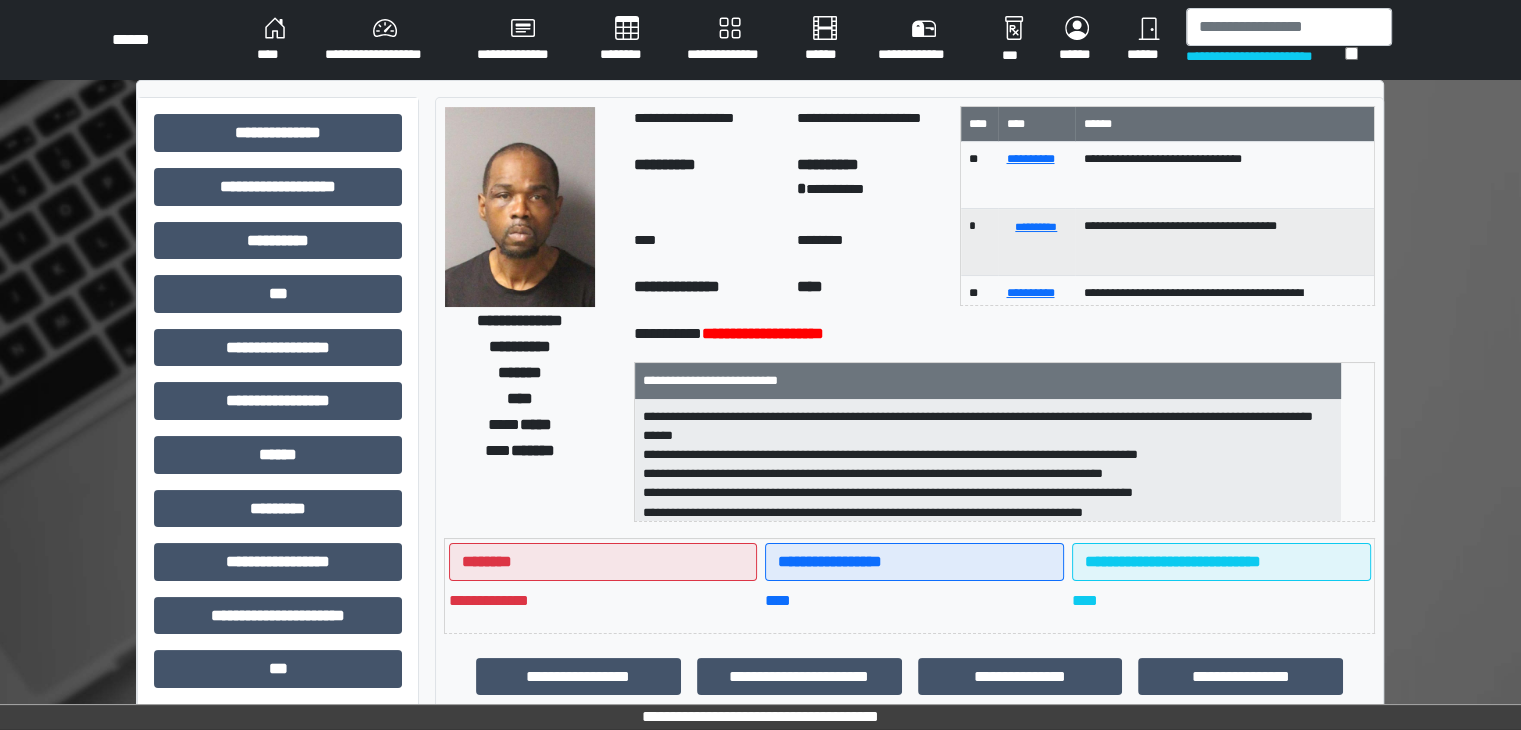 click on "********" at bounding box center [627, 40] 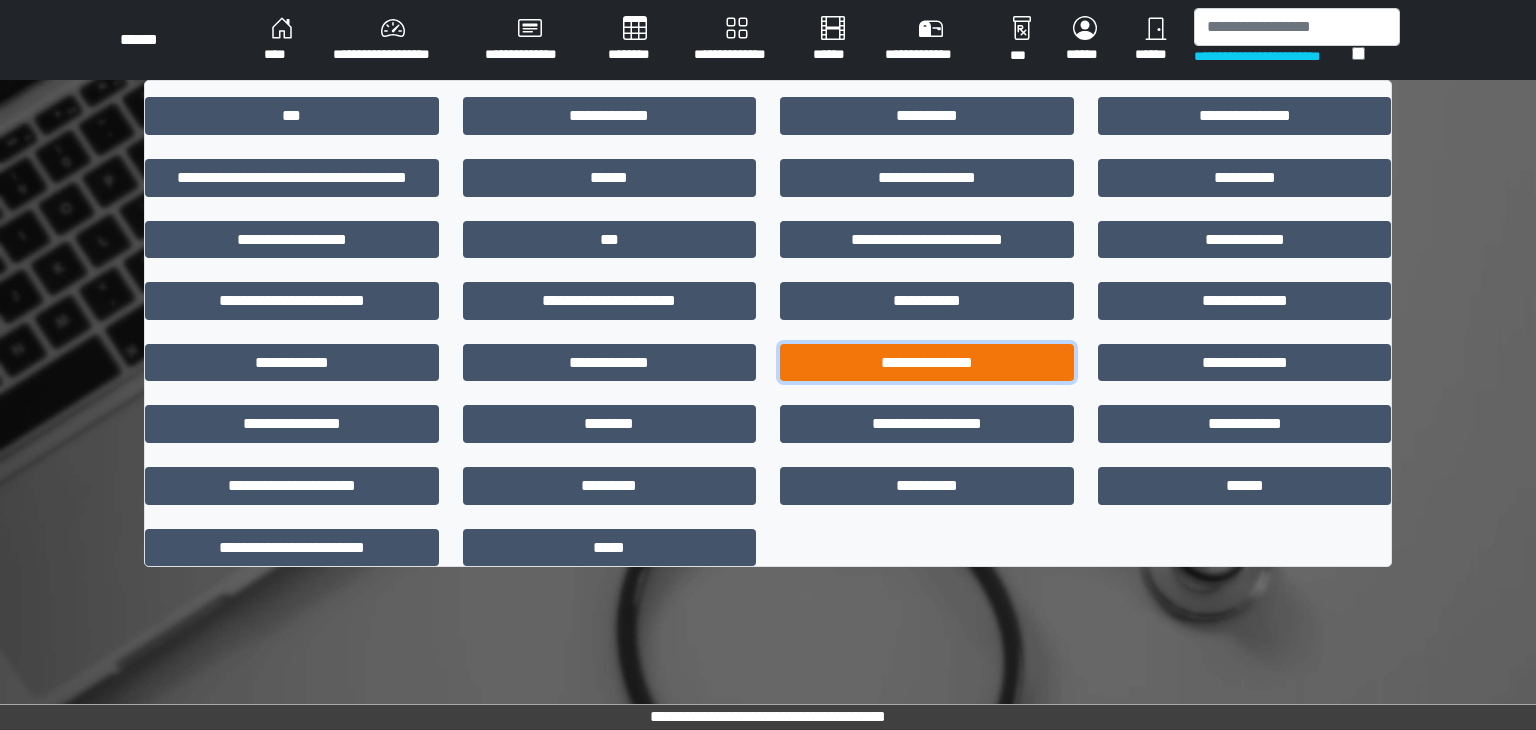 click on "**********" at bounding box center [927, 363] 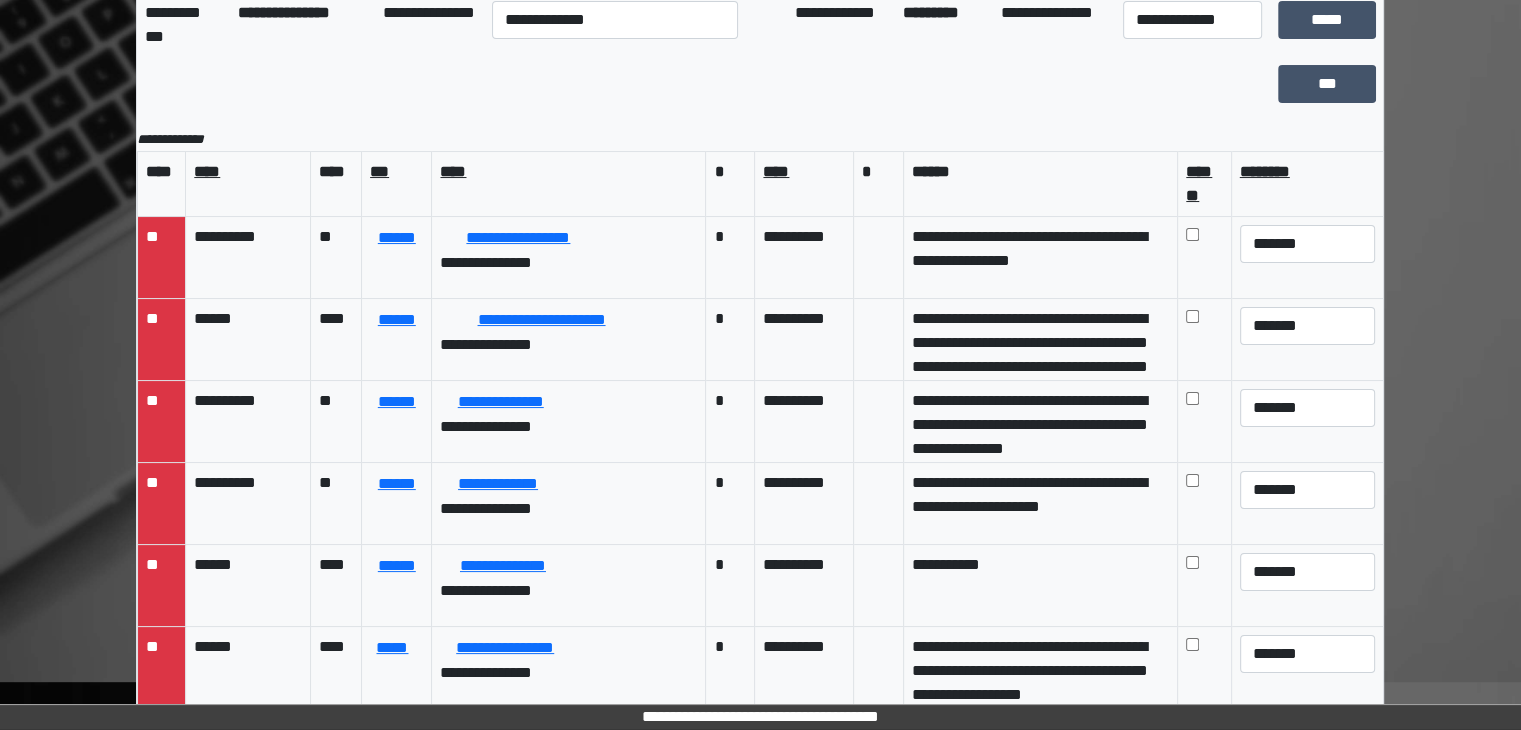 scroll, scrollTop: 182, scrollLeft: 0, axis: vertical 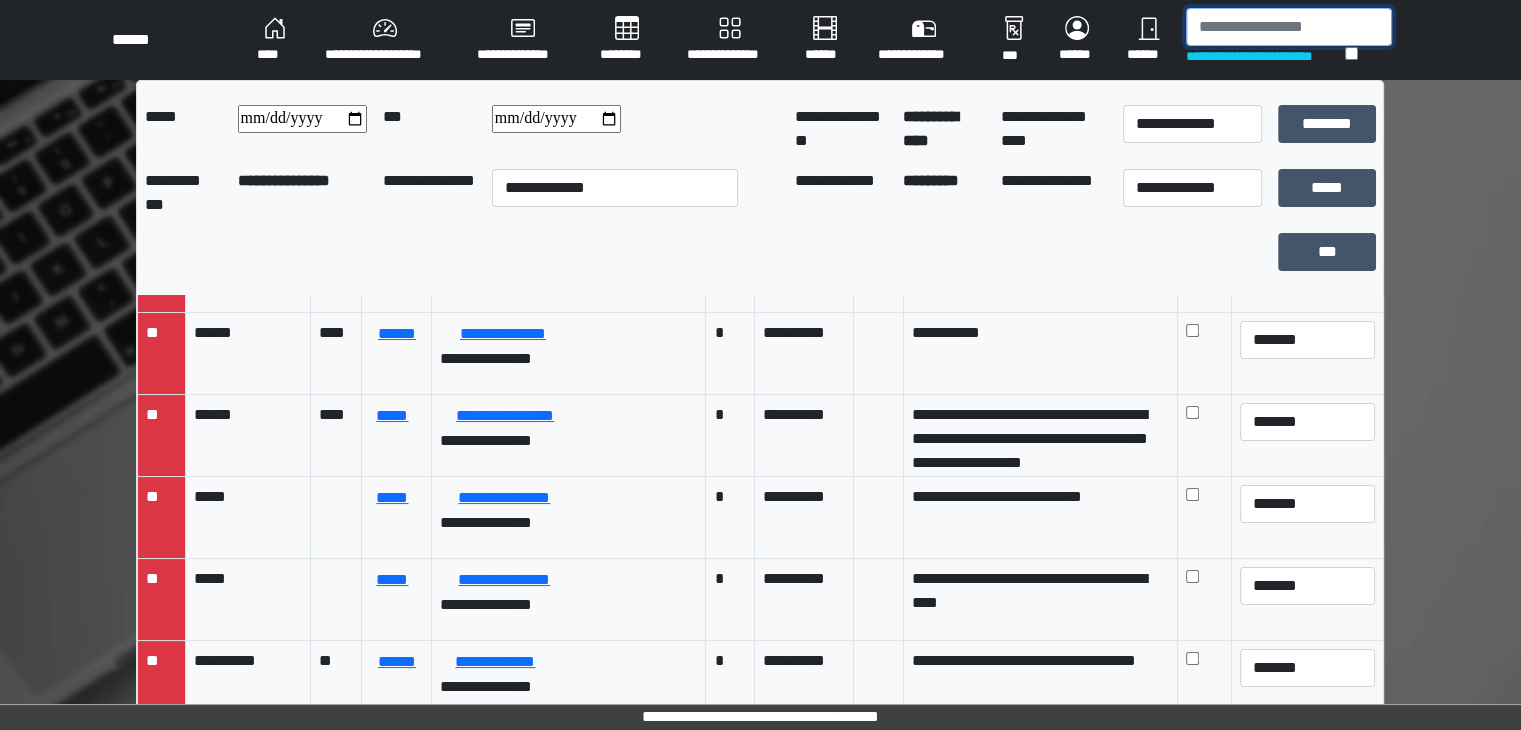 click at bounding box center (1289, 27) 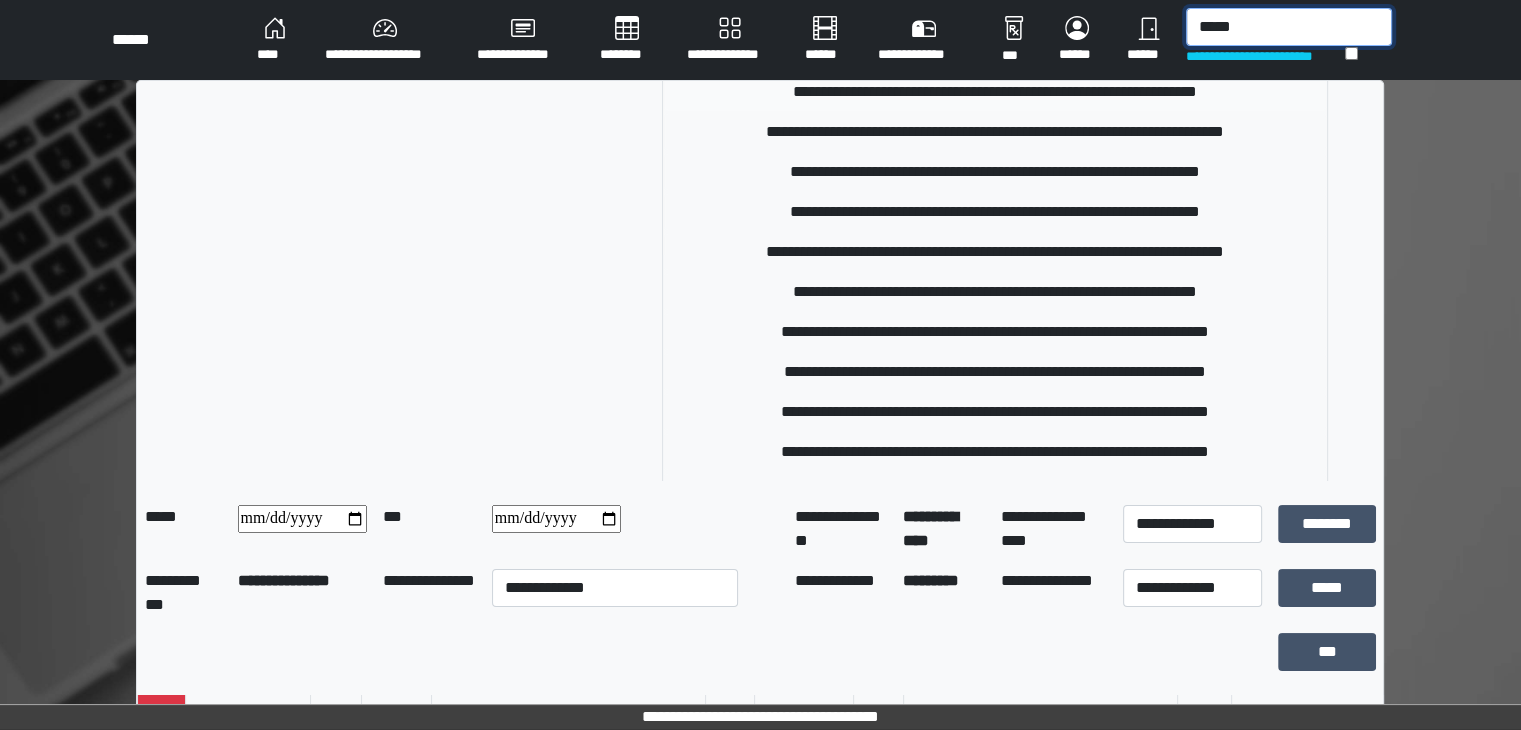 scroll, scrollTop: 1200, scrollLeft: 0, axis: vertical 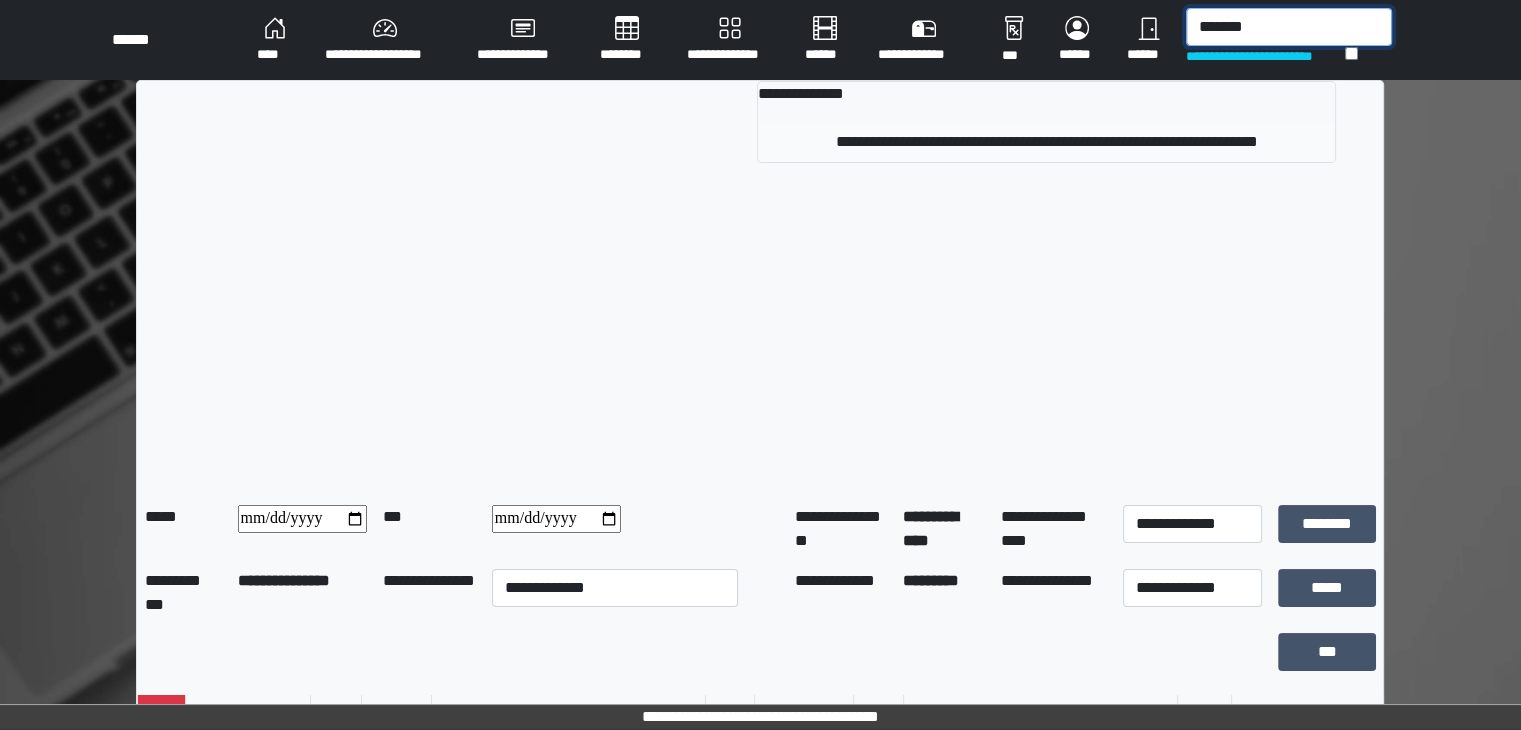 type on "*******" 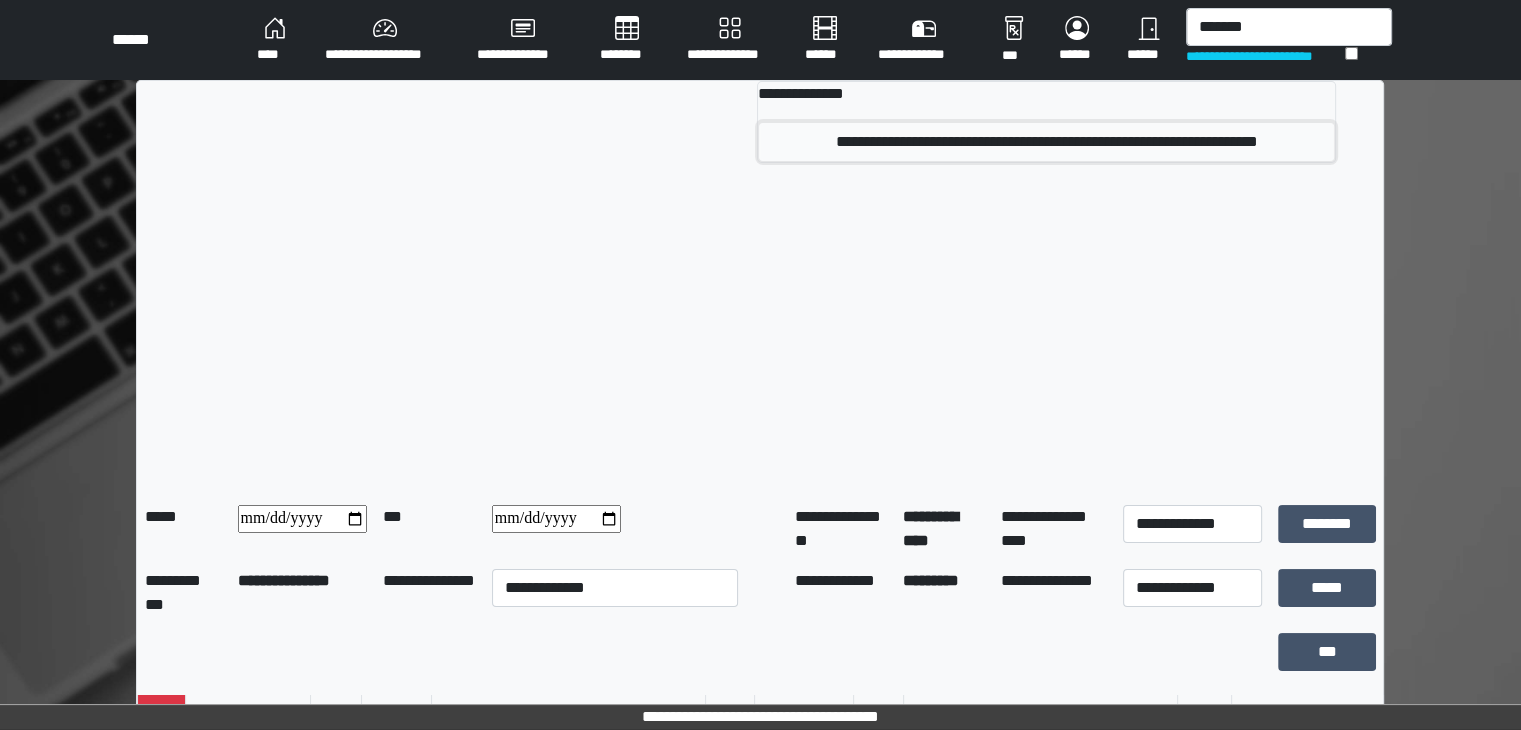 click on "**********" at bounding box center [1046, 142] 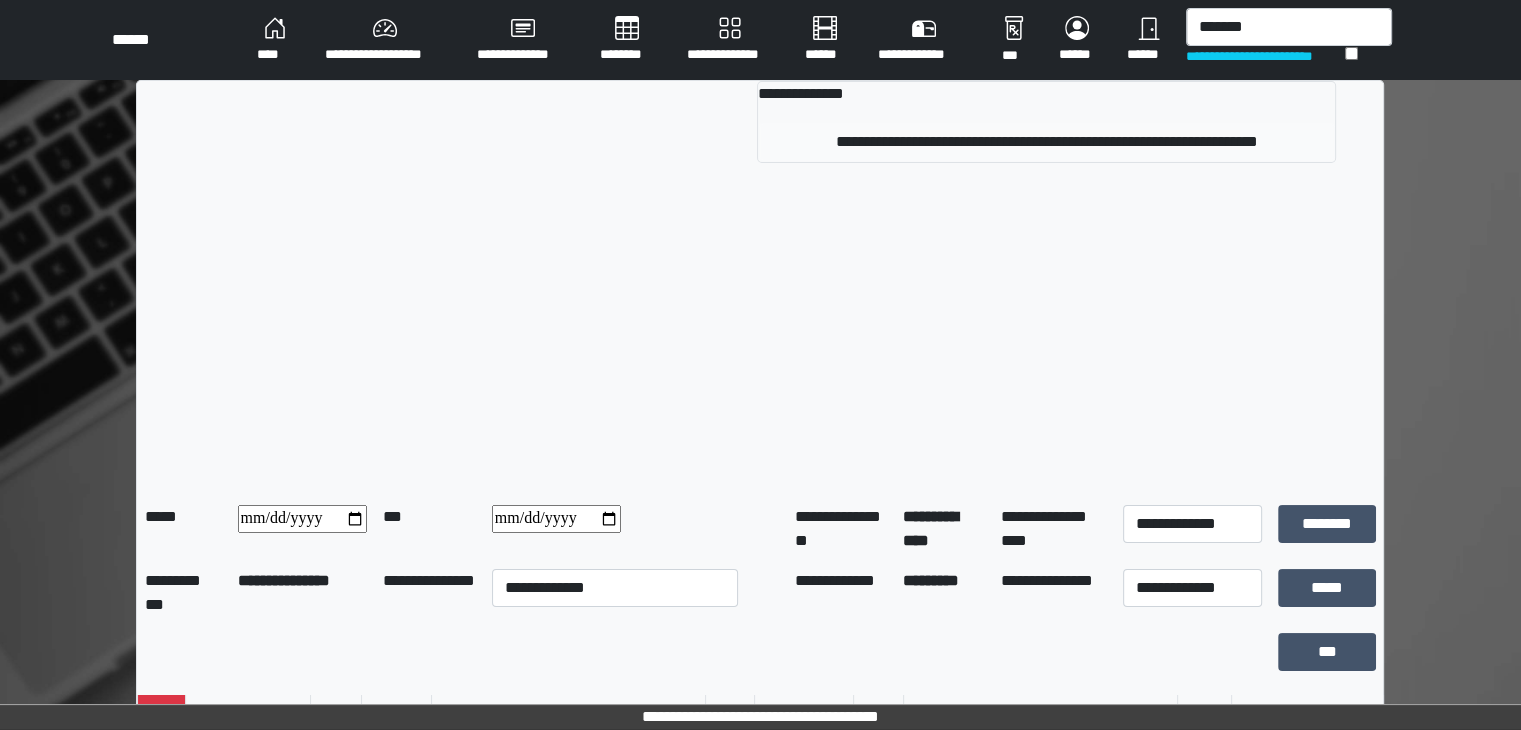 type 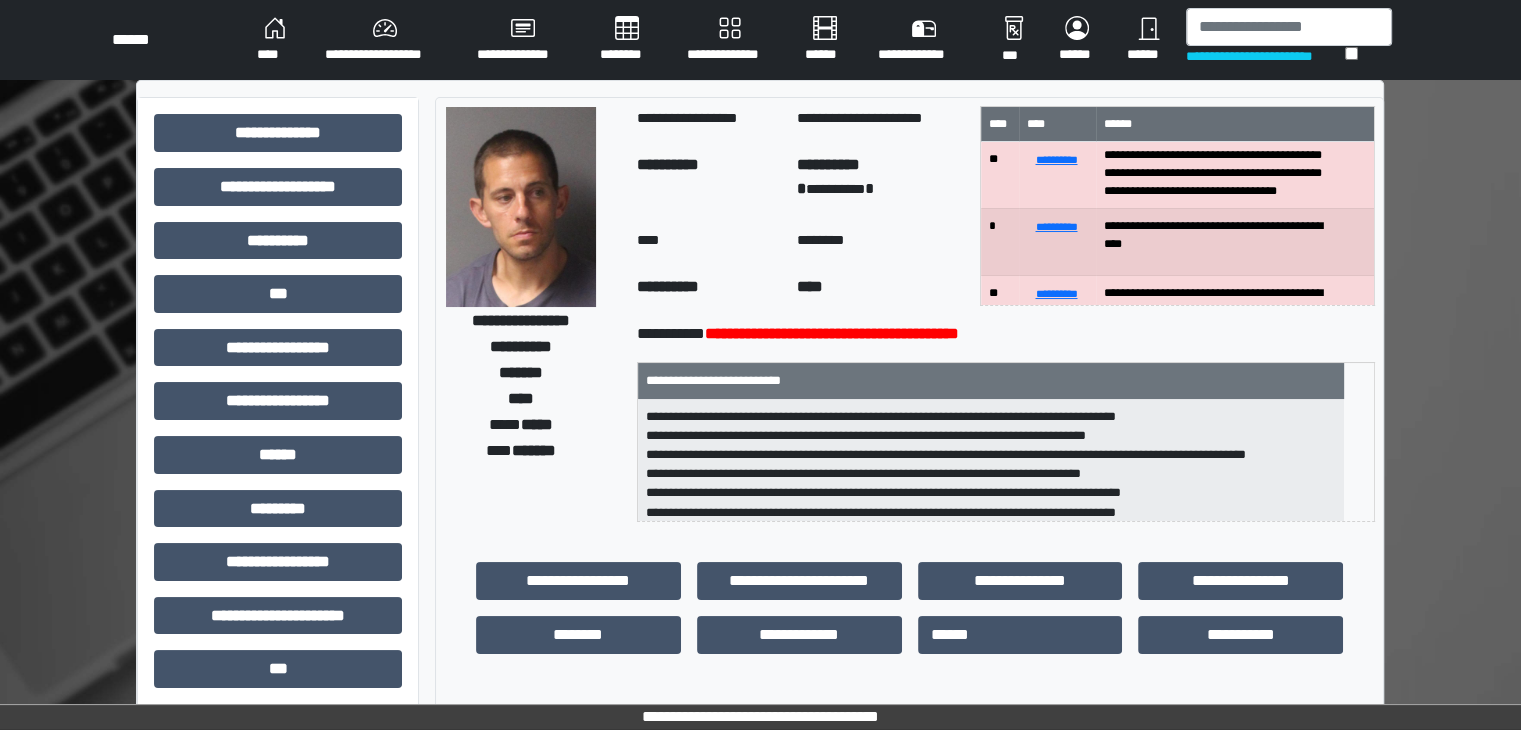 scroll, scrollTop: 57, scrollLeft: 0, axis: vertical 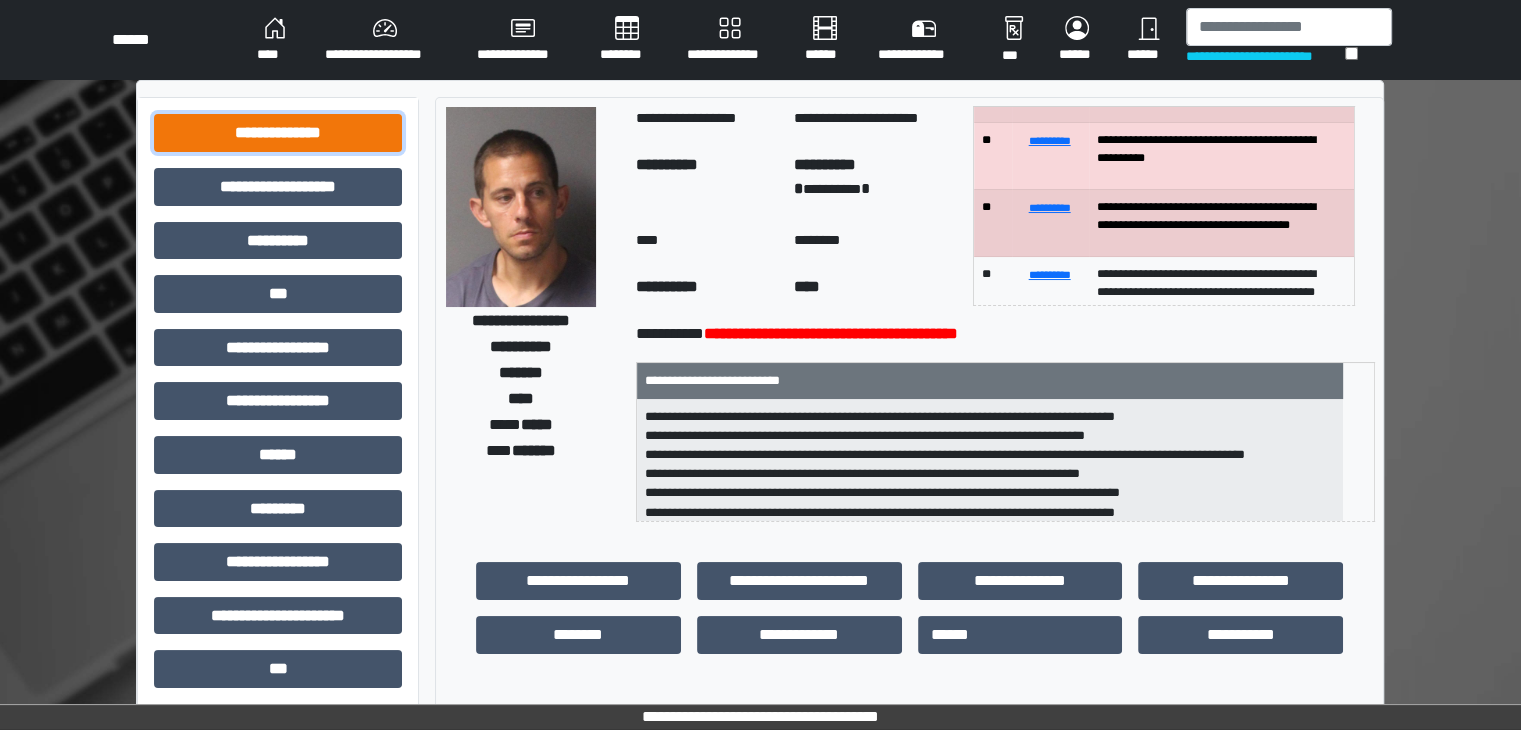 click on "**********" at bounding box center [278, 133] 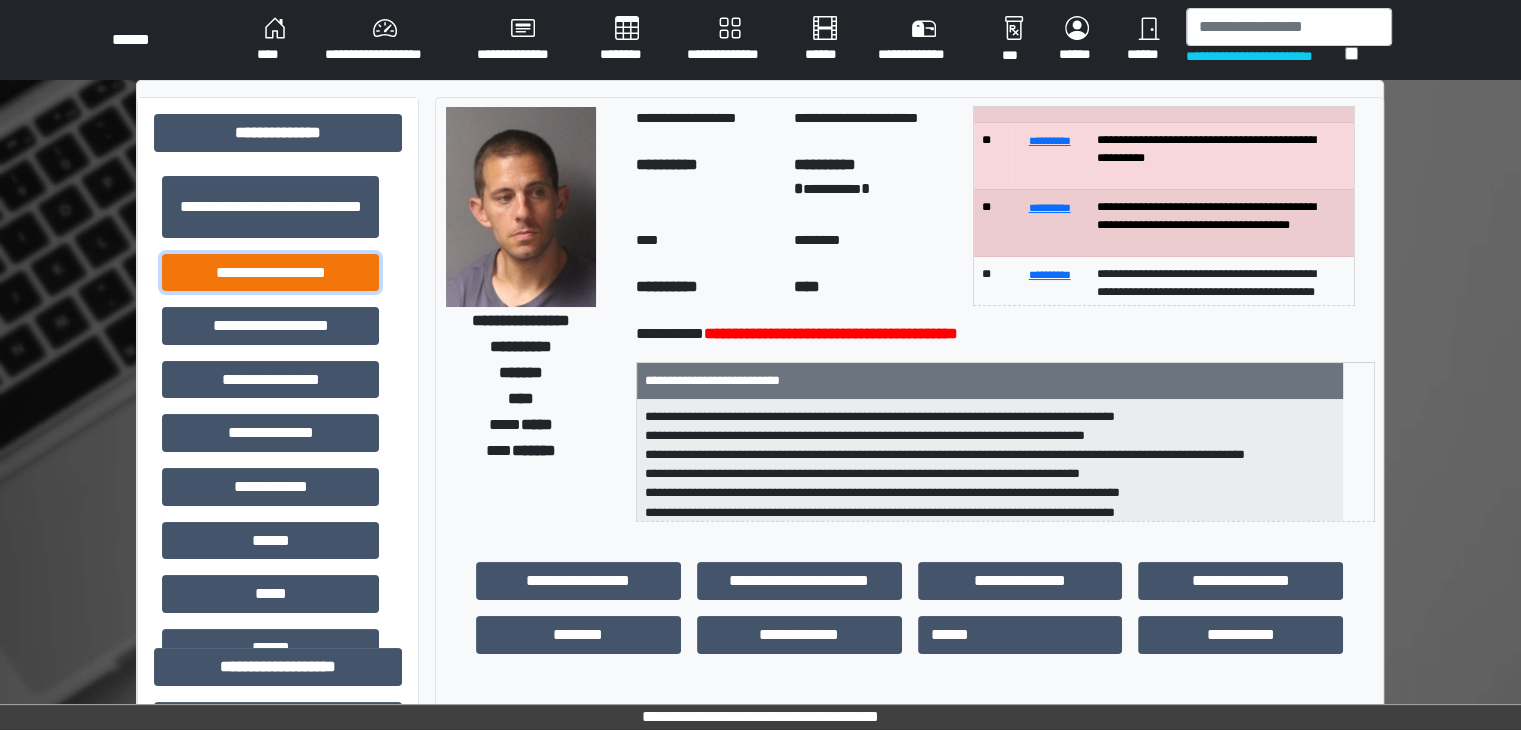 click on "**********" at bounding box center [270, 273] 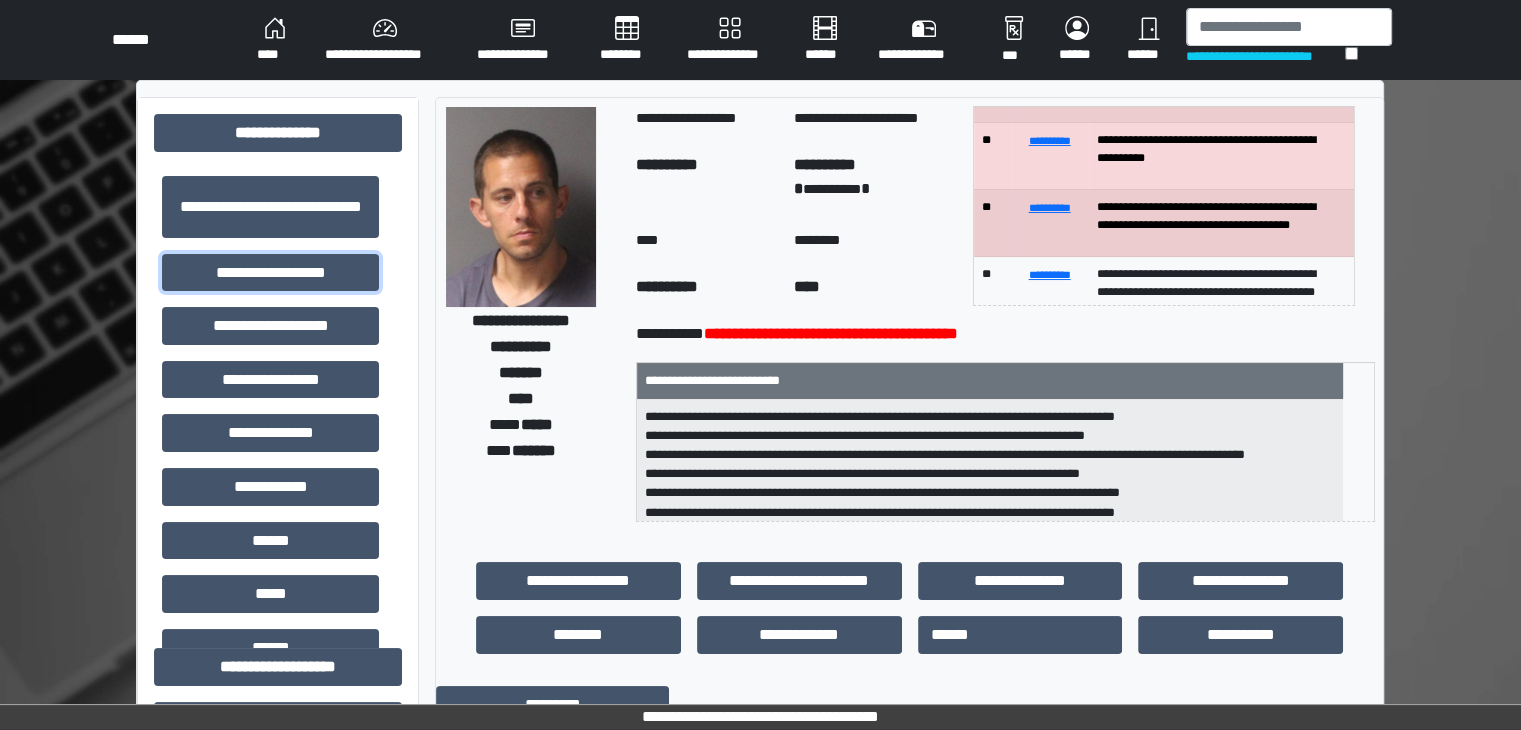 scroll, scrollTop: 1, scrollLeft: 0, axis: vertical 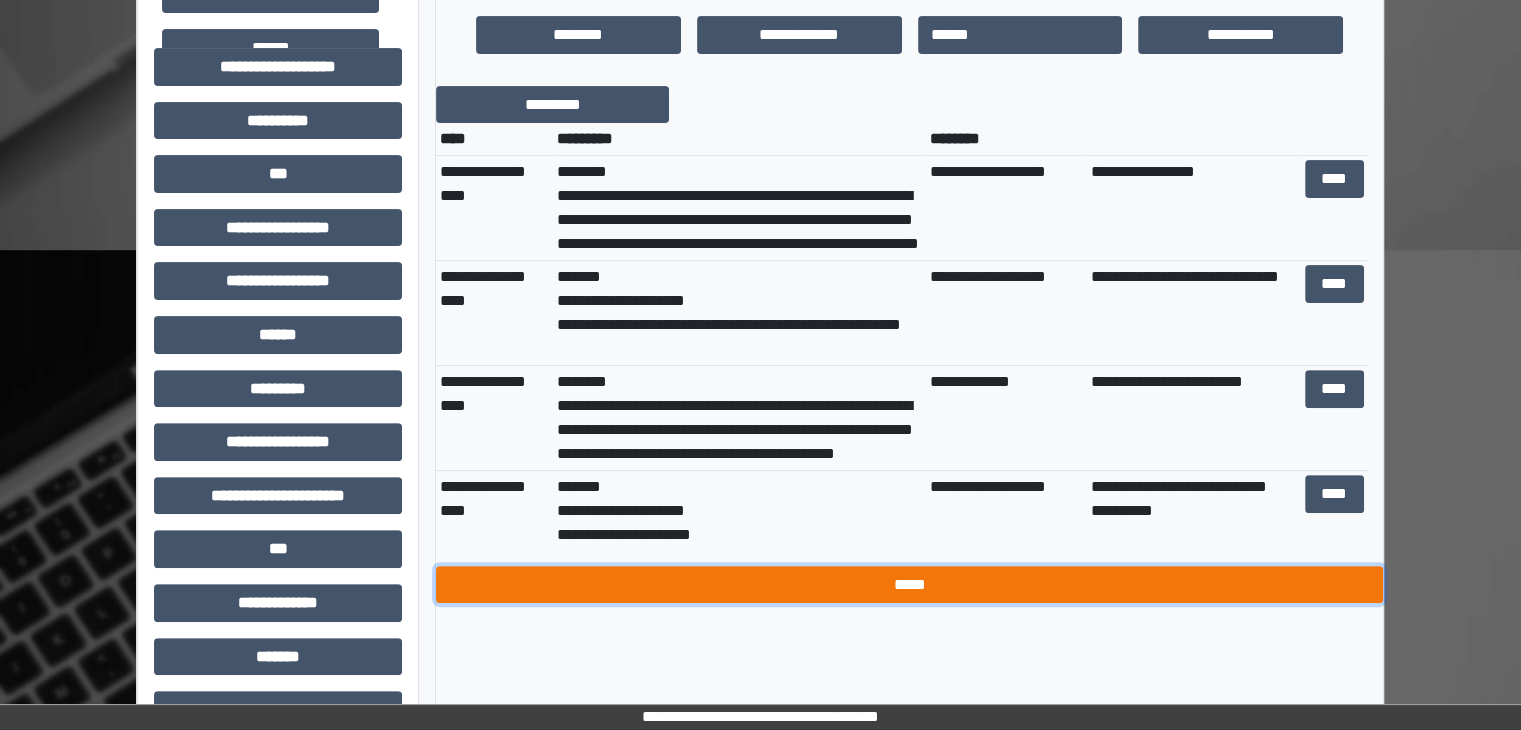click on "*****" at bounding box center (909, 585) 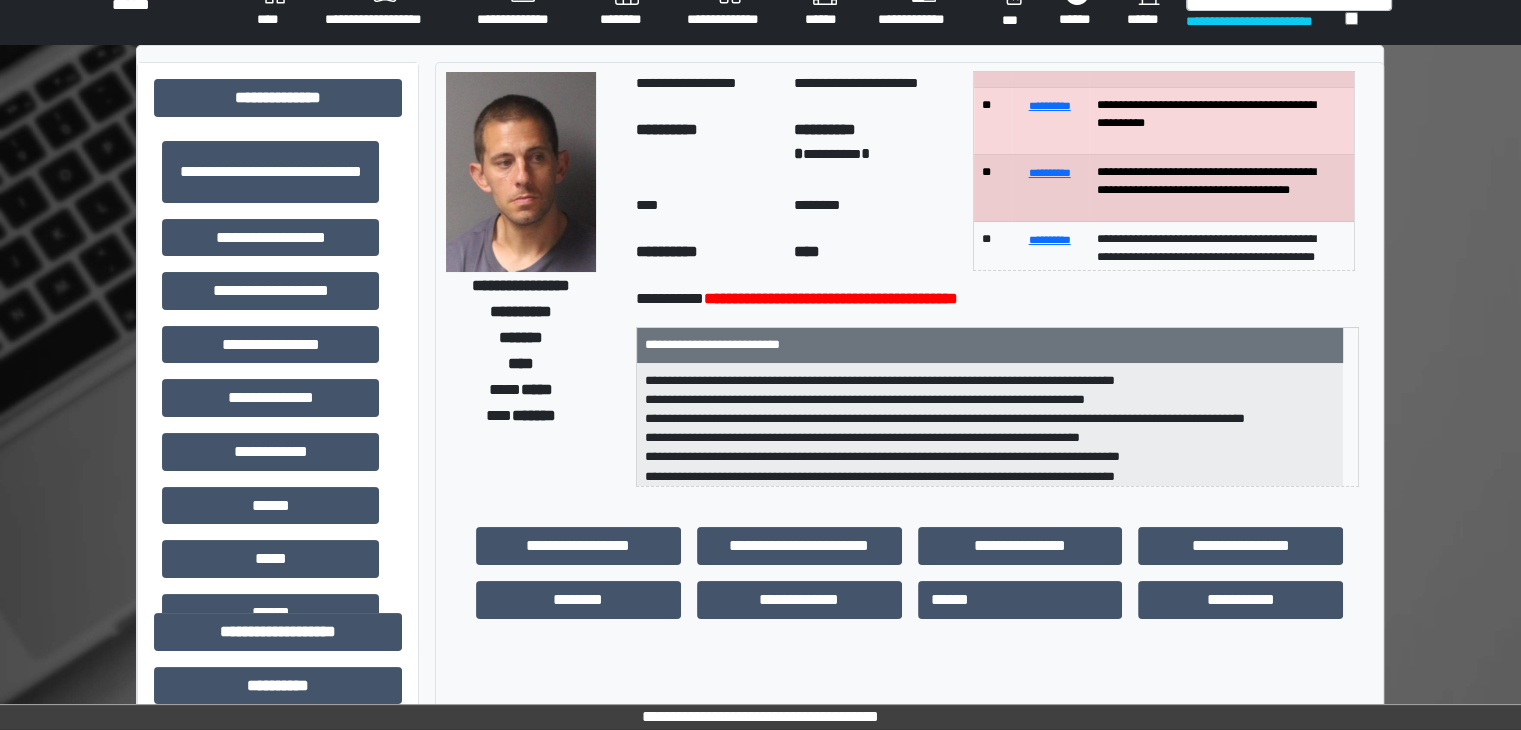 scroll, scrollTop: 0, scrollLeft: 0, axis: both 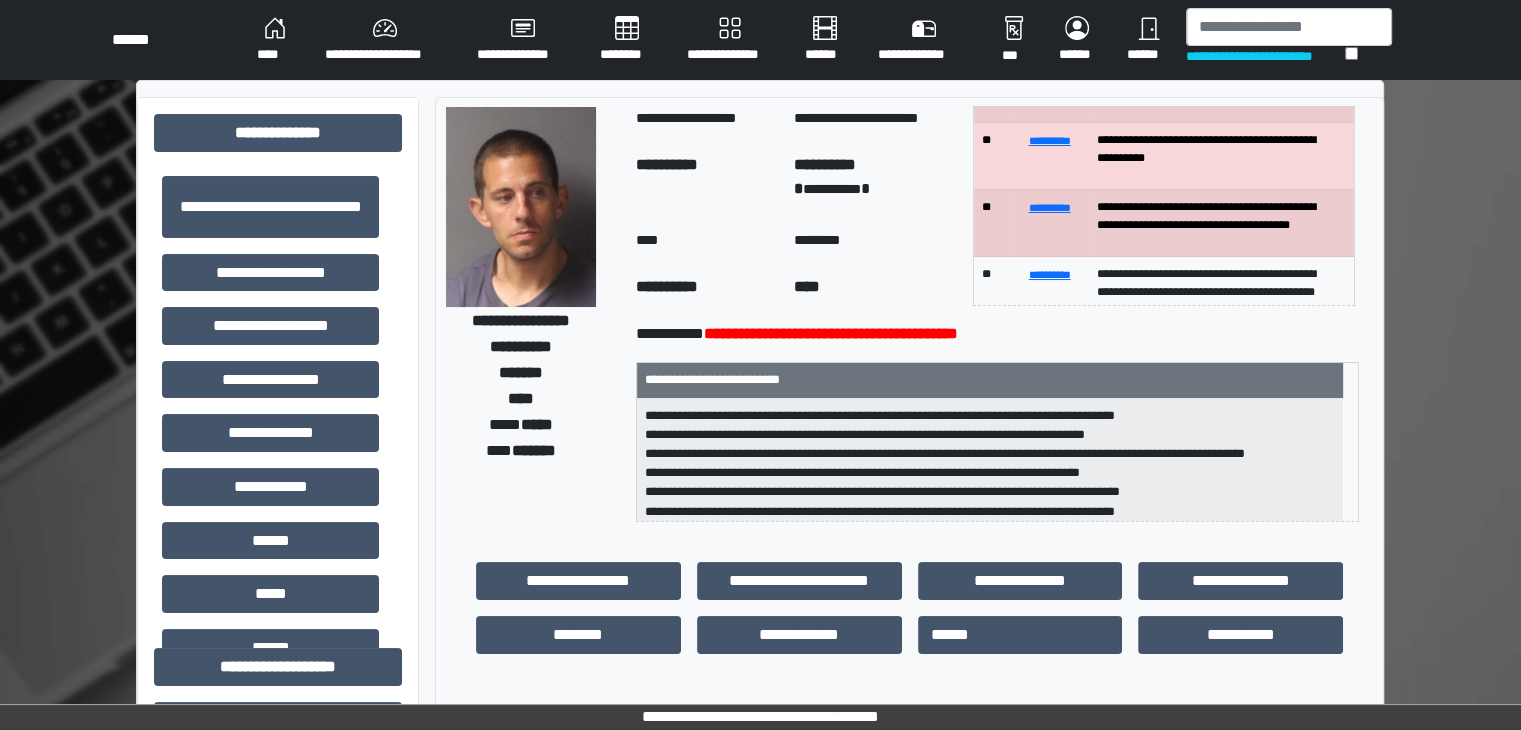 click on "****" at bounding box center [275, 40] 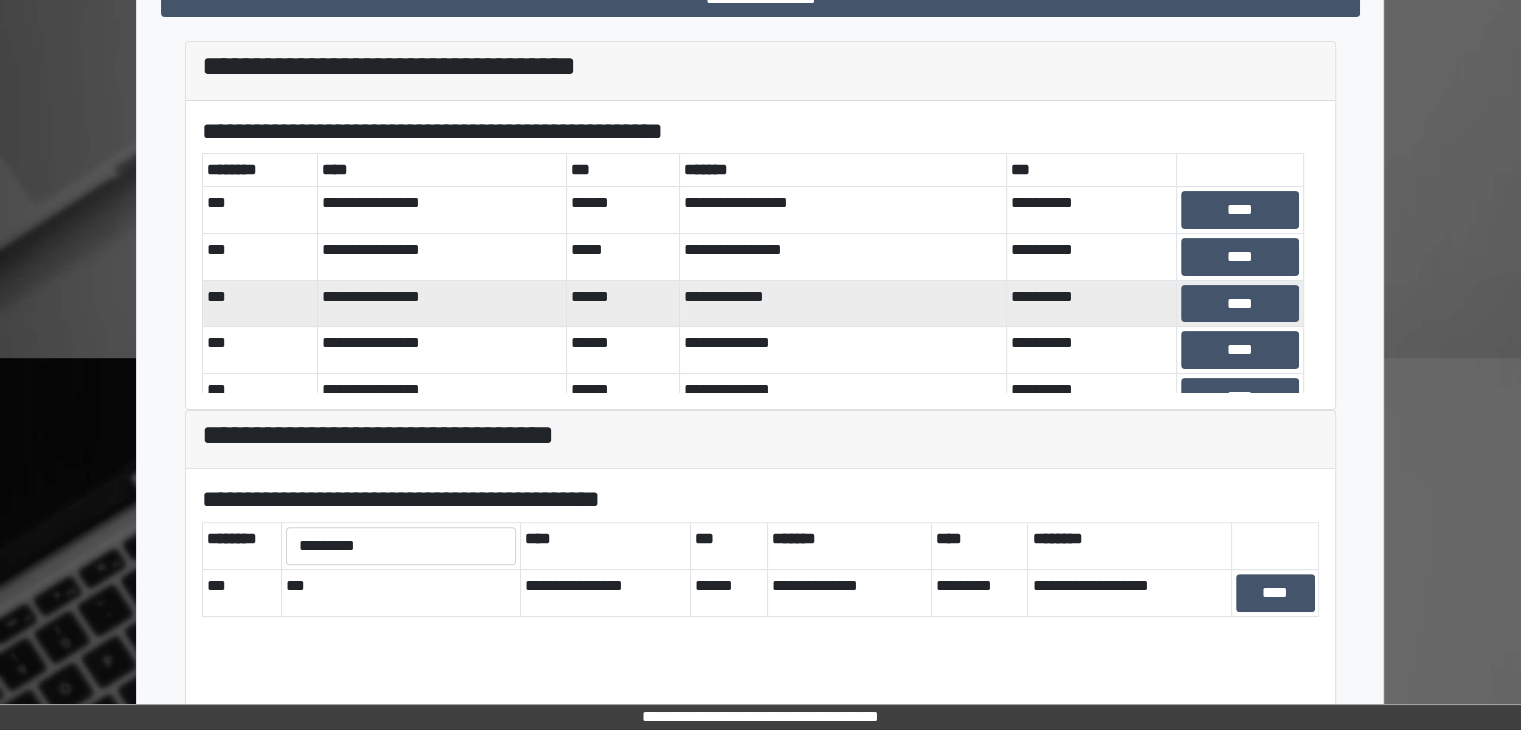 scroll, scrollTop: 500, scrollLeft: 0, axis: vertical 